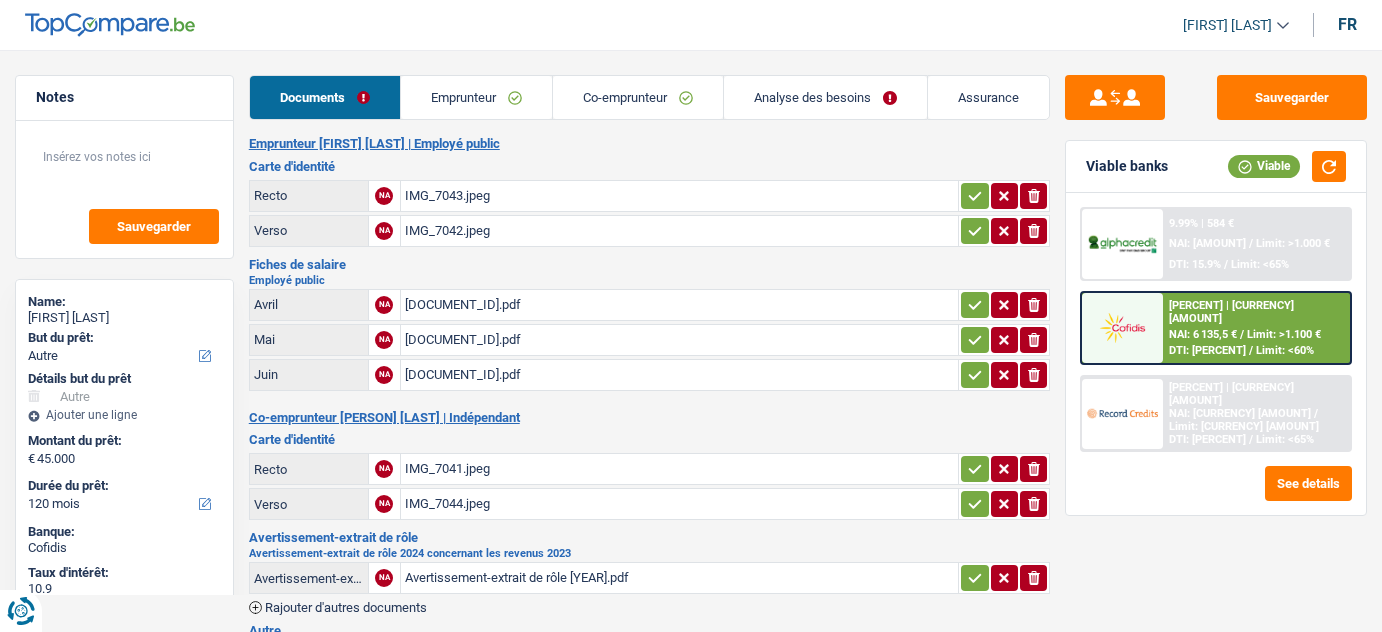 select on "other" 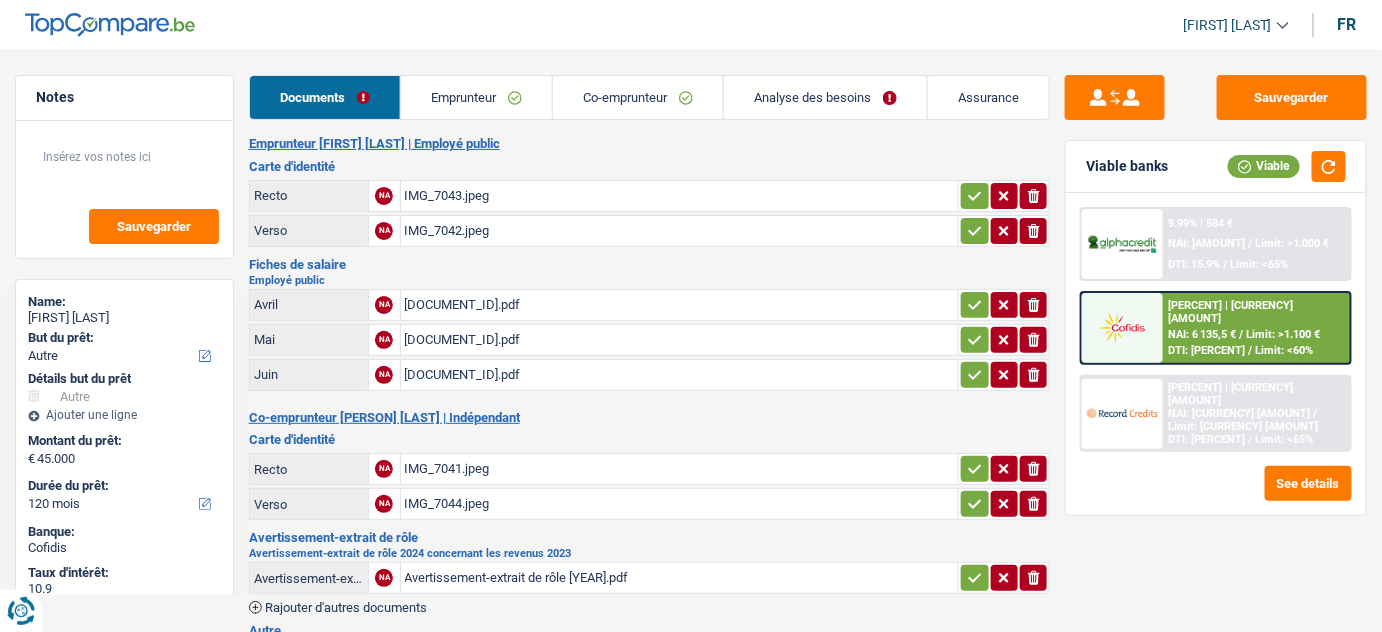 scroll, scrollTop: 0, scrollLeft: 0, axis: both 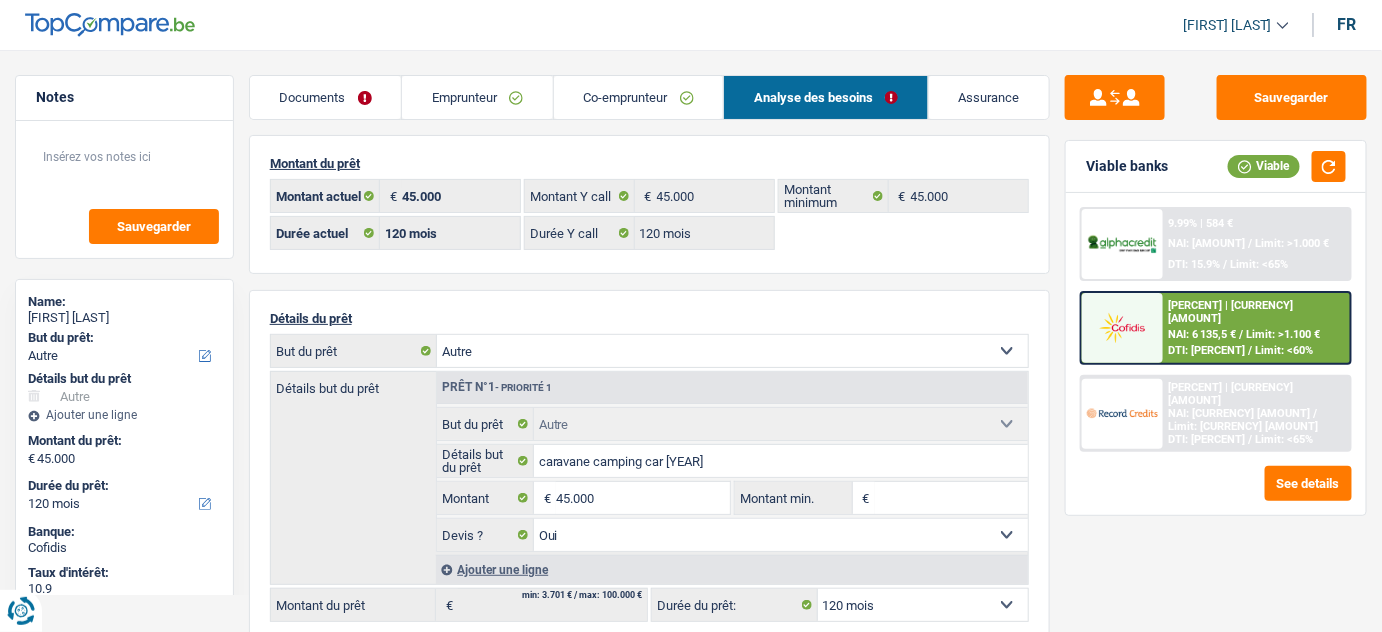 click on "10.9% | 604 €
NAI: 6 135,5 €
/
Limit: >1.100 €
DTI: 16.18%
/
Limit: <60%" at bounding box center [1256, 328] 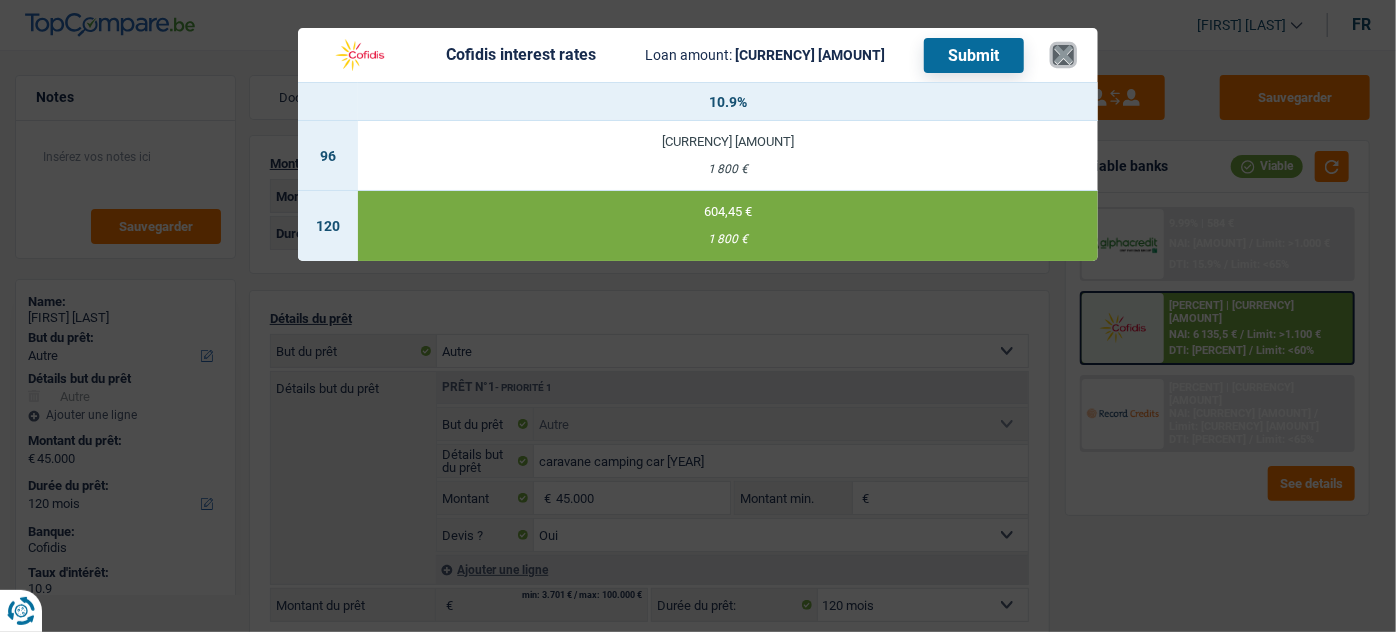 click on "×" at bounding box center [1063, 55] 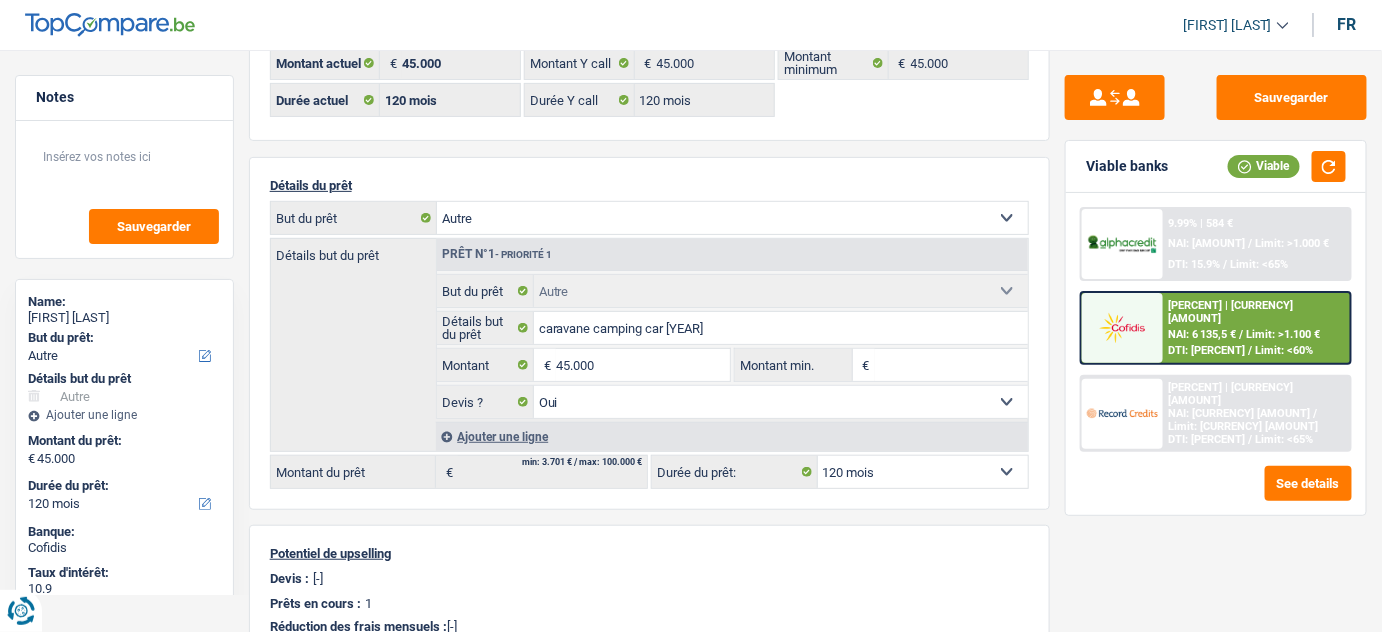 scroll, scrollTop: 272, scrollLeft: 0, axis: vertical 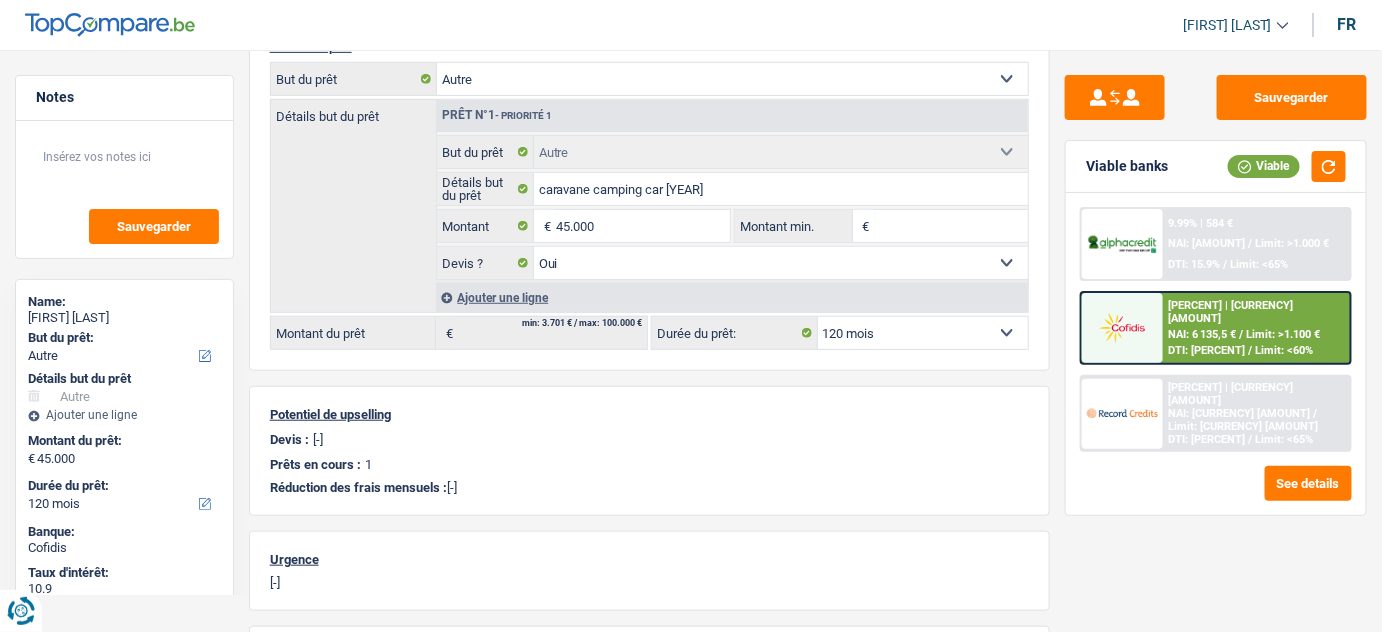 click on "10.9% | 604 €
NAI: 6 135,5 €
/
Limit: >1.100 €
DTI: 16.18%
/
Limit: <60%" at bounding box center (1256, 328) 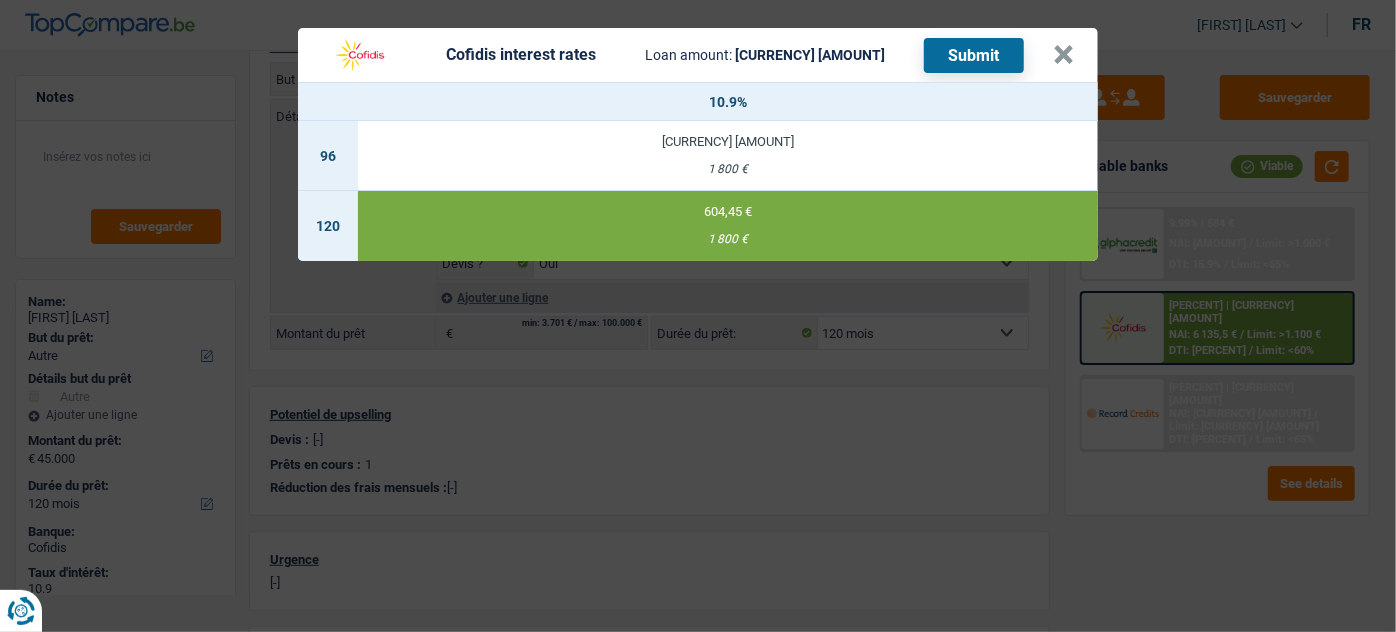 drag, startPoint x: 1171, startPoint y: 586, endPoint x: 920, endPoint y: 132, distance: 518.7649 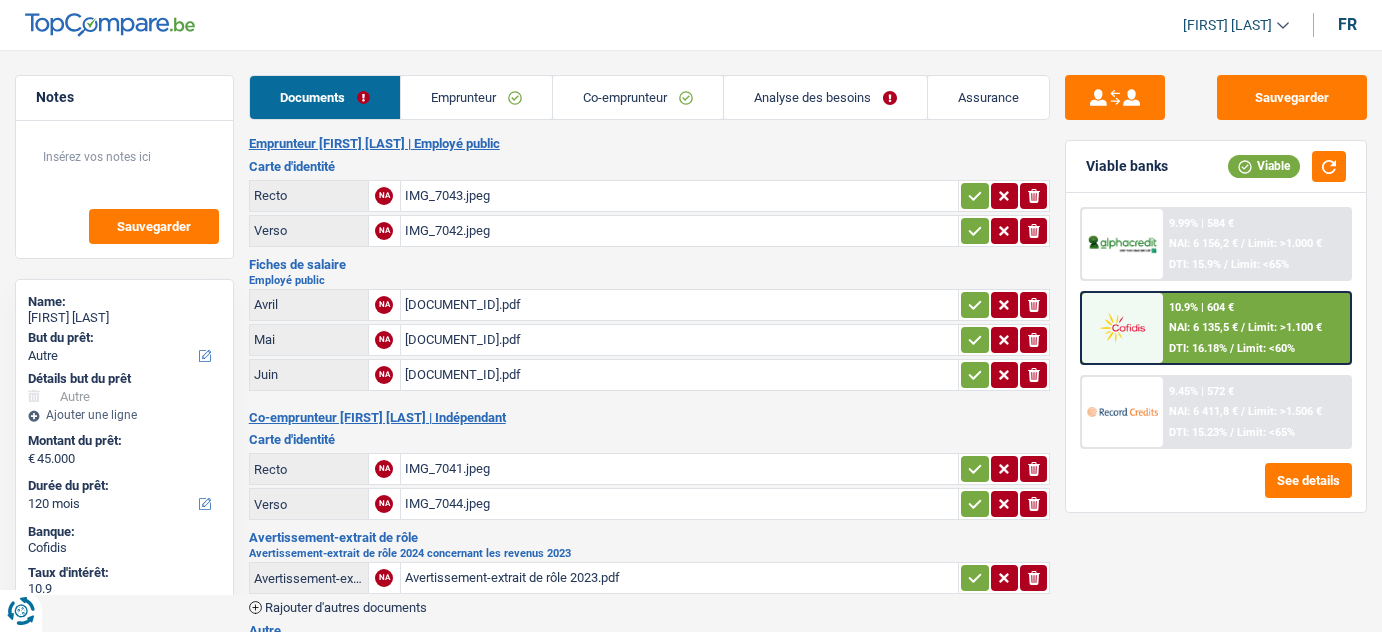 select on "other" 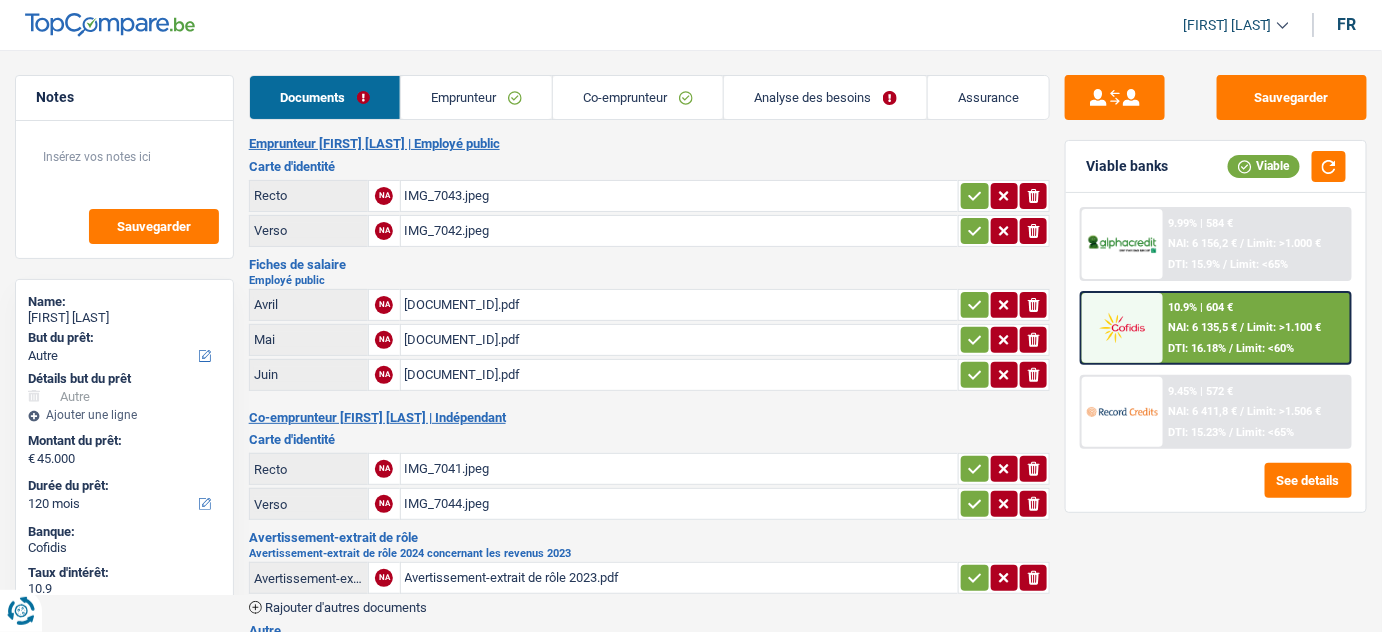 scroll, scrollTop: 0, scrollLeft: 0, axis: both 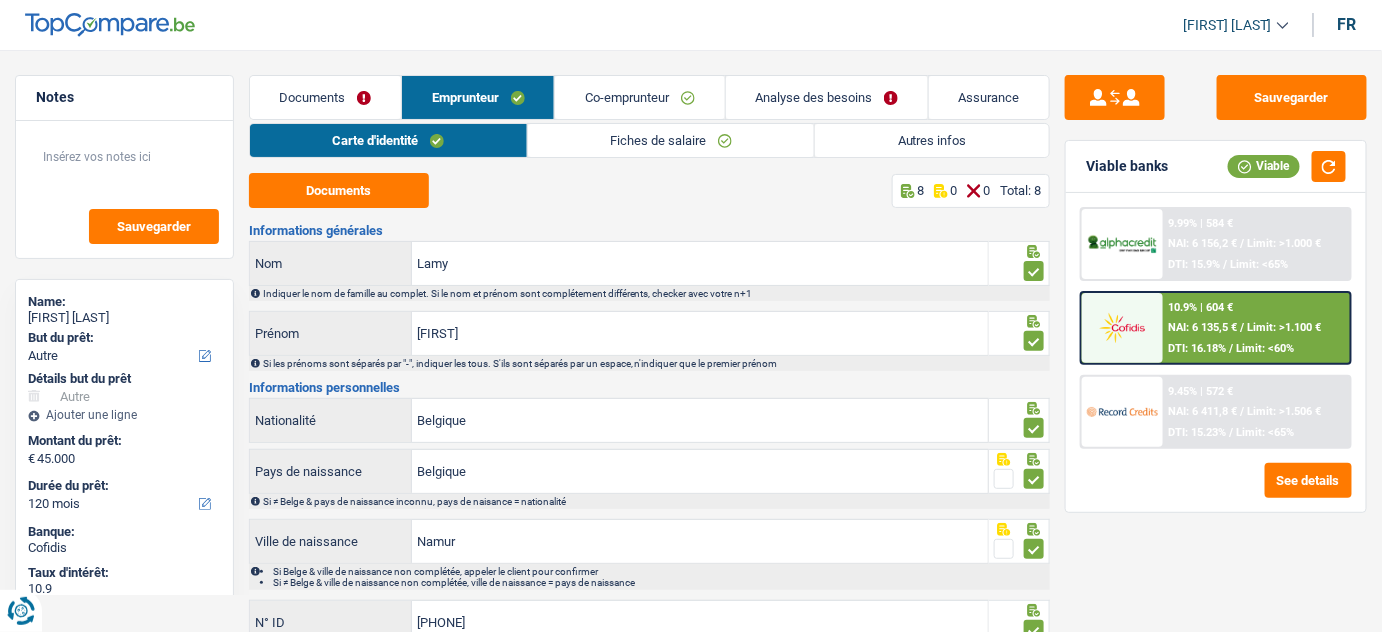 click on "Analyse des besoins" at bounding box center (827, 97) 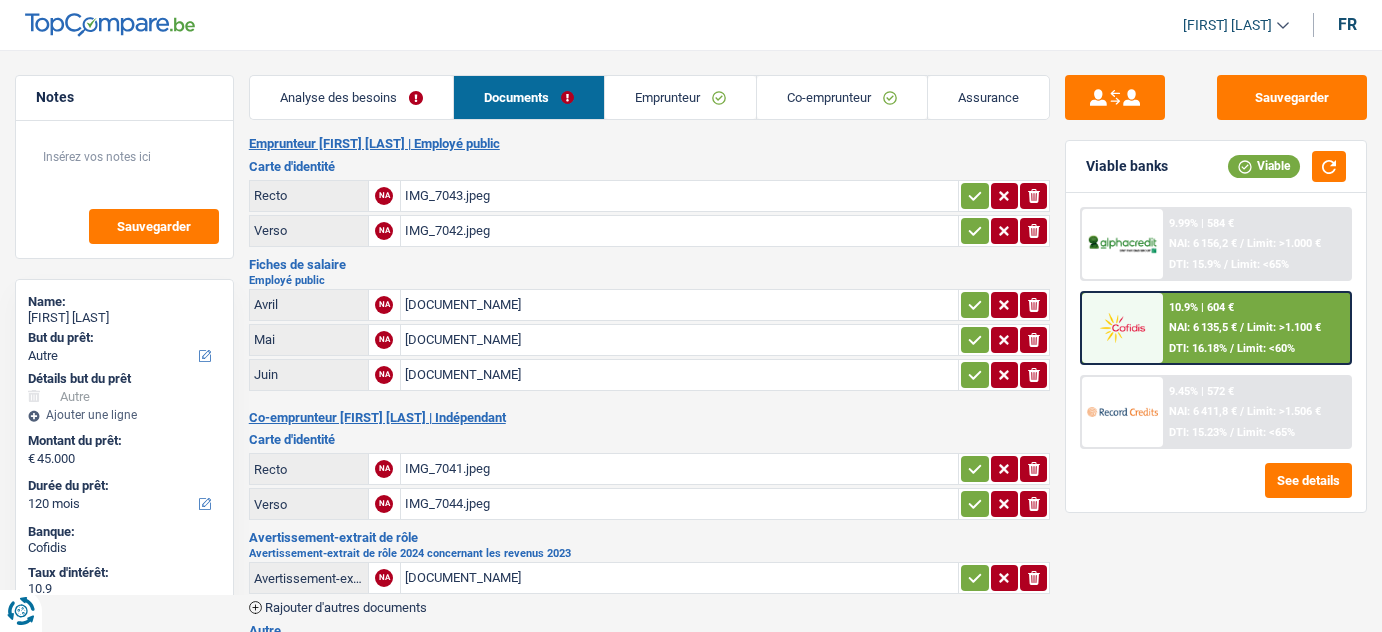 select on "other" 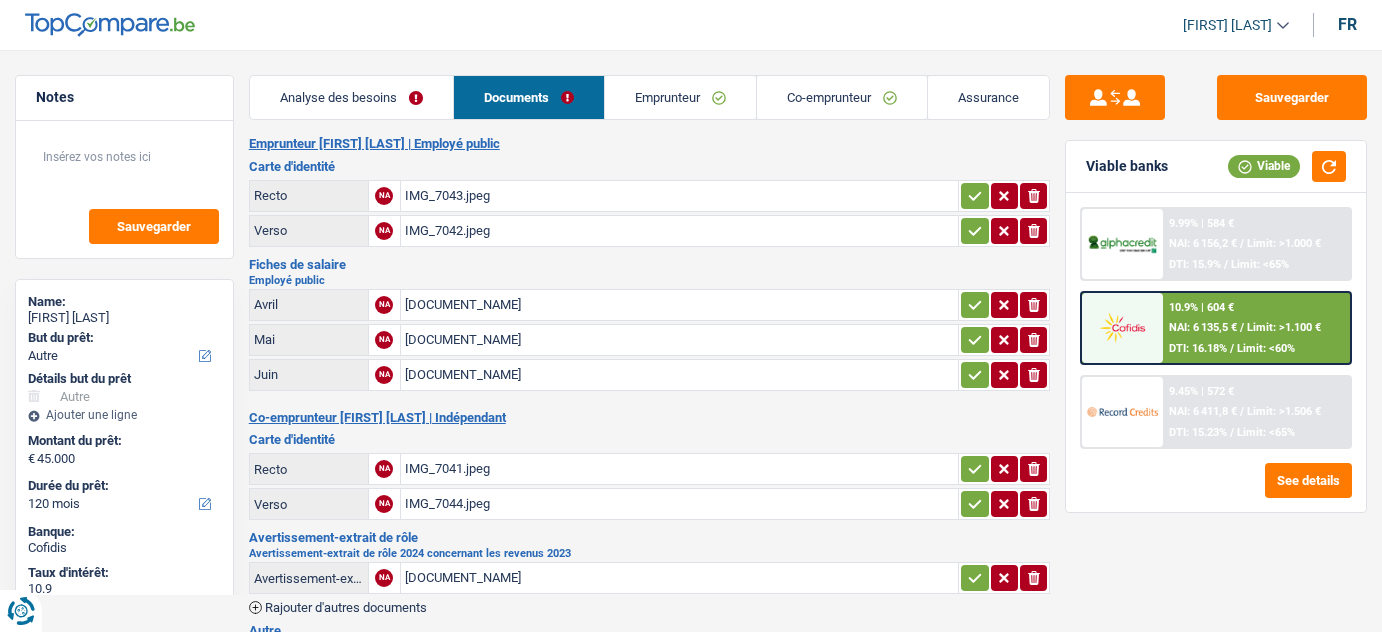 scroll, scrollTop: 0, scrollLeft: 0, axis: both 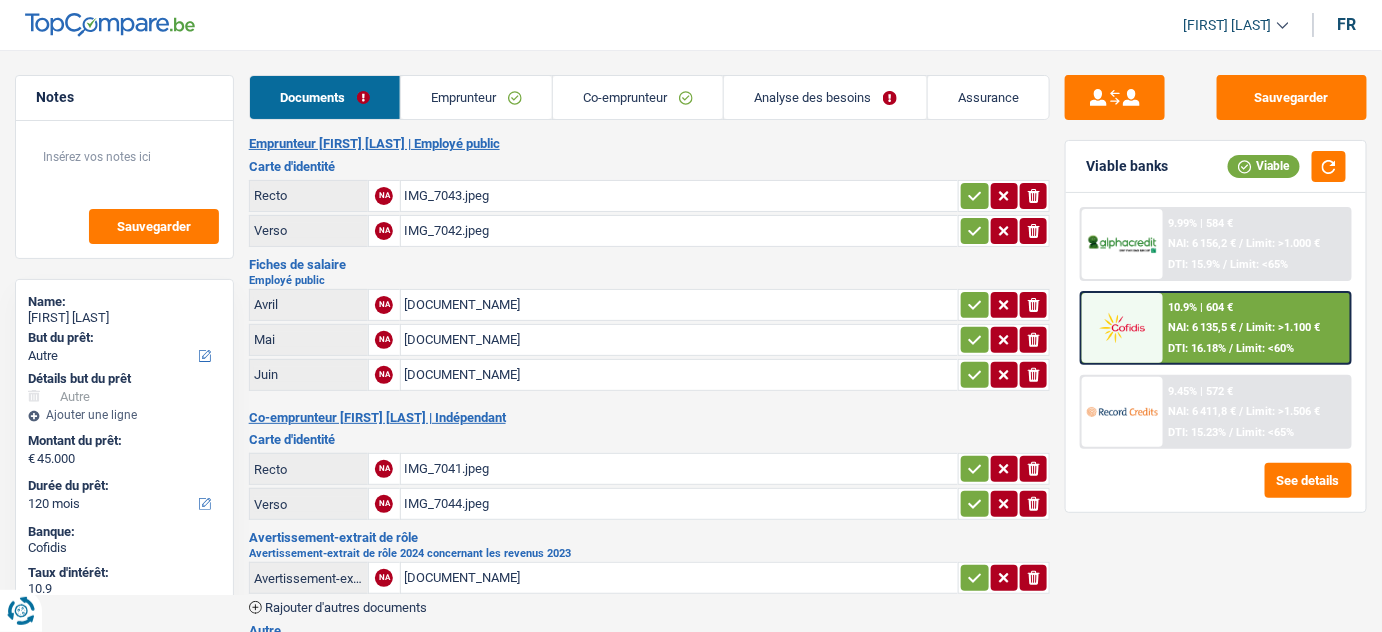 click on "Analyse des besoins" at bounding box center (825, 97) 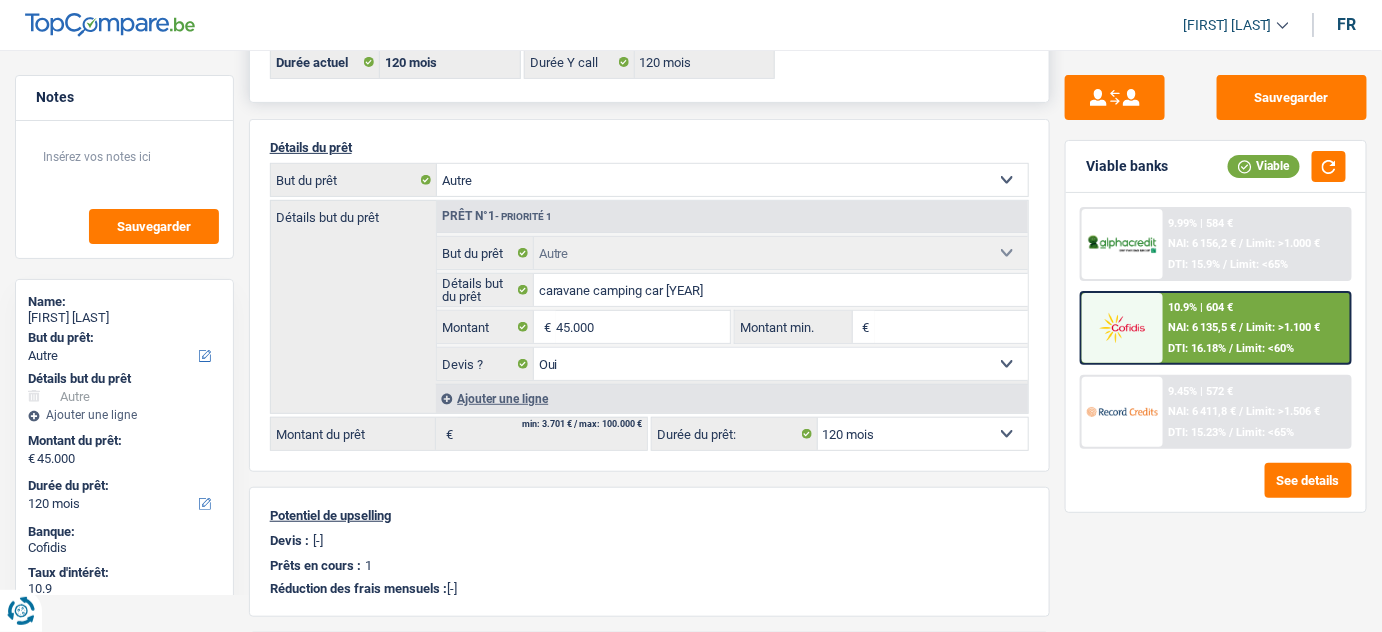 scroll, scrollTop: 181, scrollLeft: 0, axis: vertical 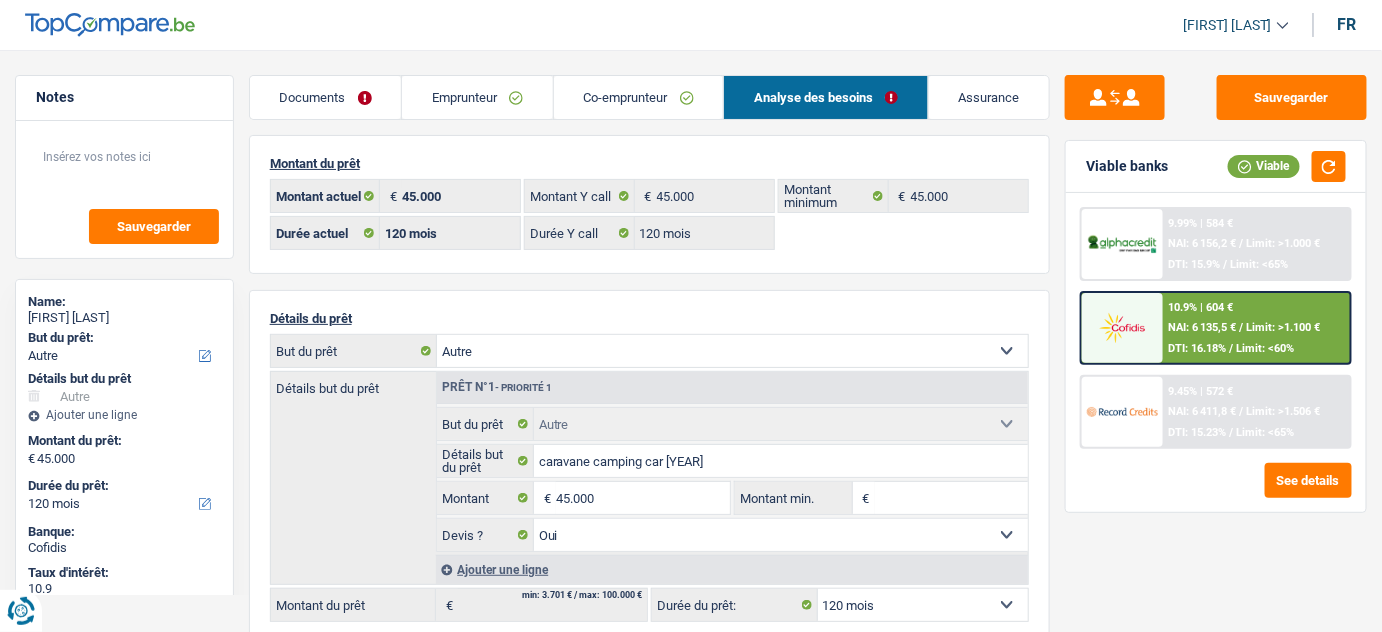 click on "Co-emprunteur" at bounding box center (639, 97) 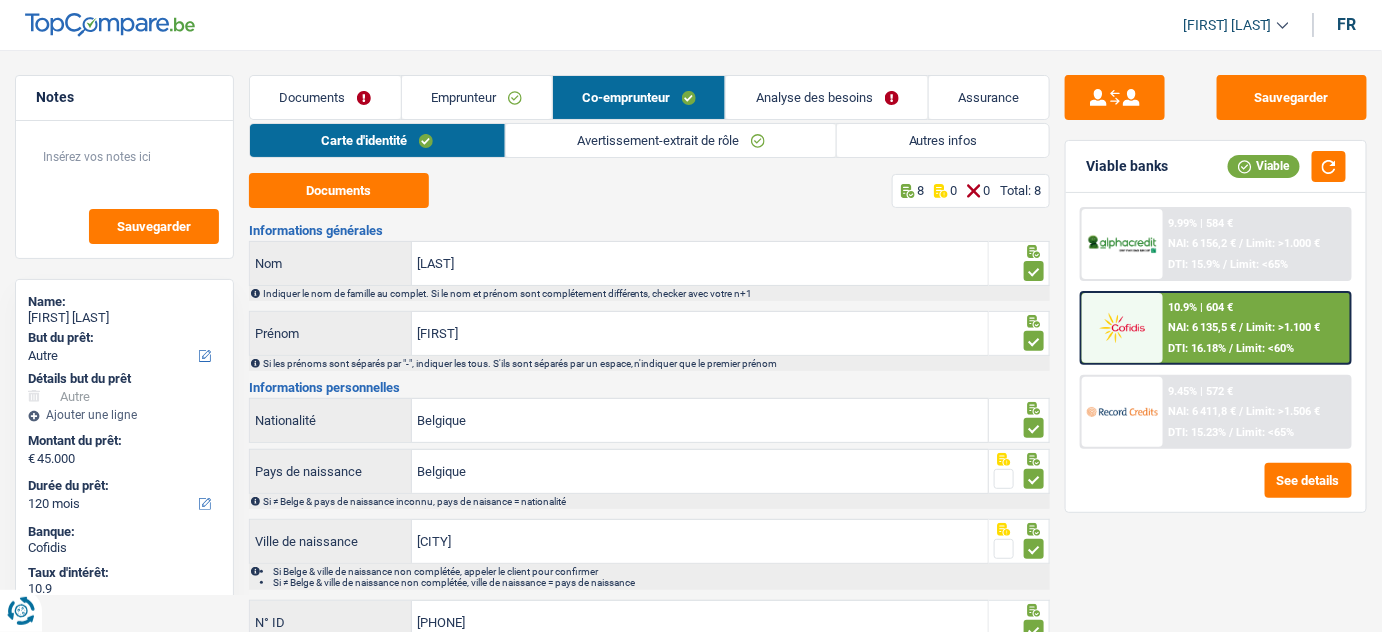 click on "Avertissement-extrait de rôle" at bounding box center (671, 140) 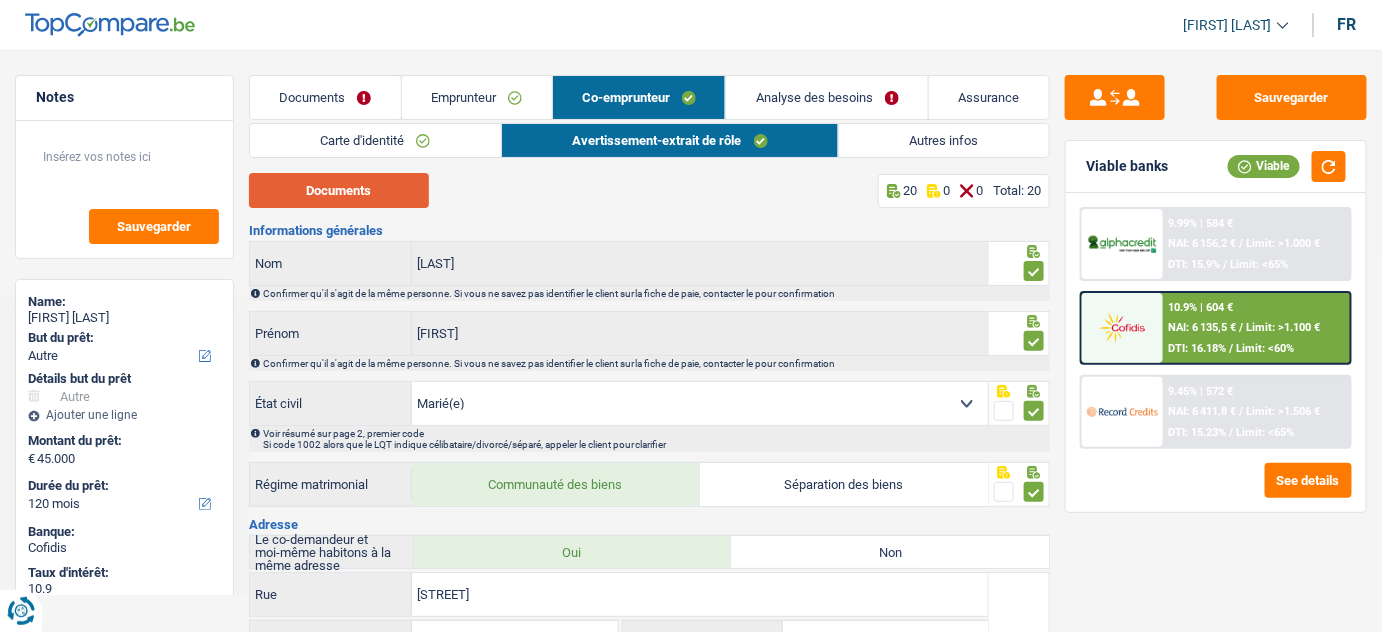drag, startPoint x: 389, startPoint y: 196, endPoint x: 378, endPoint y: 191, distance: 12.083046 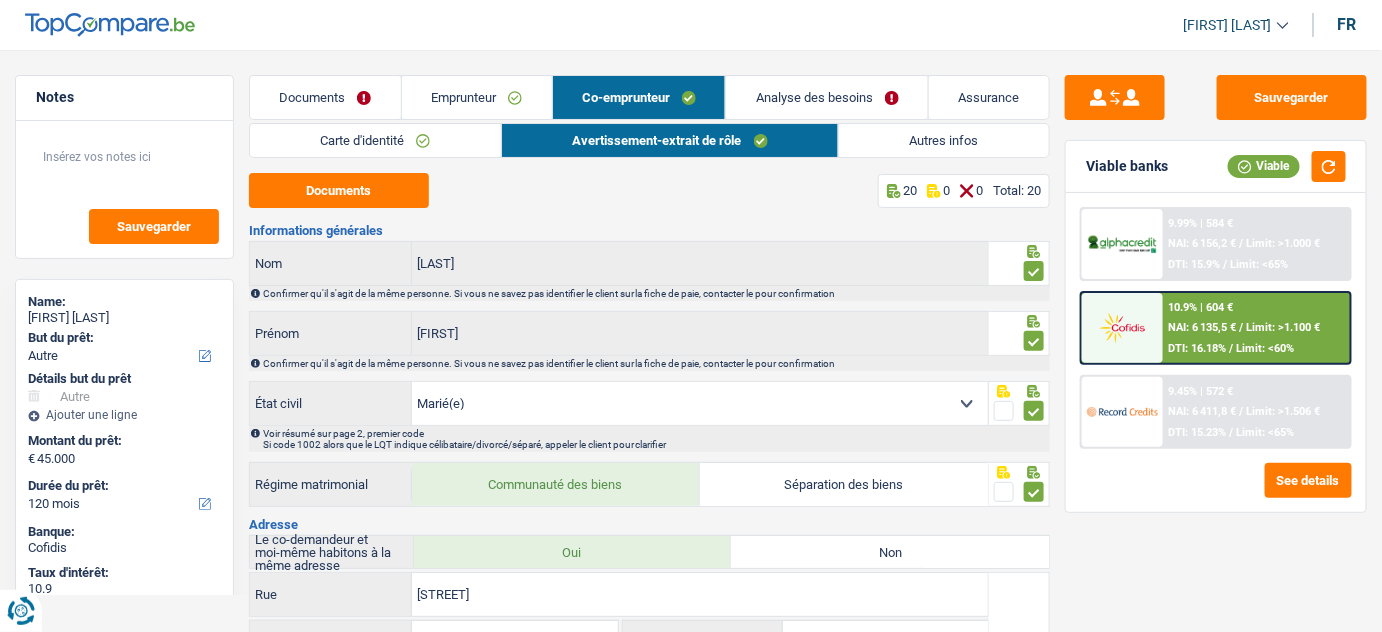 drag, startPoint x: 451, startPoint y: 136, endPoint x: 351, endPoint y: 194, distance: 115.60277 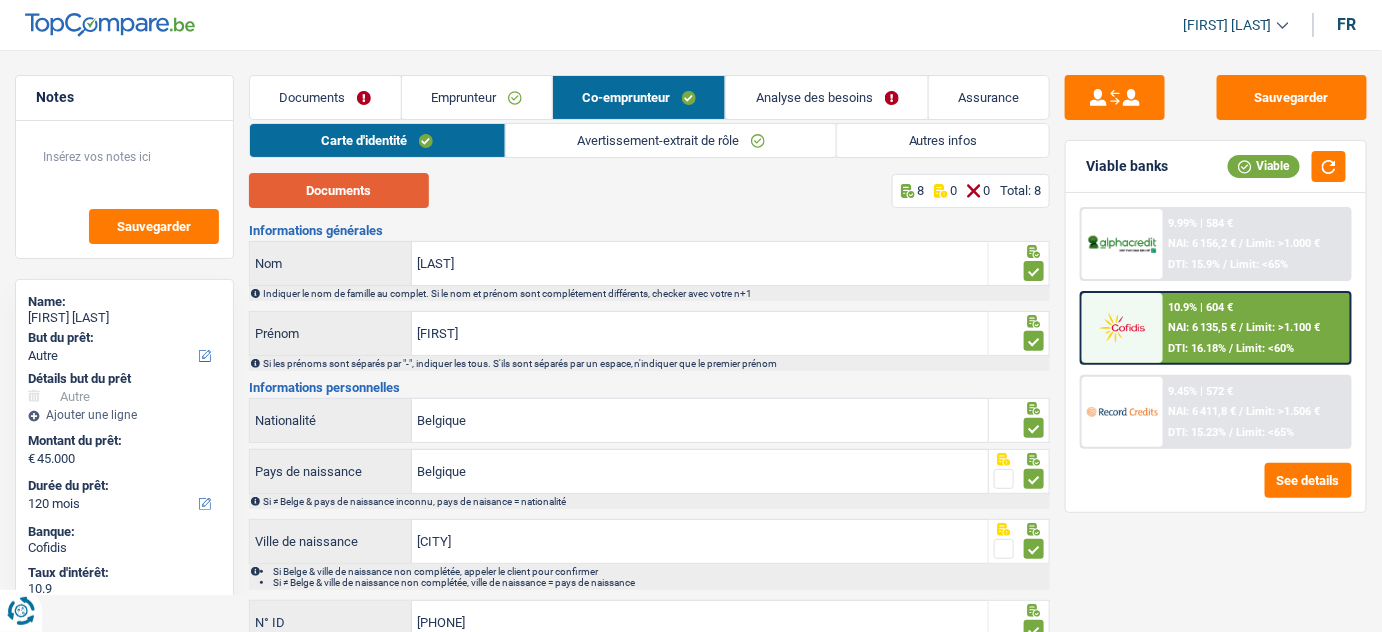 click on "Documents" at bounding box center [339, 190] 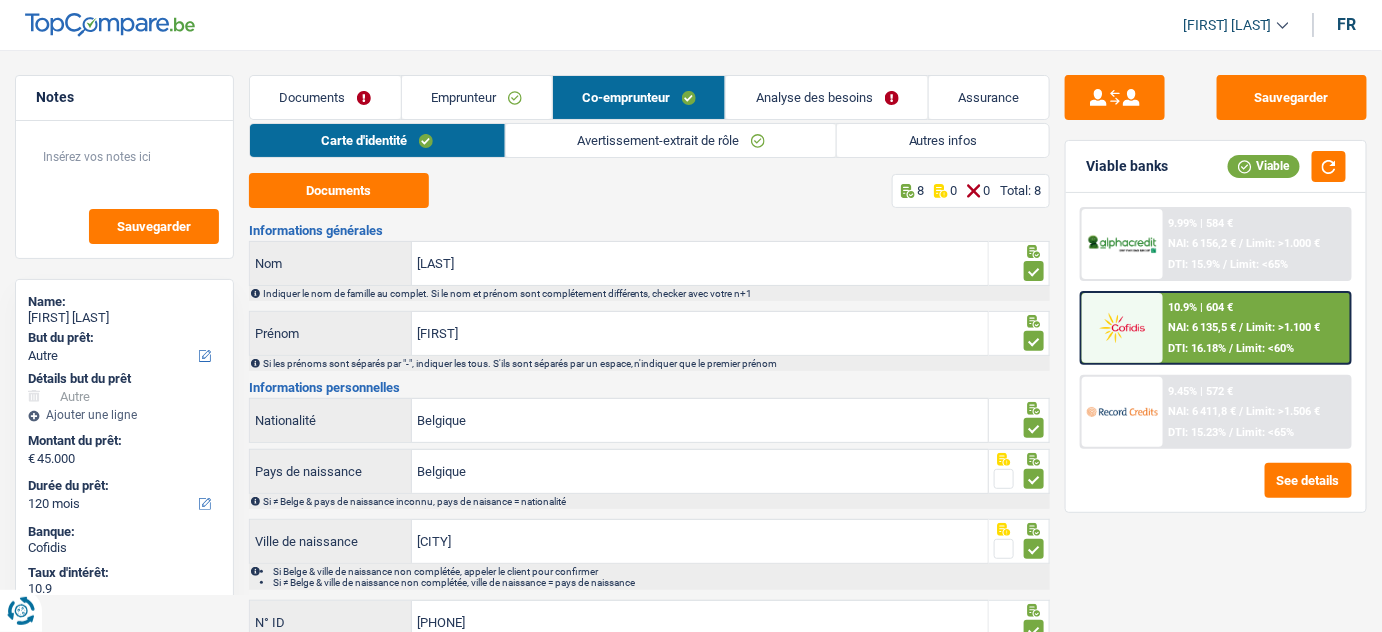 click on "Emprunteur" at bounding box center [477, 97] 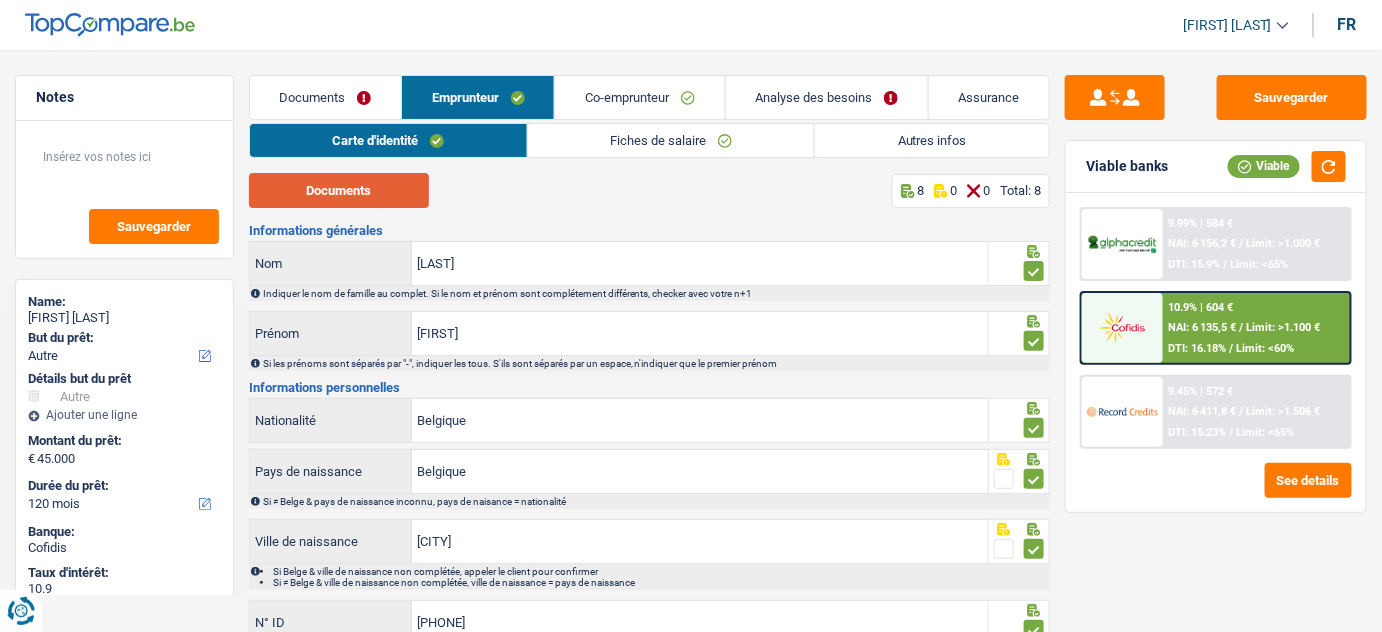 click on "Documents" at bounding box center [339, 190] 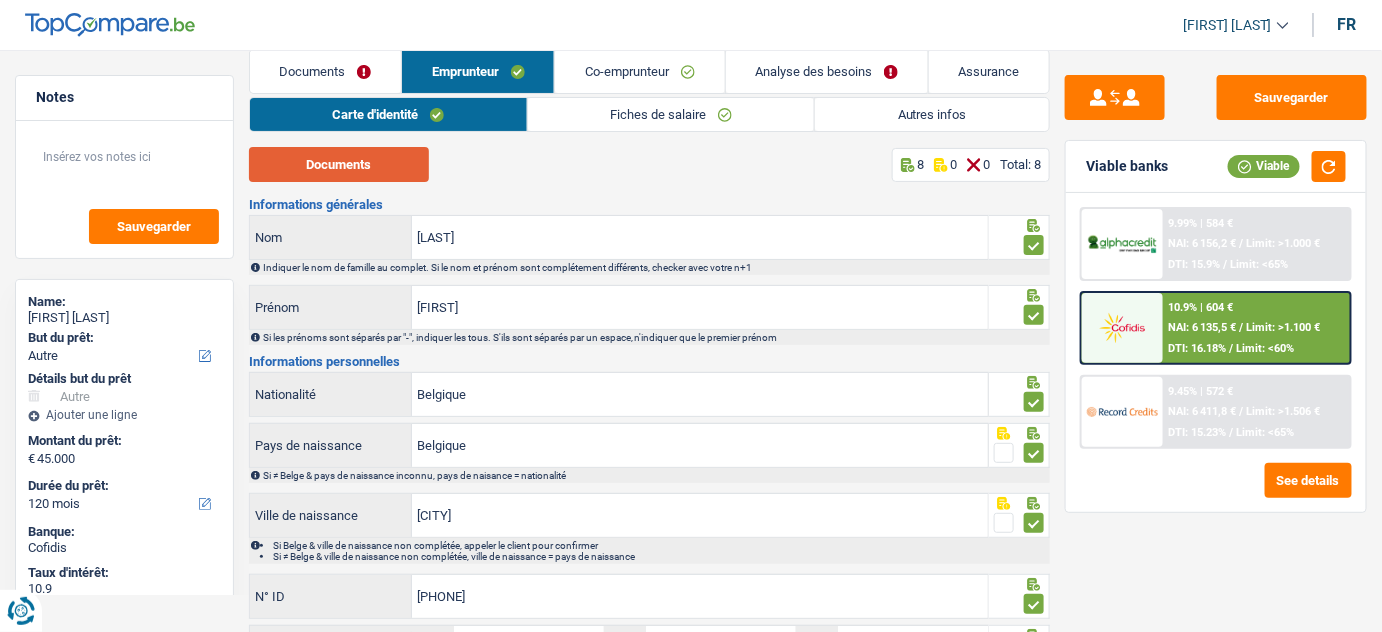 scroll, scrollTop: 0, scrollLeft: 0, axis: both 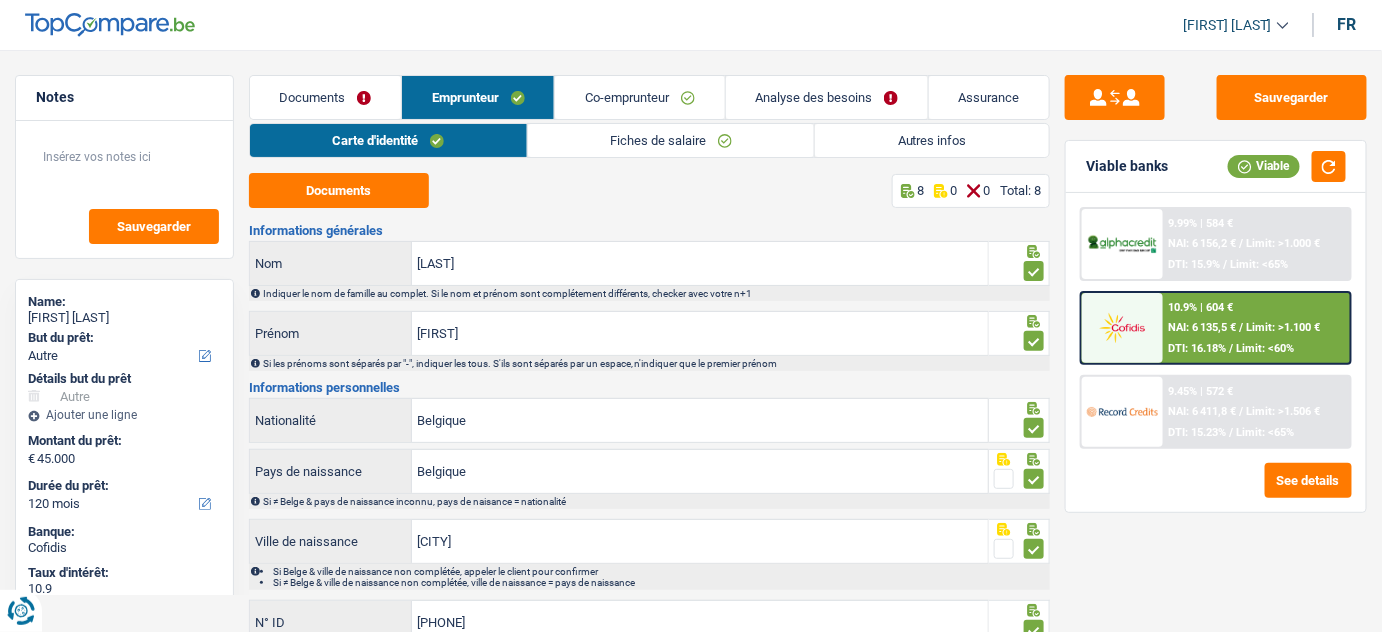 click on "Documents" at bounding box center (325, 97) 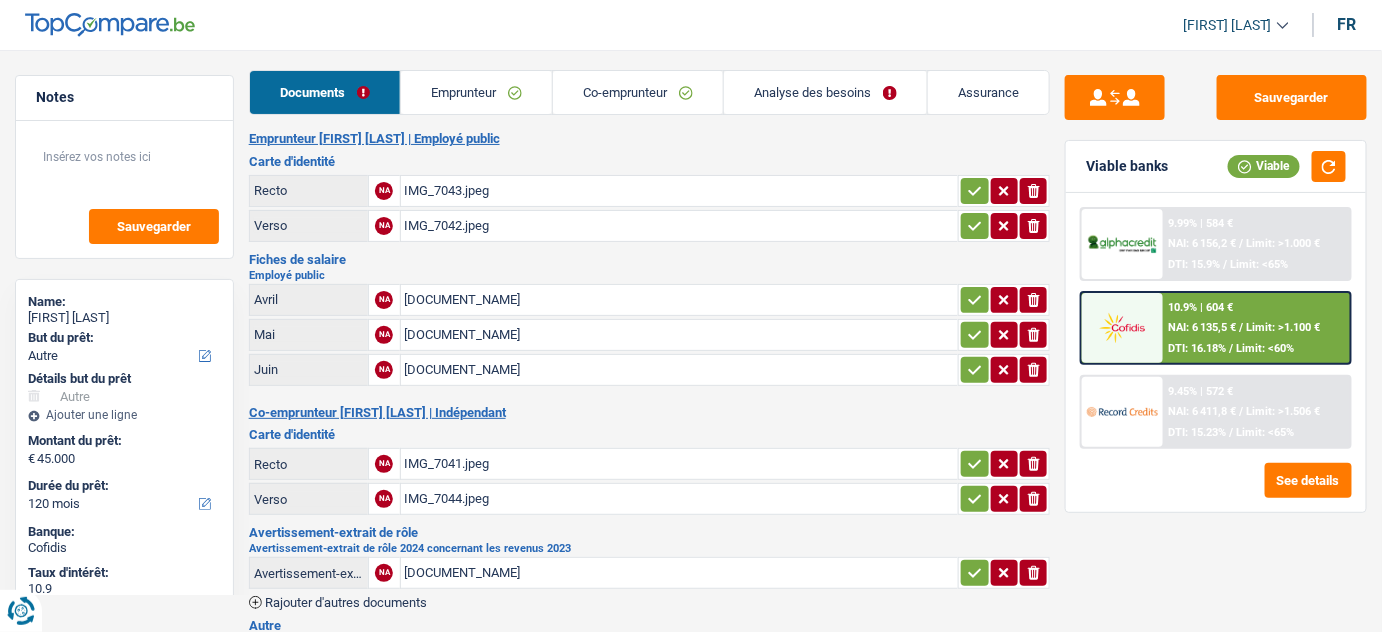 scroll, scrollTop: 117, scrollLeft: 0, axis: vertical 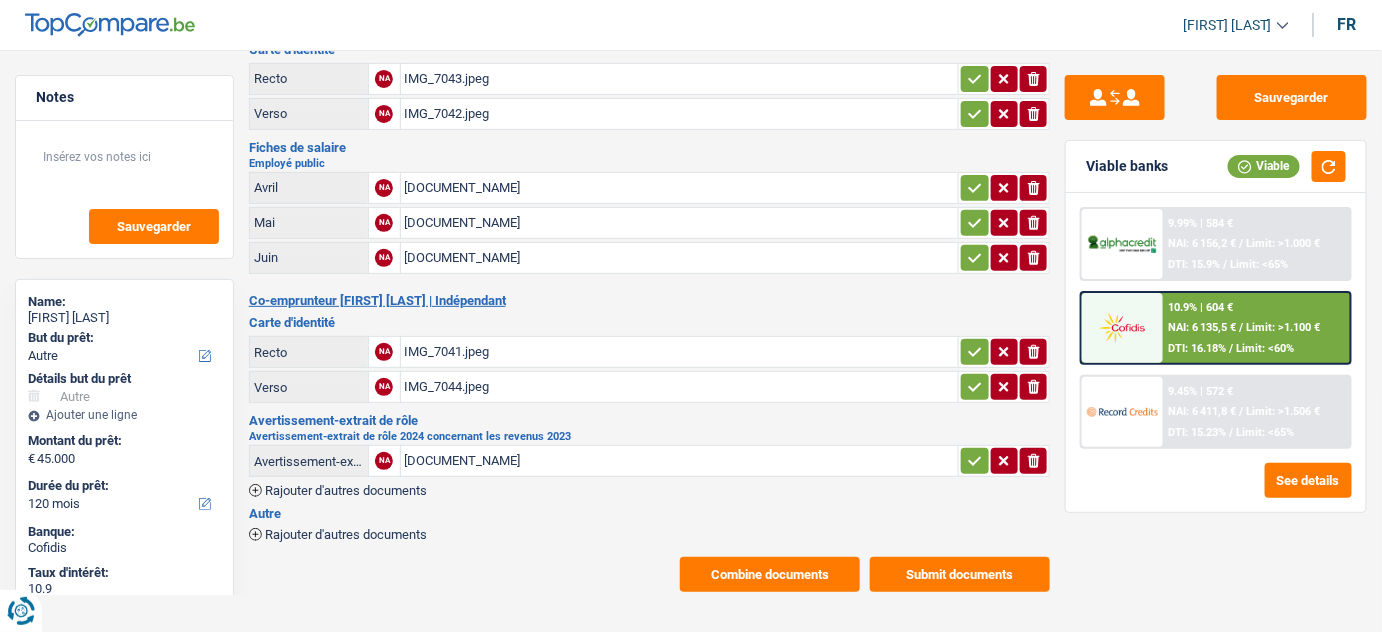 click on "N71010501374WT202506210000.pdf" at bounding box center [680, 258] 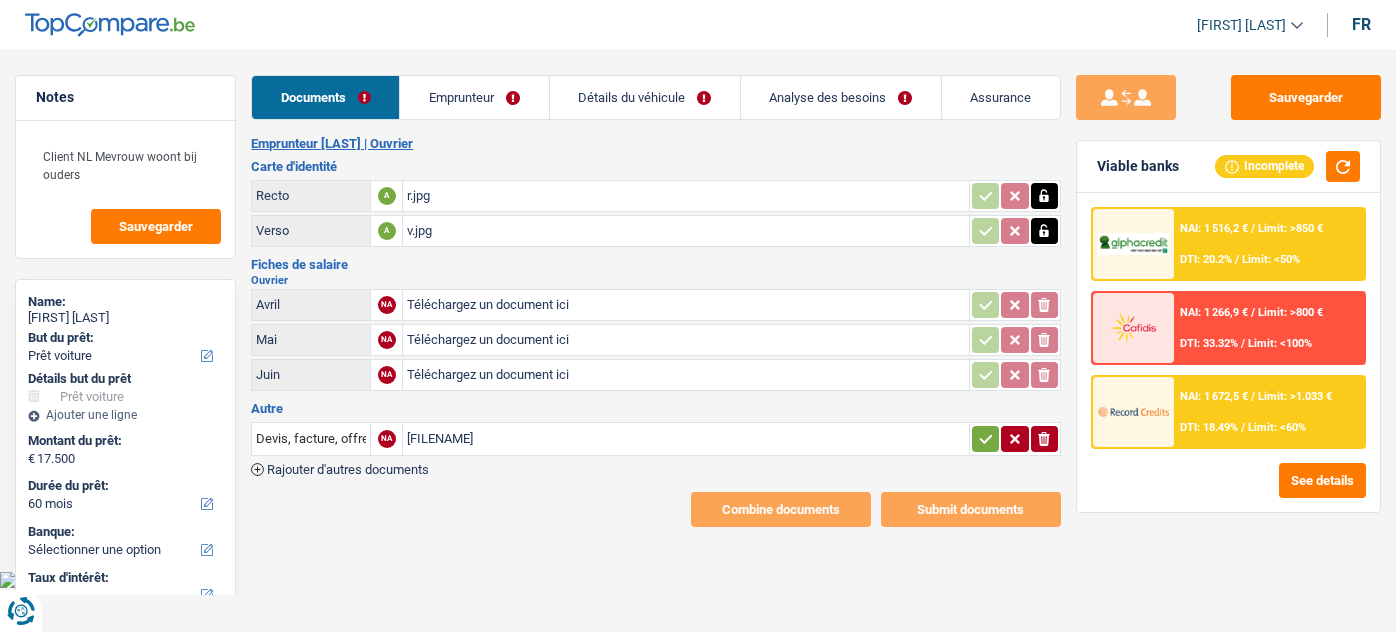 select on "car" 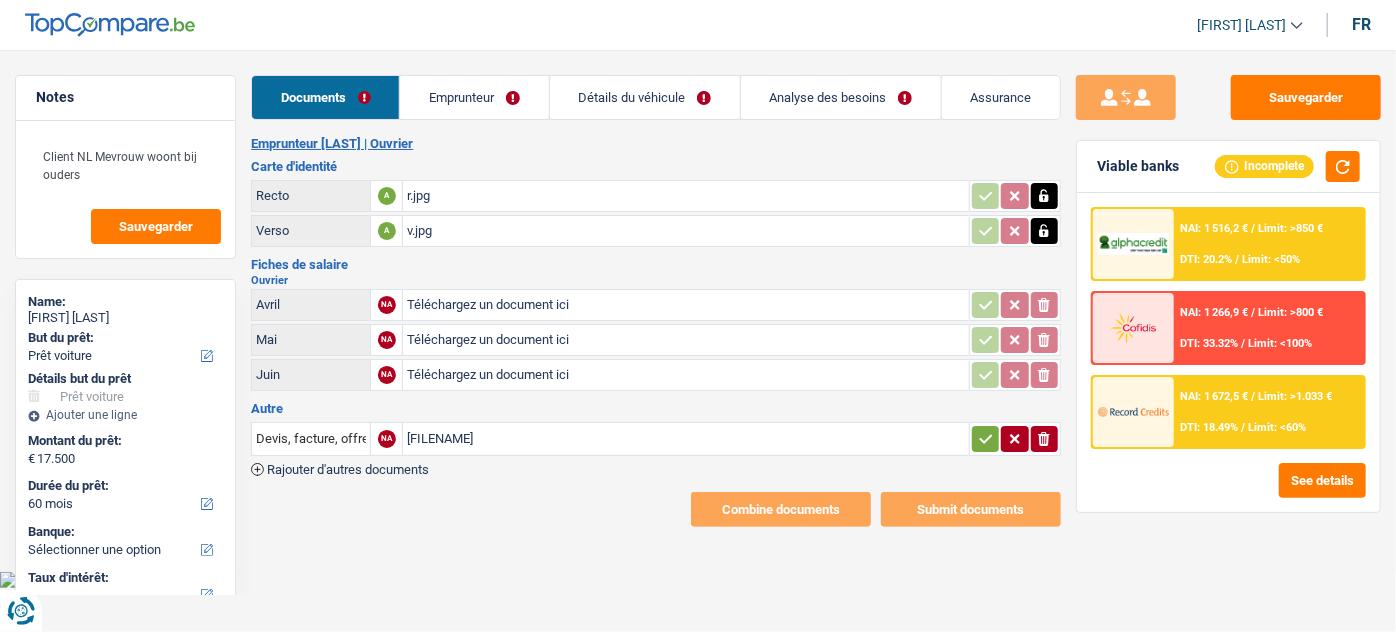 scroll, scrollTop: 0, scrollLeft: 0, axis: both 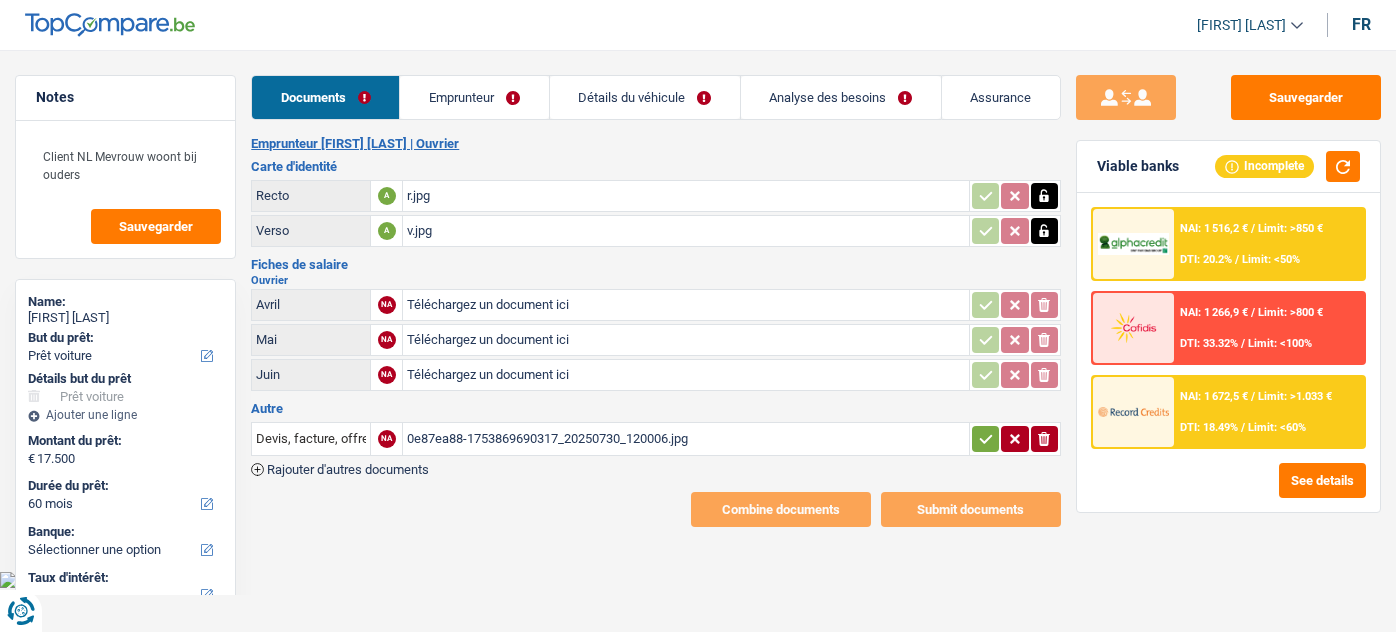 select on "car" 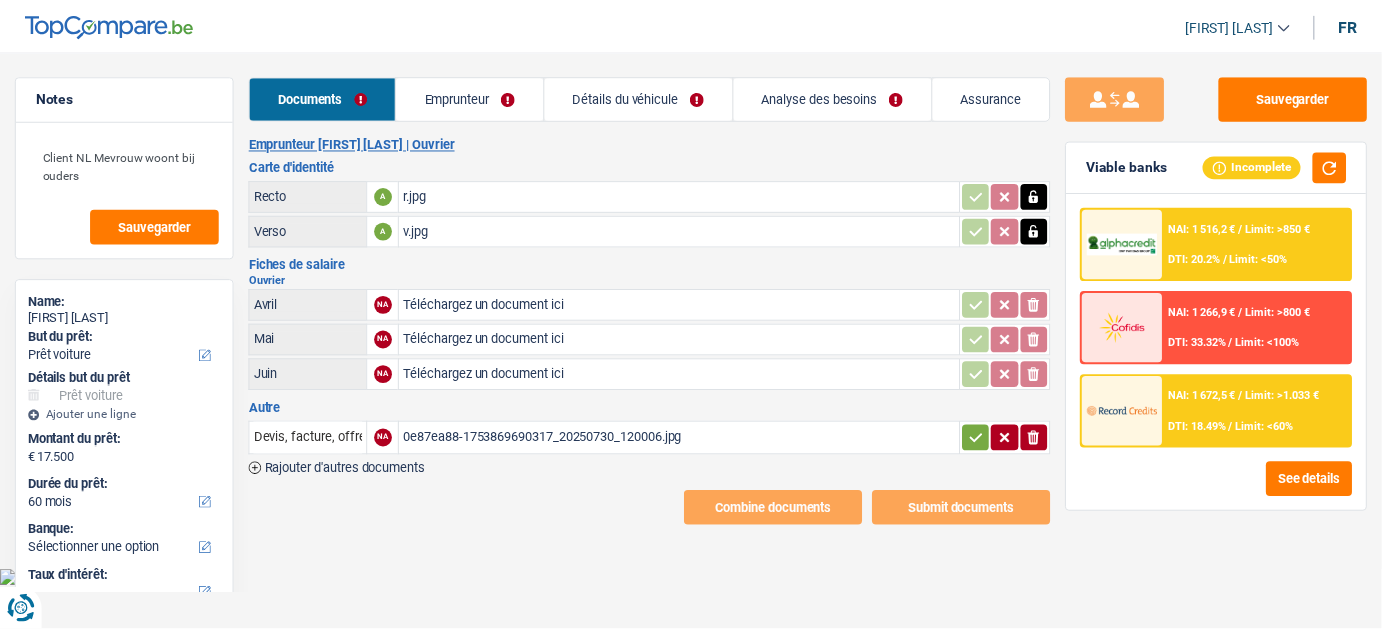 scroll, scrollTop: 0, scrollLeft: 0, axis: both 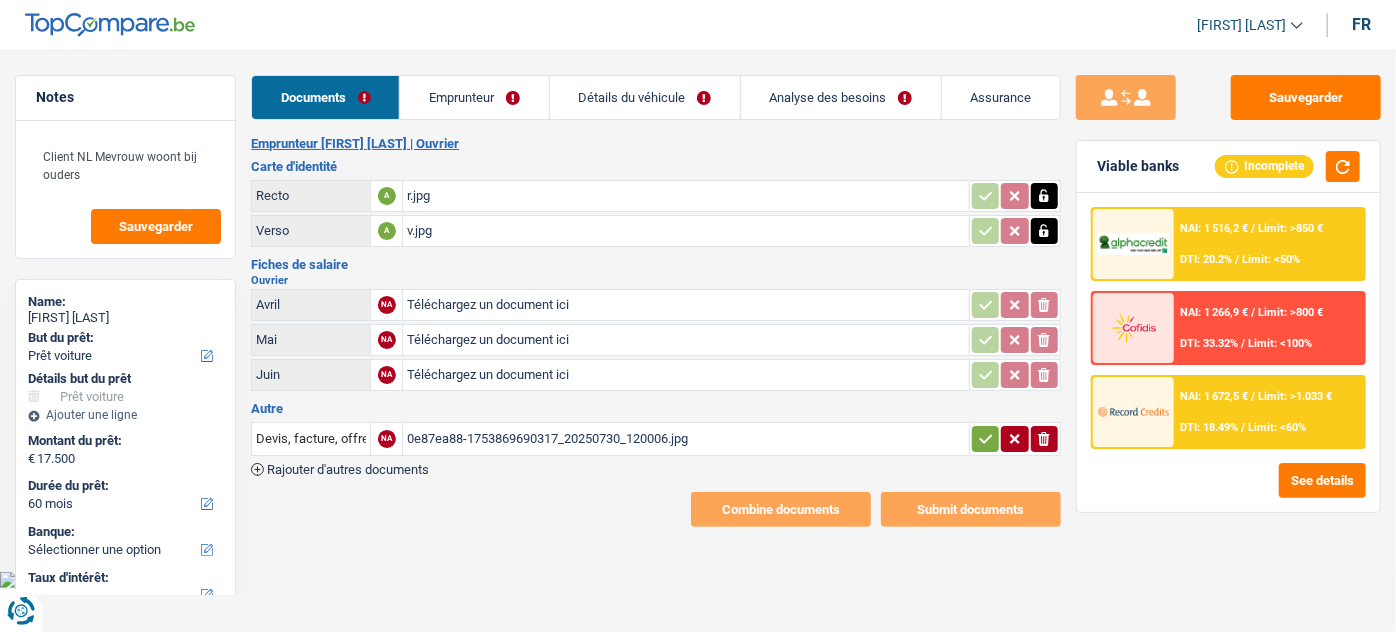 click on "Analyse des besoins" at bounding box center (841, 97) 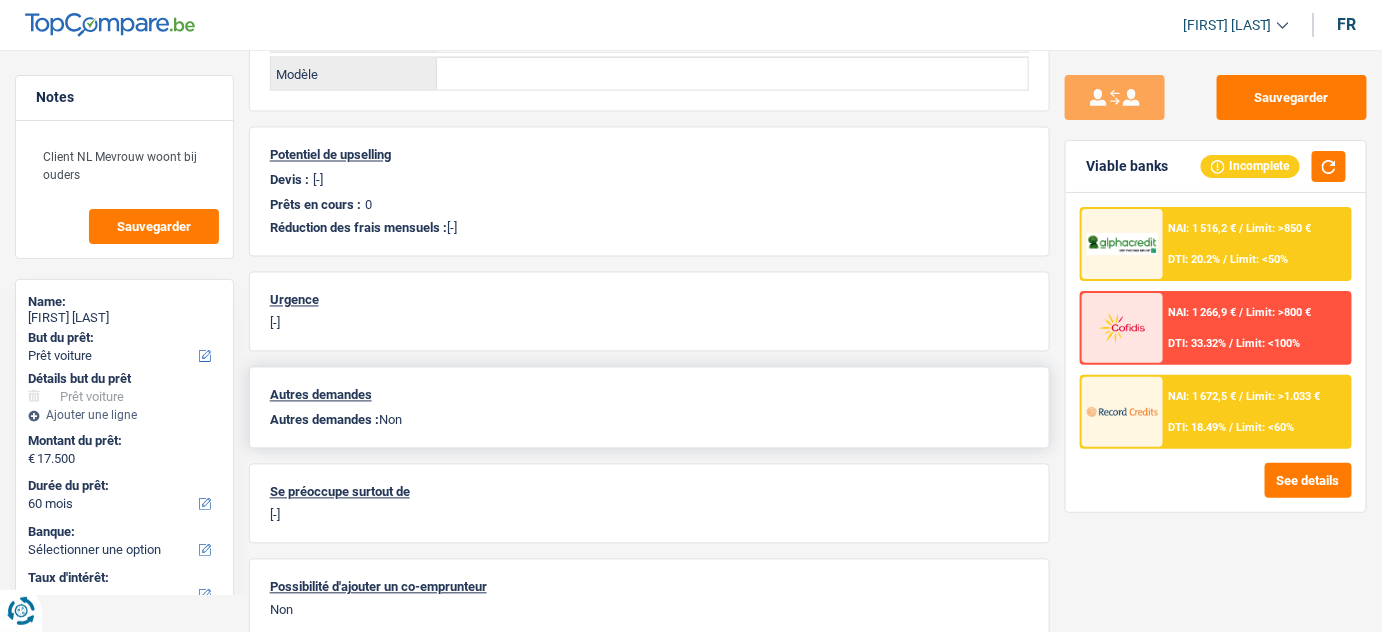 scroll, scrollTop: 1164, scrollLeft: 0, axis: vertical 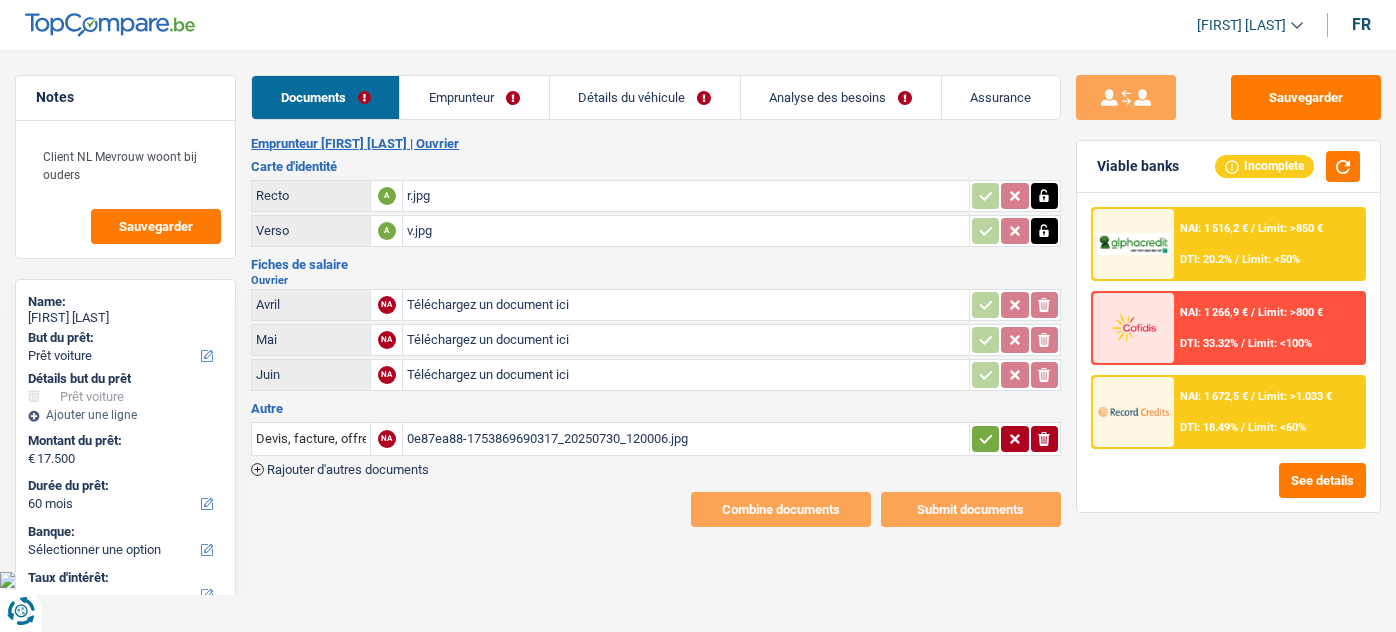 select on "car" 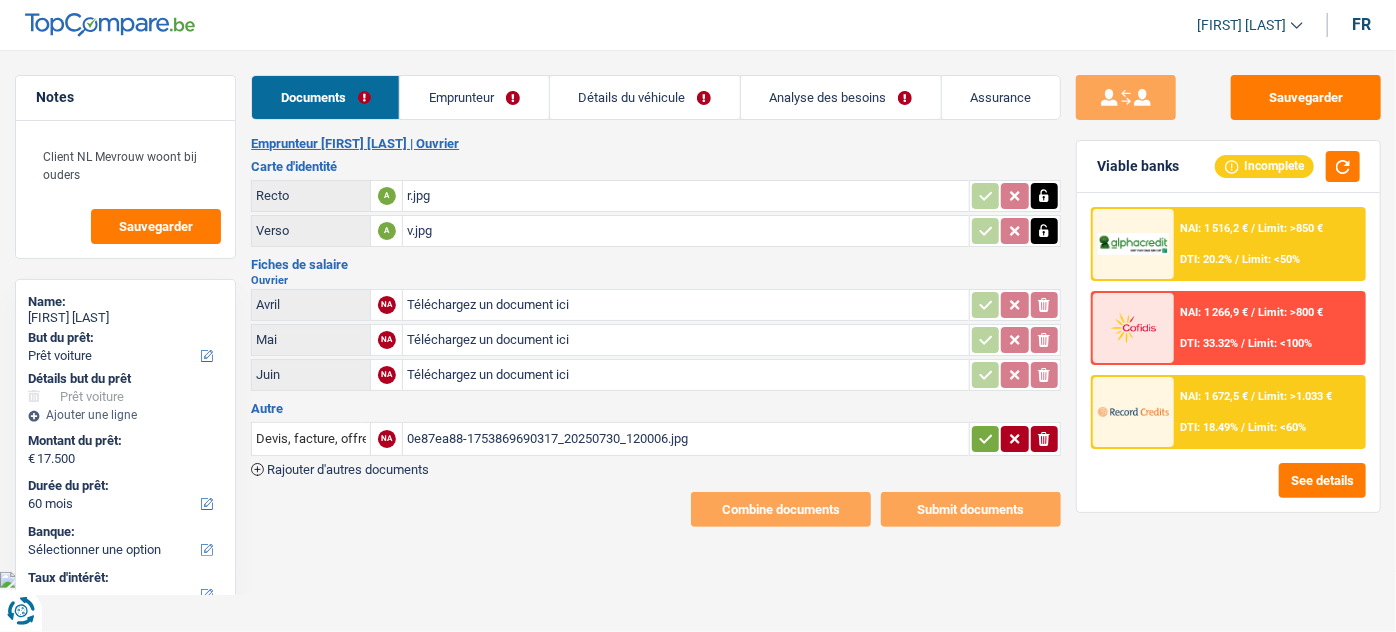 scroll, scrollTop: 0, scrollLeft: 0, axis: both 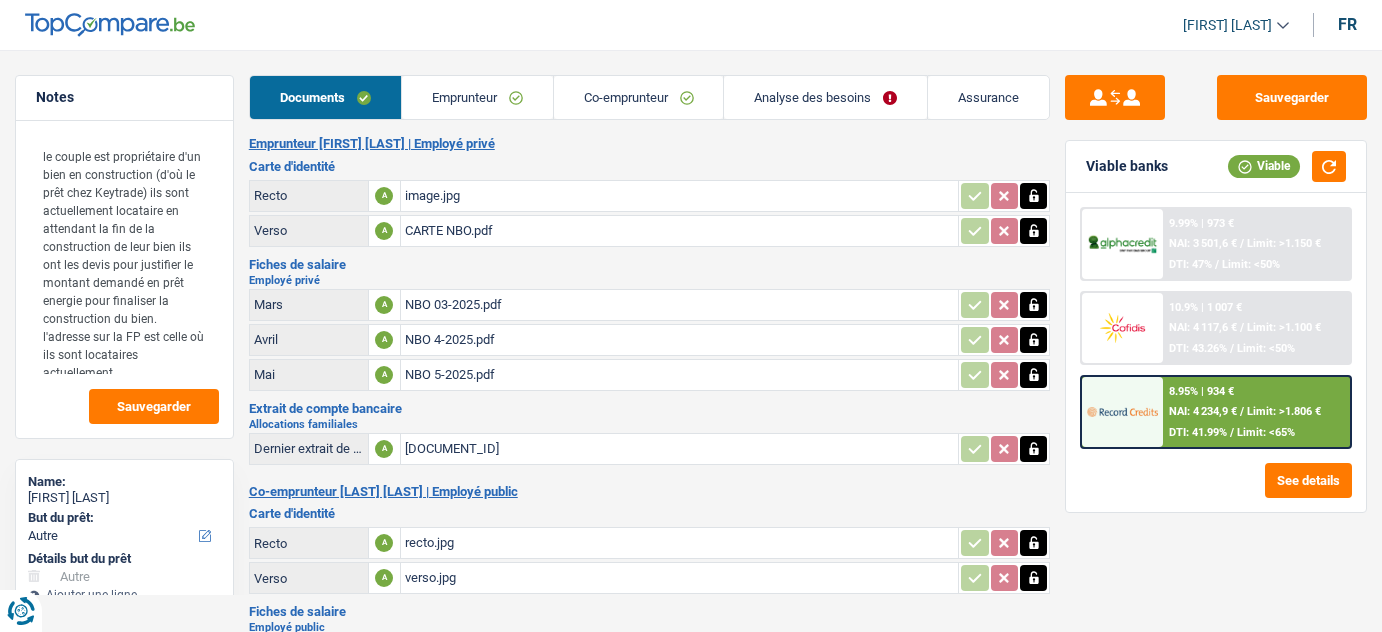 select on "other" 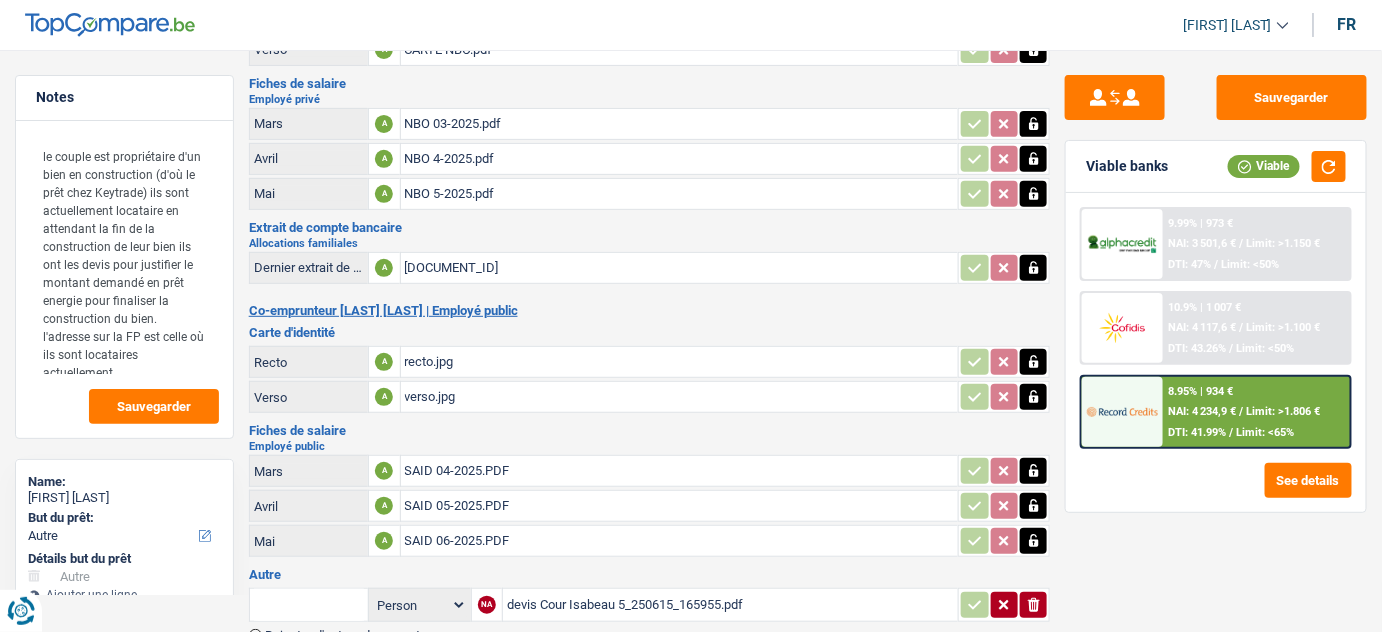 scroll, scrollTop: 0, scrollLeft: 0, axis: both 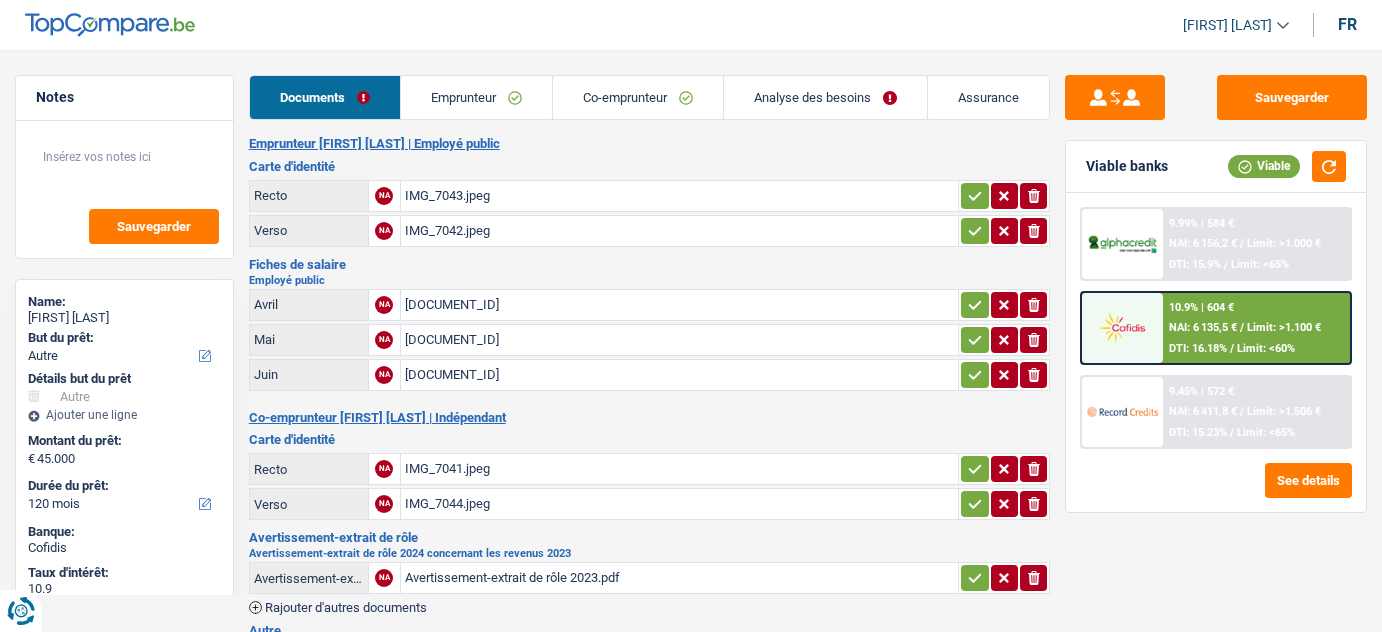 select on "other" 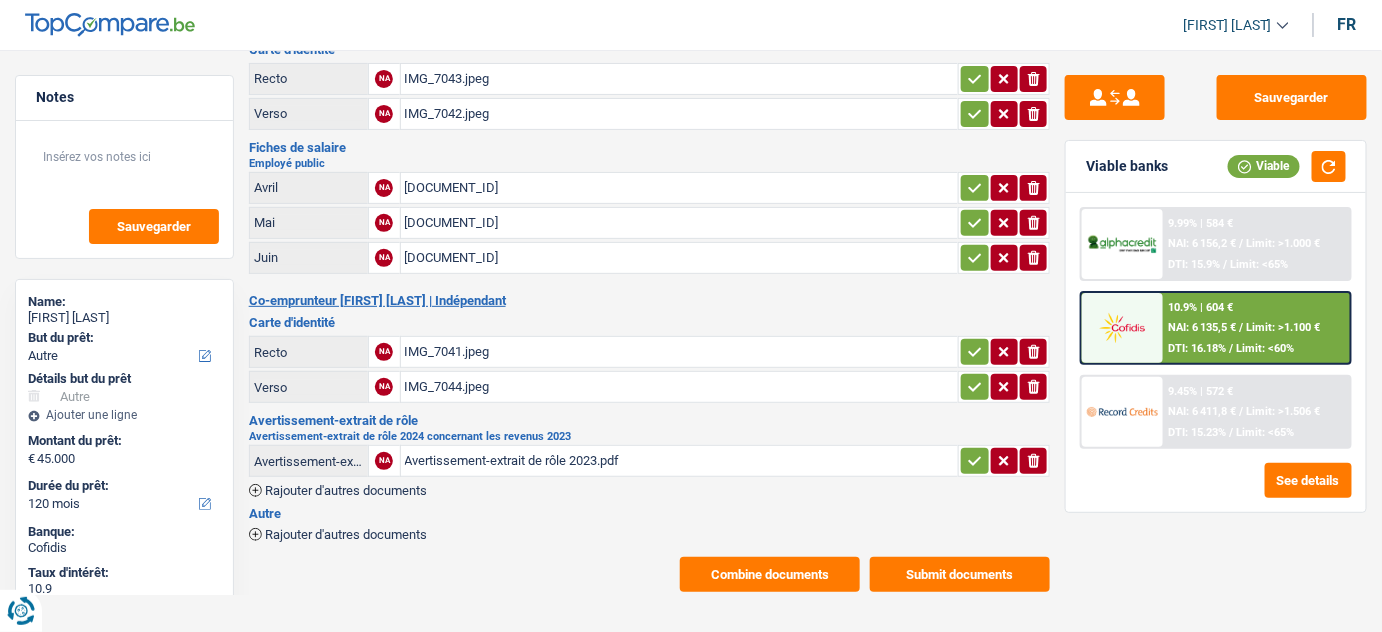 scroll, scrollTop: 117, scrollLeft: 0, axis: vertical 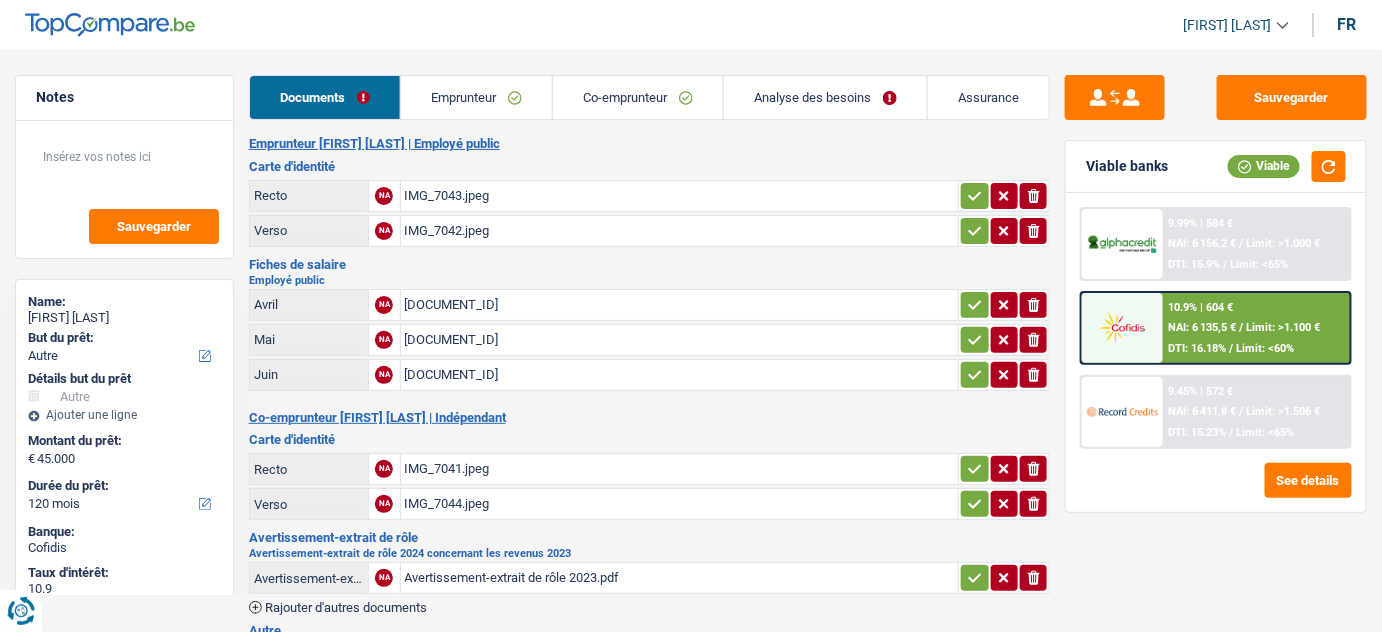 click on "Co-emprunteur" at bounding box center (638, 97) 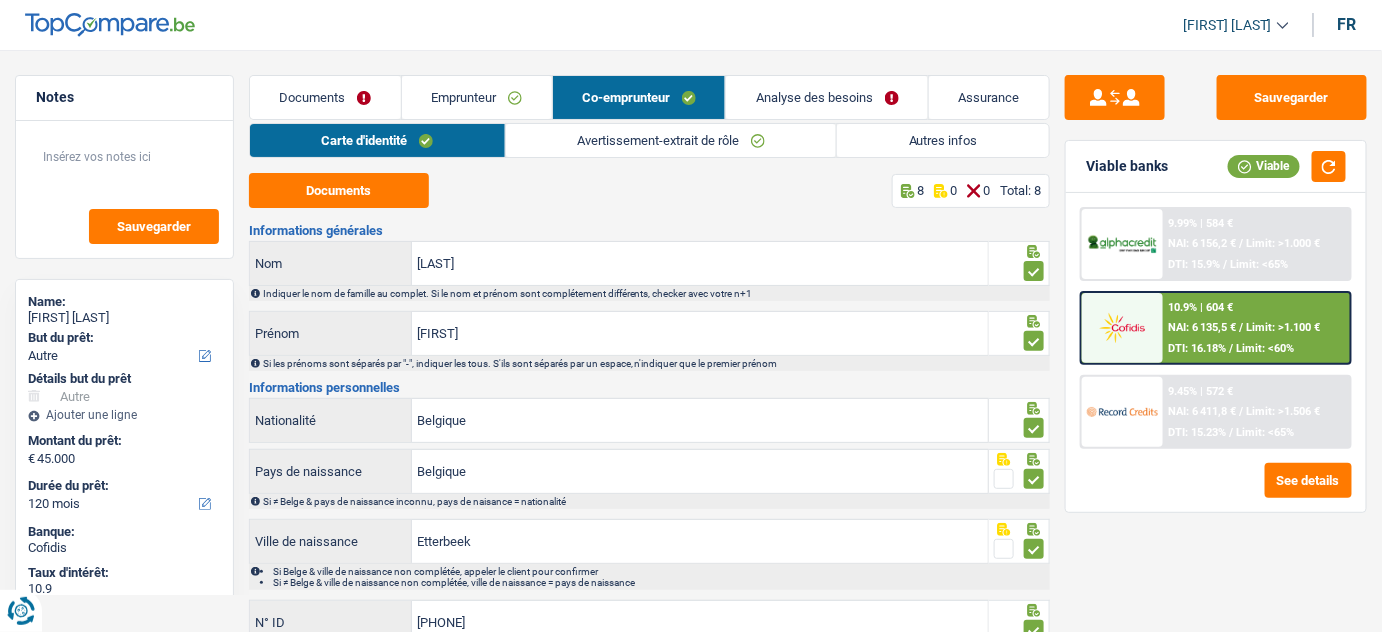 click on "Avertissement-extrait de rôle" at bounding box center [671, 140] 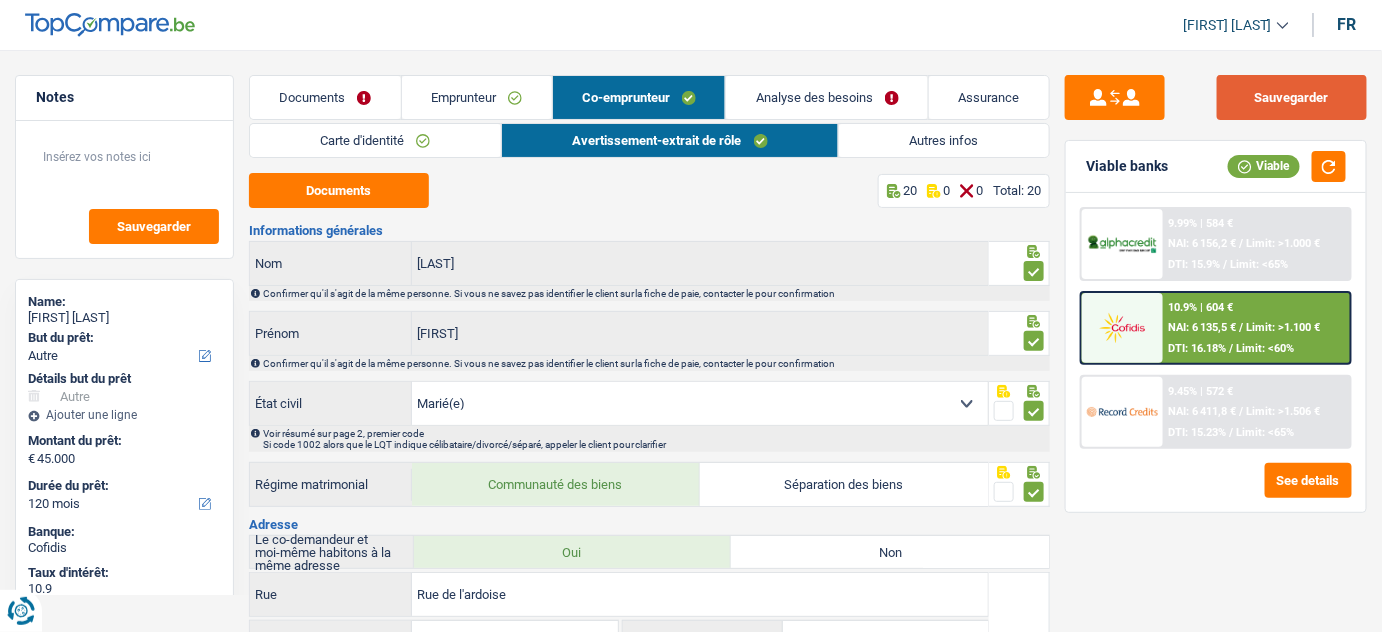 click on "Sauvegarder" at bounding box center [1292, 97] 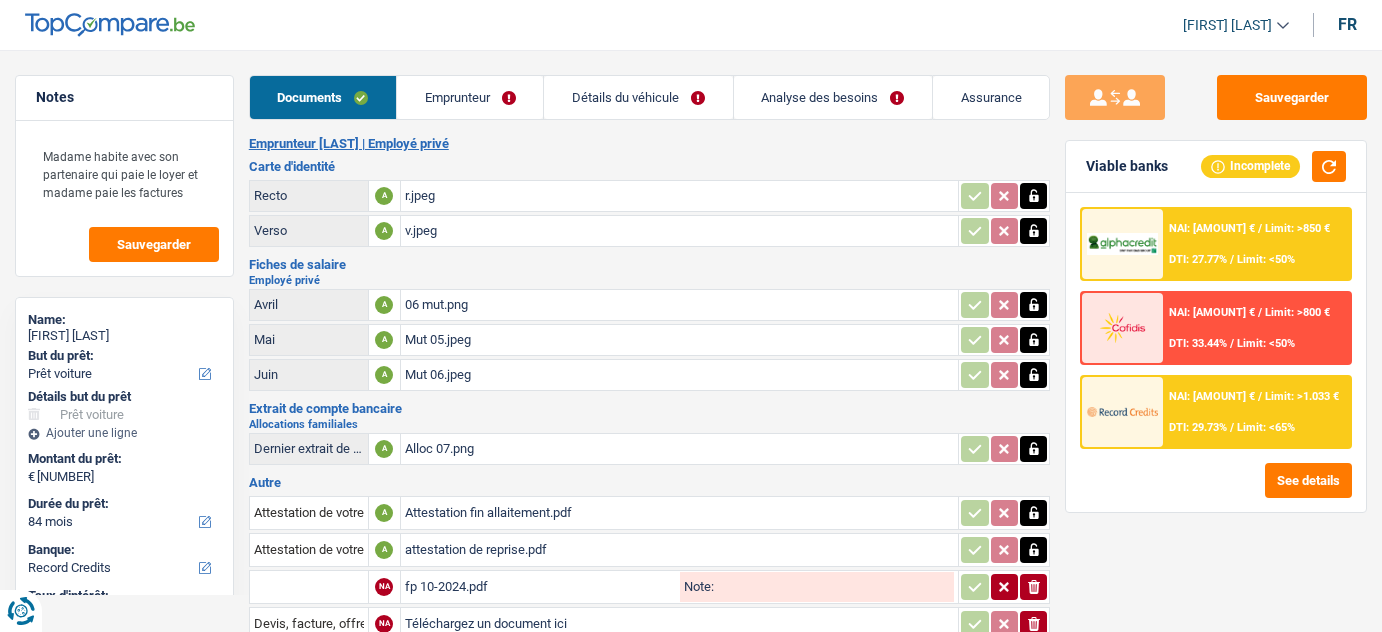 select on "car" 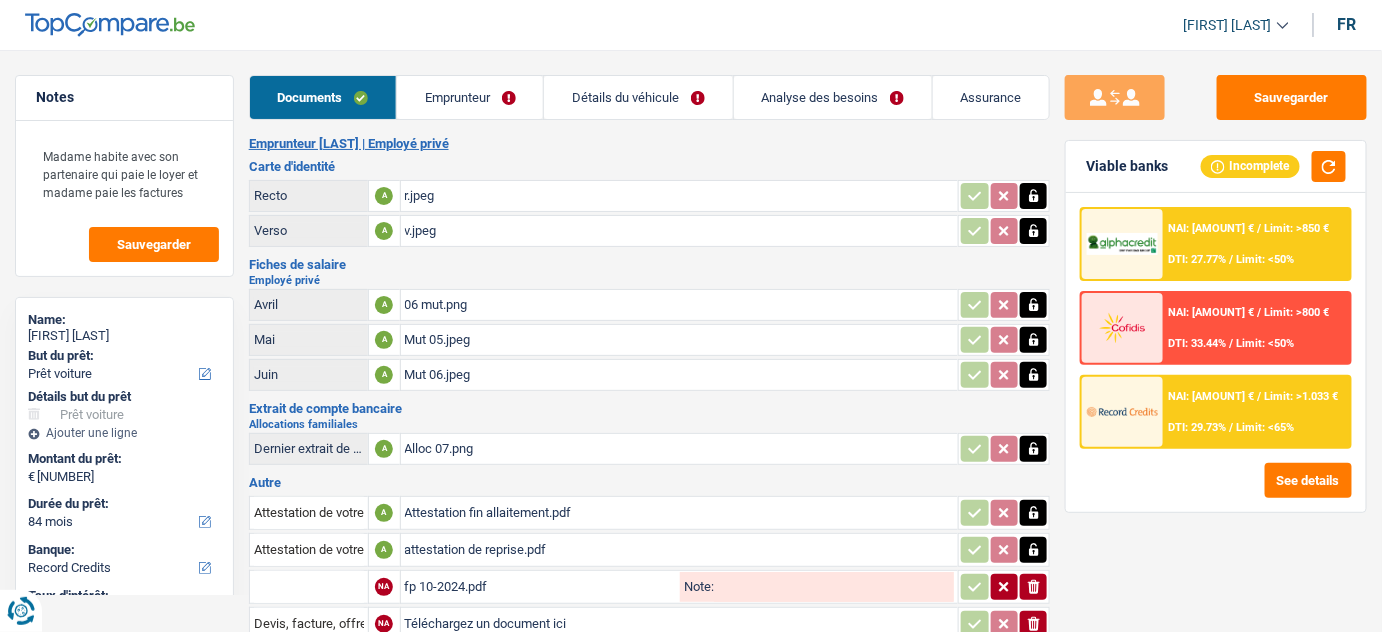 scroll, scrollTop: 0, scrollLeft: 0, axis: both 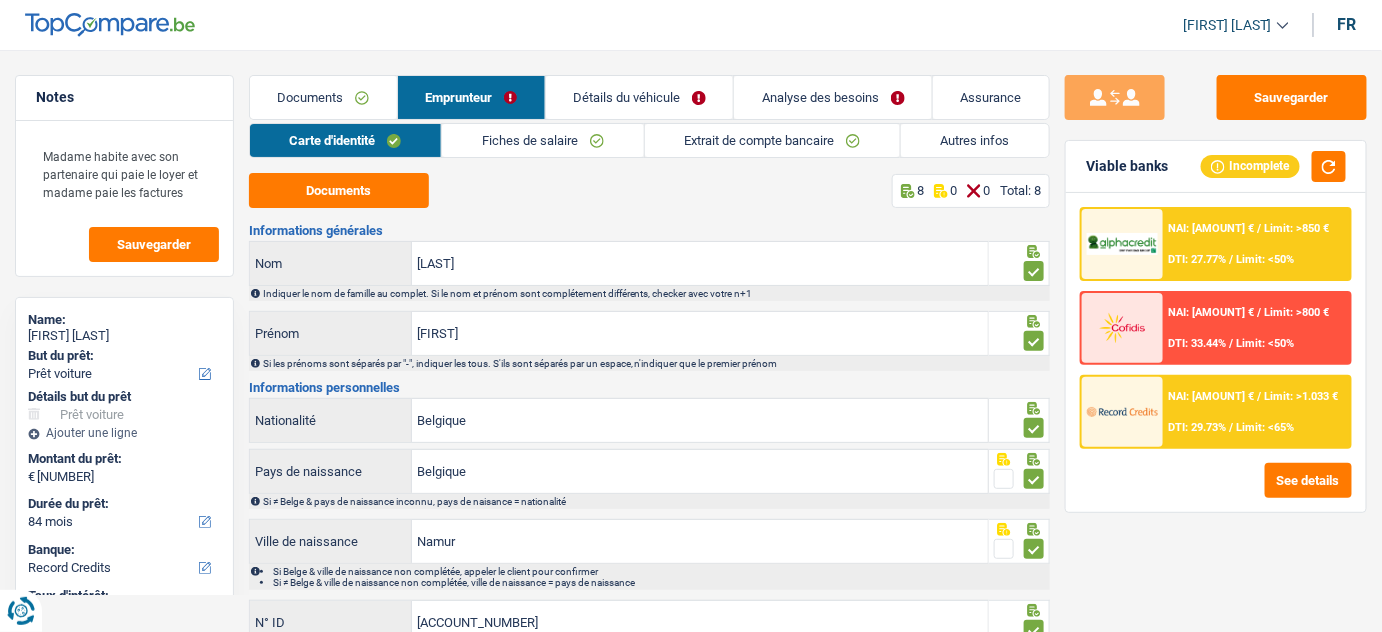 click on "Documents" at bounding box center (323, 97) 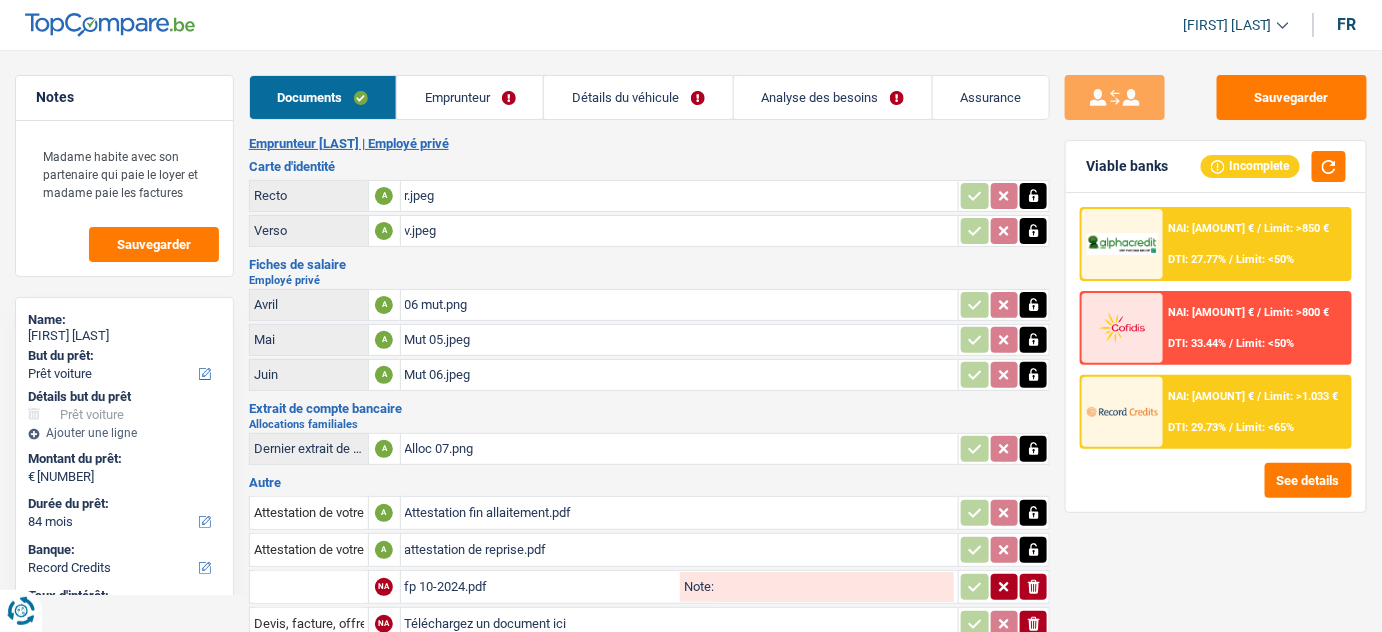 click on "Avril
A
06 mut.png
Mai
A
Mut 05.jpeg
Juin
A
Mut 06.jpeg" at bounding box center (650, 340) 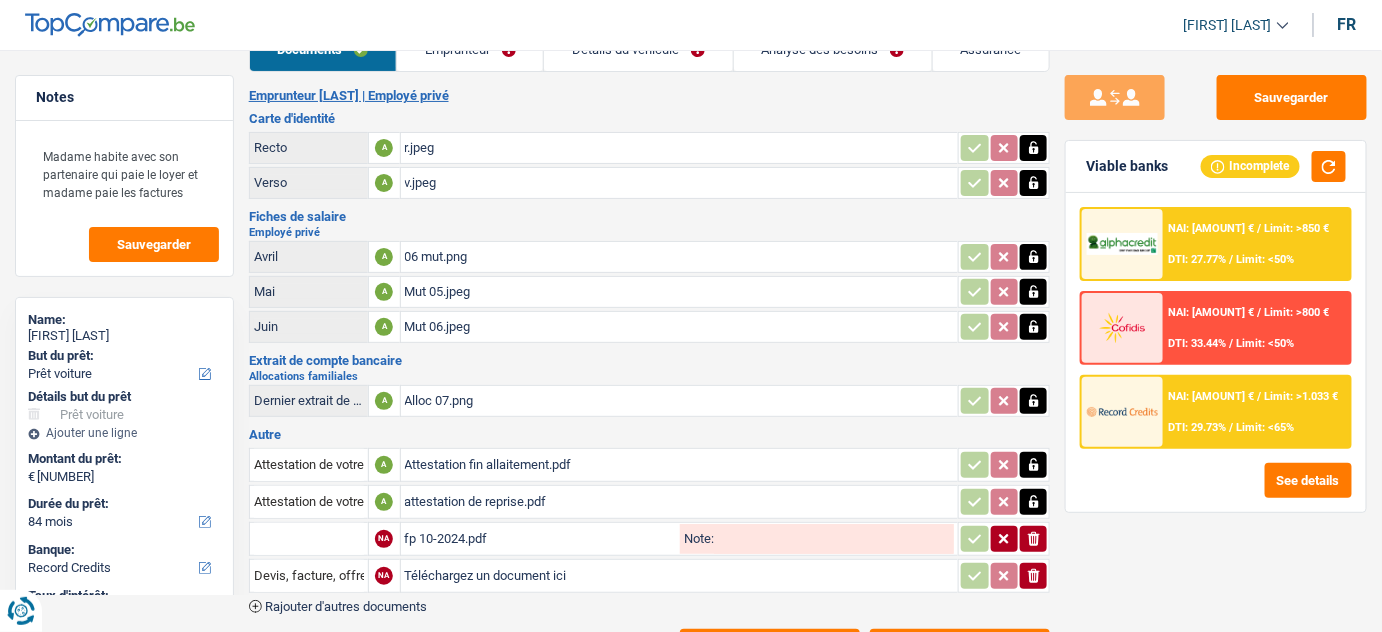 scroll, scrollTop: 117, scrollLeft: 0, axis: vertical 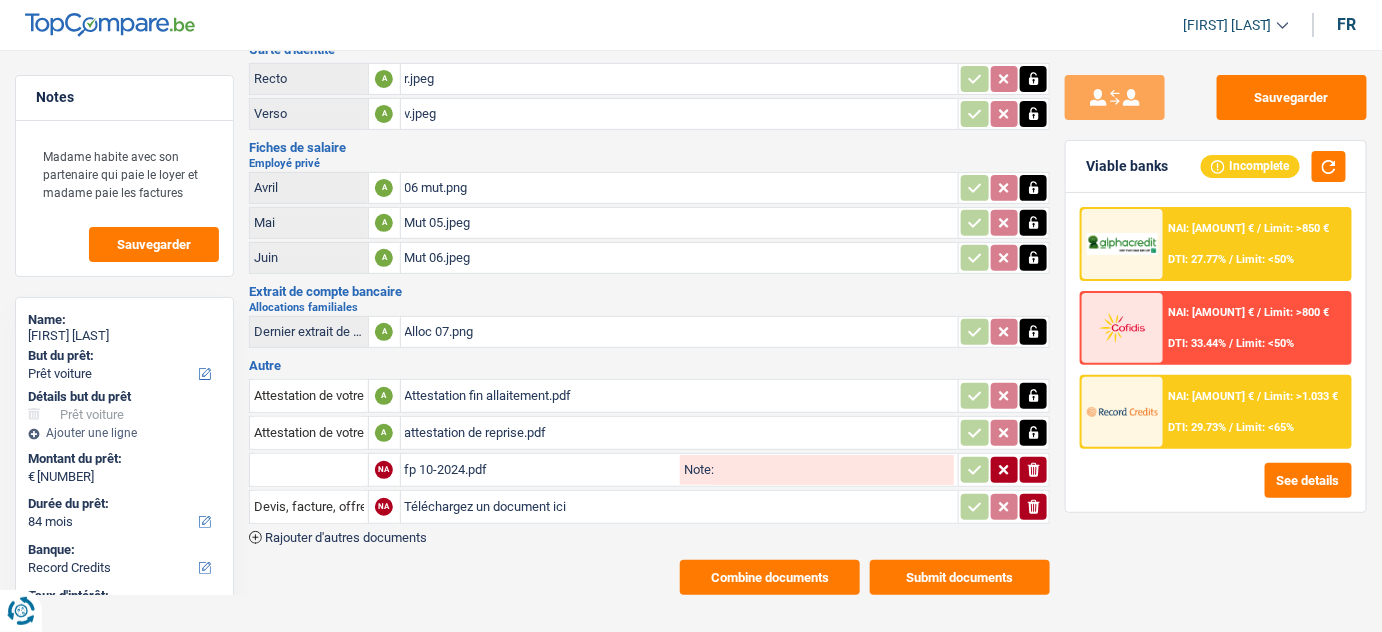 click on "Mut 06.jpeg" at bounding box center [680, 258] 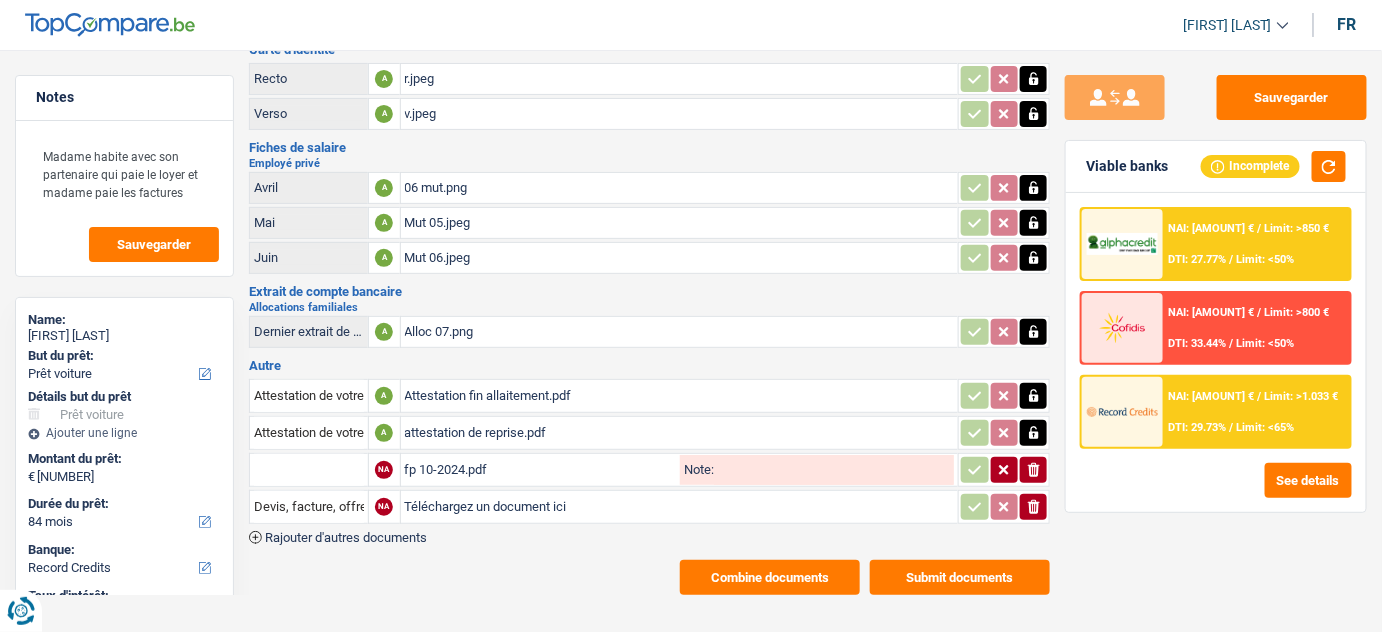 click on "ionicons-v5-e" at bounding box center (1033, 507) 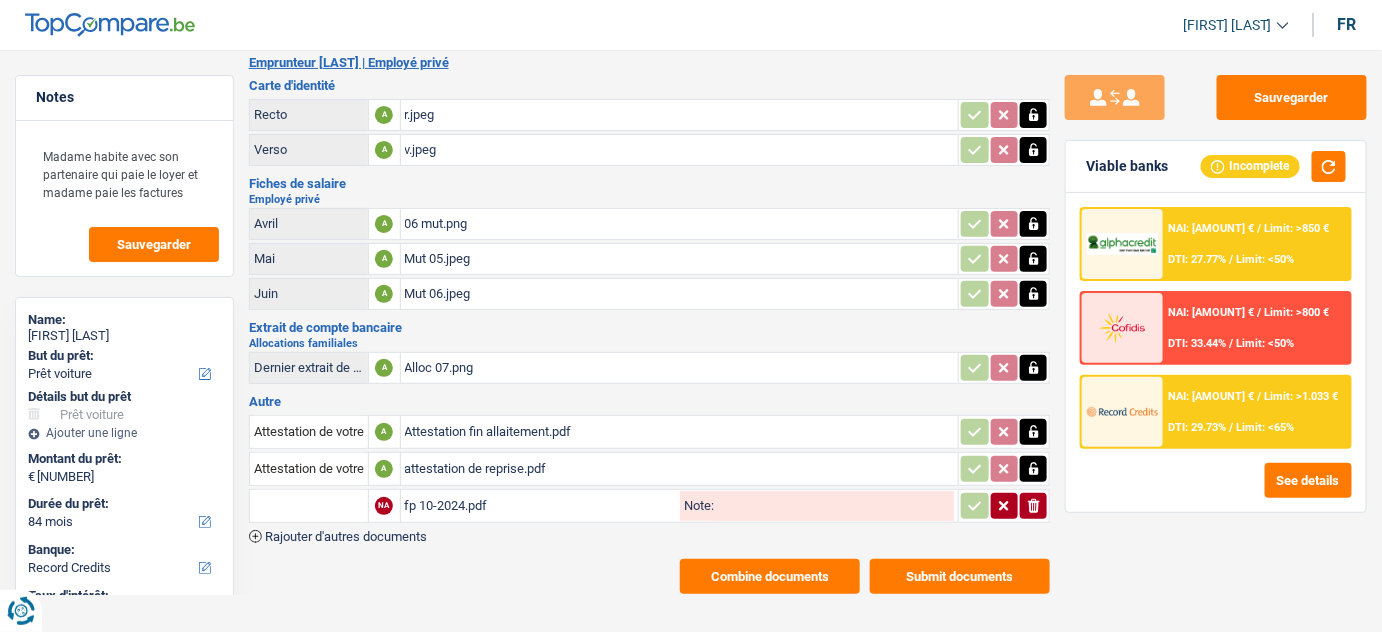 click on "Alloc 07.png" at bounding box center [680, 368] 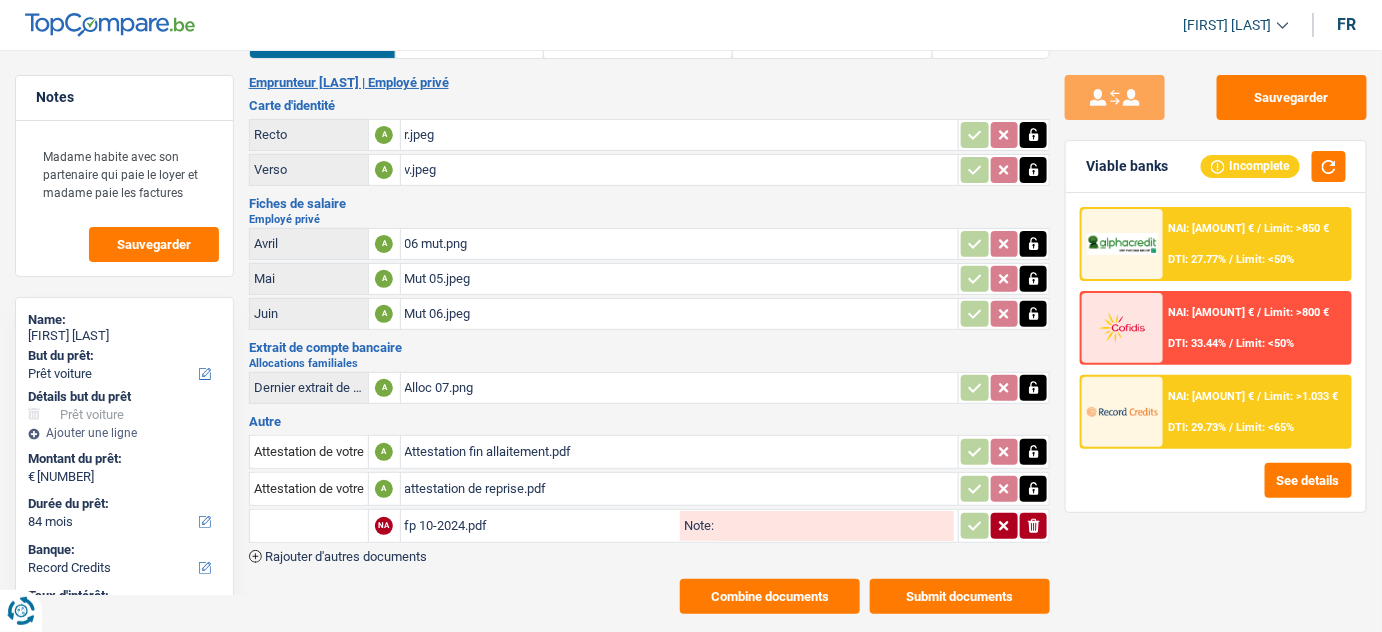 scroll, scrollTop: 0, scrollLeft: 0, axis: both 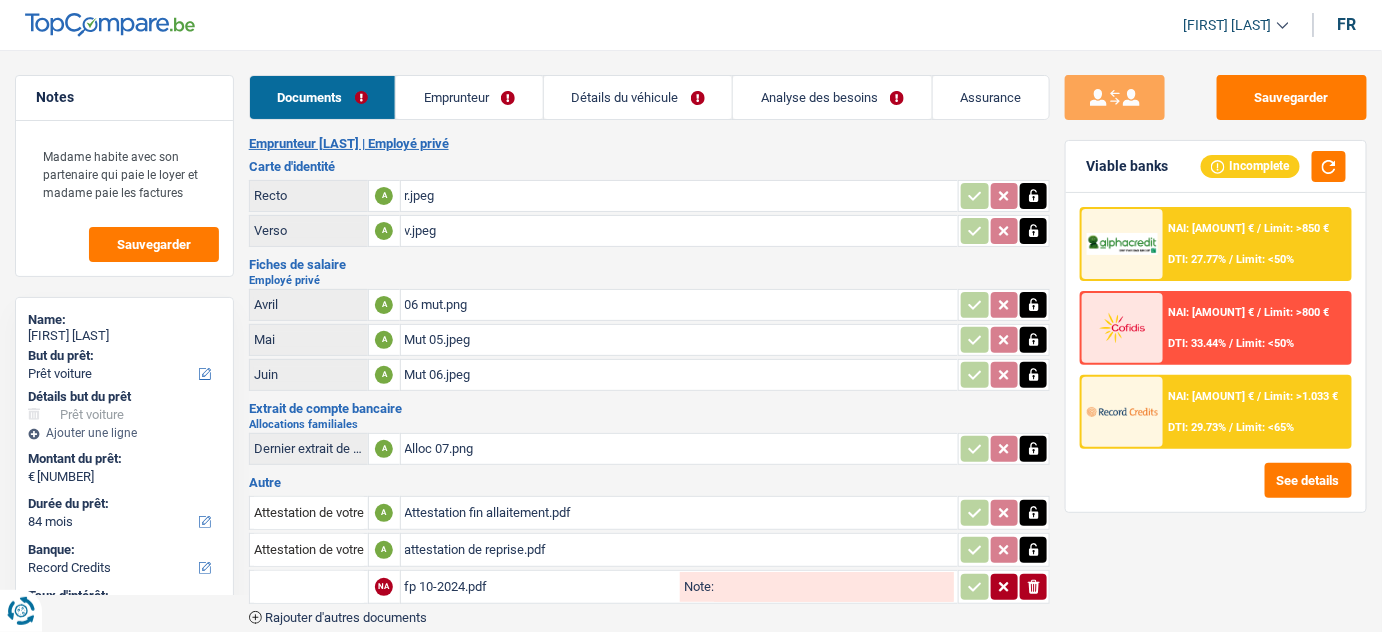 click on "Emprunteur" at bounding box center [469, 97] 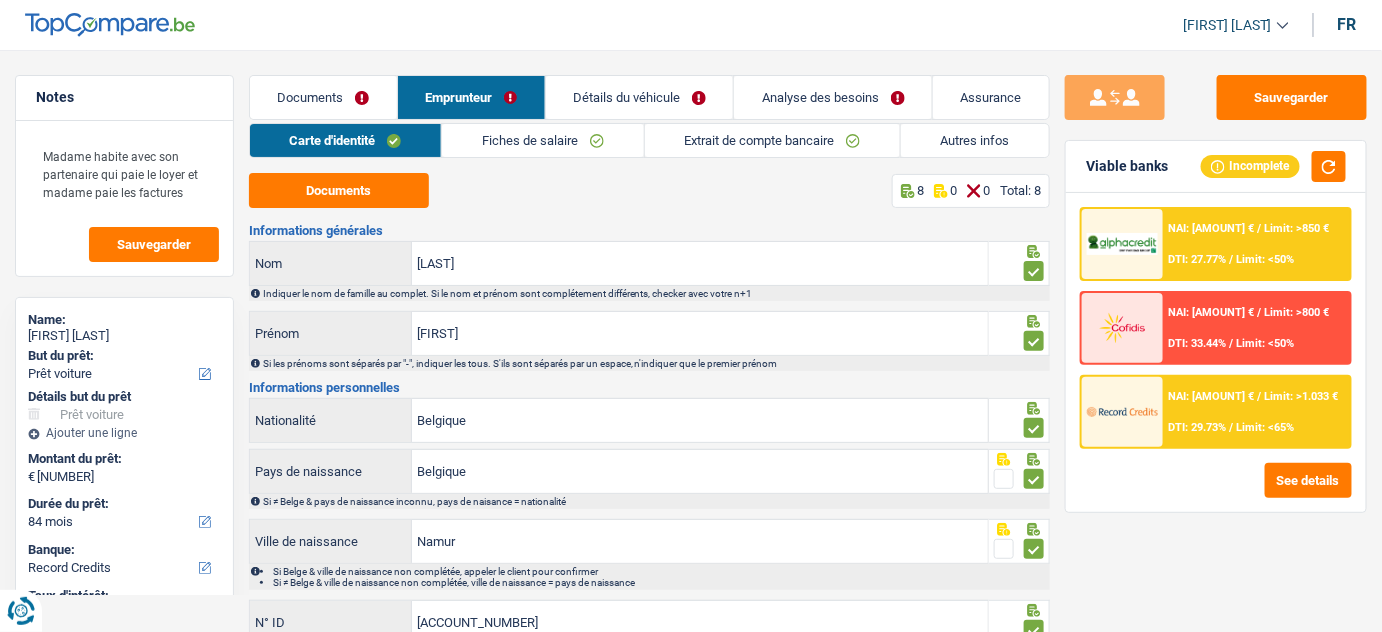 click on "Documents" at bounding box center (323, 97) 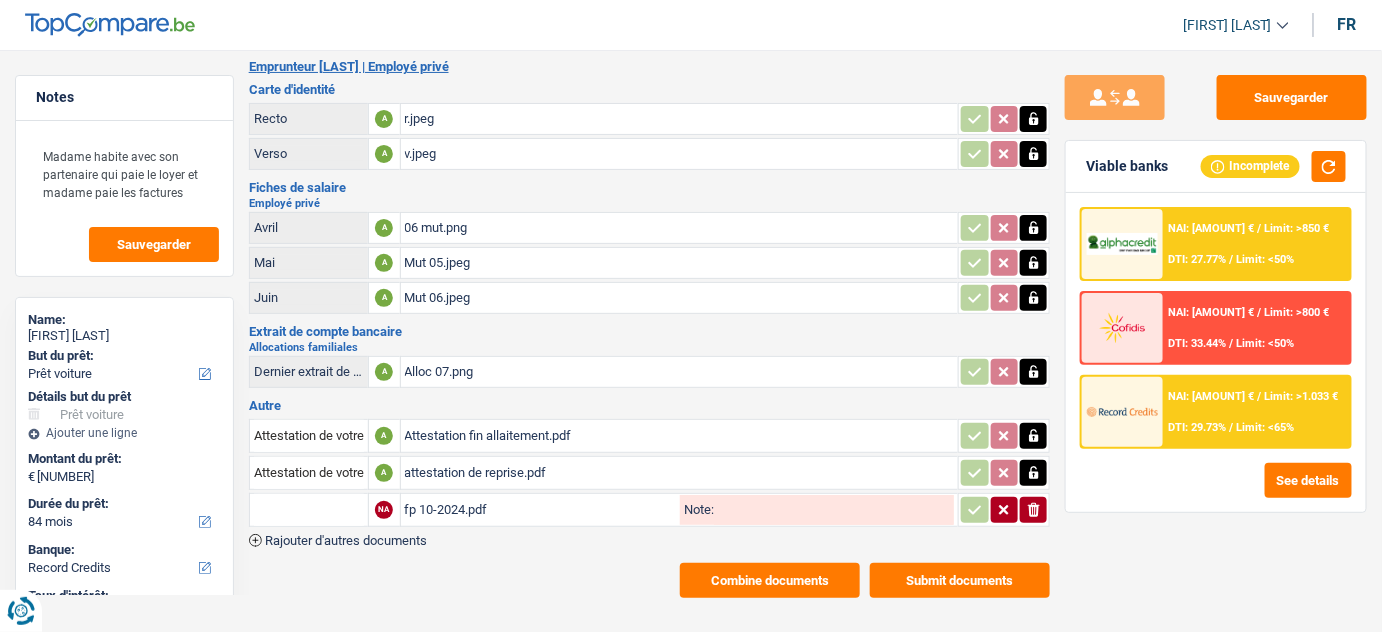 scroll, scrollTop: 81, scrollLeft: 0, axis: vertical 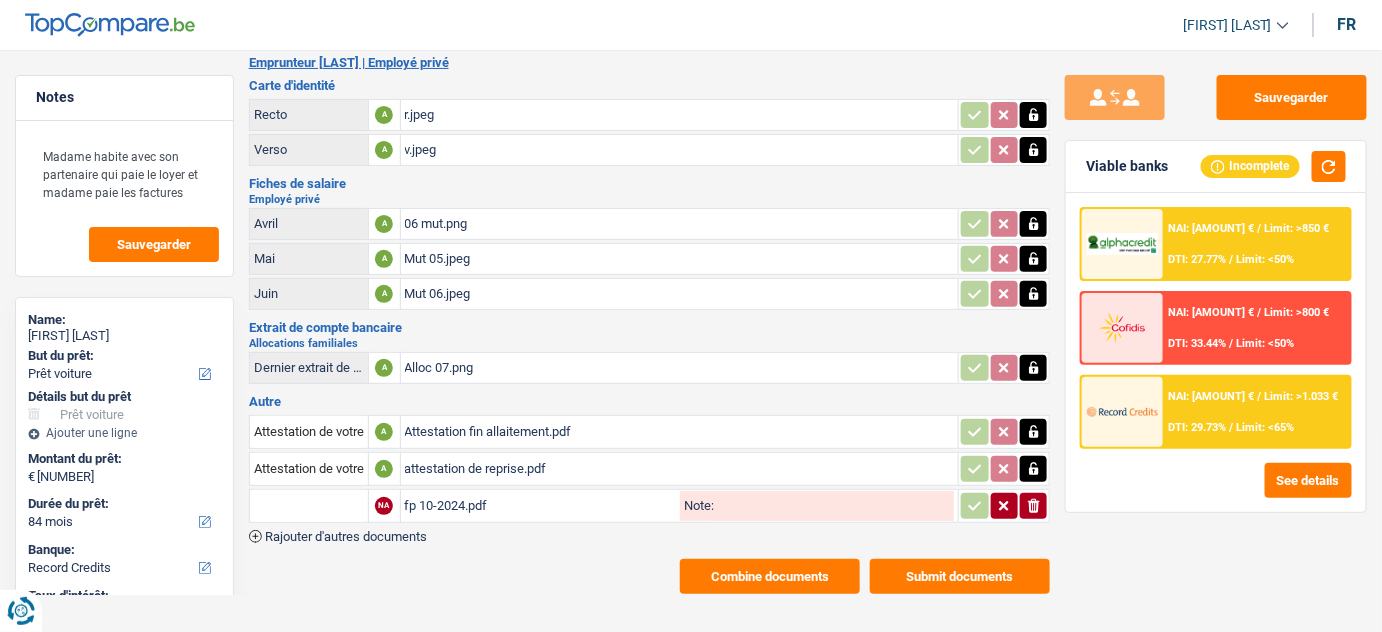 click on "Alloc 07.png" at bounding box center (680, 368) 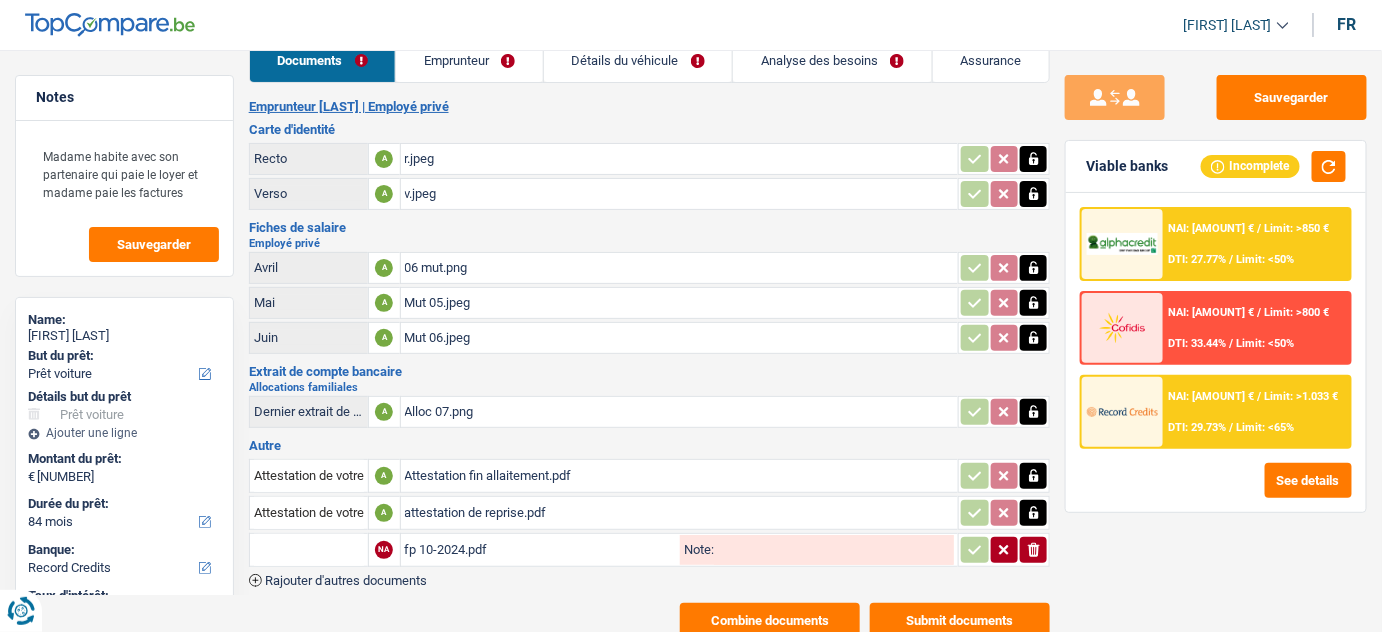 scroll, scrollTop: 0, scrollLeft: 0, axis: both 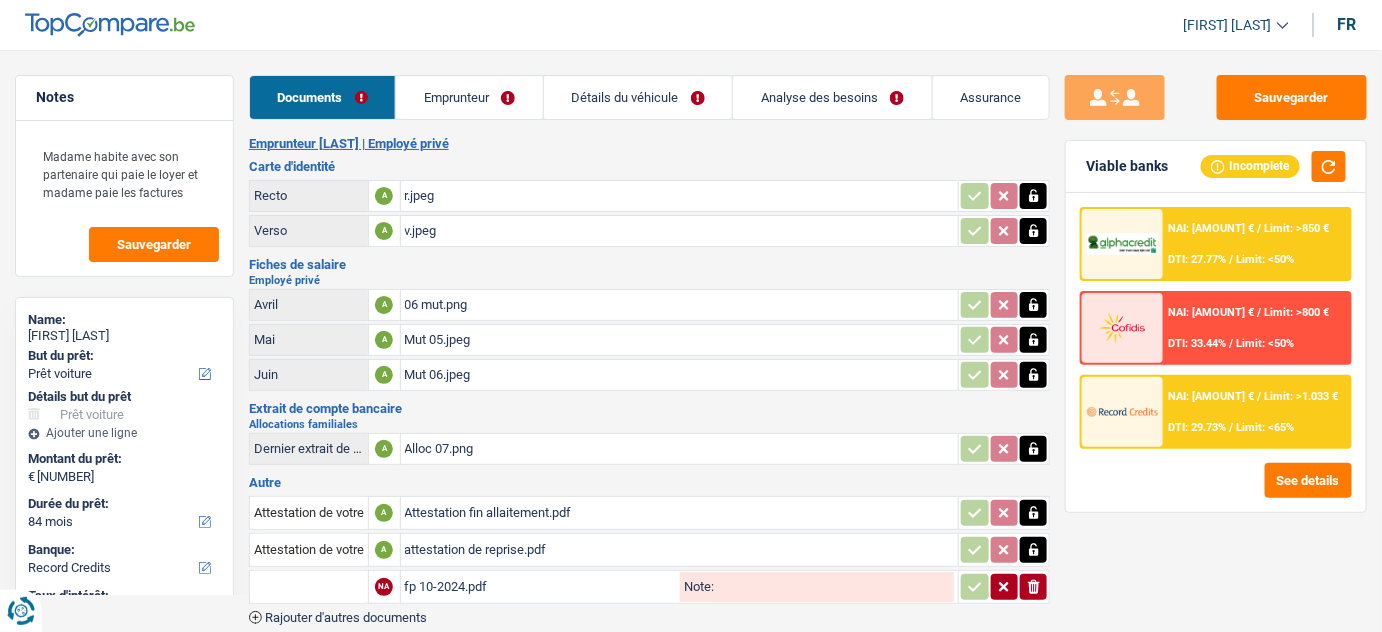 click on "Emprunteur" at bounding box center [469, 97] 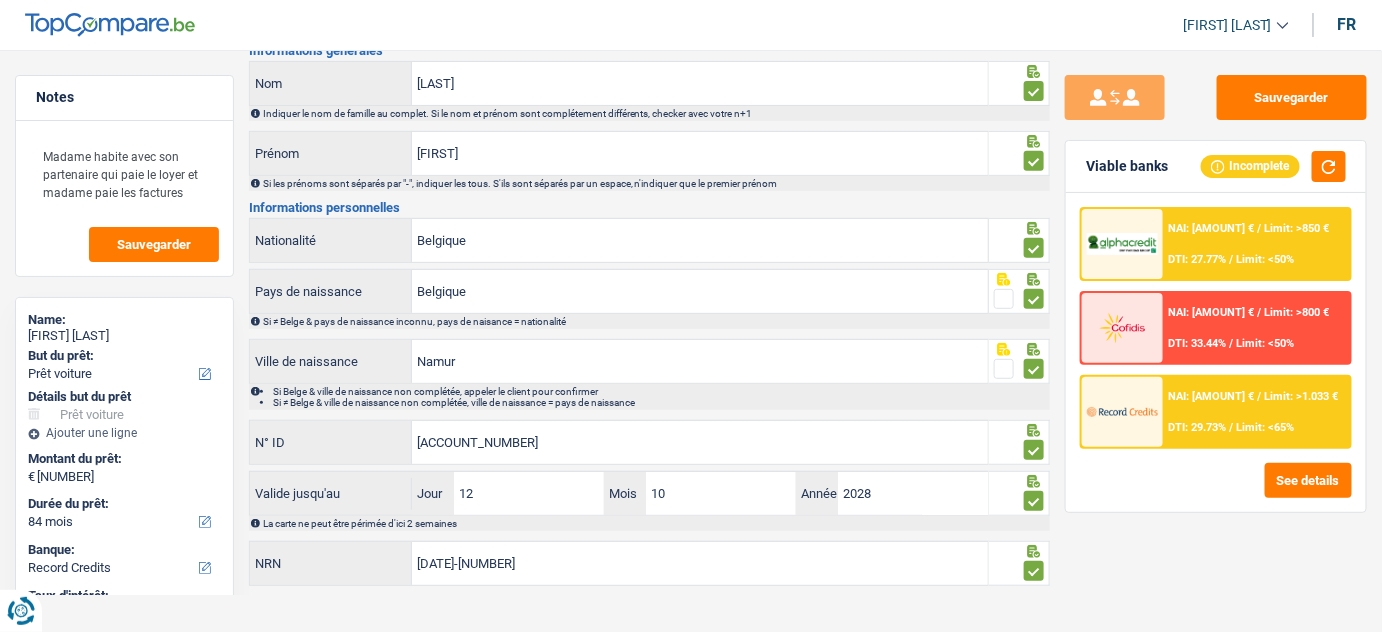 scroll, scrollTop: 0, scrollLeft: 0, axis: both 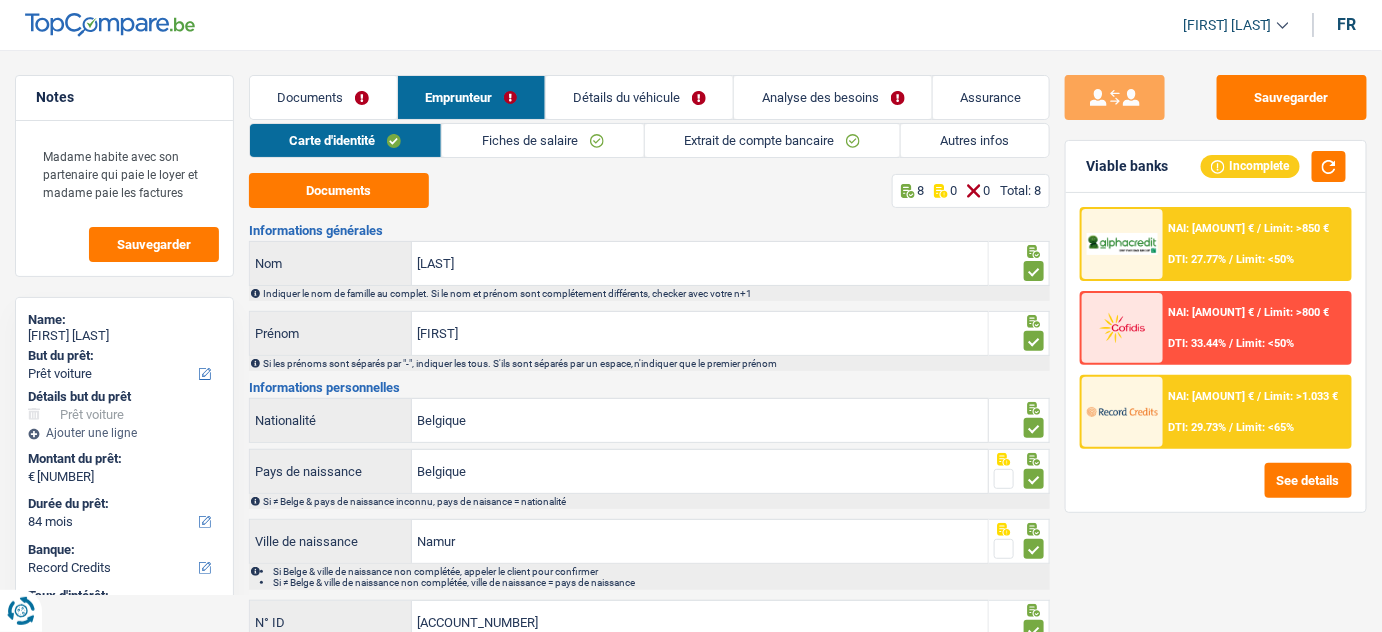click on "Fiches de salaire" at bounding box center (542, 140) 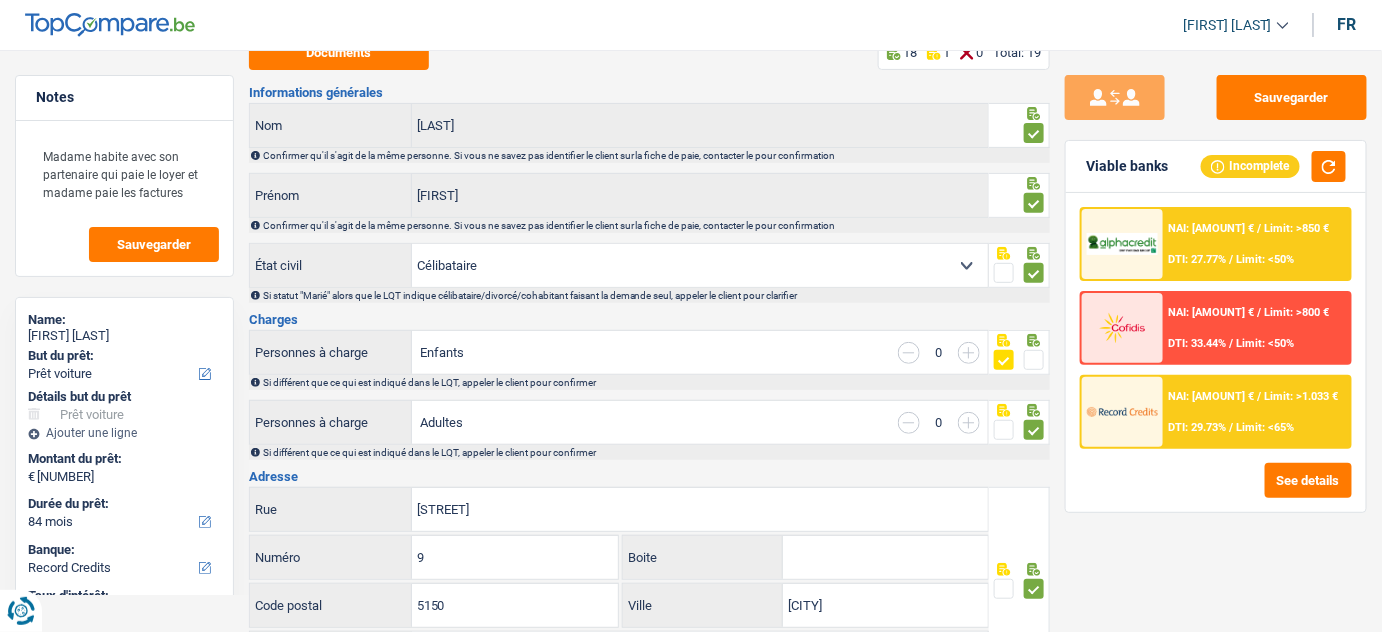 scroll, scrollTop: 272, scrollLeft: 0, axis: vertical 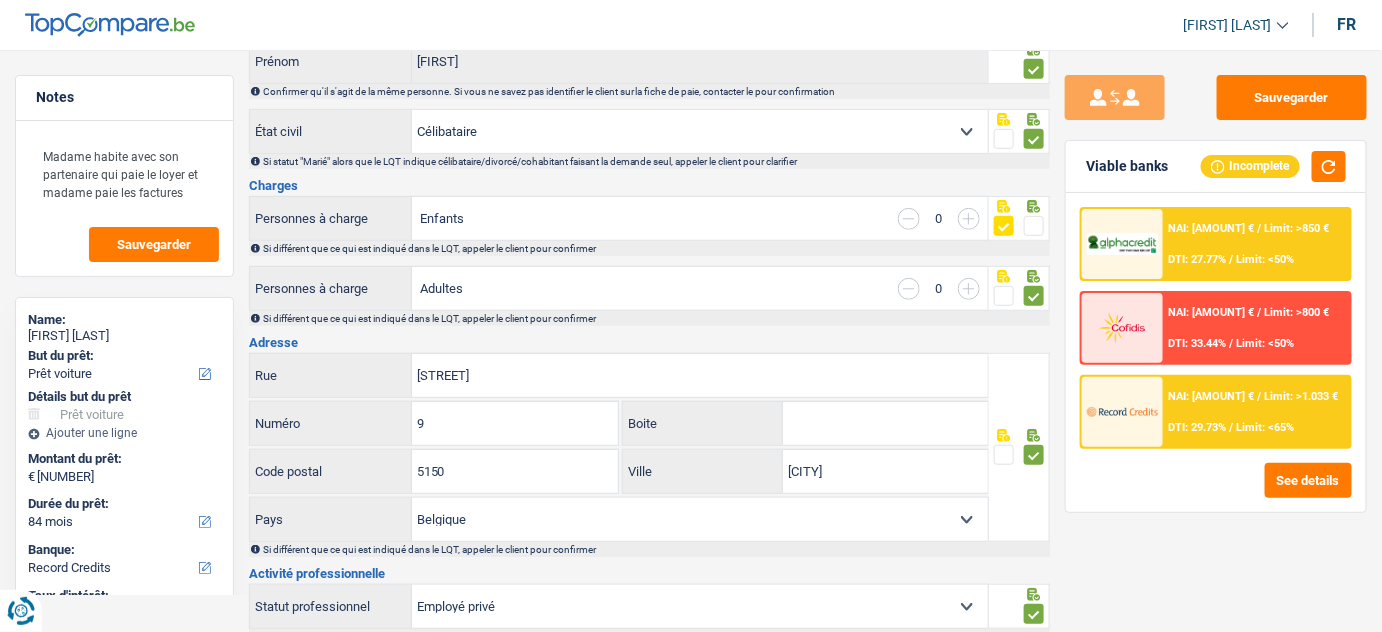click at bounding box center (969, 219) 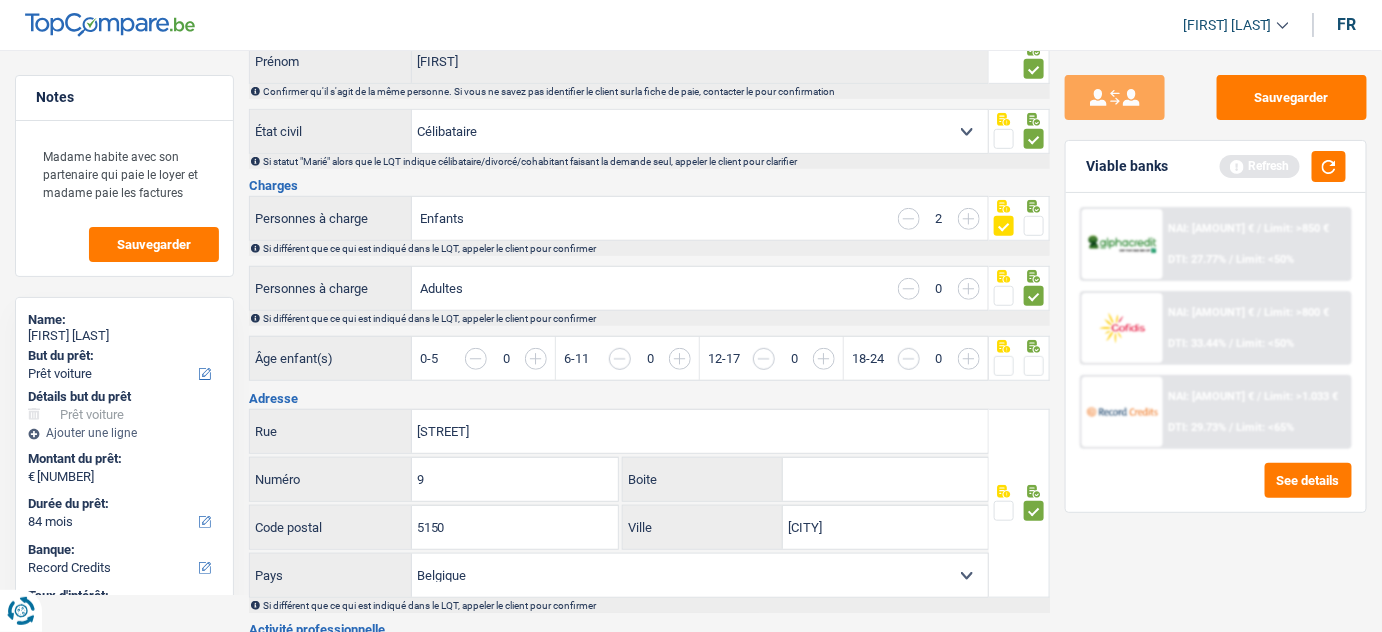 click at bounding box center (969, 219) 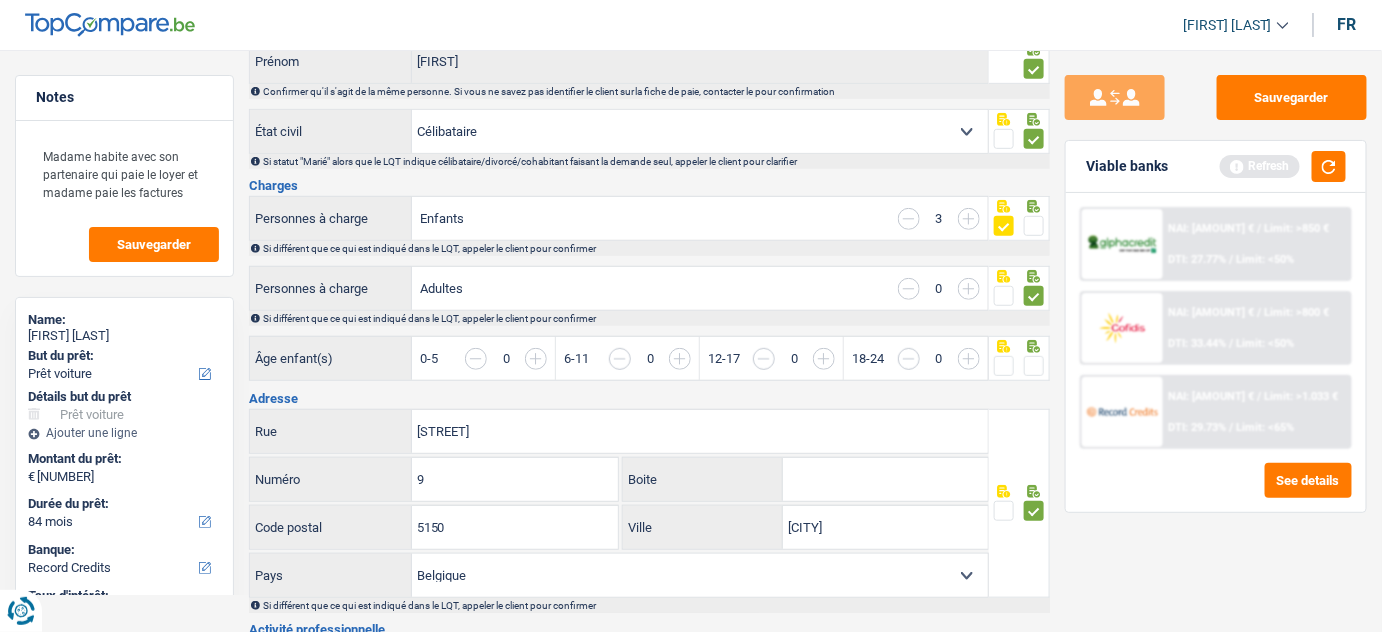 click at bounding box center [1038, 369] 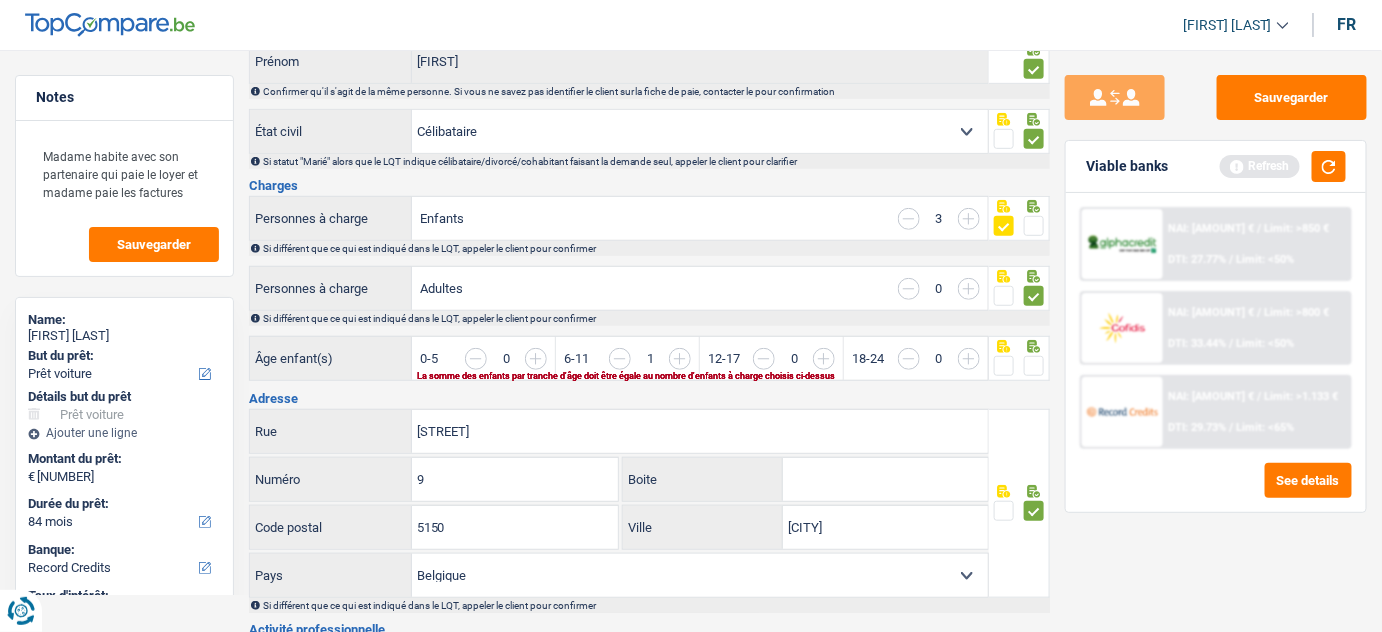 click at bounding box center [1182, 369] 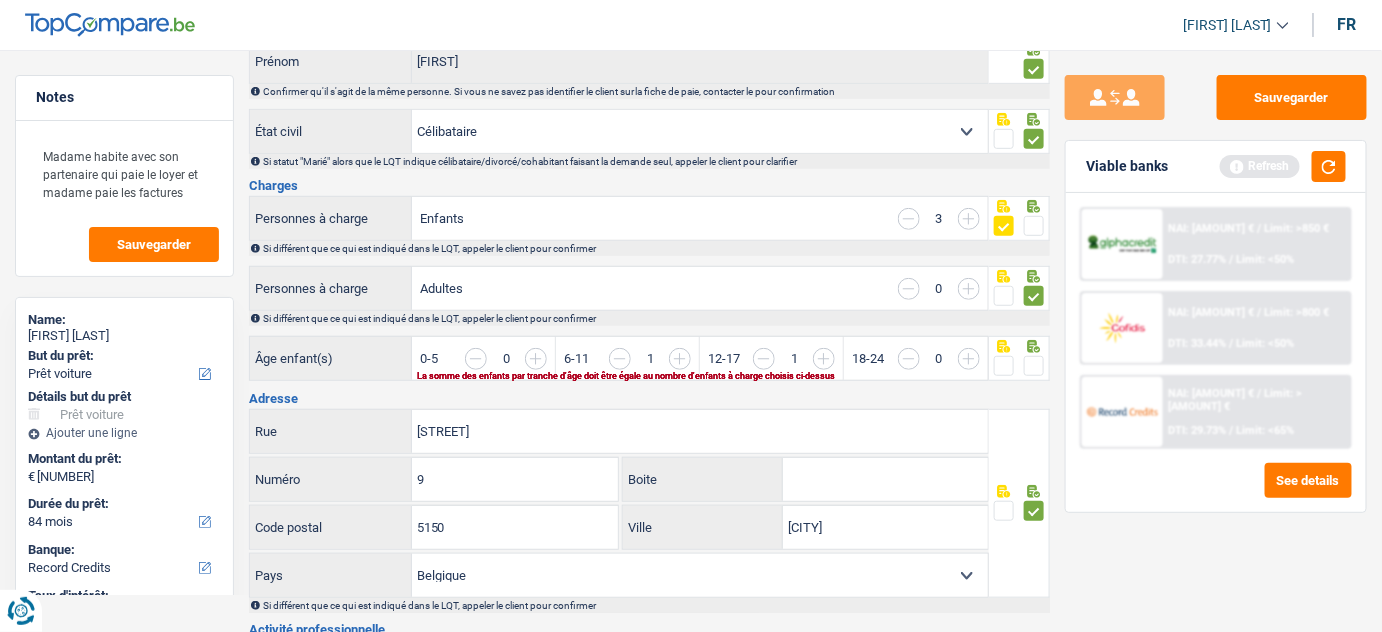 click at bounding box center (894, 369) 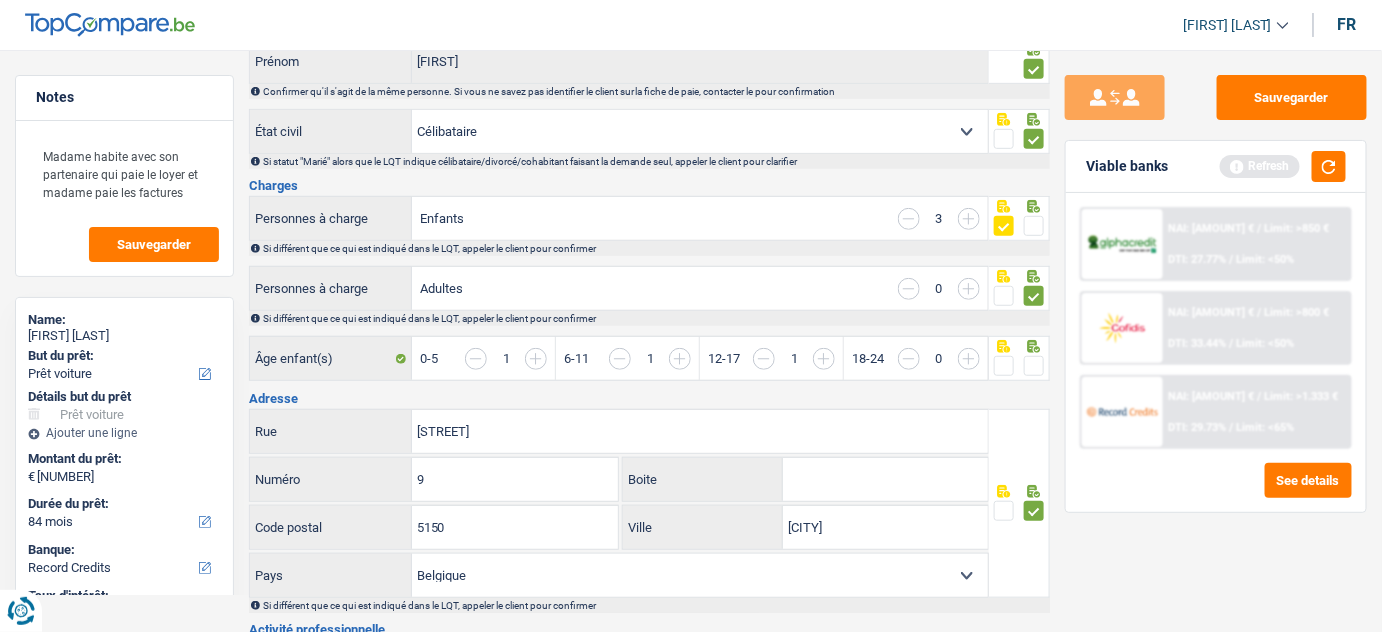 drag, startPoint x: 744, startPoint y: 356, endPoint x: 761, endPoint y: 355, distance: 17.029387 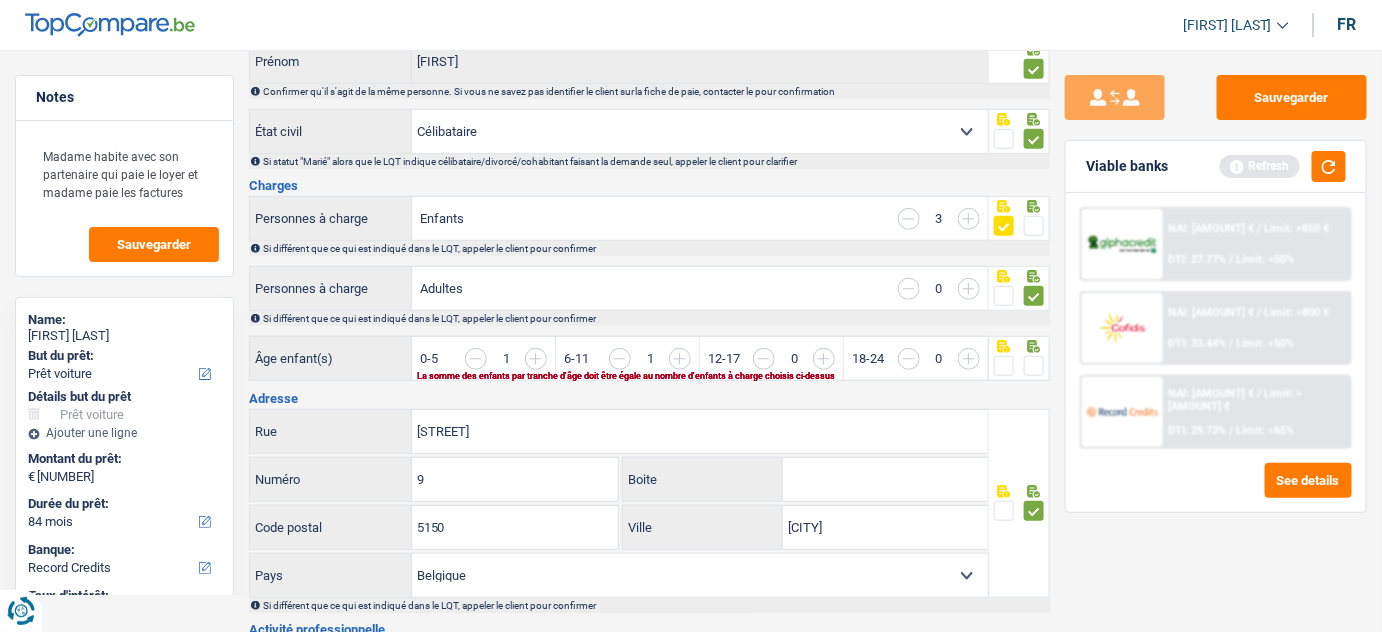 click at bounding box center (1038, 369) 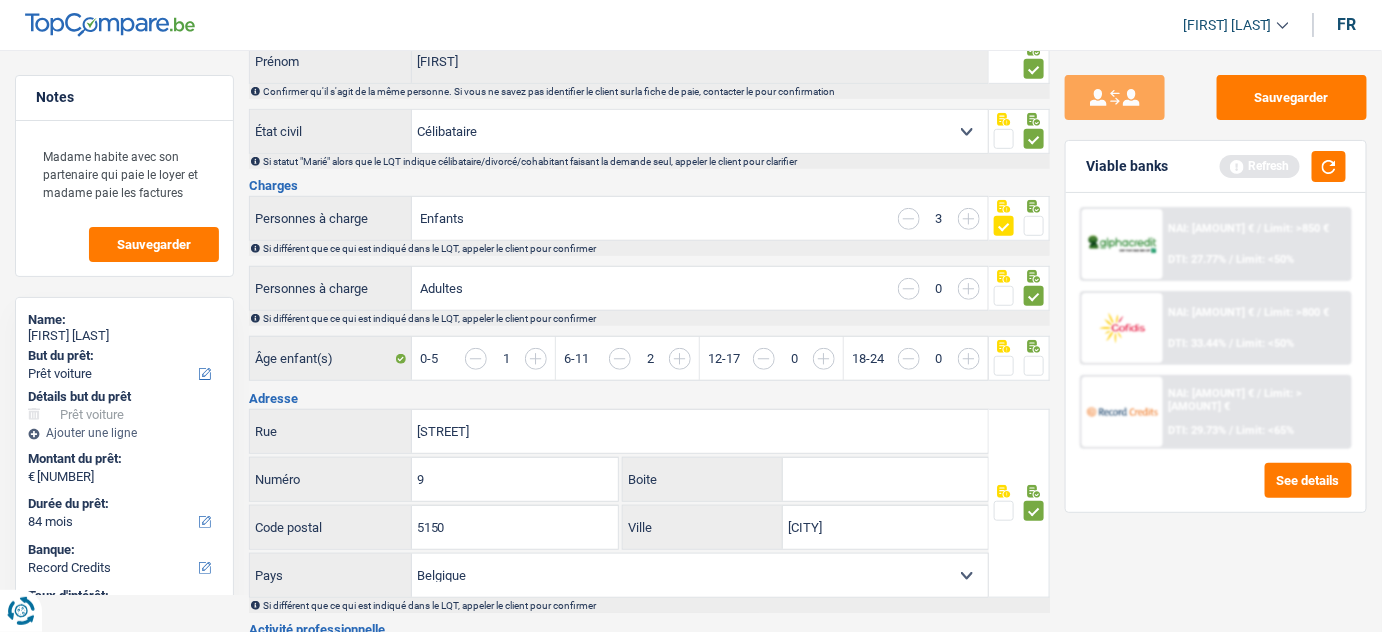 drag, startPoint x: 1008, startPoint y: 359, endPoint x: 1054, endPoint y: 343, distance: 48.703182 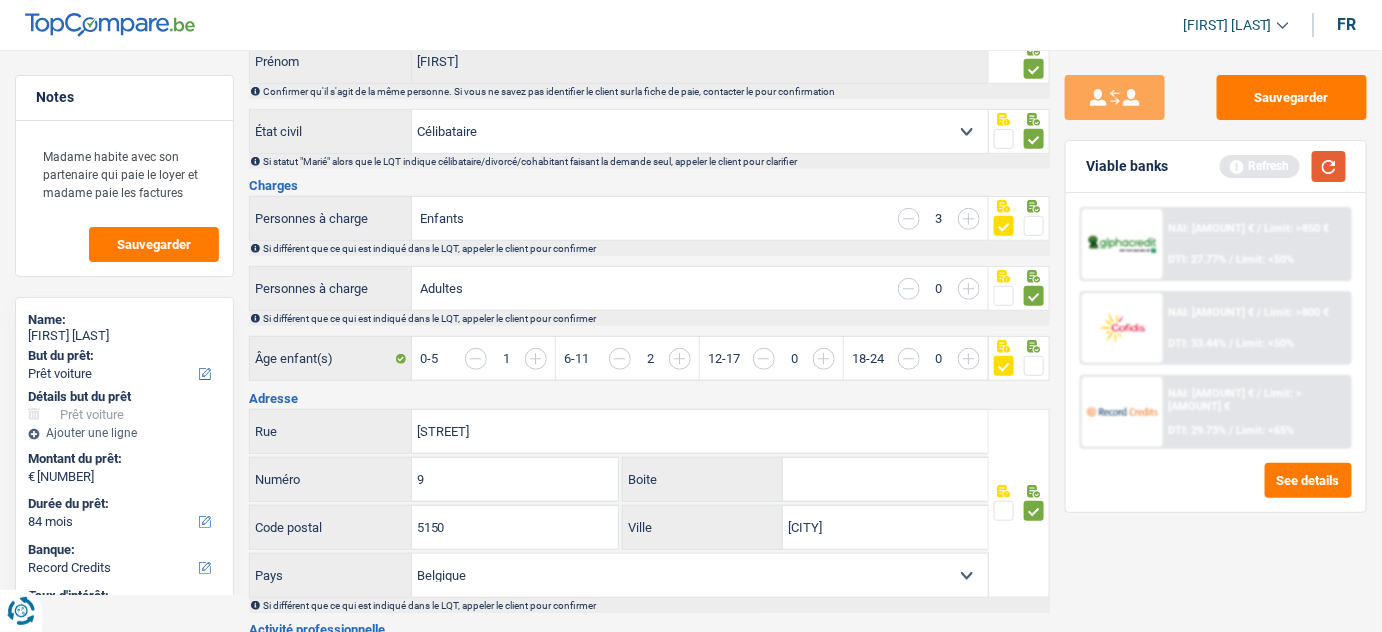 click at bounding box center (1329, 166) 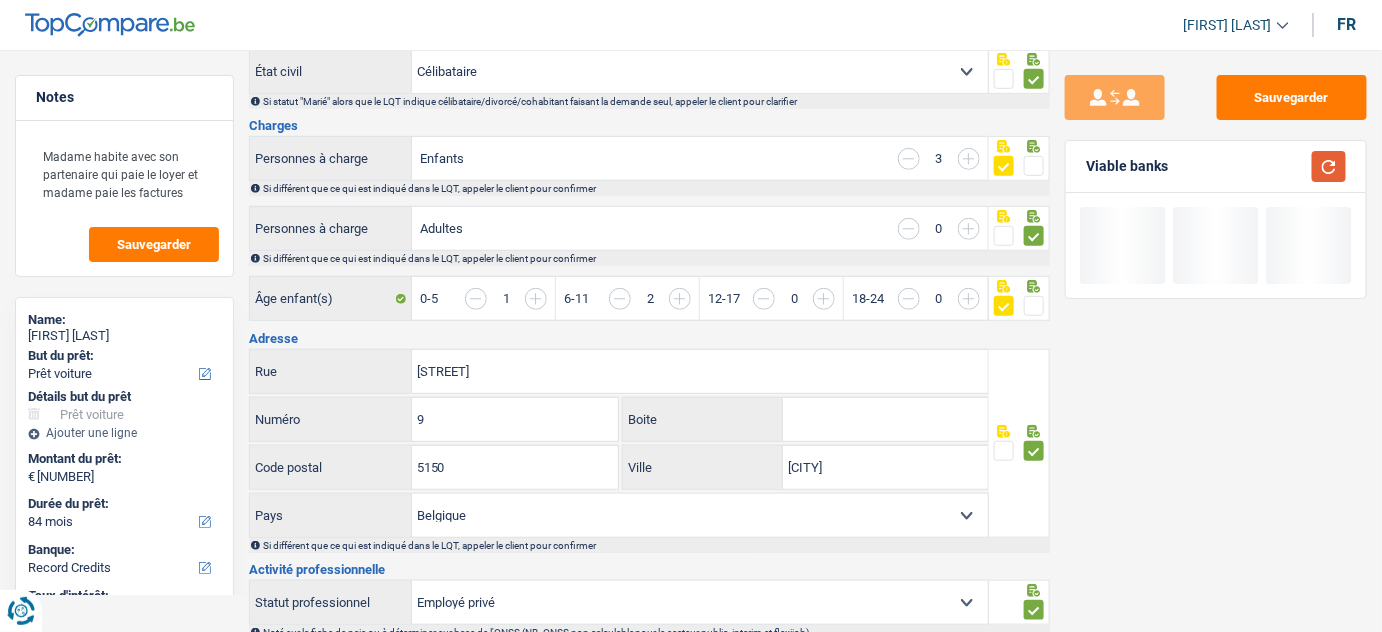 scroll, scrollTop: 363, scrollLeft: 0, axis: vertical 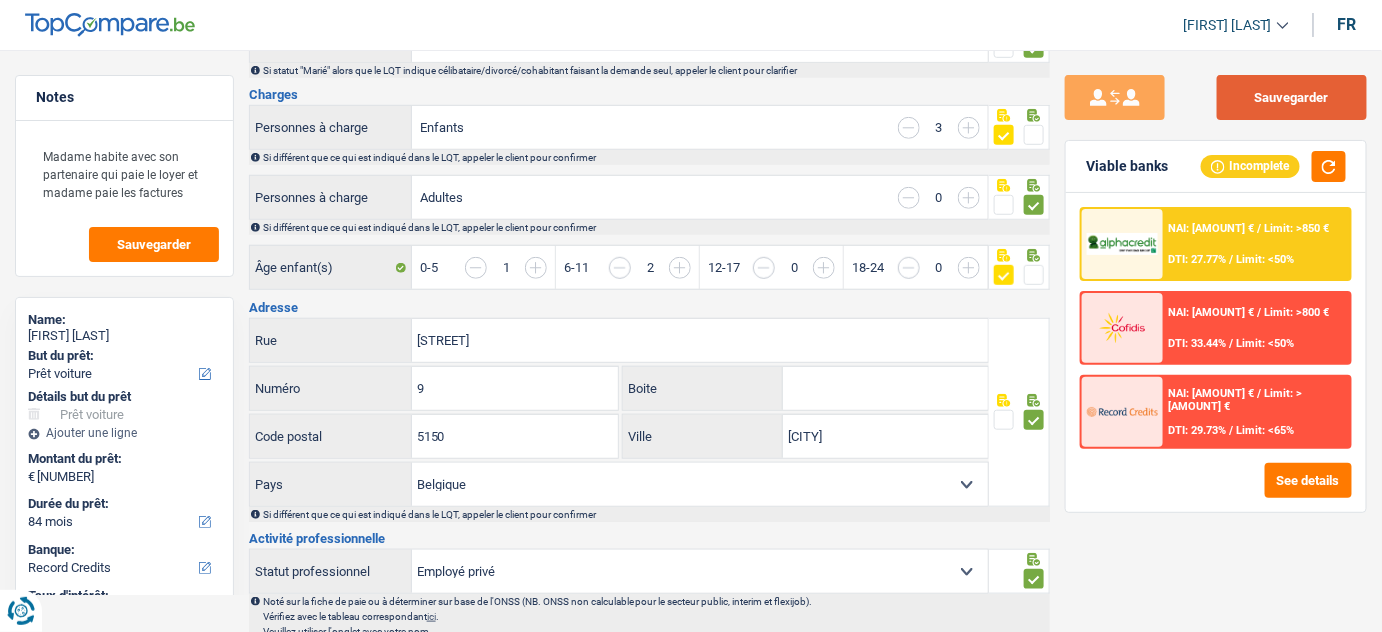 click on "Sauvegarder" at bounding box center [1292, 97] 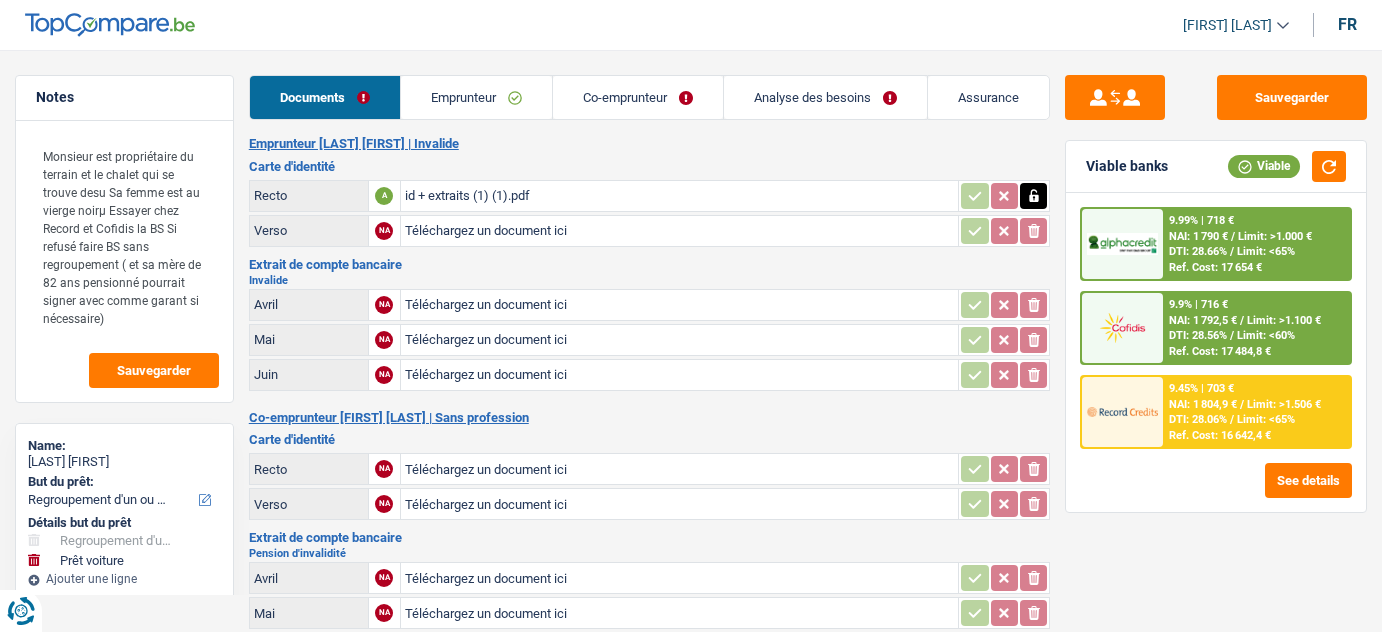 select on "refinancing" 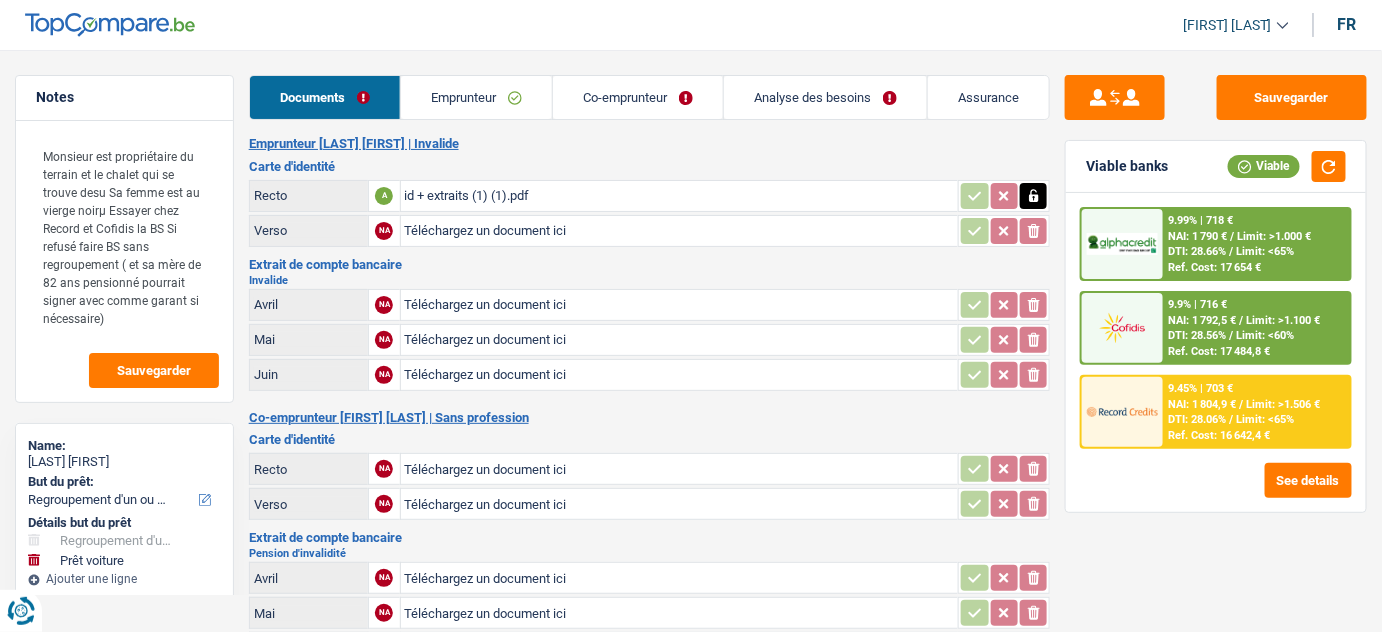 scroll, scrollTop: 0, scrollLeft: 0, axis: both 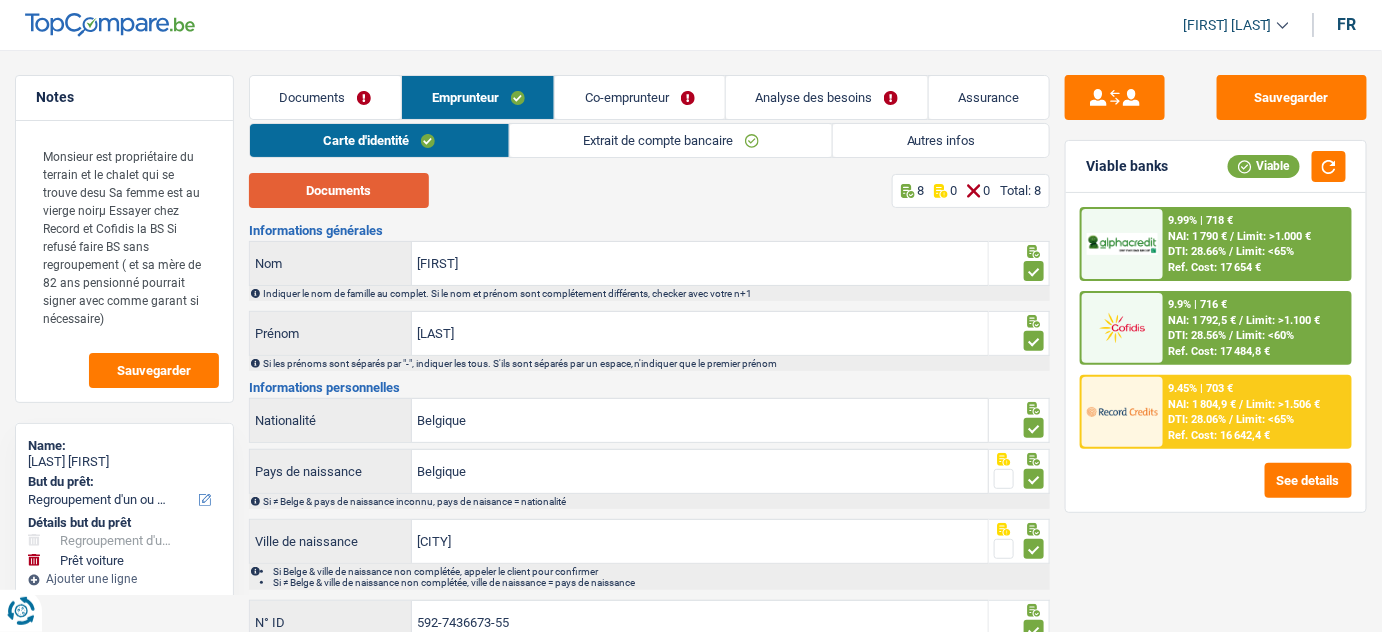click on "Documents" at bounding box center [339, 190] 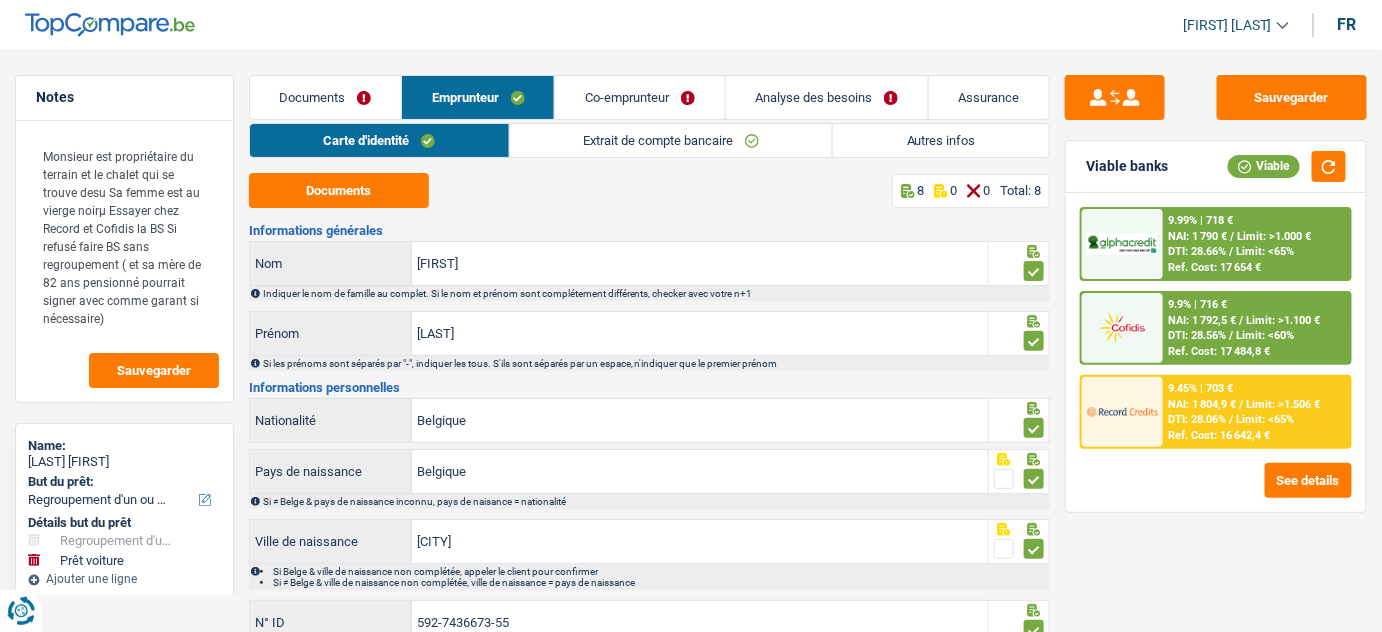click on "Autres infos" at bounding box center (941, 140) 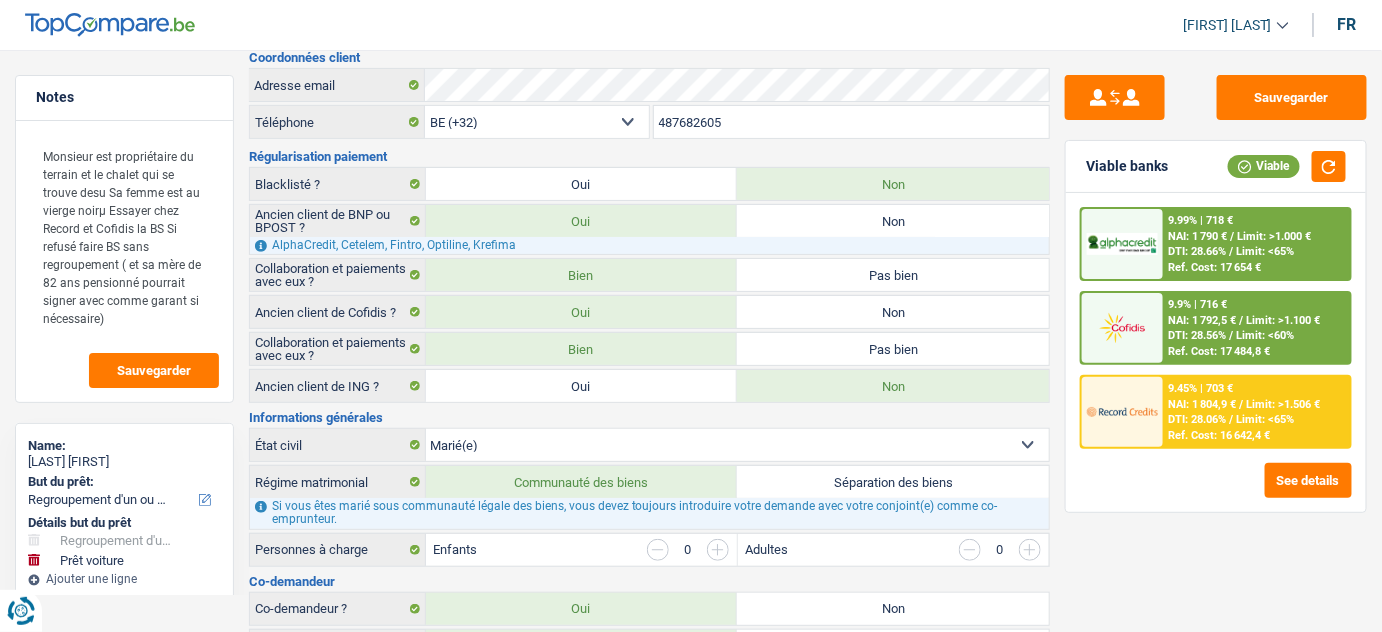 scroll, scrollTop: 0, scrollLeft: 0, axis: both 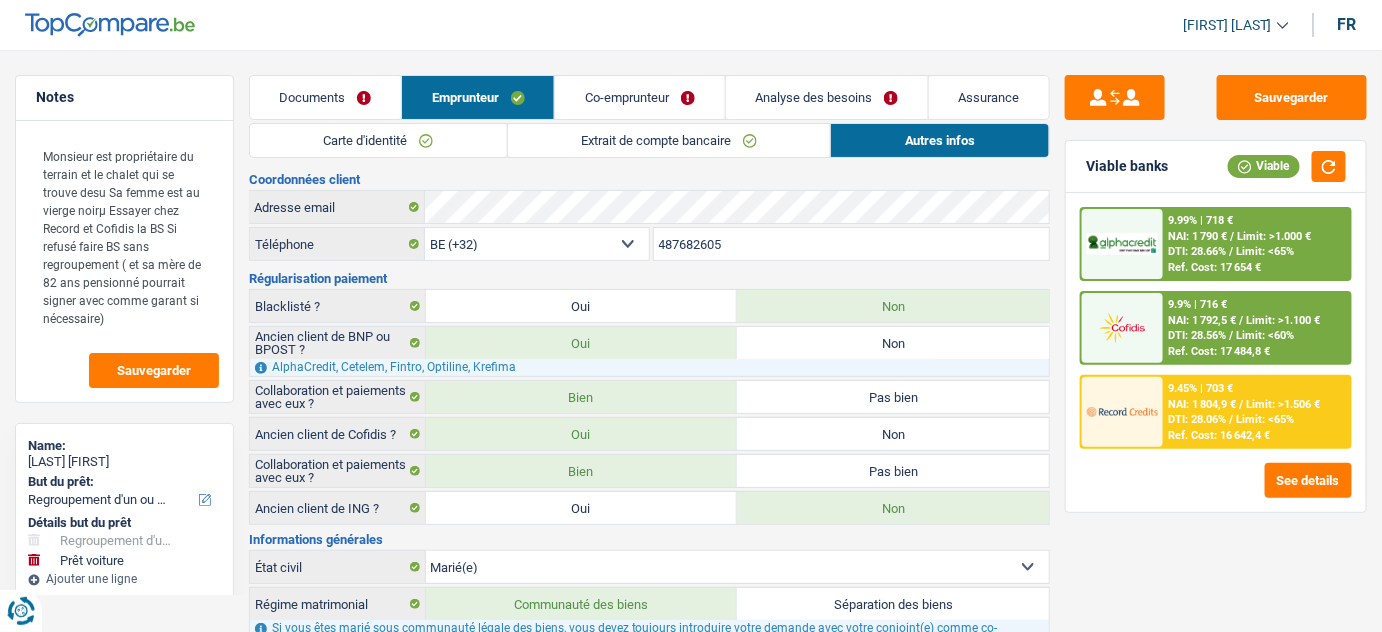 click on "Analyse des besoins" at bounding box center (827, 97) 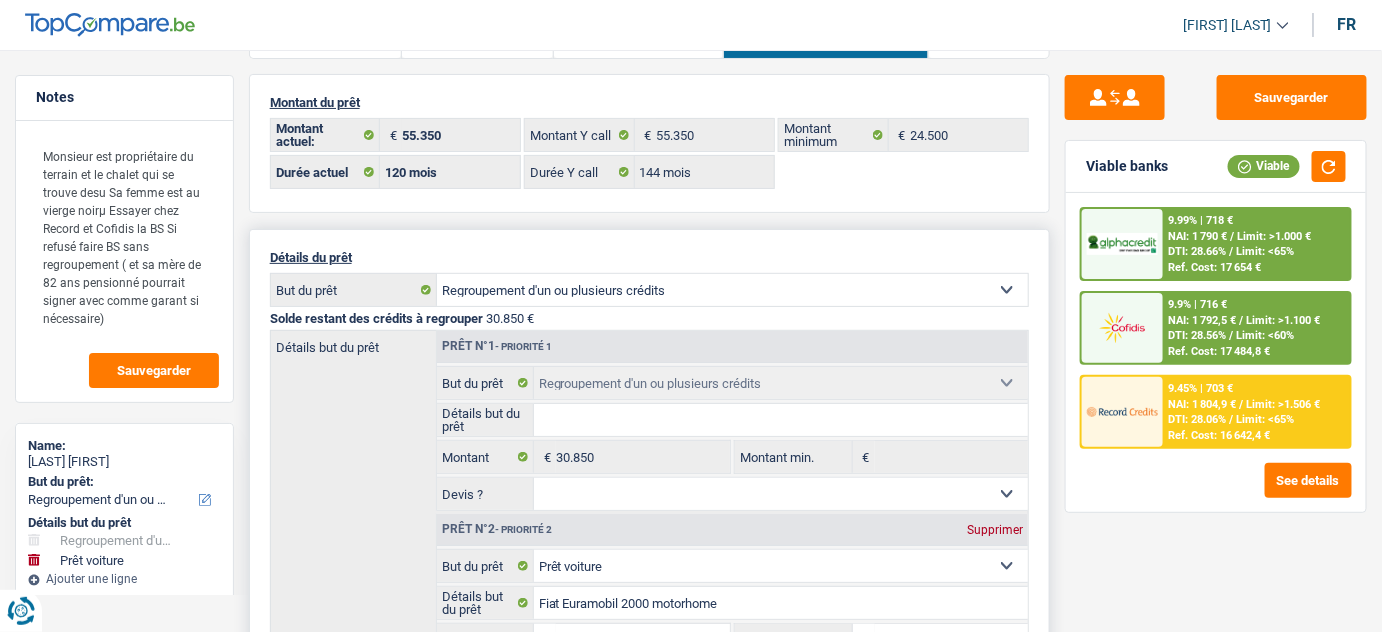 scroll, scrollTop: 0, scrollLeft: 0, axis: both 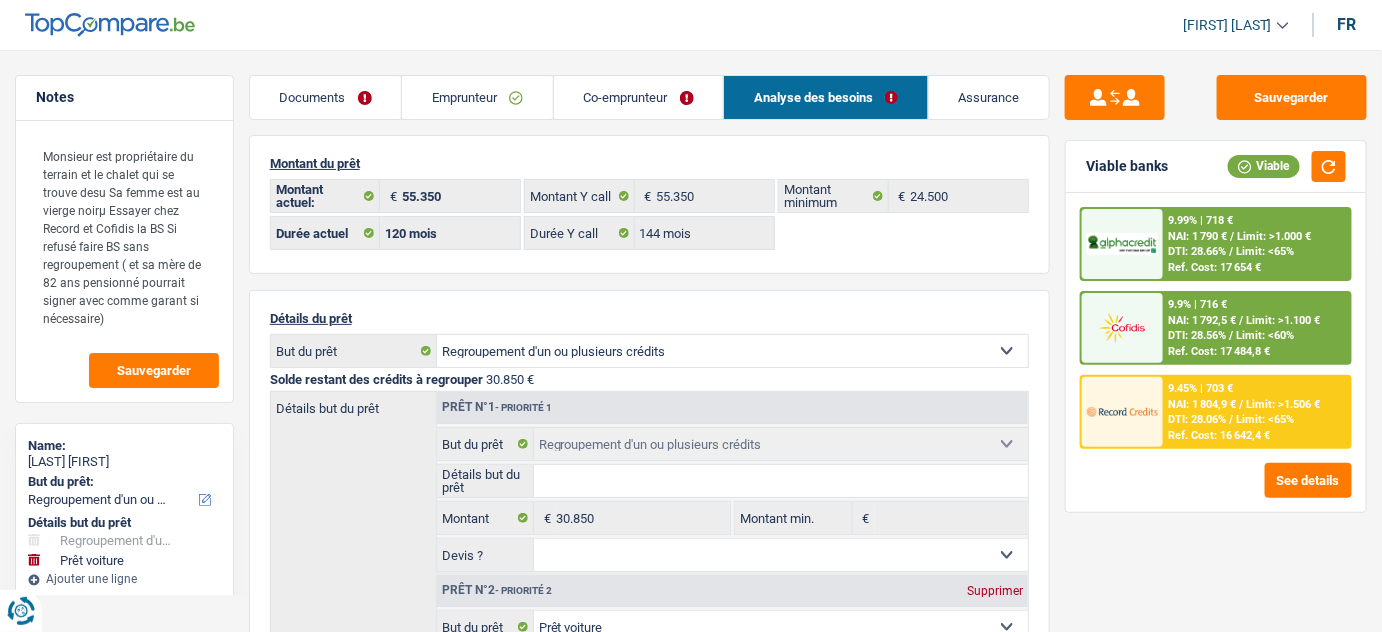 click on "Emprunteur" at bounding box center [477, 97] 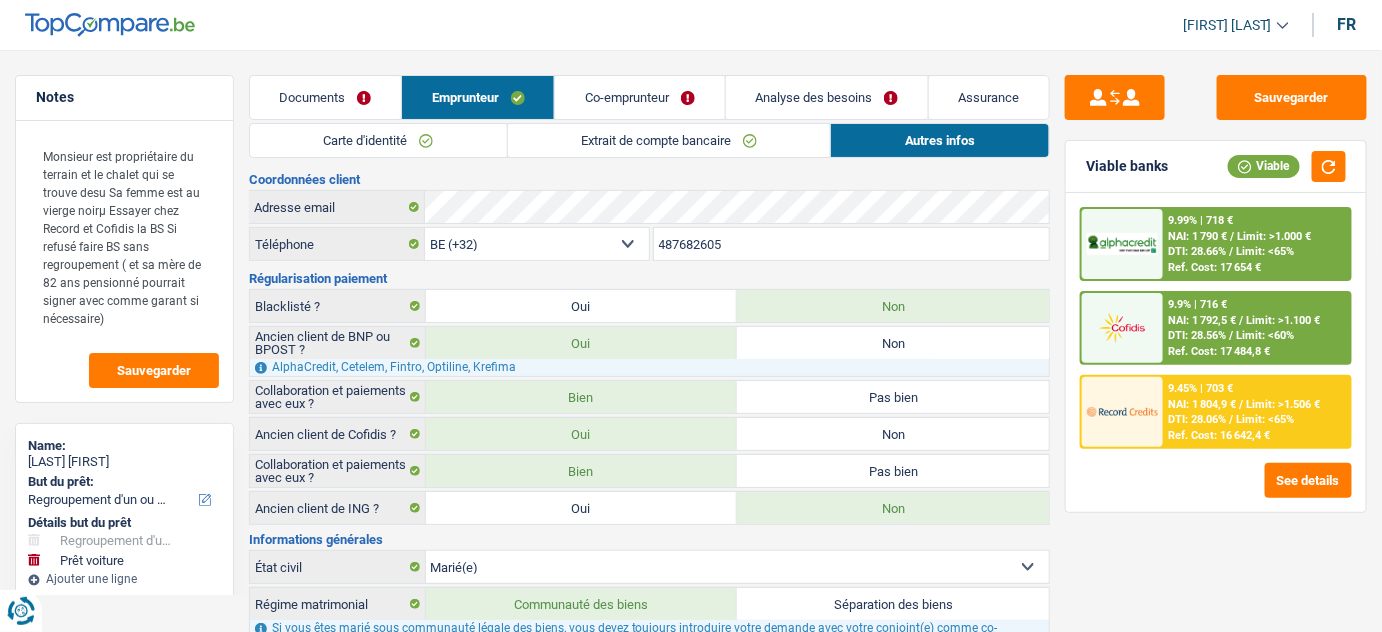 click on "Ref. Cost: 16 642,4 €" at bounding box center (1220, 435) 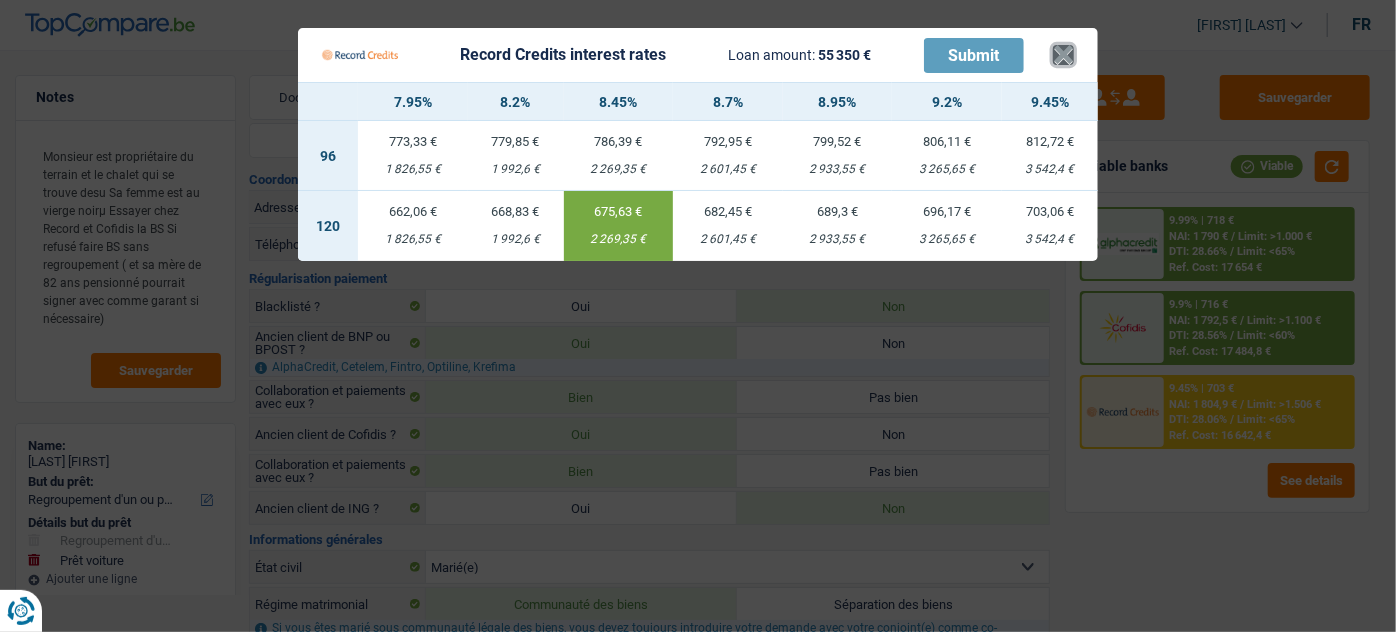 click on "×" at bounding box center [1063, 55] 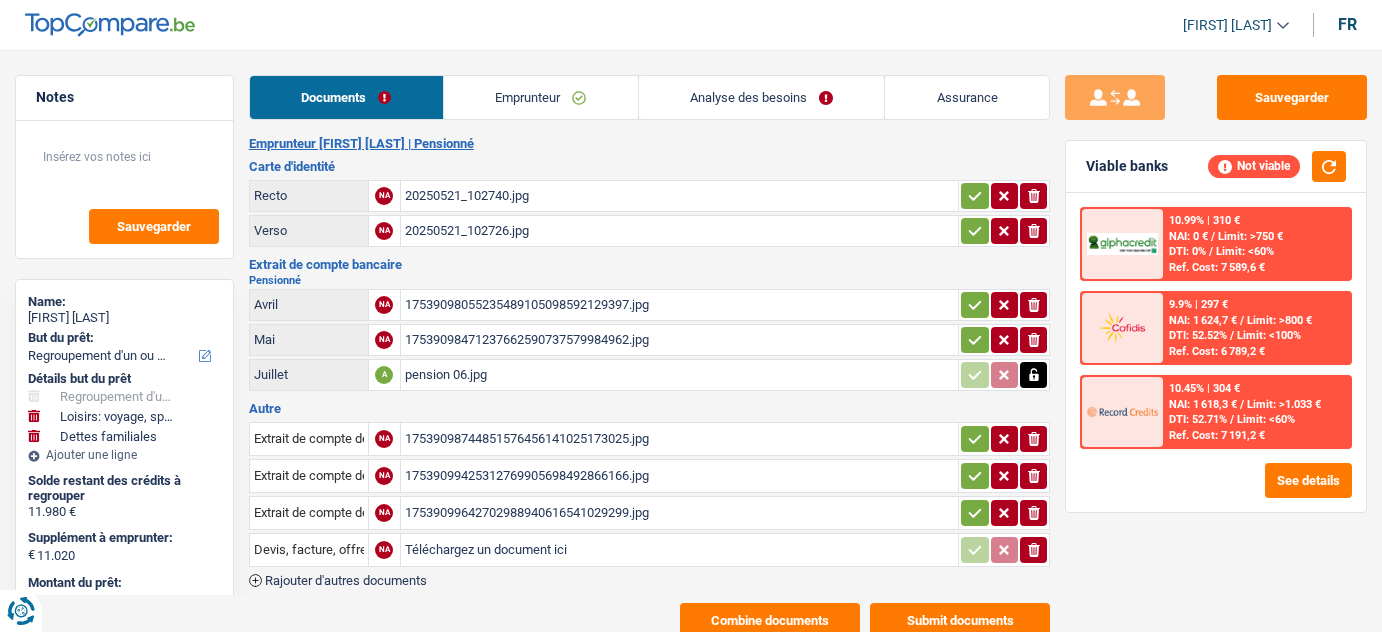 select on "refinancing" 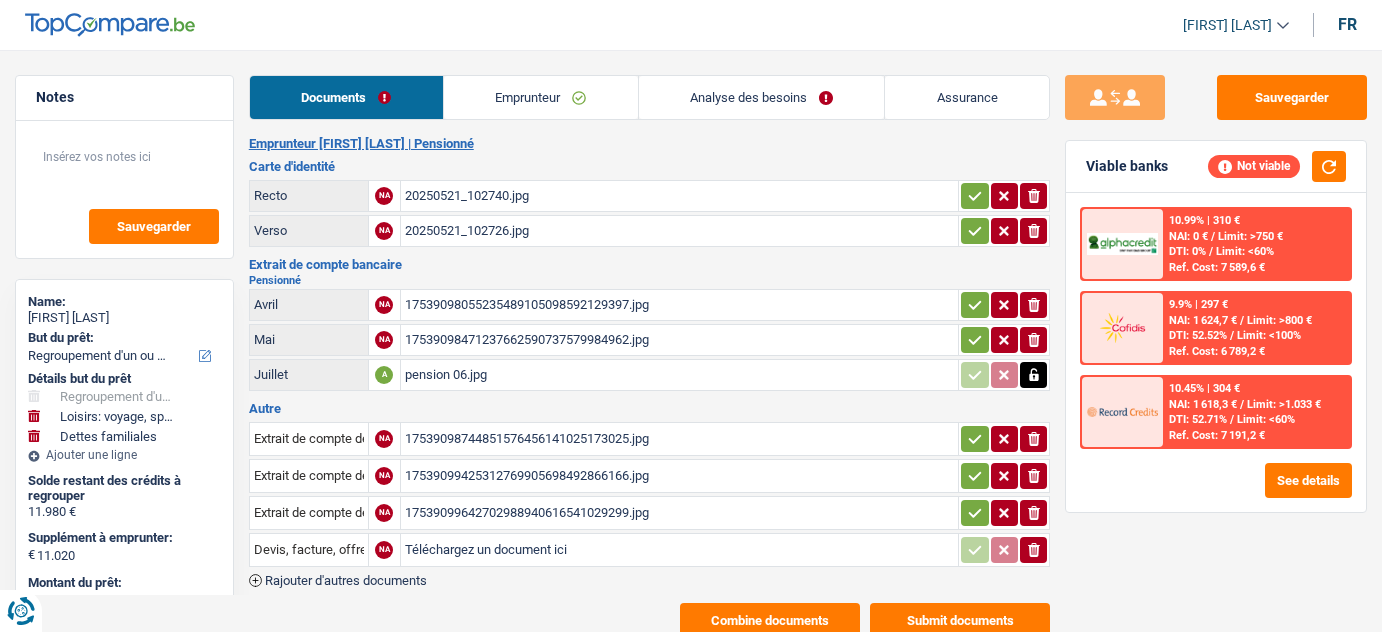 select on "refinancing" 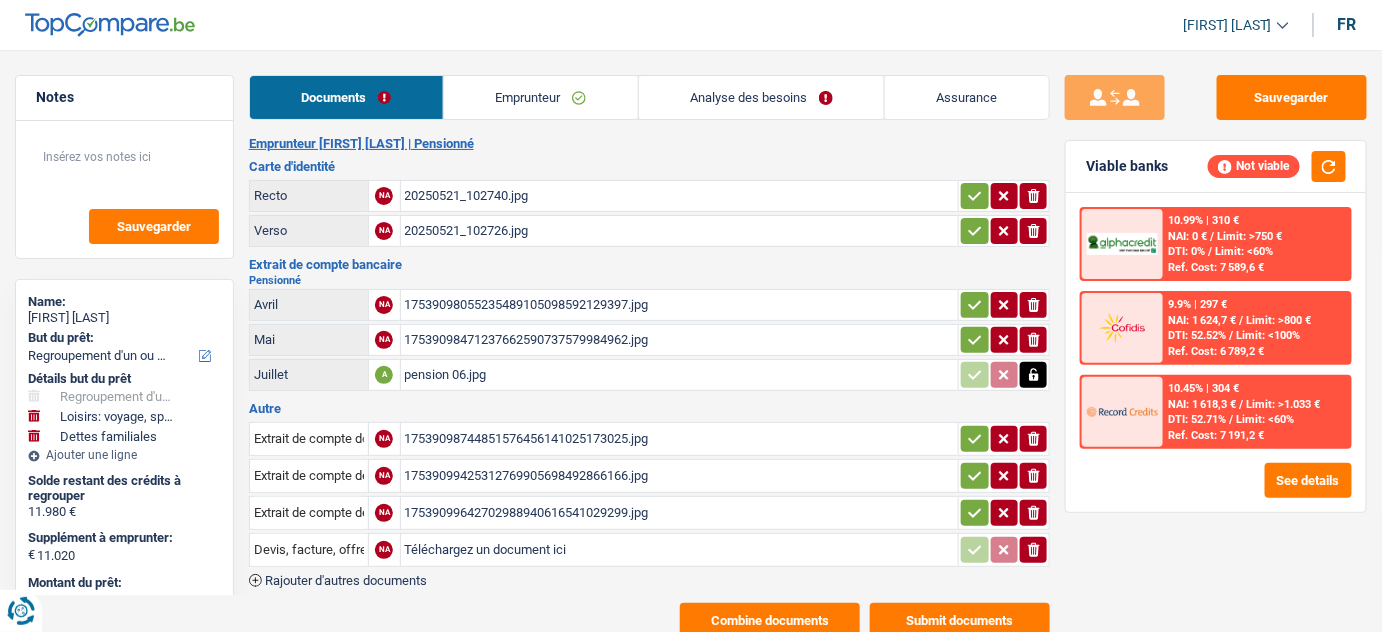 scroll, scrollTop: 0, scrollLeft: 0, axis: both 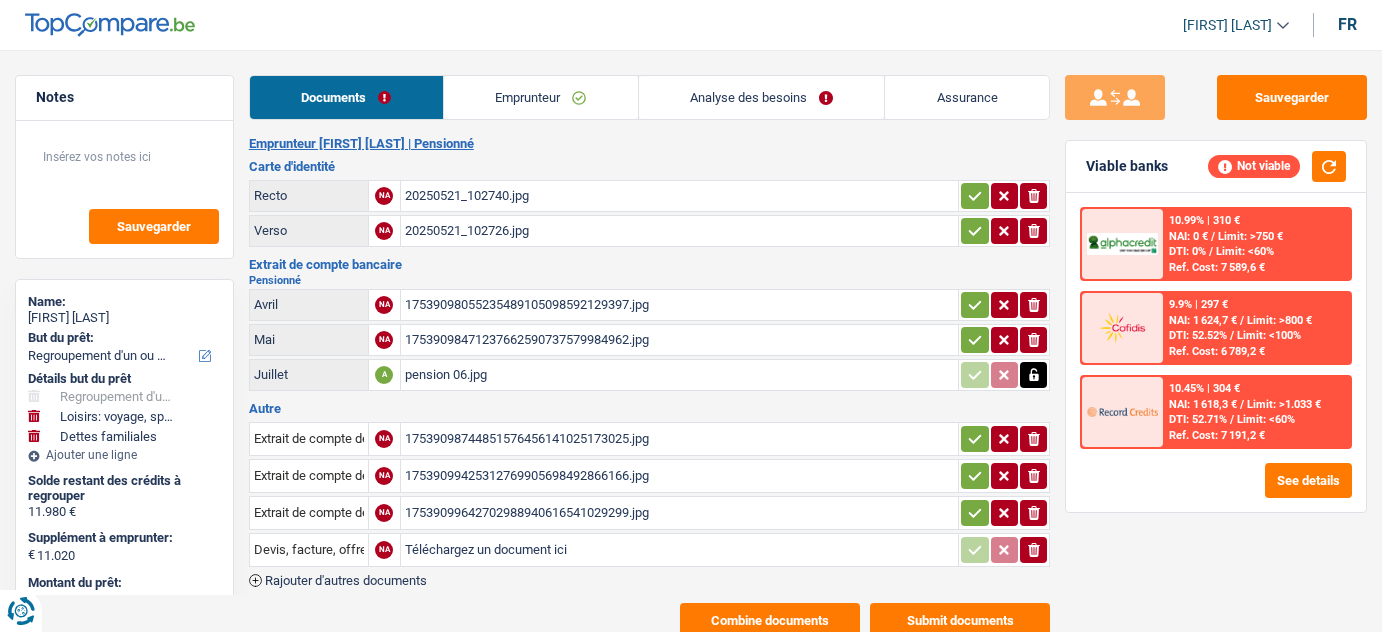 select on "refinancing" 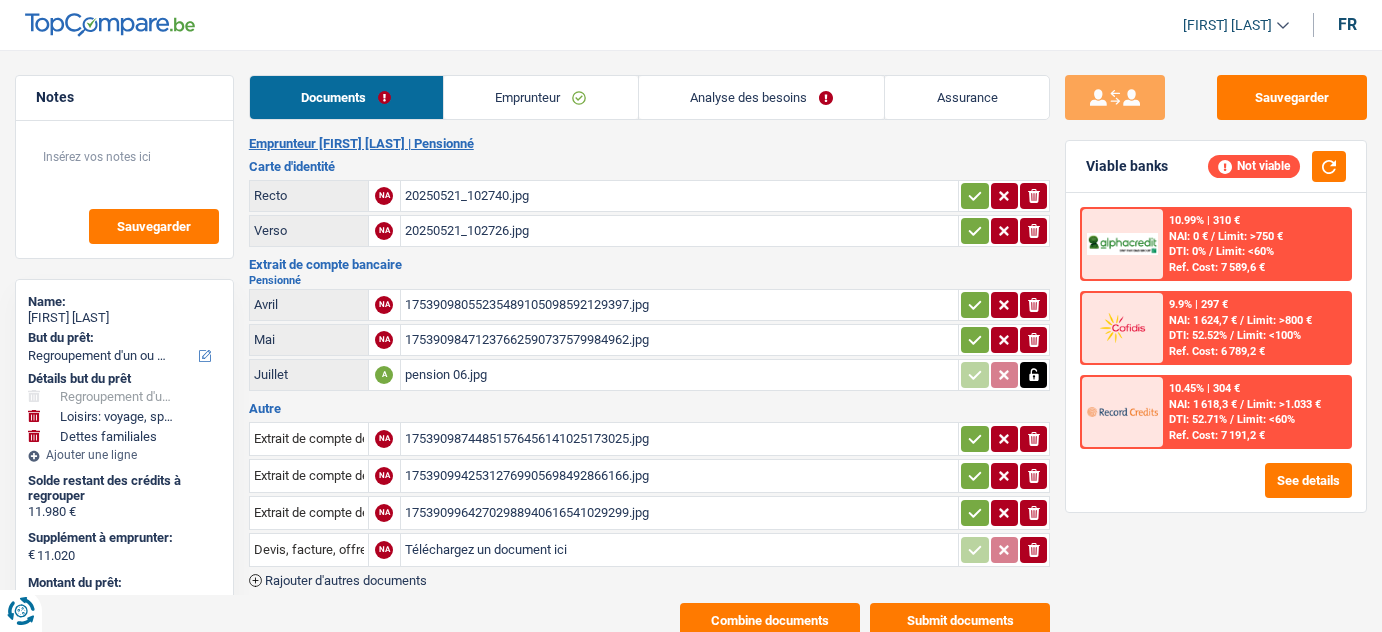 select on "refinancing" 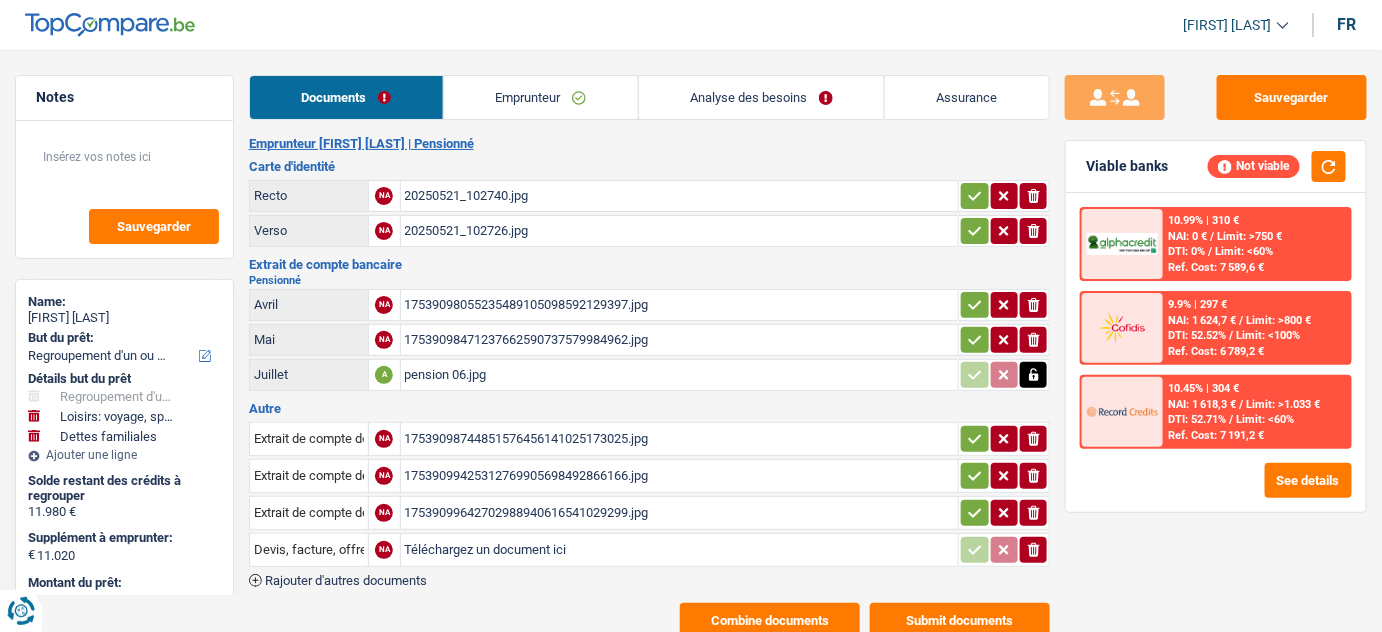 scroll, scrollTop: 0, scrollLeft: 0, axis: both 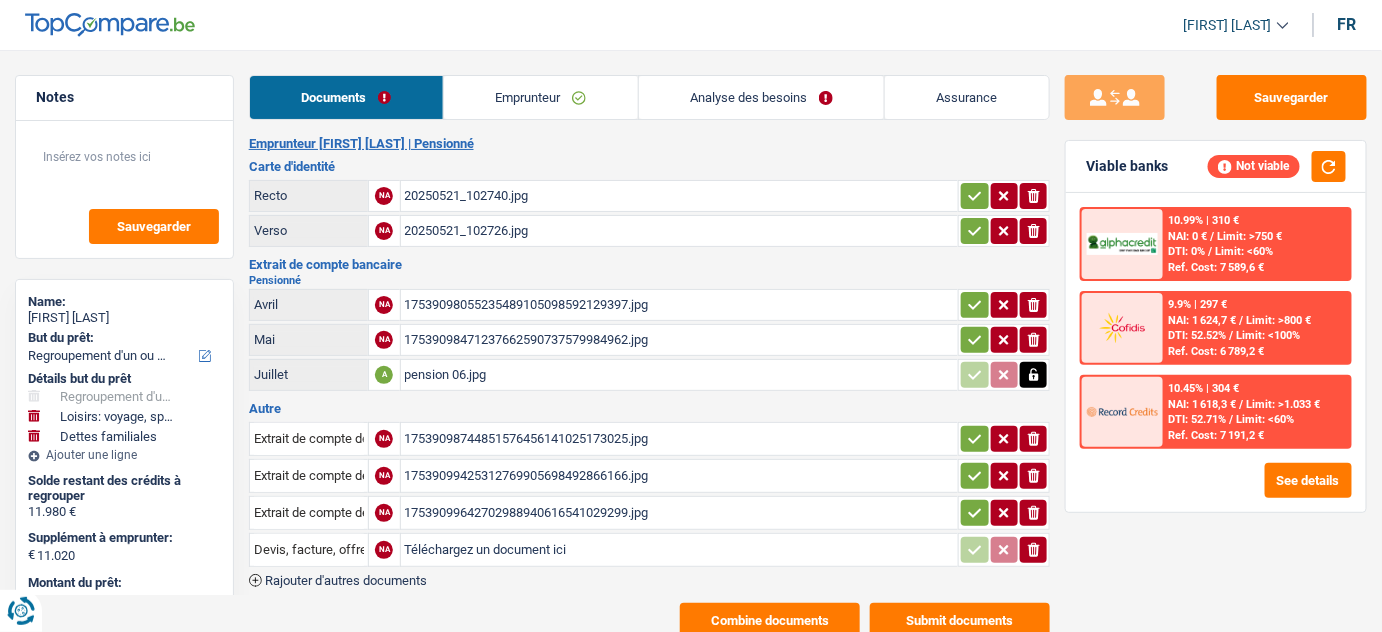 click on "Analyse des besoins" at bounding box center [762, 97] 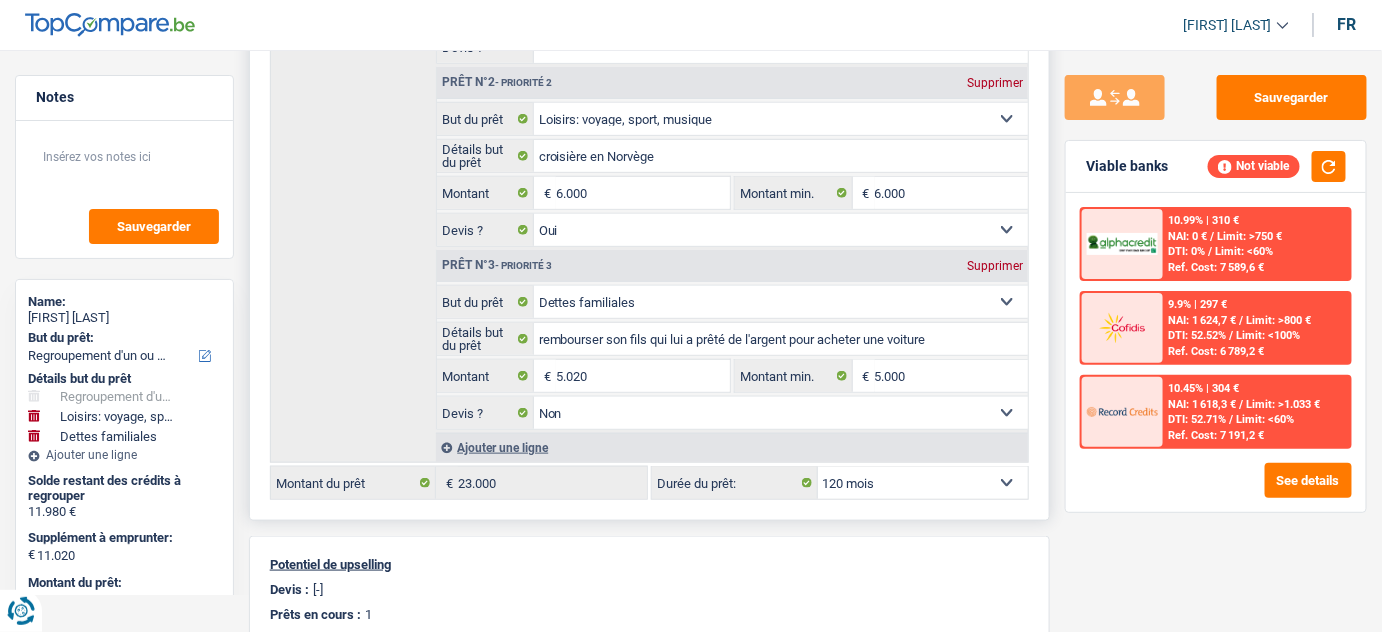 scroll, scrollTop: 636, scrollLeft: 0, axis: vertical 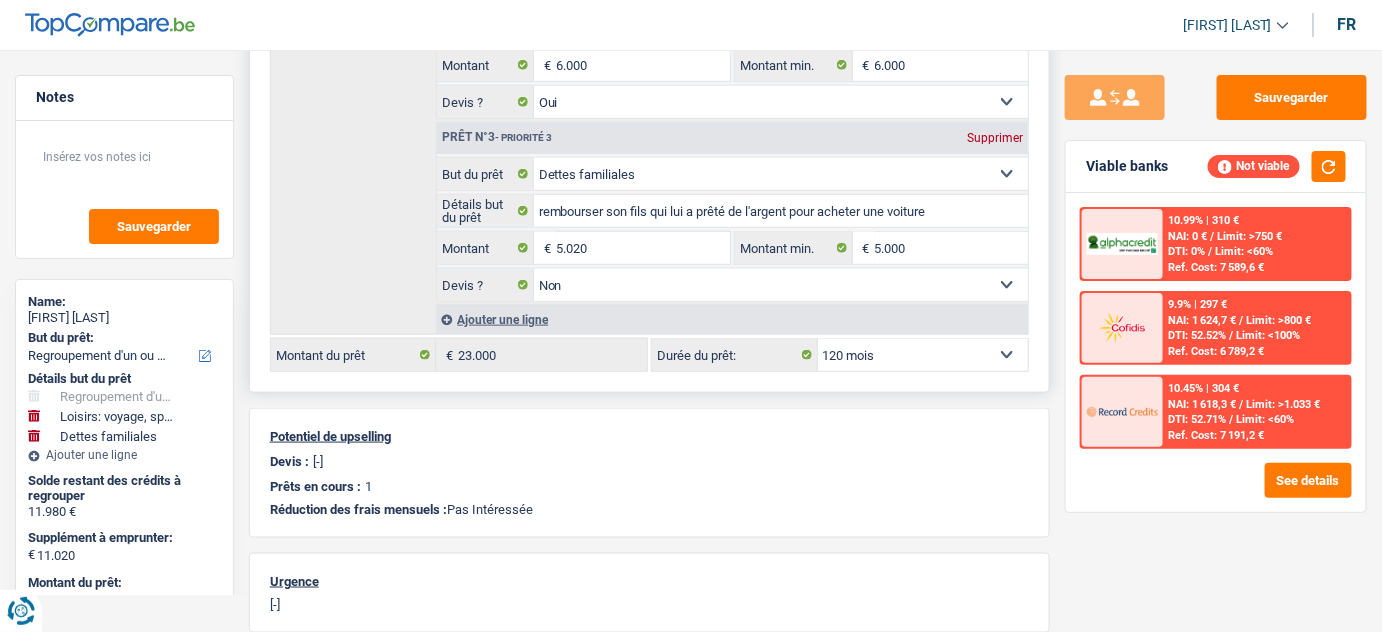 click on "12 mois 18 mois 24 mois 30 mois 36 mois 42 mois 48 mois 60 mois 72 mois 84 mois 96 mois 120 mois
Sélectionner une option" at bounding box center (923, 355) 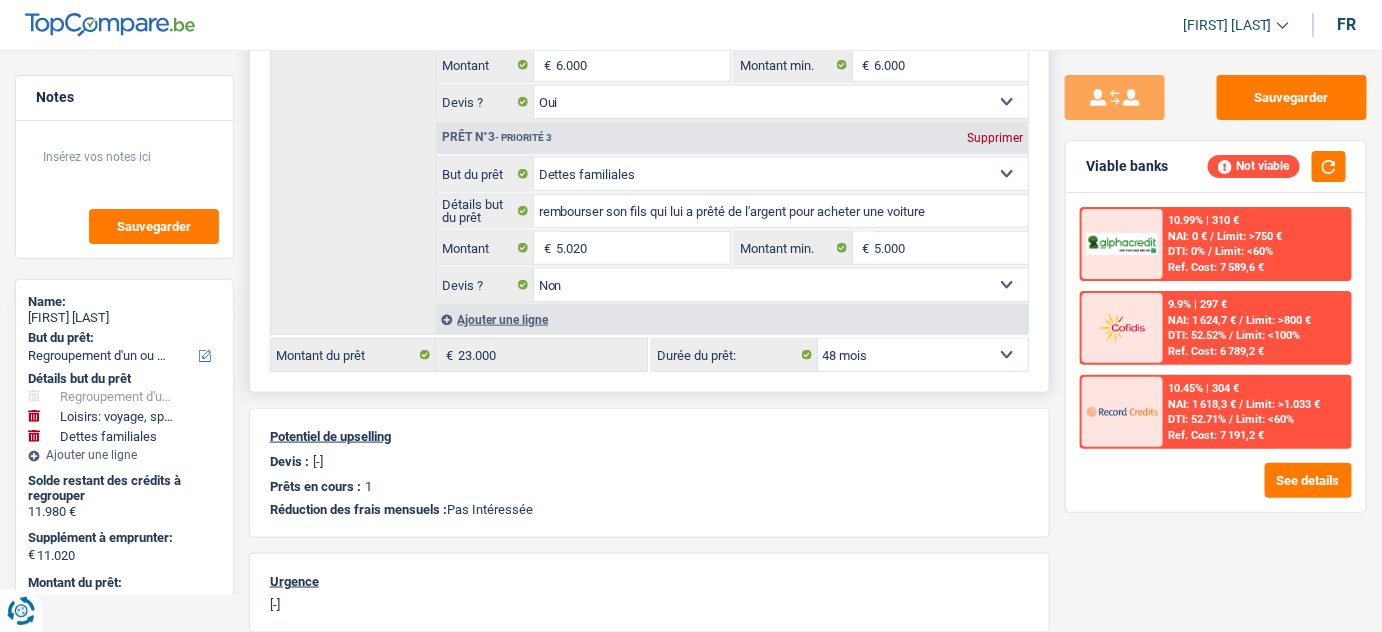 click on "12 mois 18 mois 24 mois 30 mois 36 mois 42 mois 48 mois 60 mois 72 mois 84 mois 96 mois 120 mois
Sélectionner une option" at bounding box center [923, 355] 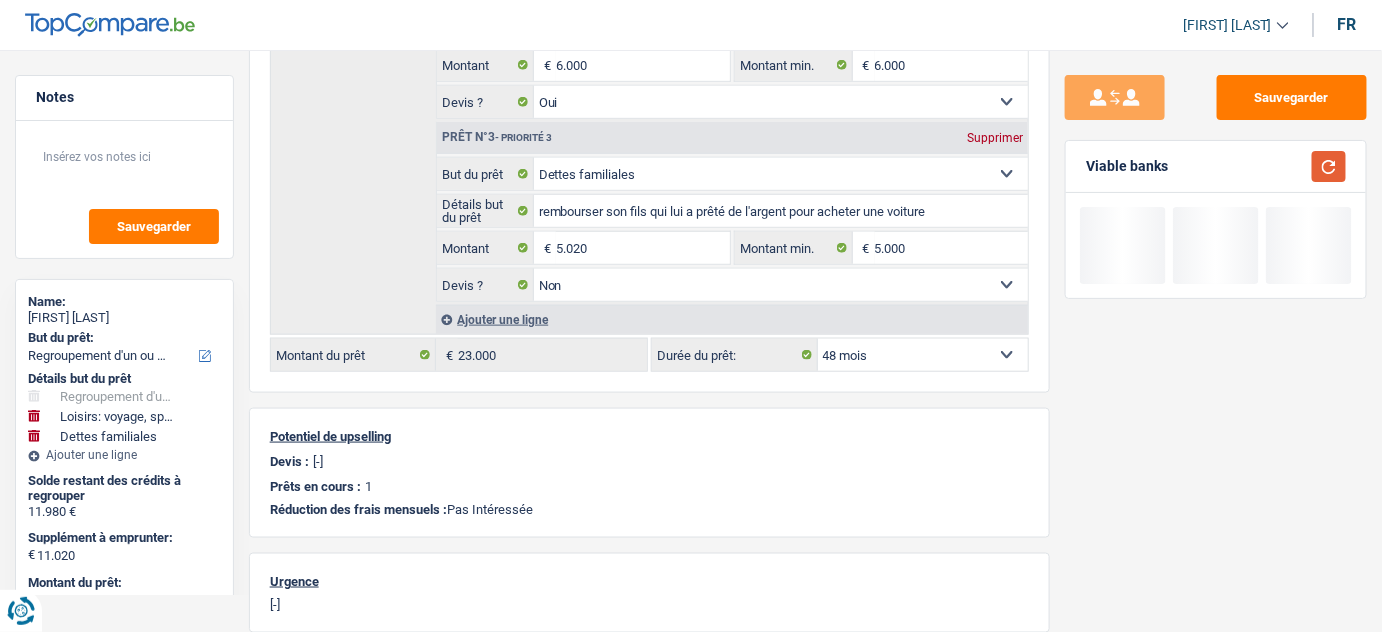 click at bounding box center (1329, 166) 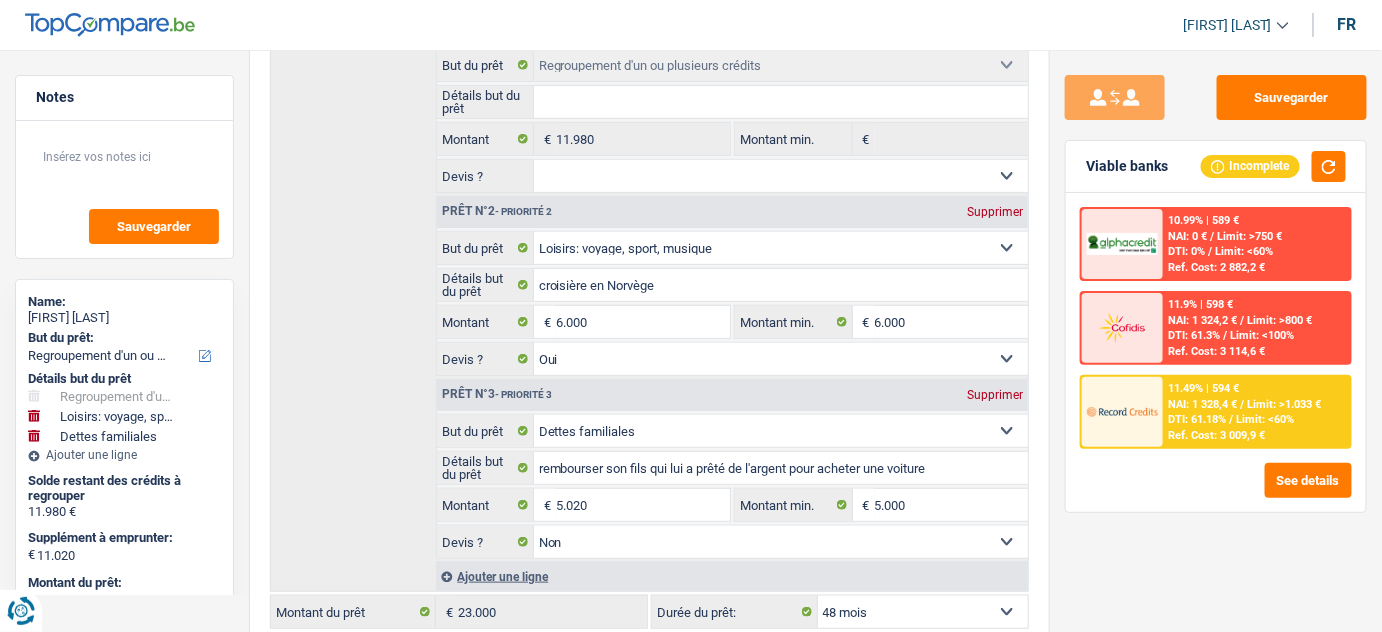 scroll, scrollTop: 0, scrollLeft: 0, axis: both 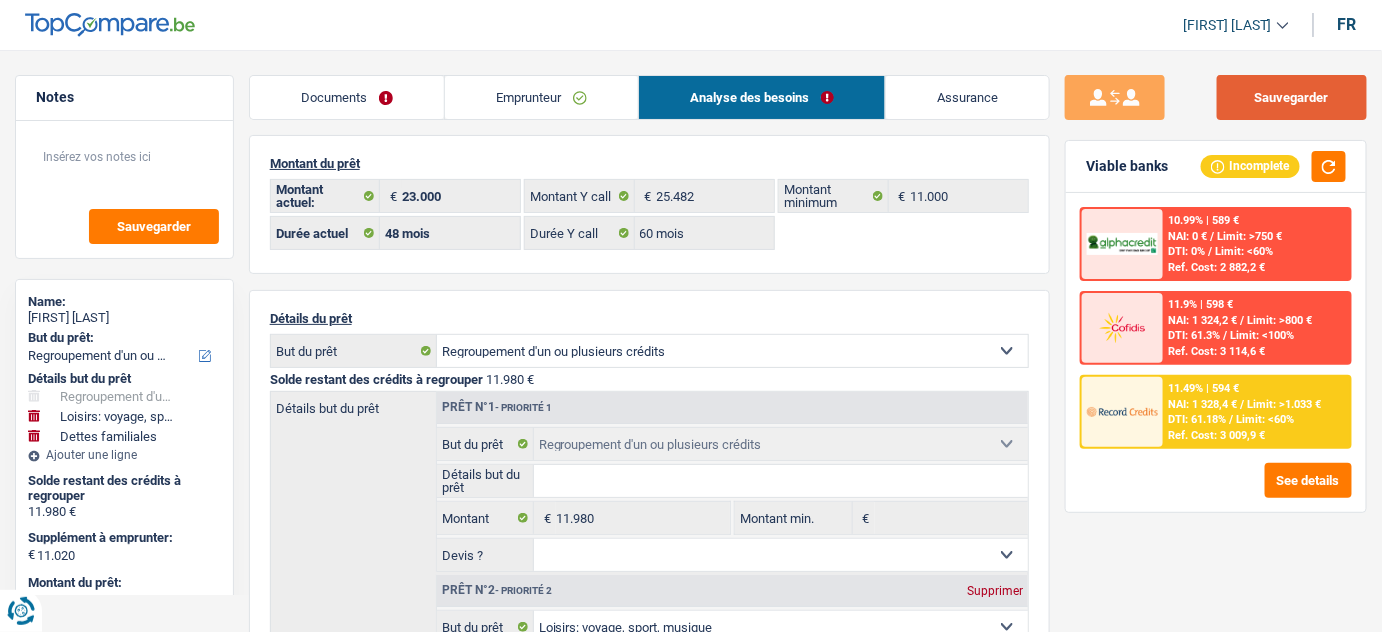 click on "Sauvegarder" at bounding box center (1292, 97) 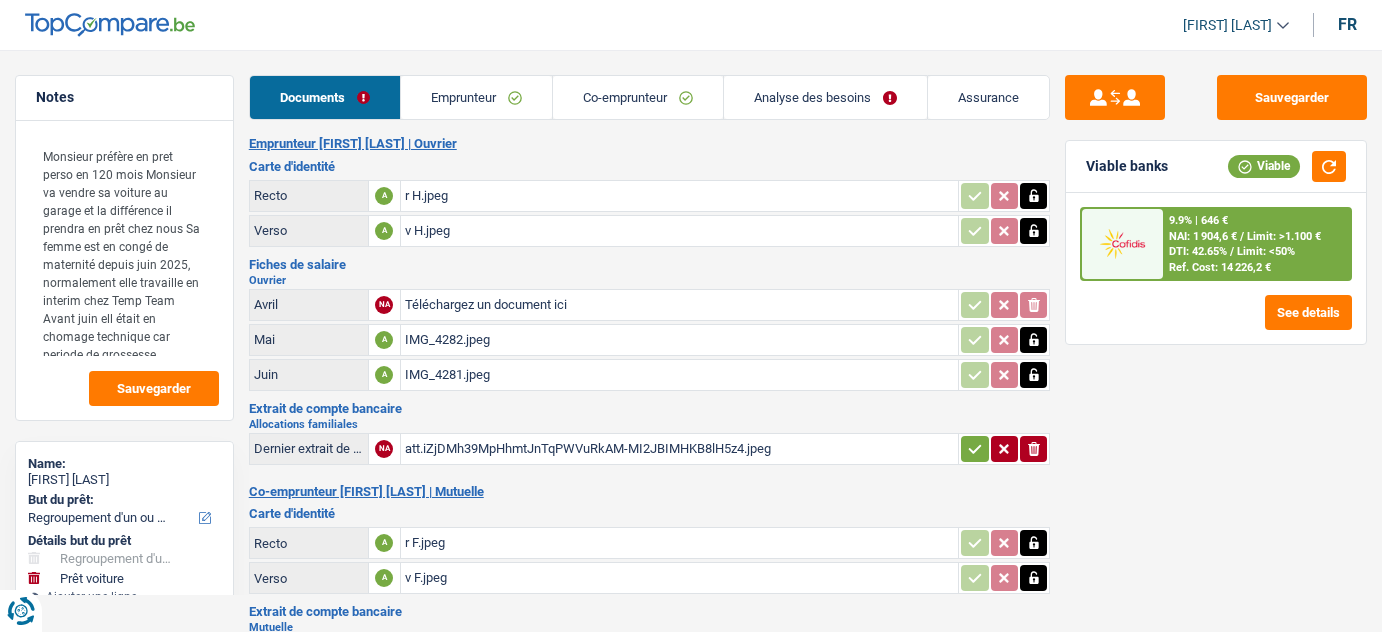select on "refinancing" 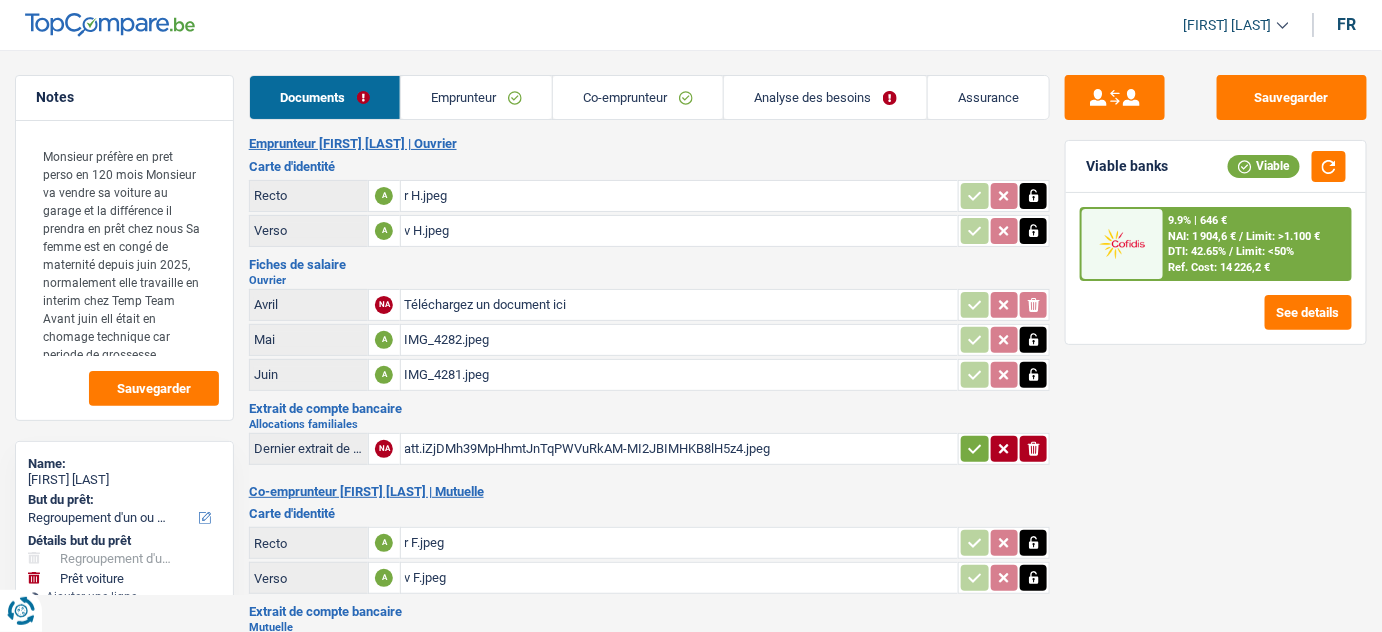 scroll, scrollTop: 0, scrollLeft: 0, axis: both 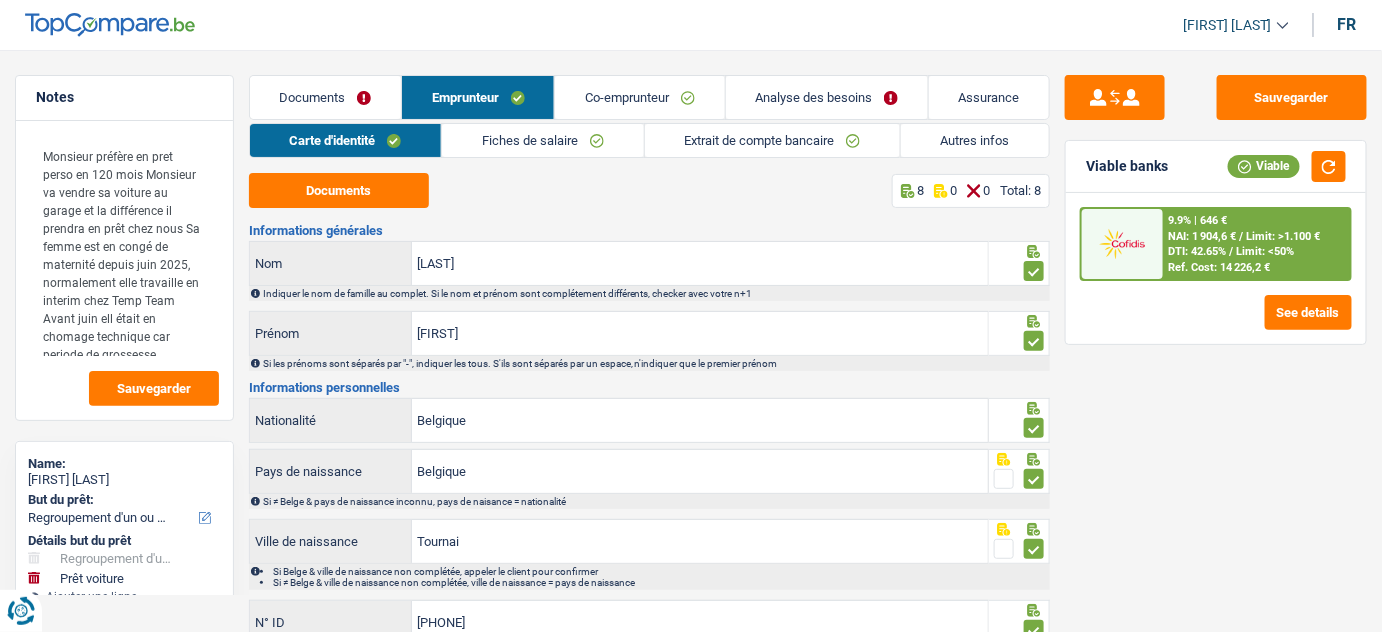 click on "Autres infos" at bounding box center [975, 140] 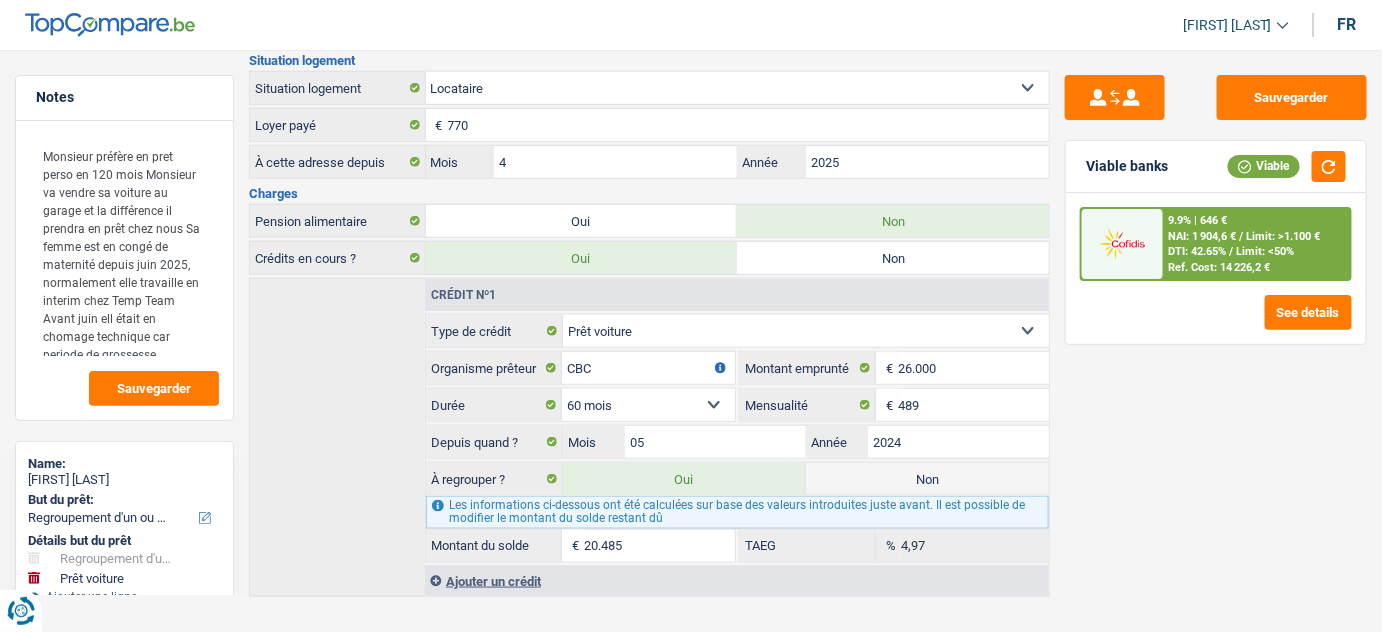 scroll, scrollTop: 0, scrollLeft: 0, axis: both 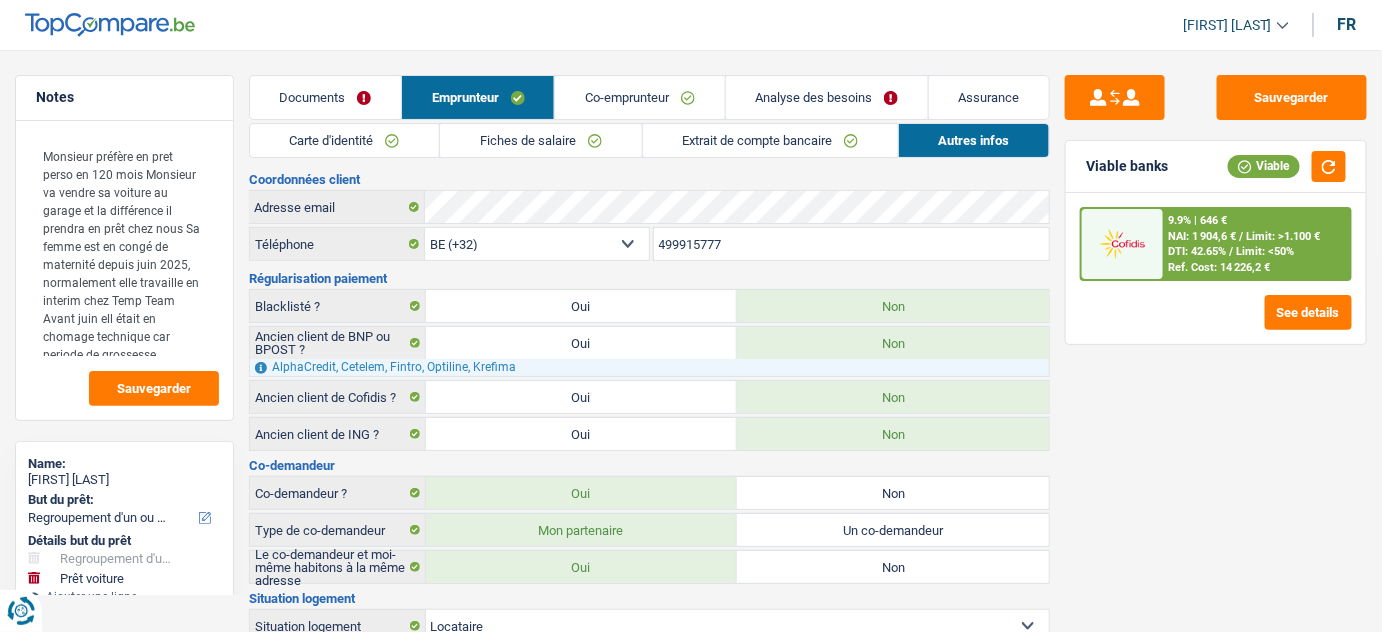 click on "Extrait de compte bancaire" at bounding box center [770, 140] 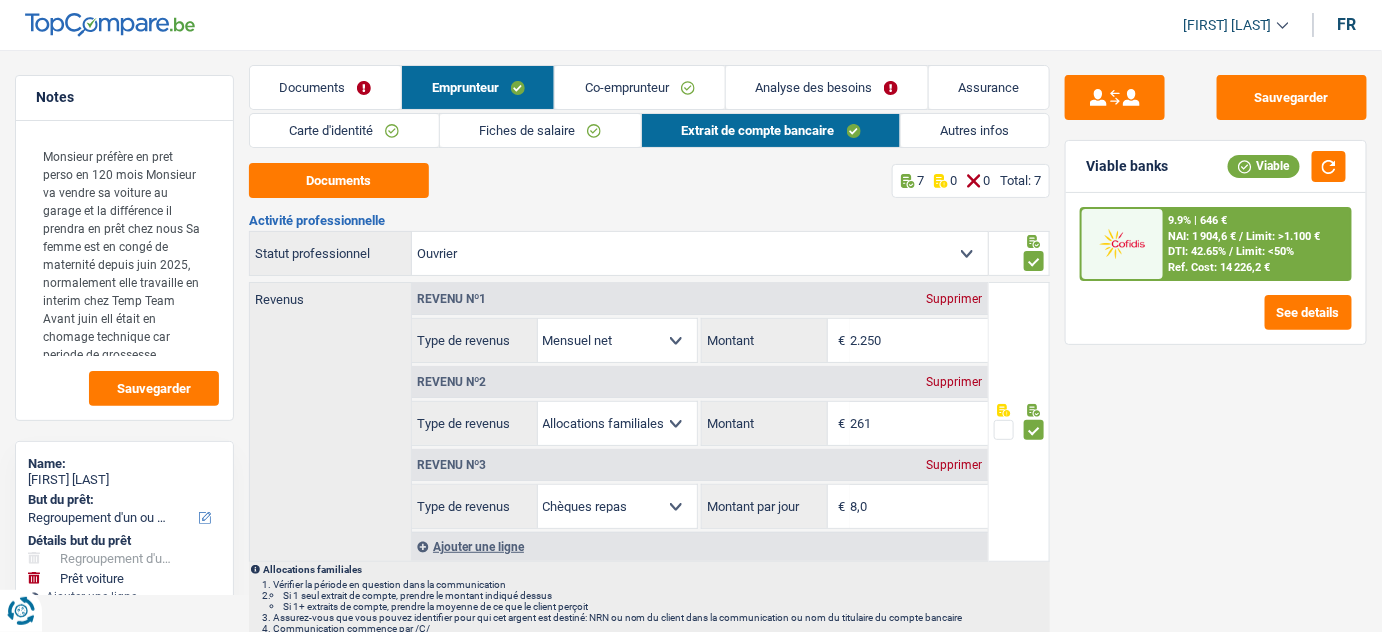 scroll, scrollTop: 0, scrollLeft: 0, axis: both 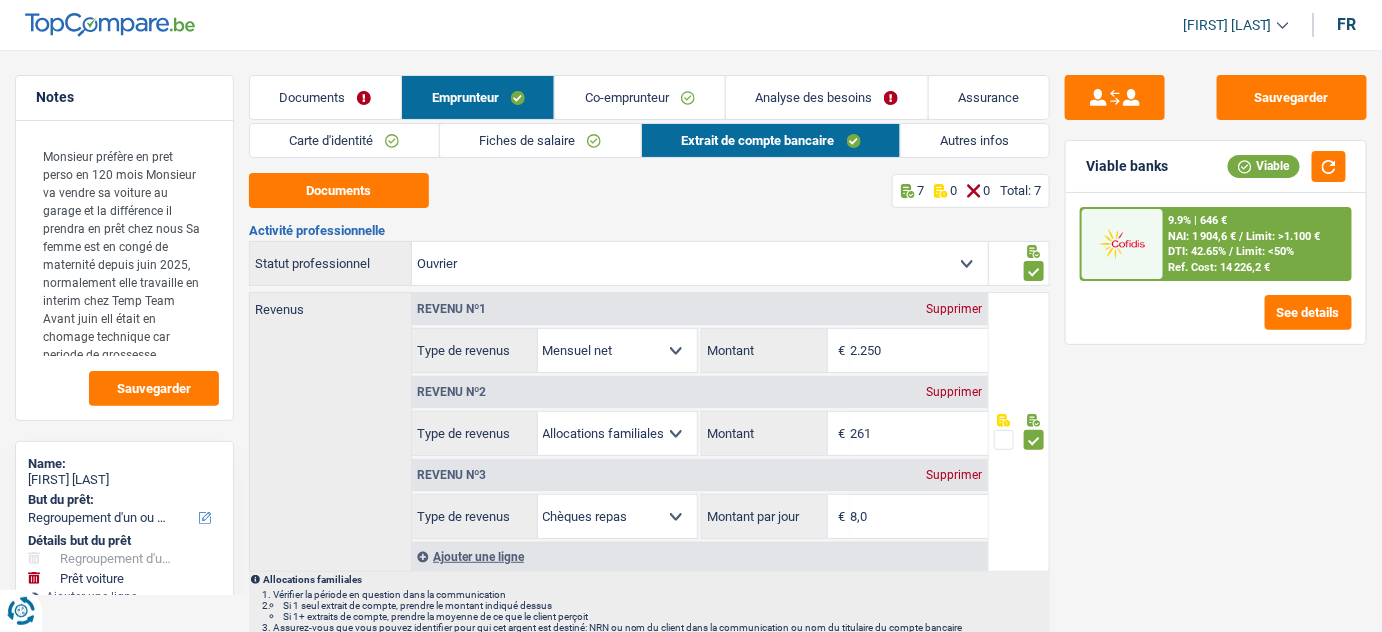 click on "Fiches de salaire" at bounding box center (540, 140) 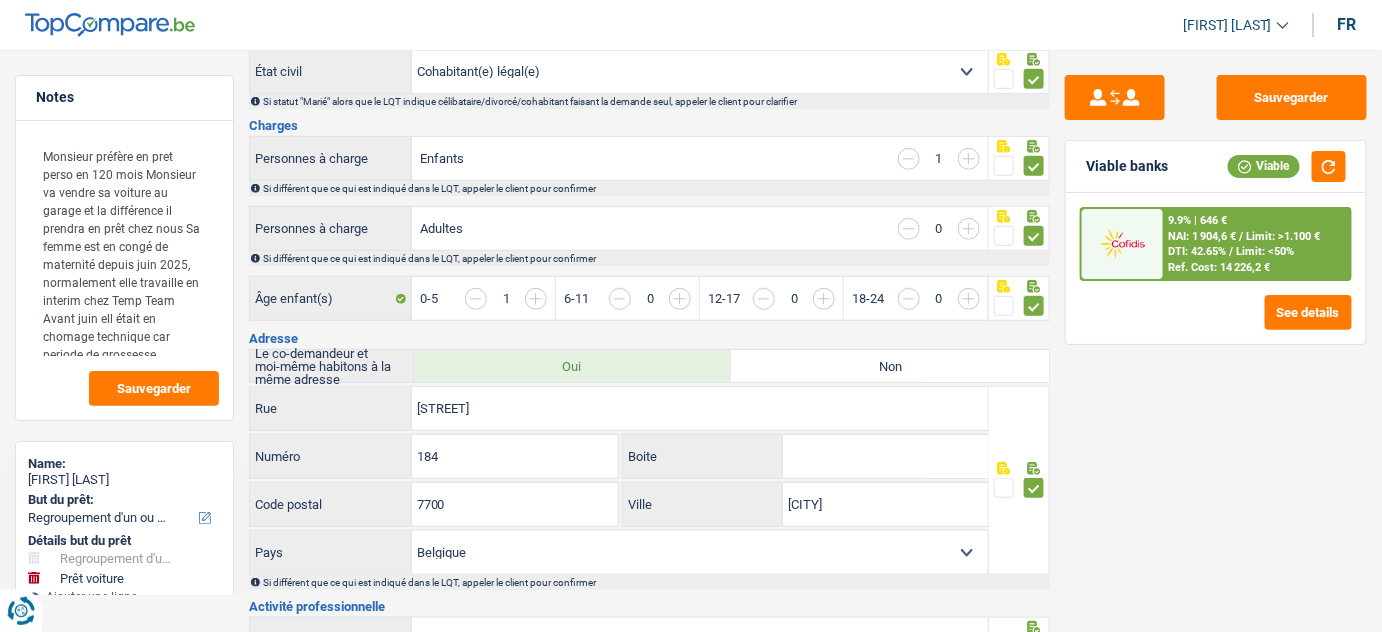 scroll, scrollTop: 0, scrollLeft: 0, axis: both 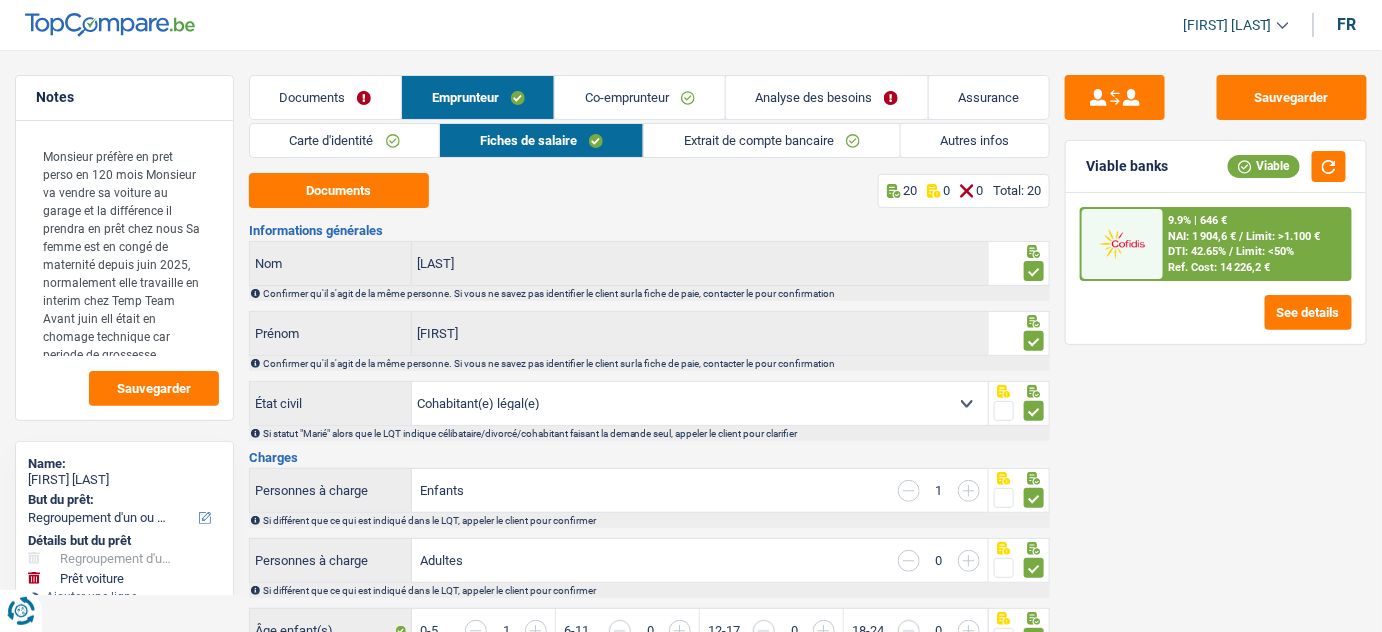 click on "Analyse des besoins" at bounding box center [827, 97] 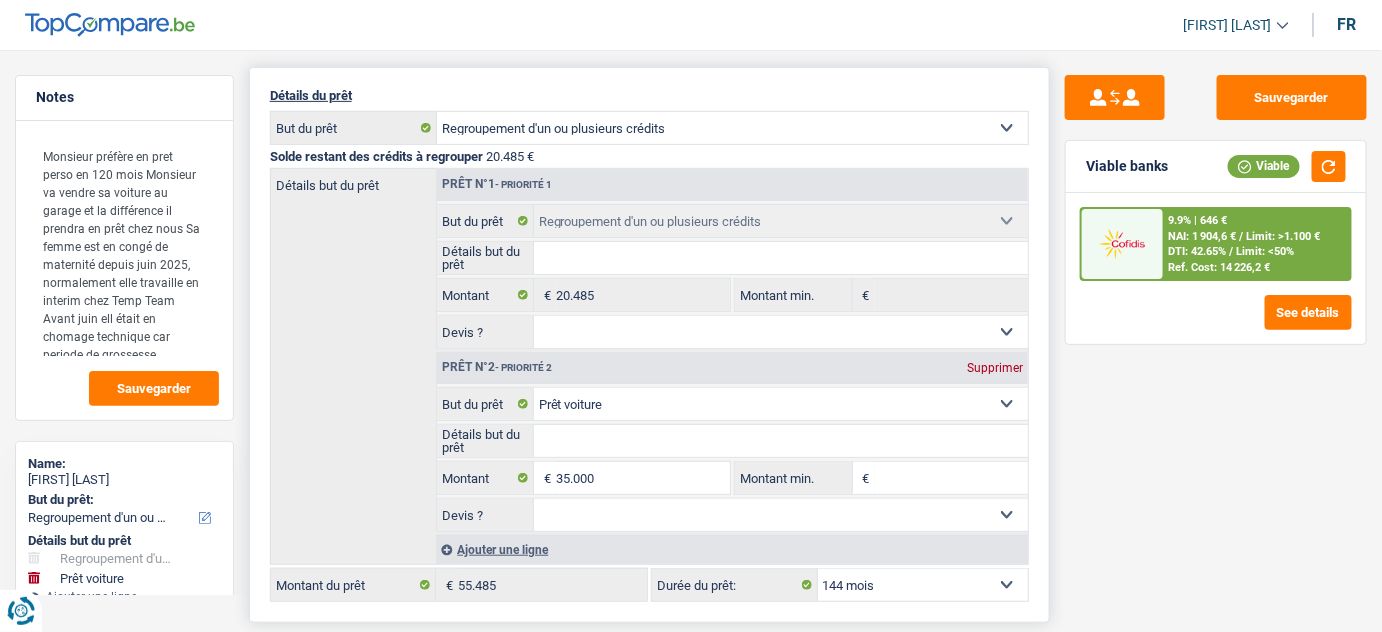 scroll, scrollTop: 181, scrollLeft: 0, axis: vertical 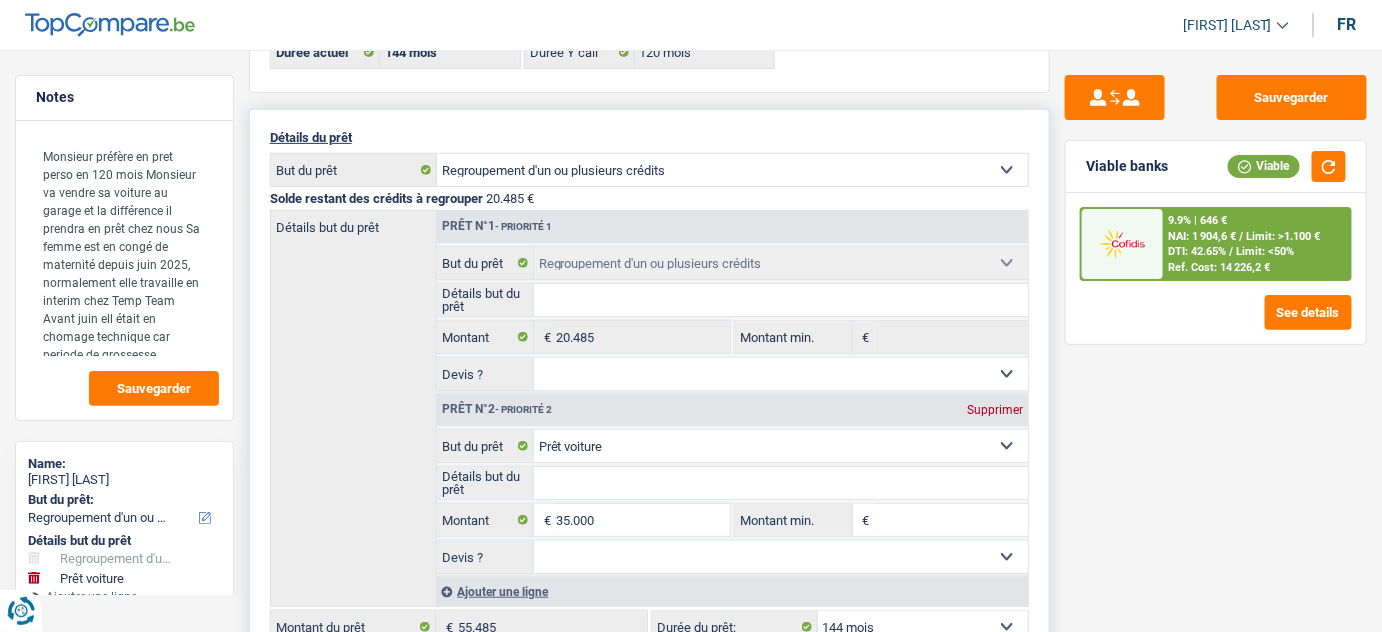 click on "Confort maison: meubles, textile, peinture, électroménager, outillage non-professionnel Hifi, multimédia, gsm, ordinateur Aménagement: frais d'installation, déménagement Evénement familial: naissance, mariage, divorce, communion, décès Frais médicaux Frais d'études Frais permis de conduire Regroupement d'un ou plusieurs crédits Loisirs: voyage, sport, musique Rafraîchissement: petits travaux maison et jardin Frais judiciaires Réparation voiture Prêt rénovation (non disponible pour les non-propriétaires) Prêt énergie (non disponible pour les non-propriétaires) Prêt voiture Taxes, impôts non professionnels Rénovation bien à l'étranger Dettes familiales Assurance Autre
Sélectionner une option" at bounding box center (732, 170) 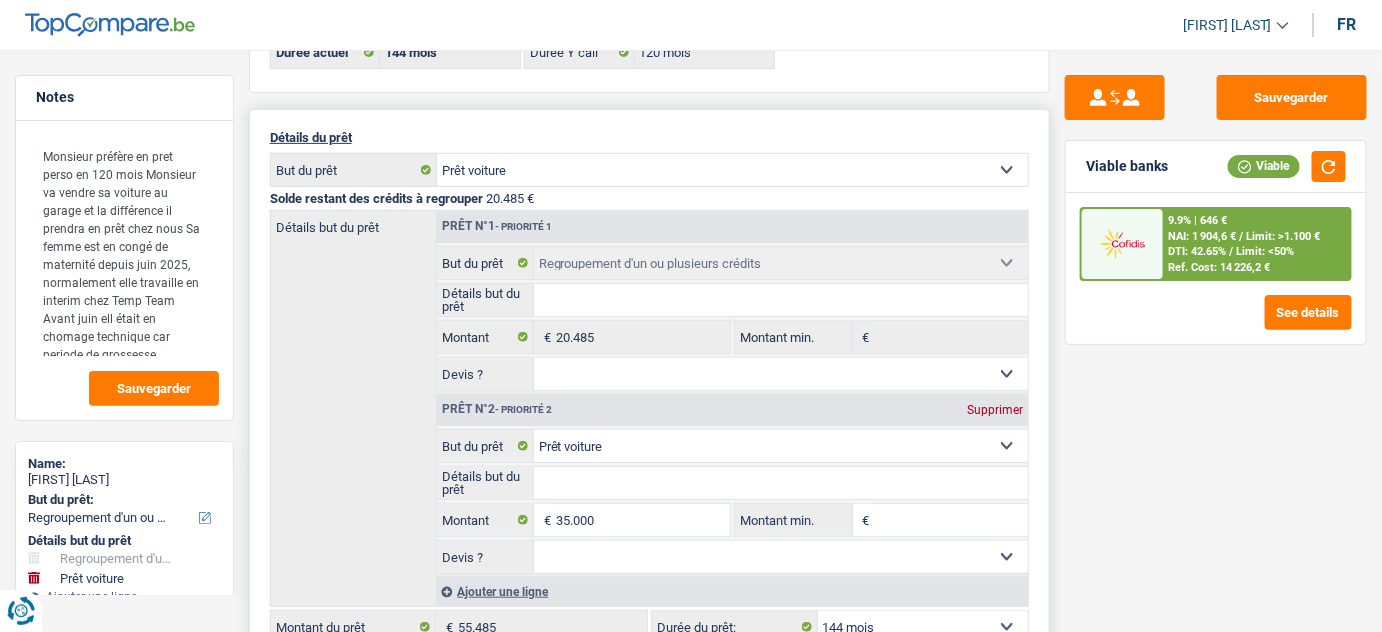 click on "Confort maison: meubles, textile, peinture, électroménager, outillage non-professionnel Hifi, multimédia, gsm, ordinateur Aménagement: frais d'installation, déménagement Evénement familial: naissance, mariage, divorce, communion, décès Frais médicaux Frais d'études Frais permis de conduire Regroupement d'un ou plusieurs crédits Loisirs: voyage, sport, musique Rafraîchissement: petits travaux maison et jardin Frais judiciaires Réparation voiture Prêt rénovation (non disponible pour les non-propriétaires) Prêt énergie (non disponible pour les non-propriétaires) Prêt voiture Taxes, impôts non professionnels Rénovation bien à l'étranger Dettes familiales Assurance Autre
Sélectionner une option" at bounding box center [732, 170] 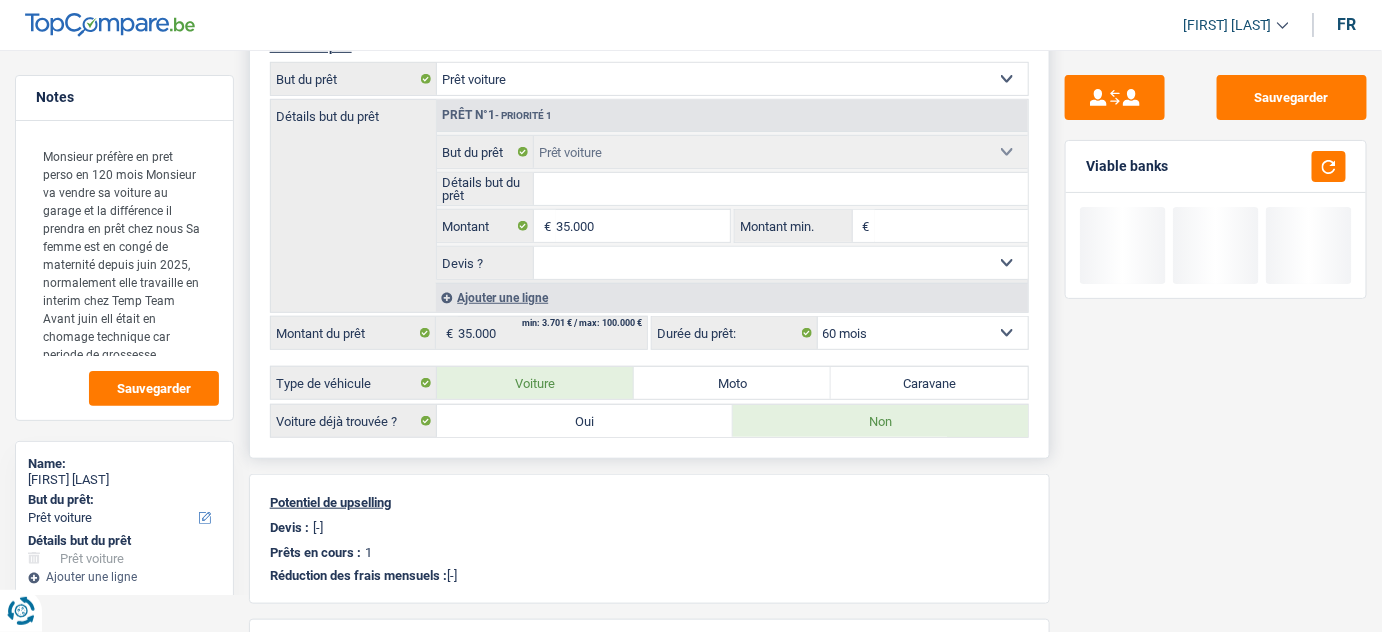scroll, scrollTop: 363, scrollLeft: 0, axis: vertical 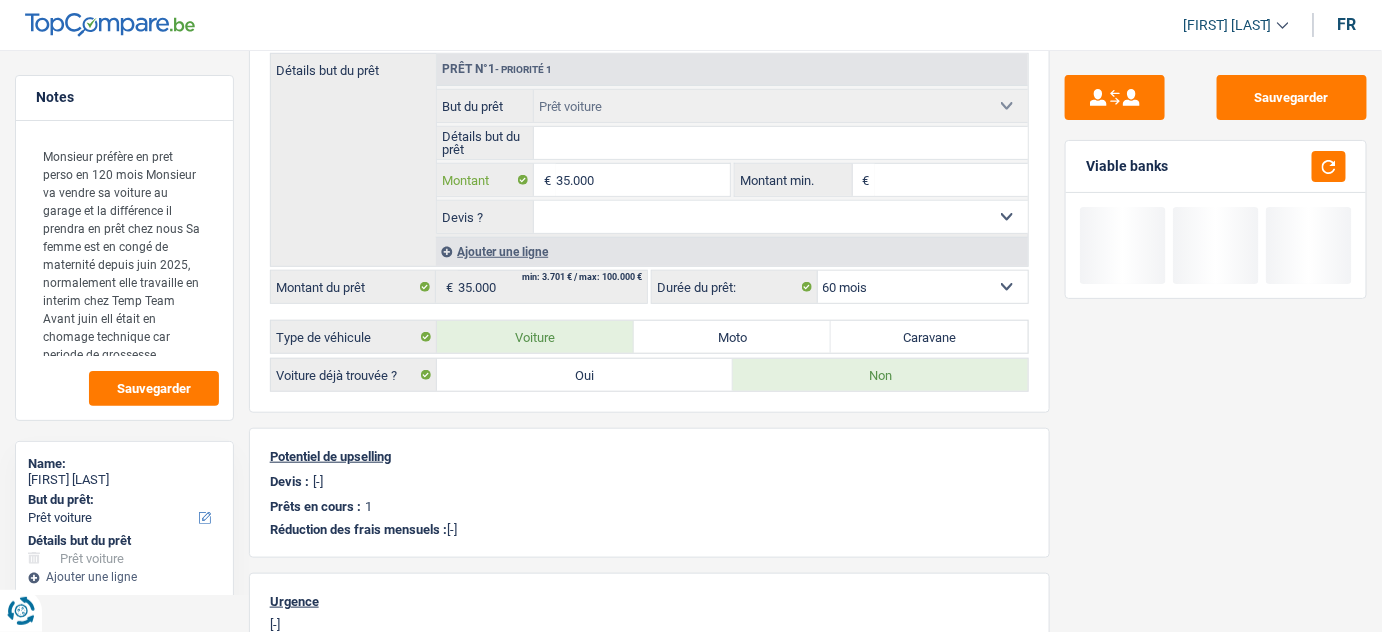 click on "35.000" at bounding box center (643, 180) 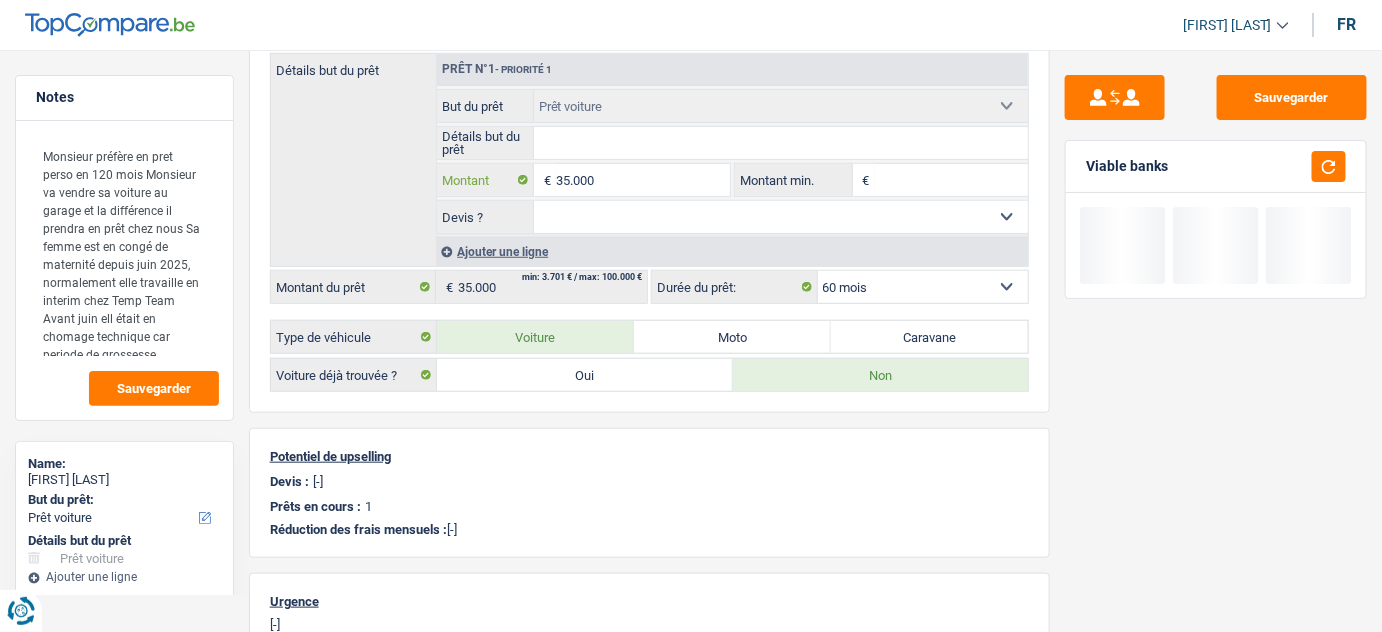 click on "35.000" at bounding box center [643, 180] 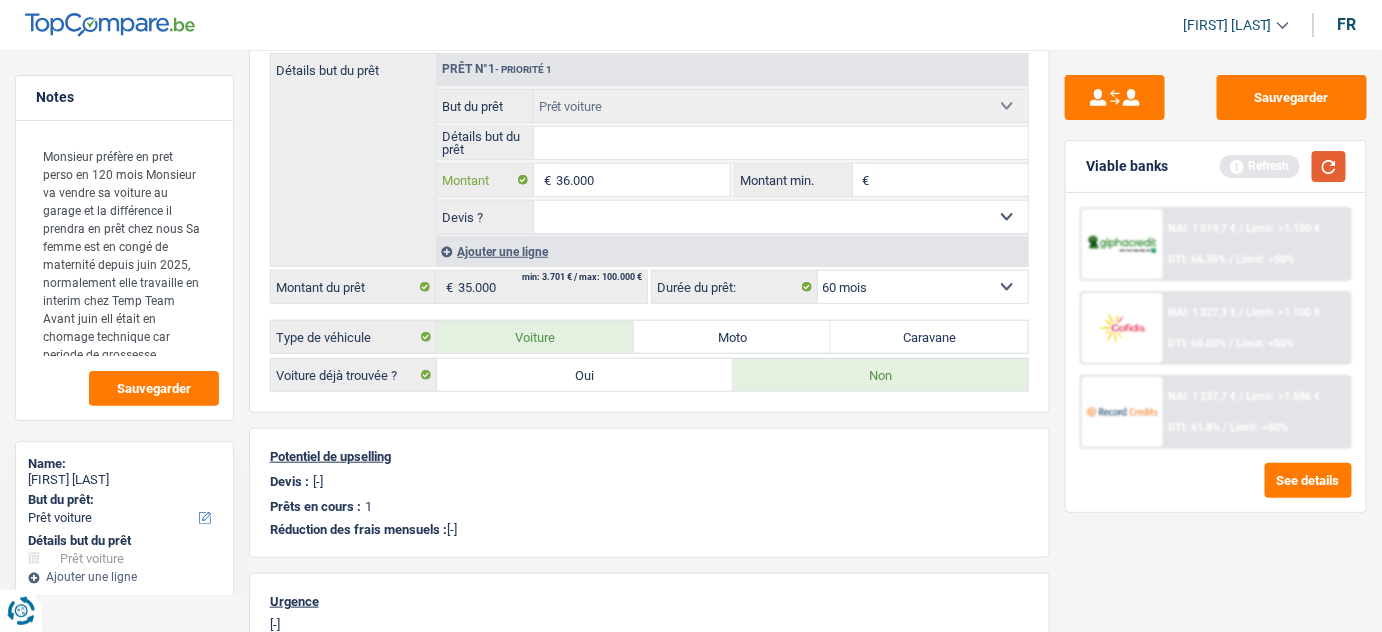 type on "36.000" 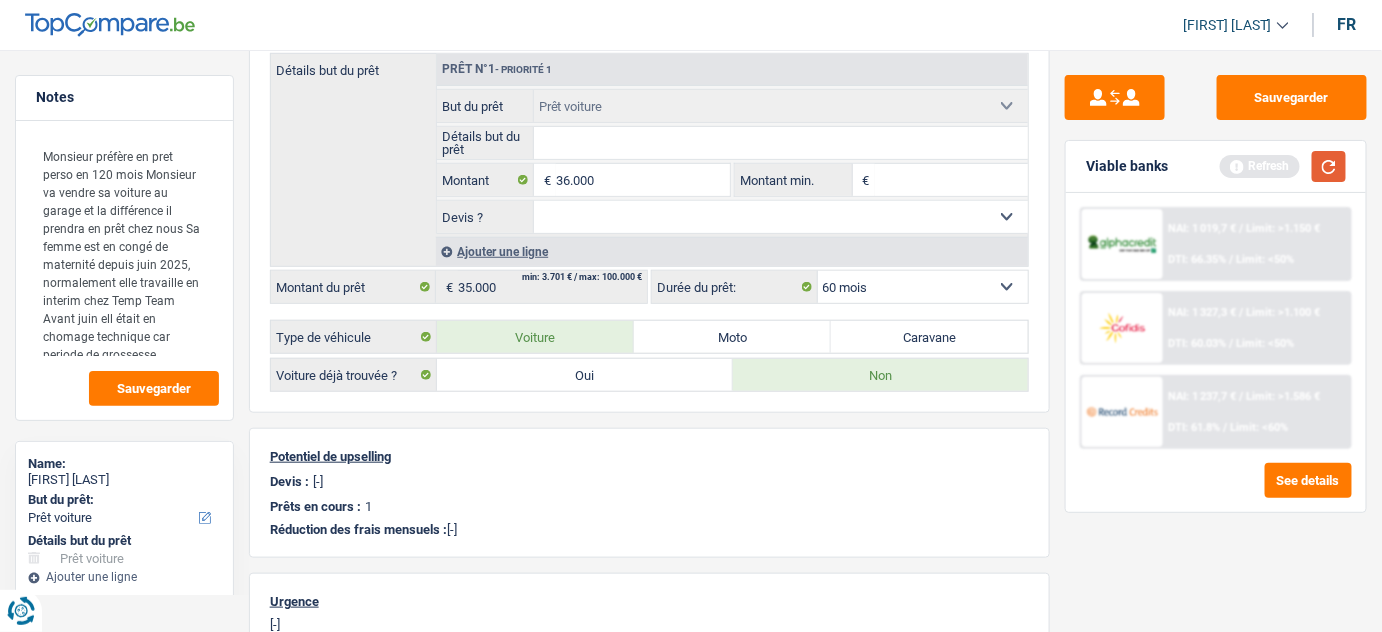 type on "36.000" 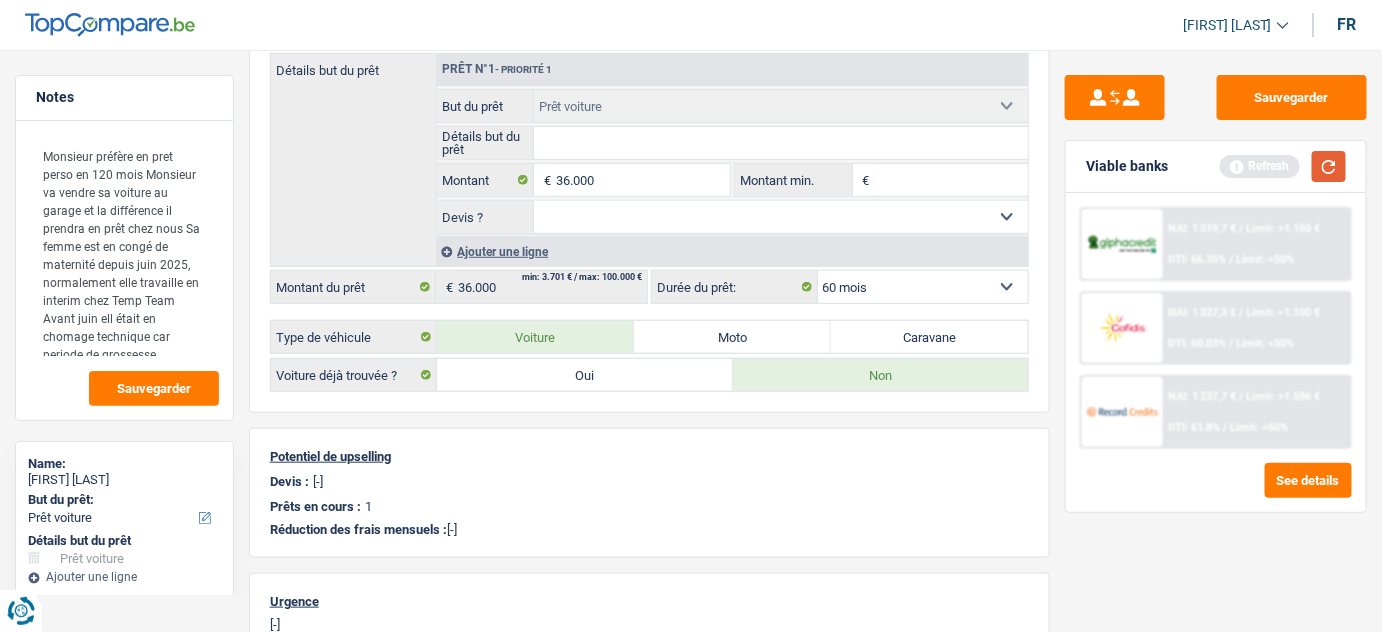 click at bounding box center (1329, 166) 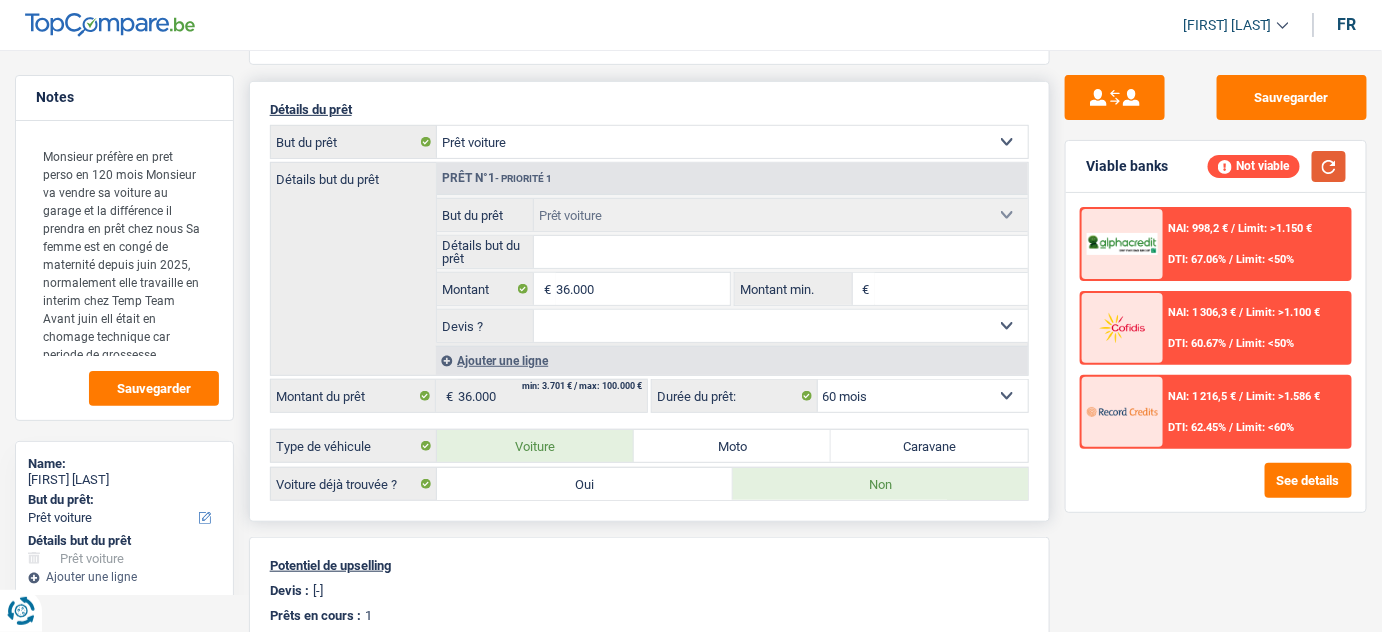 scroll, scrollTop: 272, scrollLeft: 0, axis: vertical 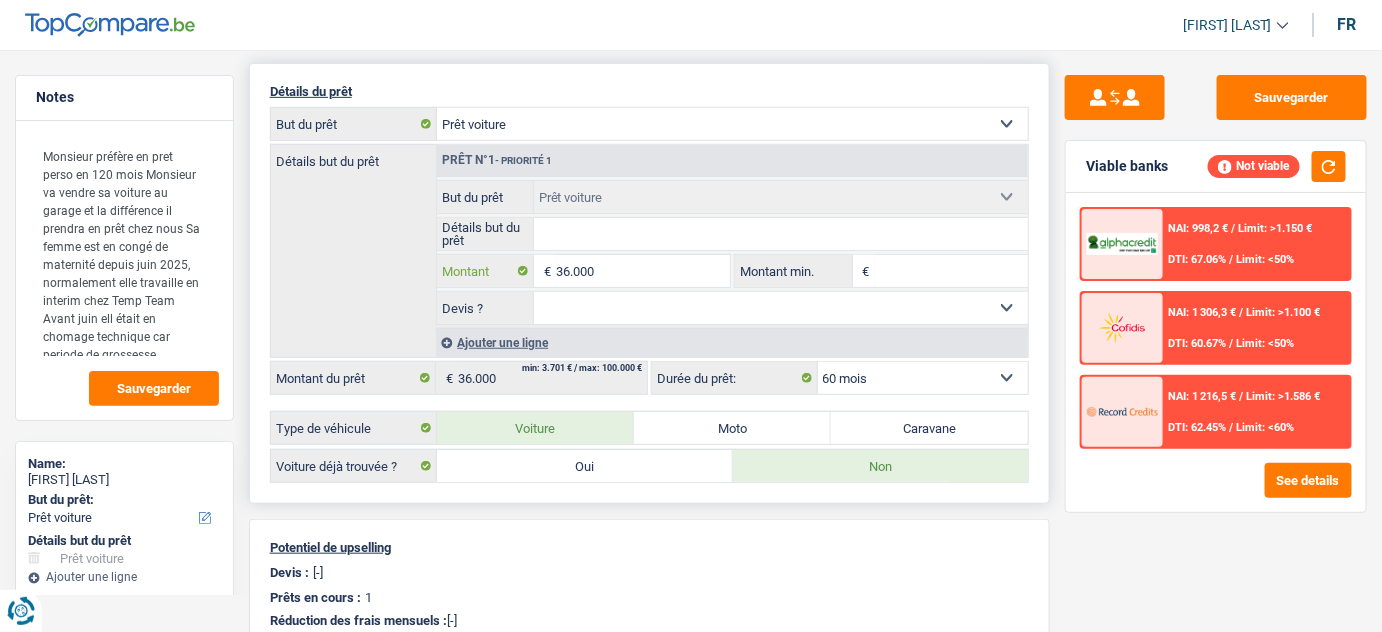 click on "36.000" at bounding box center (643, 271) 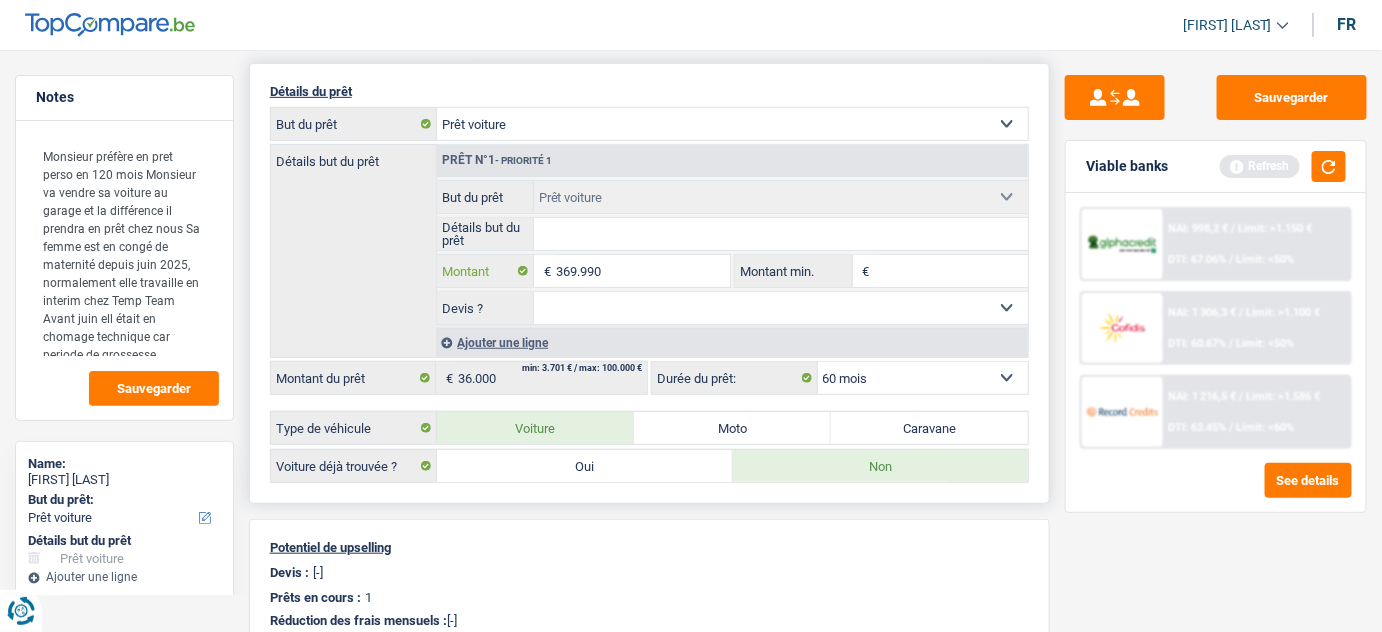 click on "369.990" at bounding box center [643, 271] 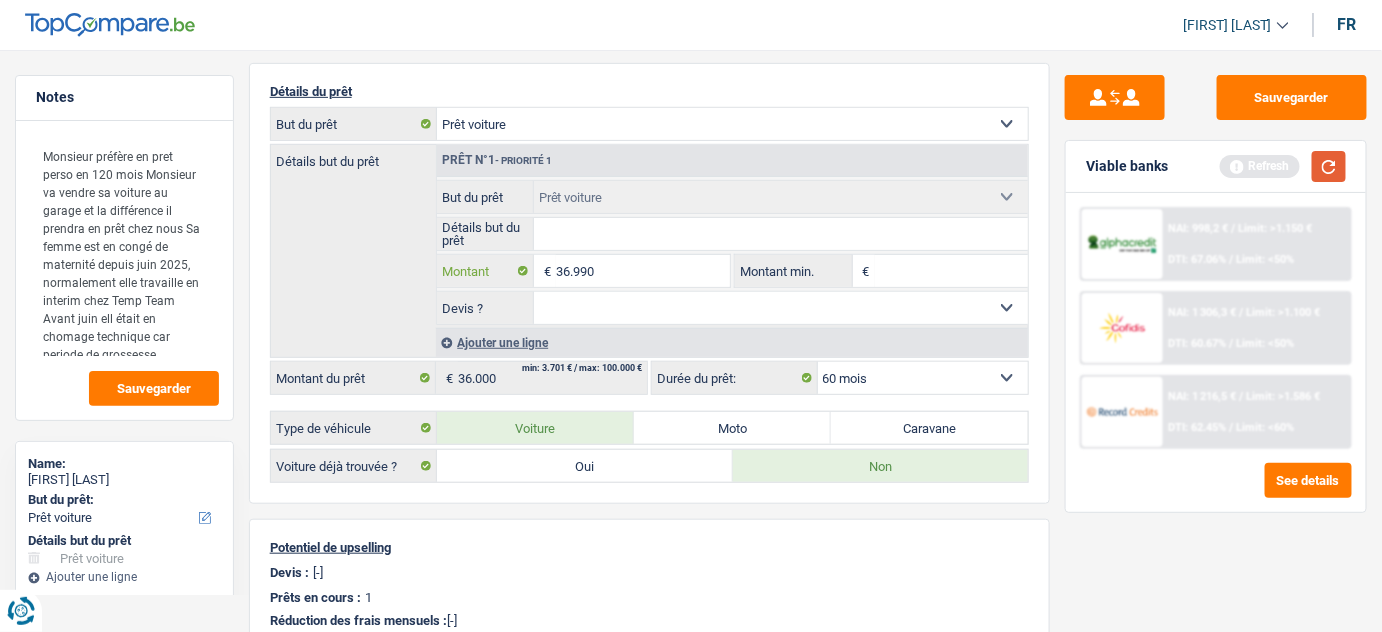 type on "36.990" 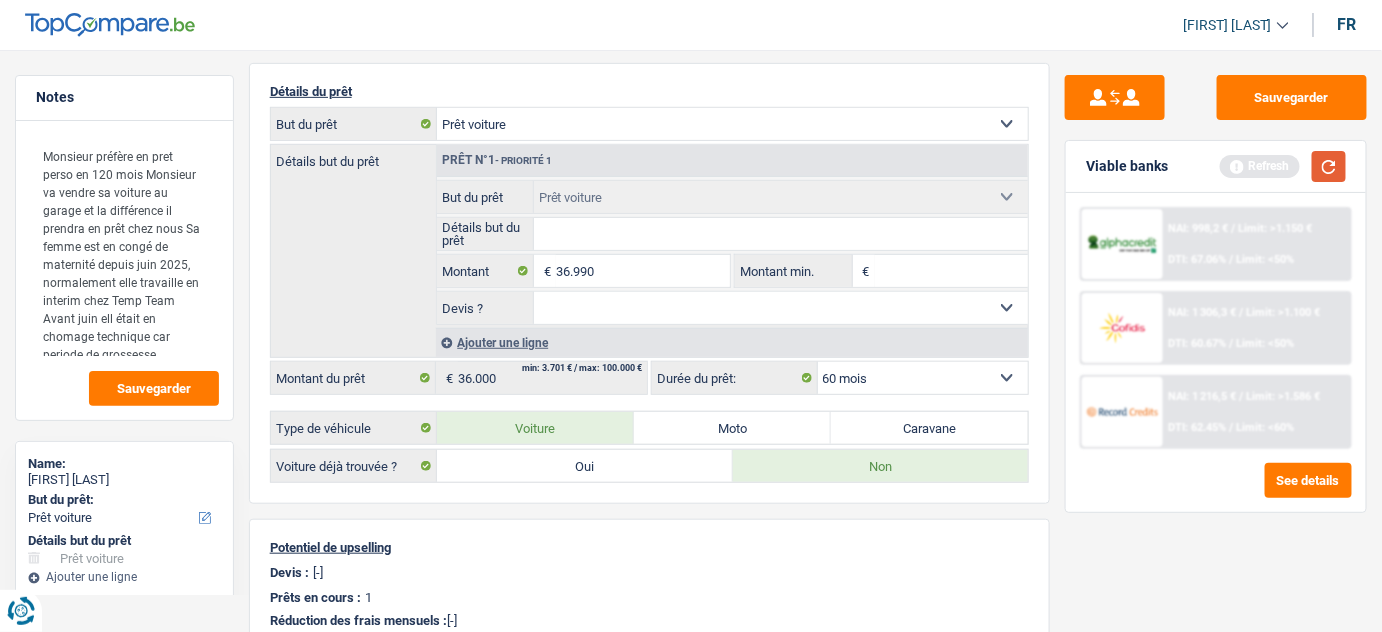 type on "36.990" 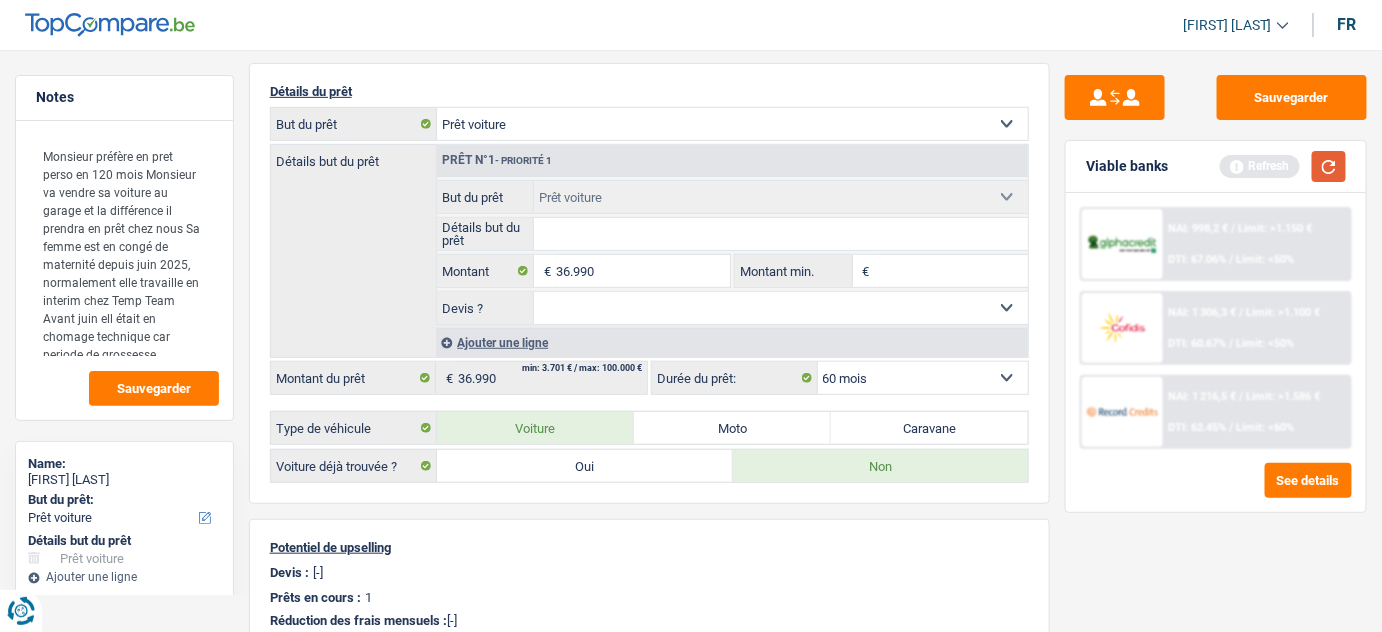 click at bounding box center (1329, 166) 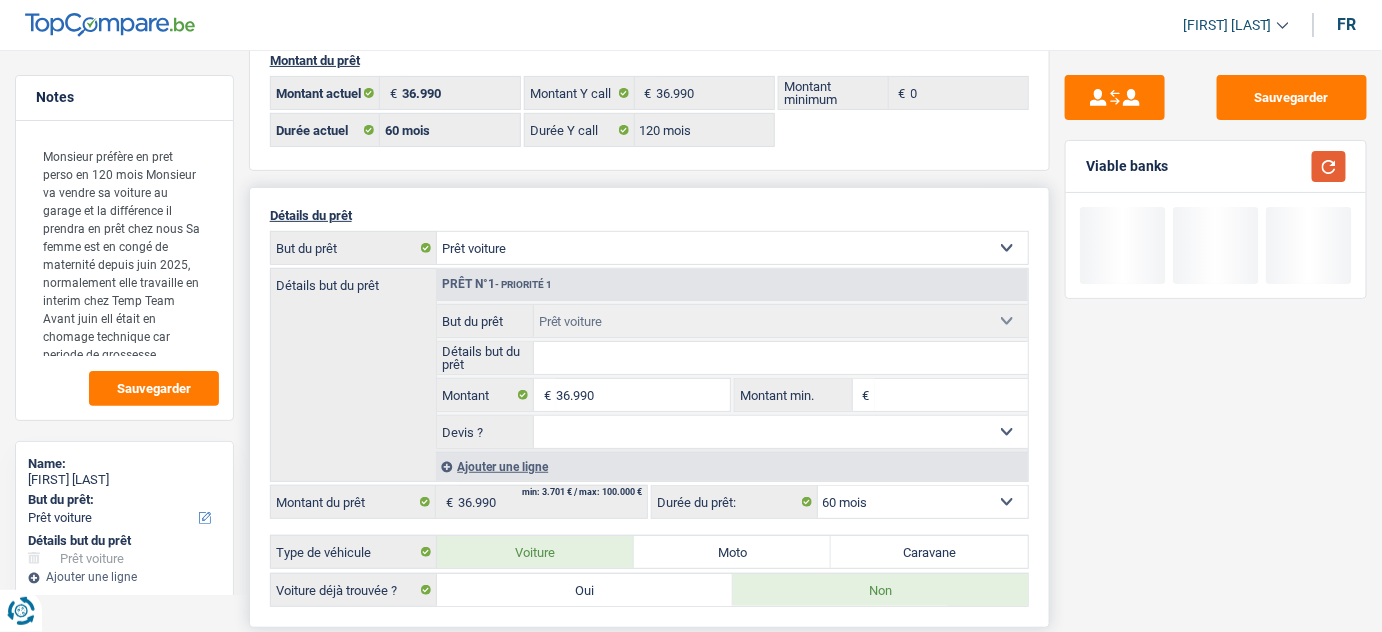 scroll, scrollTop: 0, scrollLeft: 0, axis: both 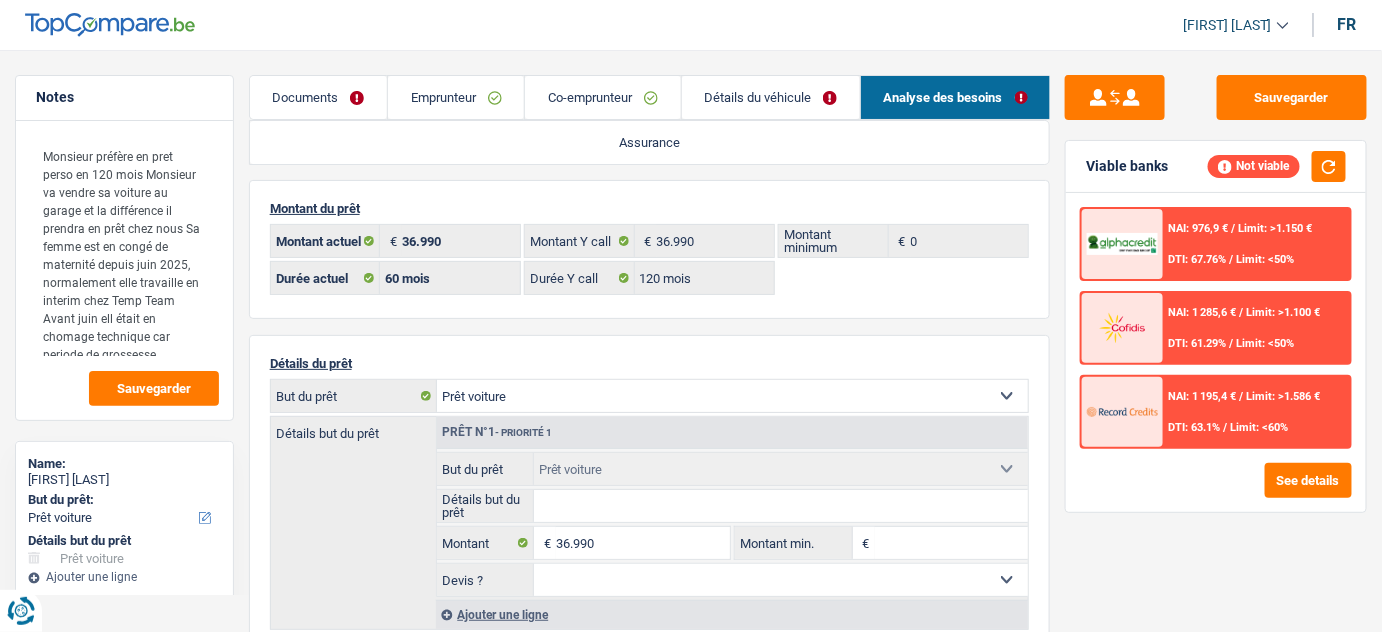 click on "Emprunteur" at bounding box center [456, 97] 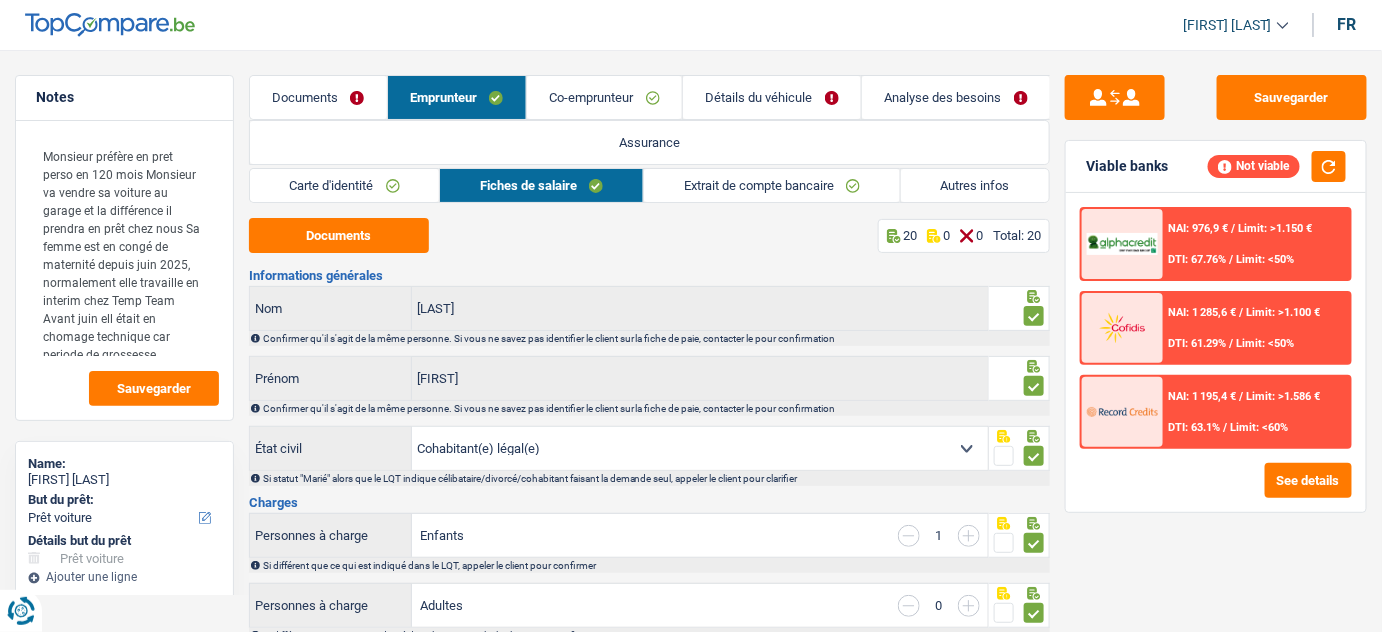 click on "Autres infos" at bounding box center (975, 185) 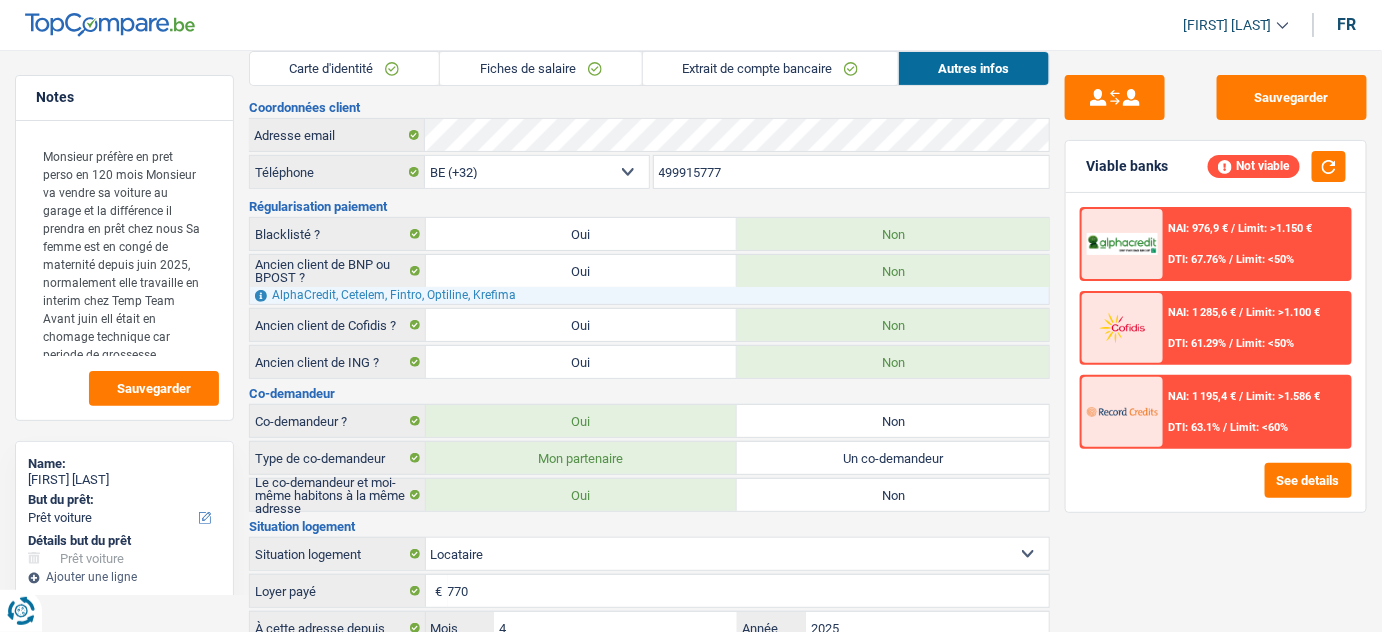 scroll, scrollTop: 0, scrollLeft: 0, axis: both 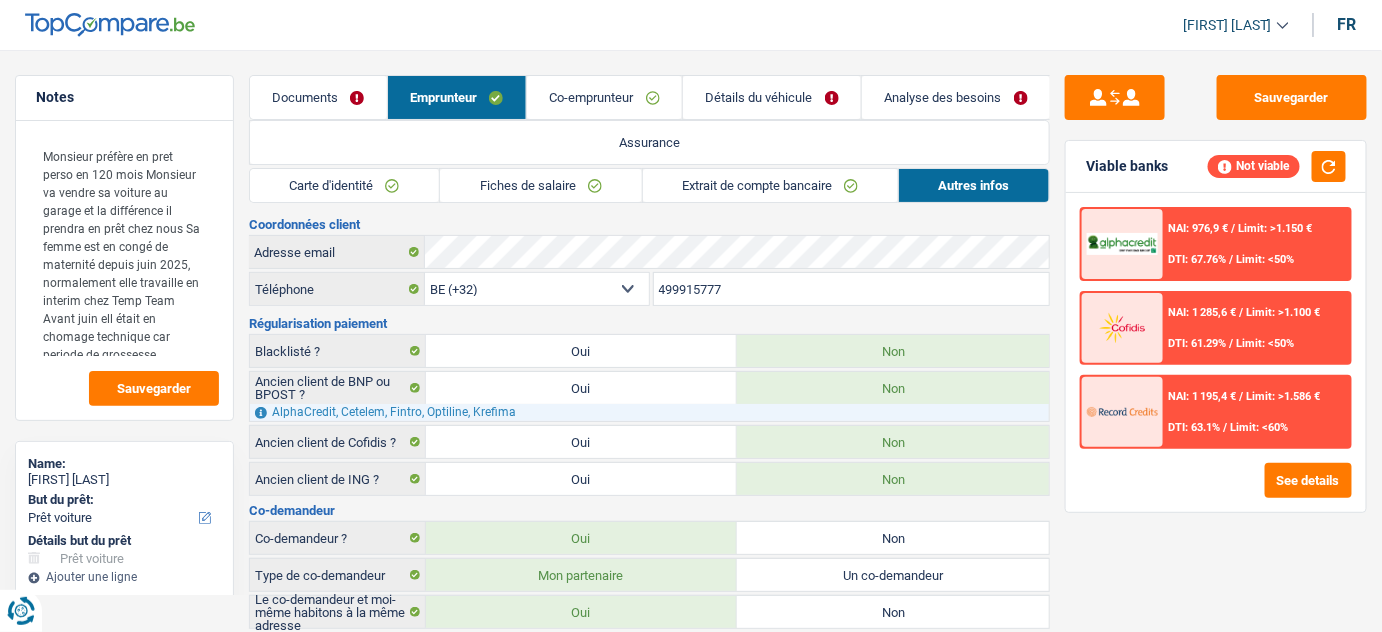 click on "Détails du véhicule" at bounding box center [772, 97] 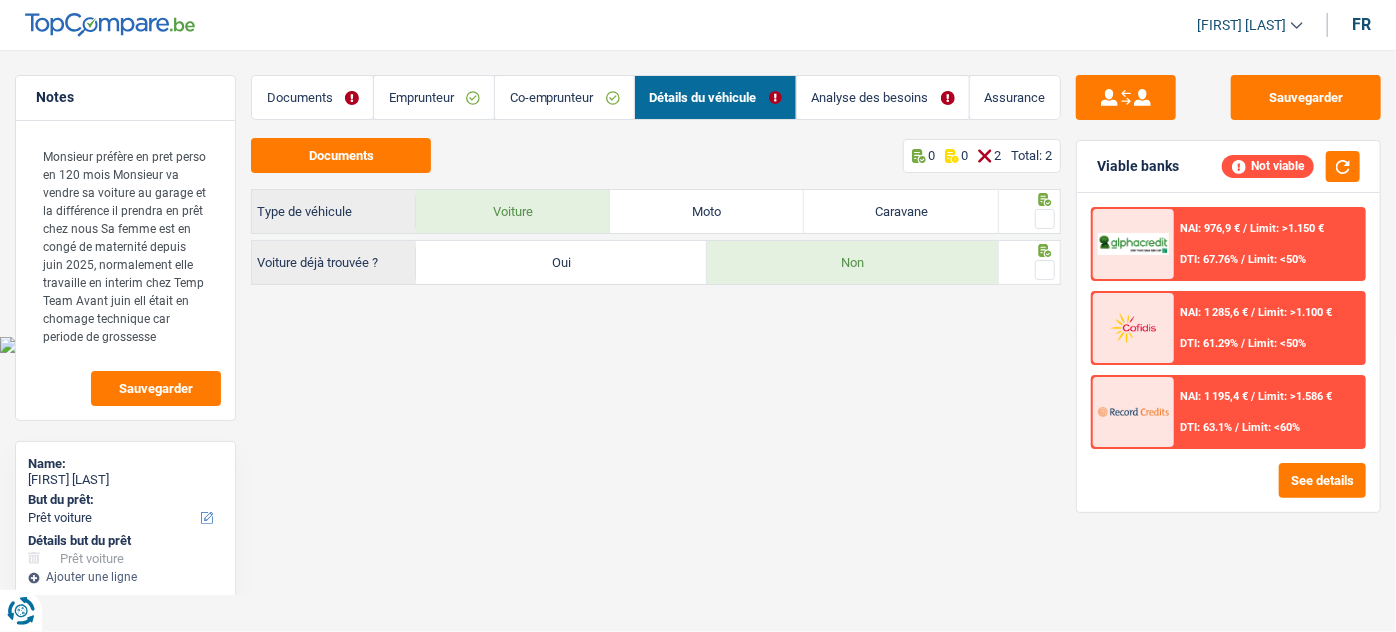 click on "Analyse des besoins" at bounding box center [883, 97] 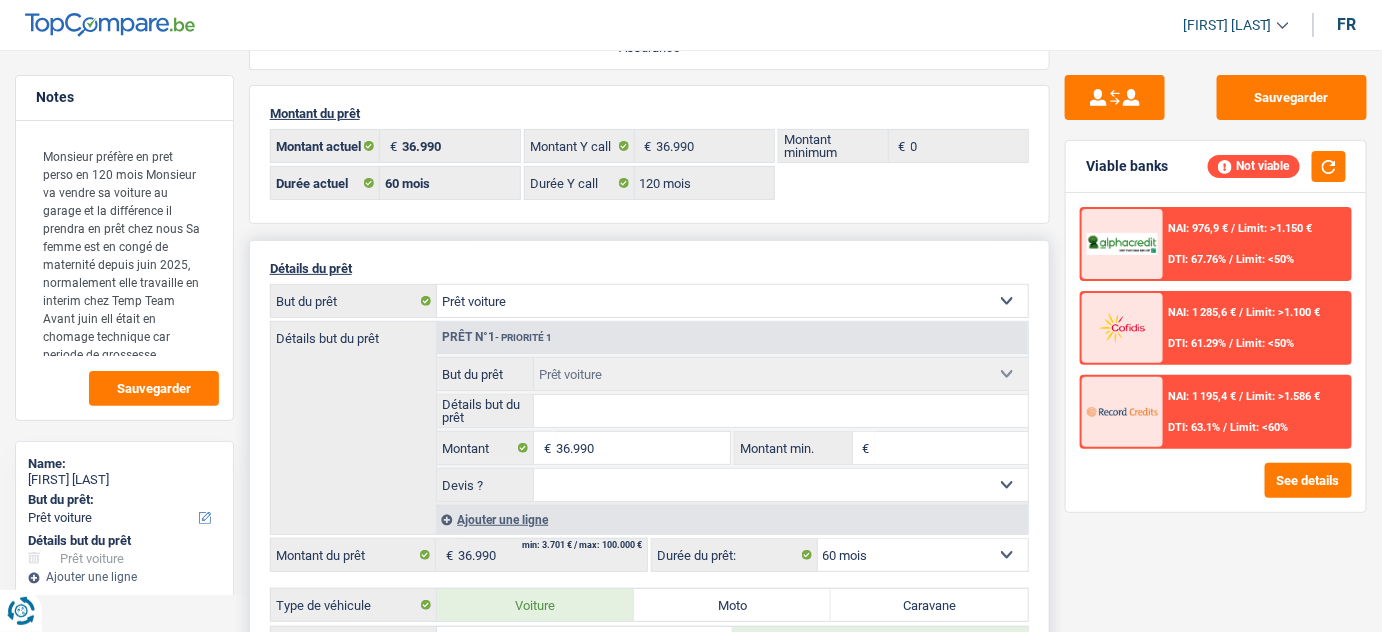 scroll, scrollTop: 181, scrollLeft: 0, axis: vertical 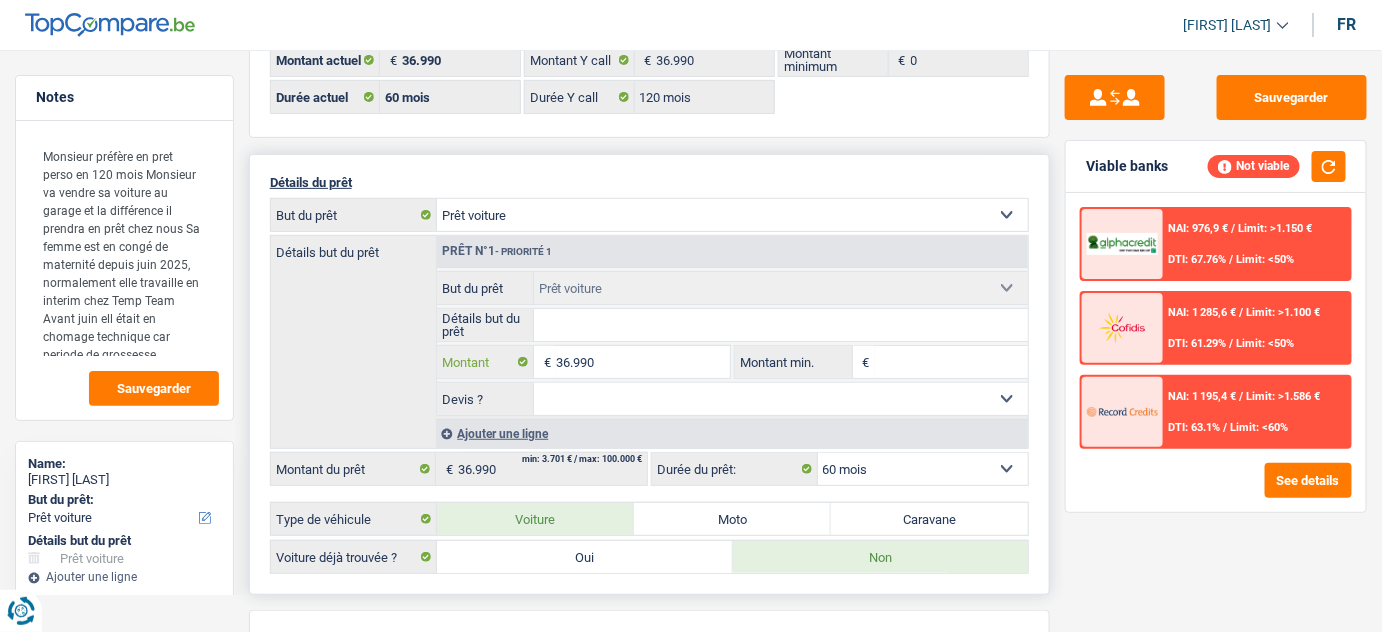 click on "36.990" at bounding box center (643, 362) 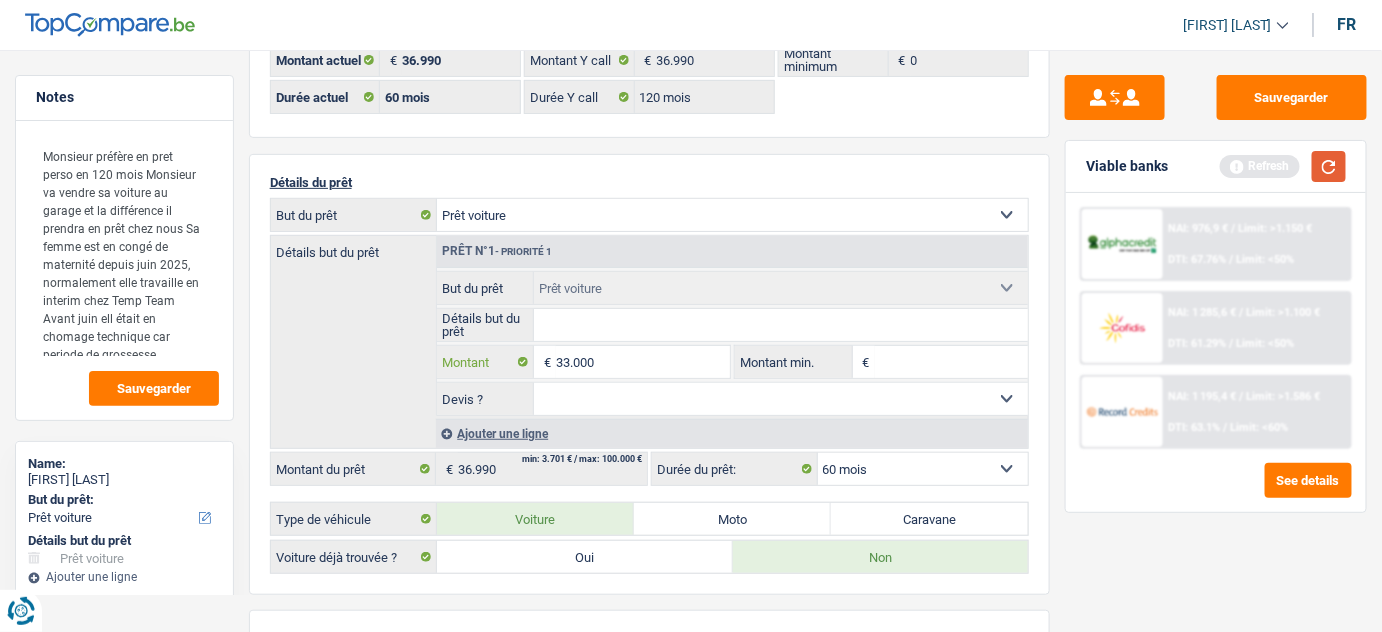 type on "33.000" 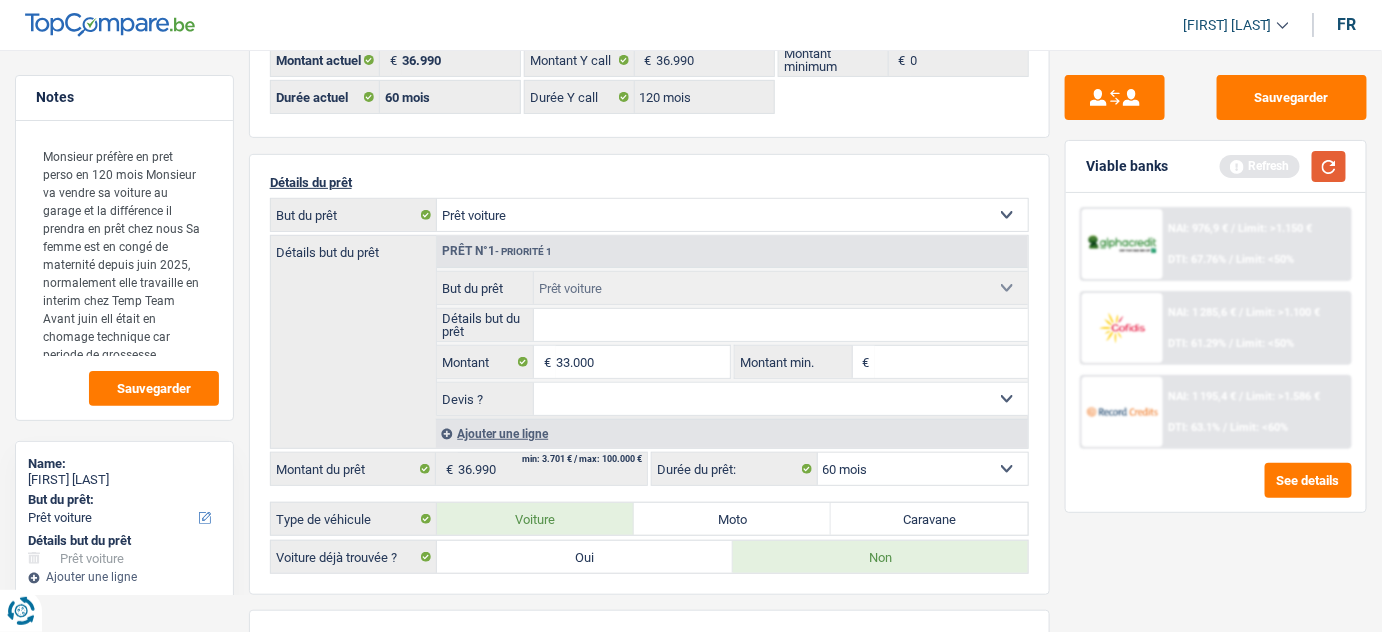 type on "33.000" 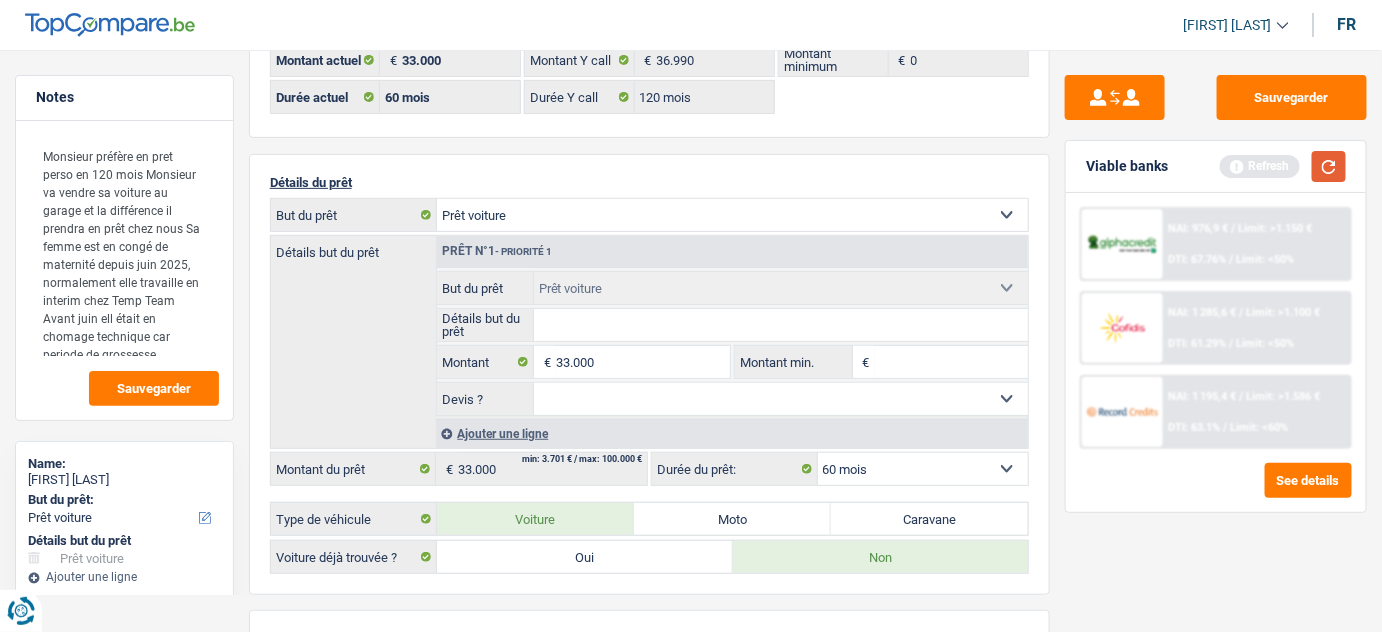 click at bounding box center [1329, 166] 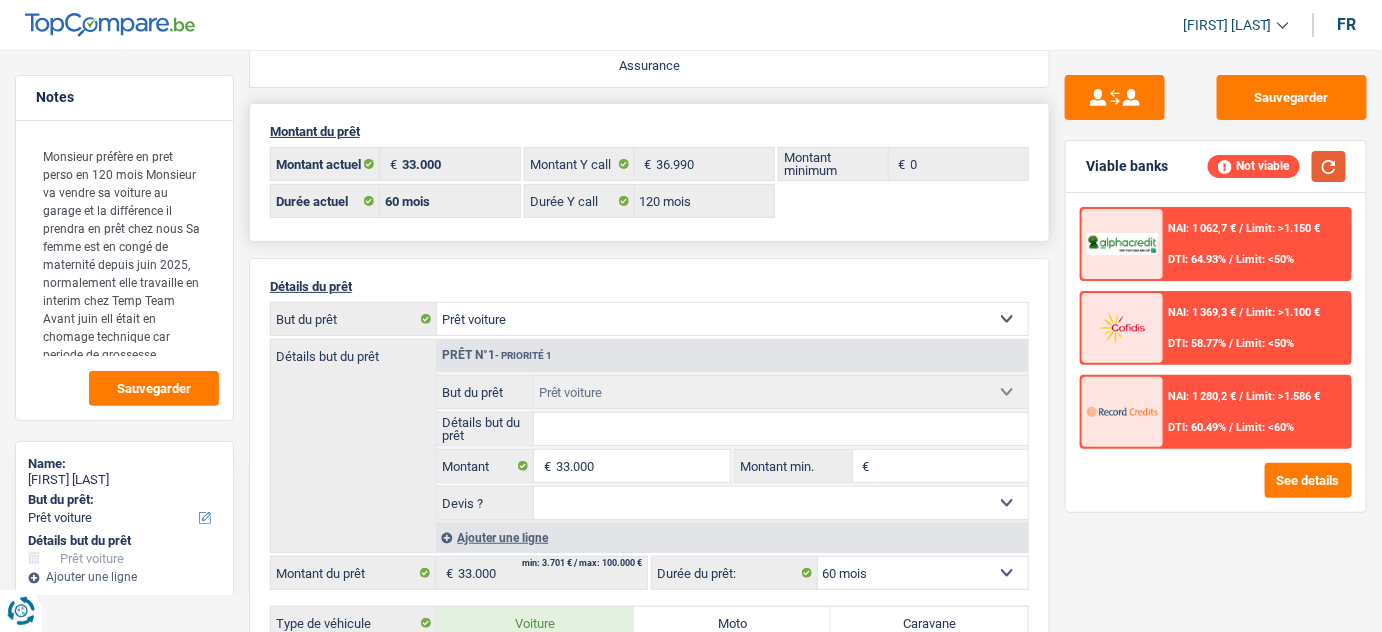 scroll, scrollTop: 0, scrollLeft: 0, axis: both 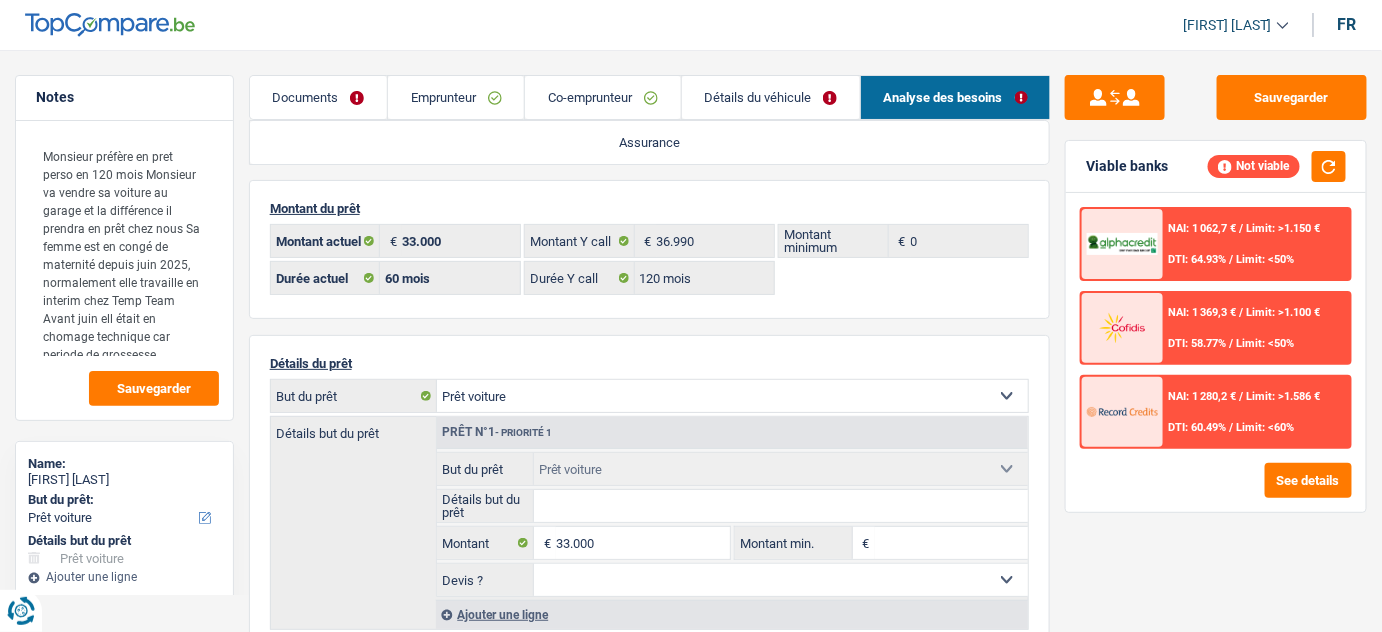 click on "Emprunteur" at bounding box center [456, 97] 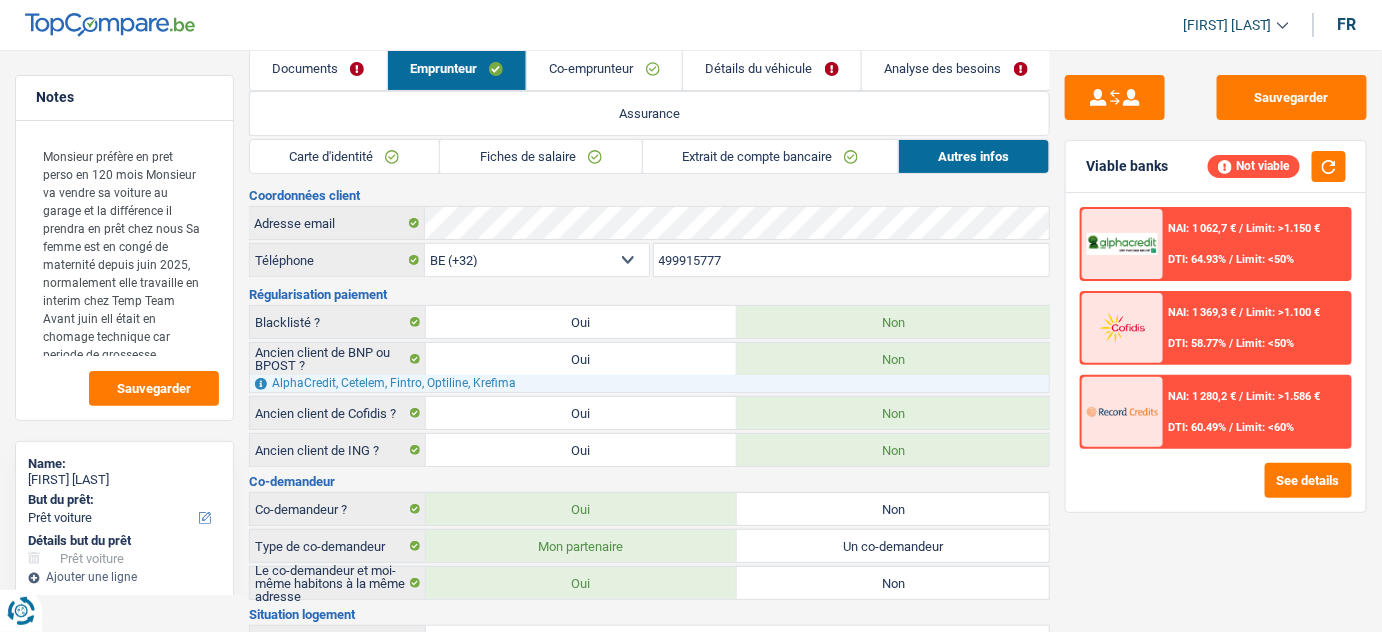 scroll, scrollTop: 0, scrollLeft: 0, axis: both 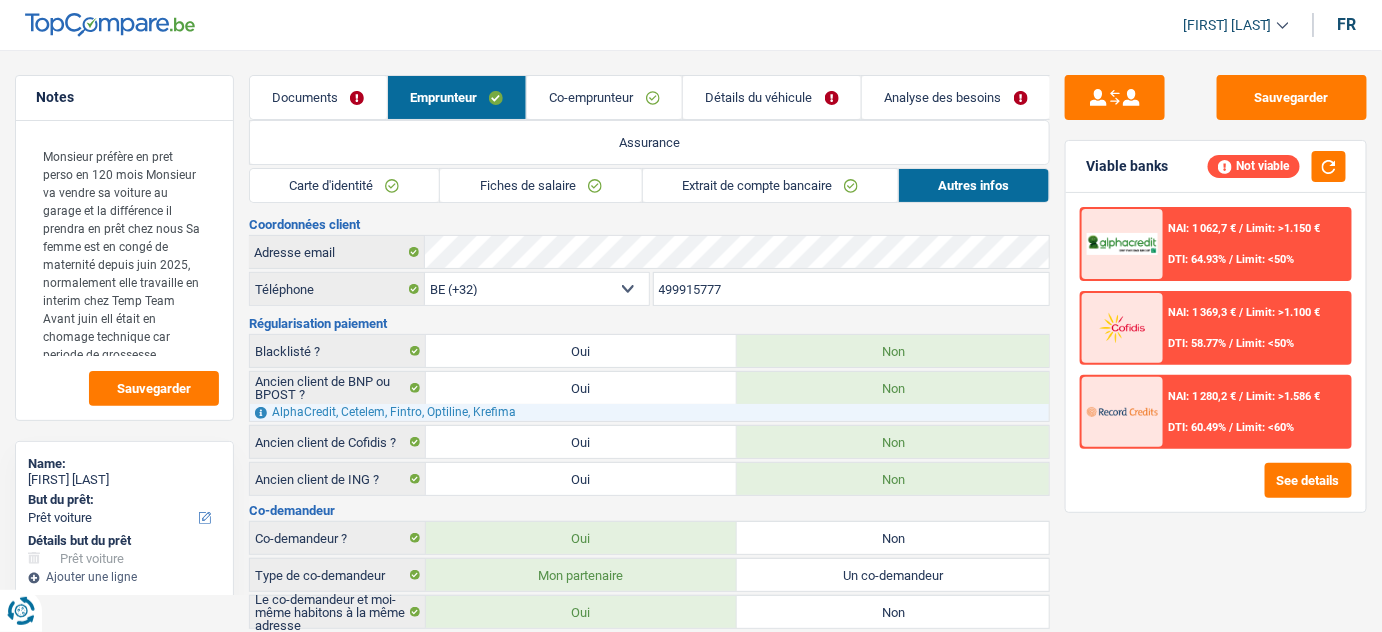 click on "Détails du véhicule" at bounding box center (772, 97) 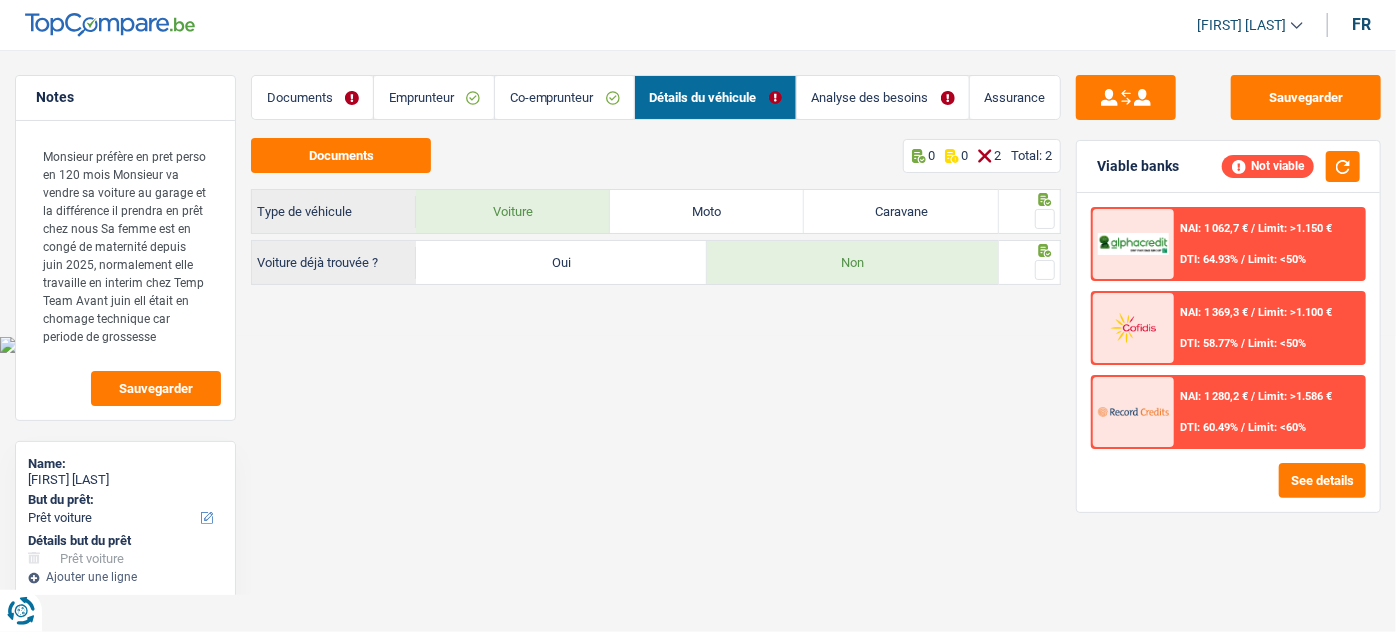 click on "Co-emprunteur" at bounding box center (564, 97) 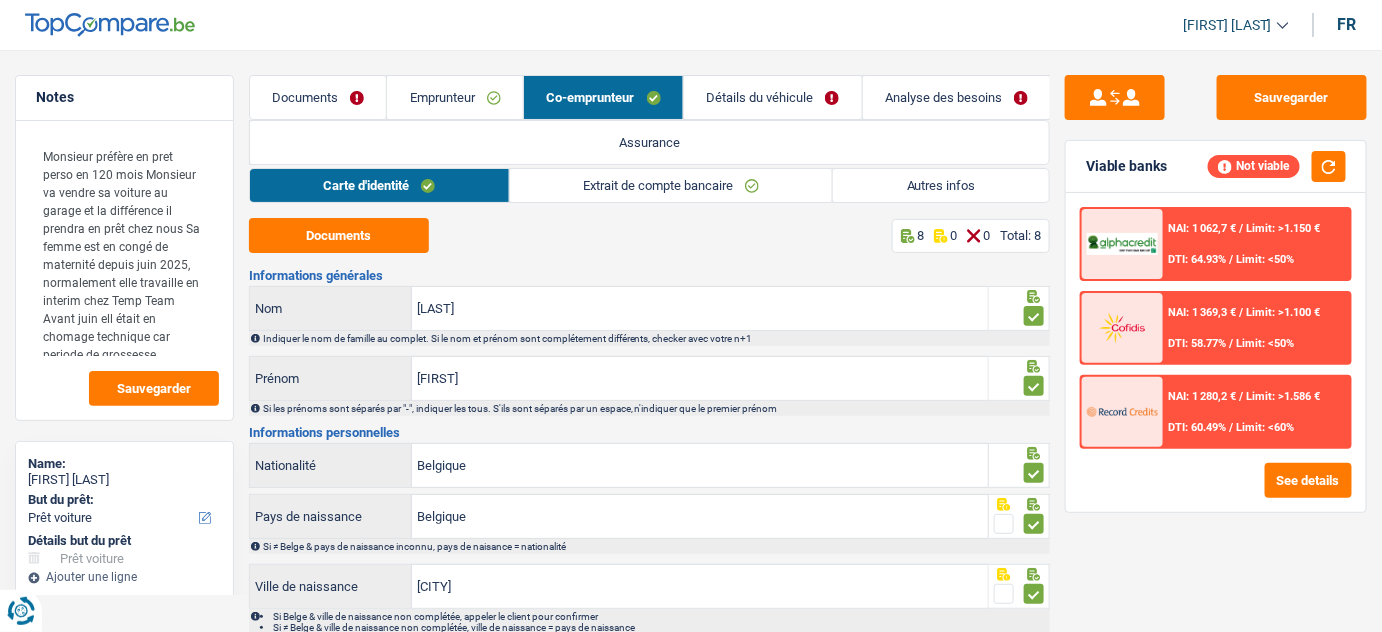click on "Analyse des besoins" at bounding box center [957, 97] 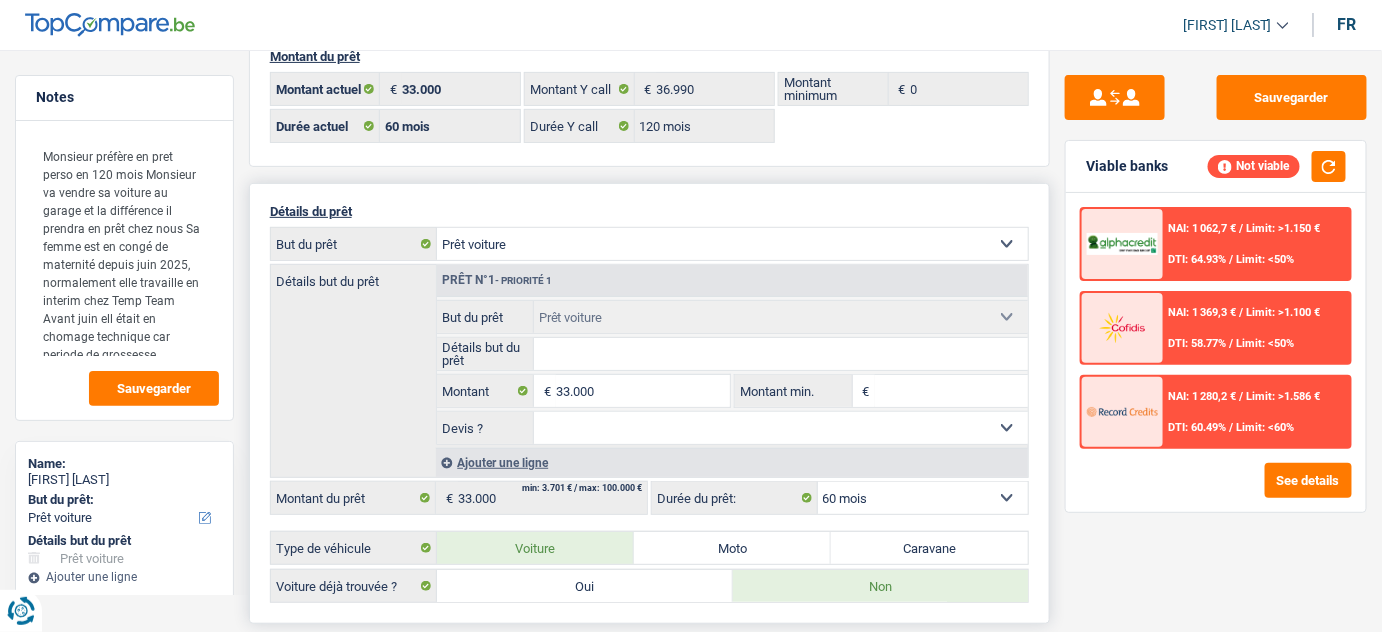 scroll, scrollTop: 0, scrollLeft: 0, axis: both 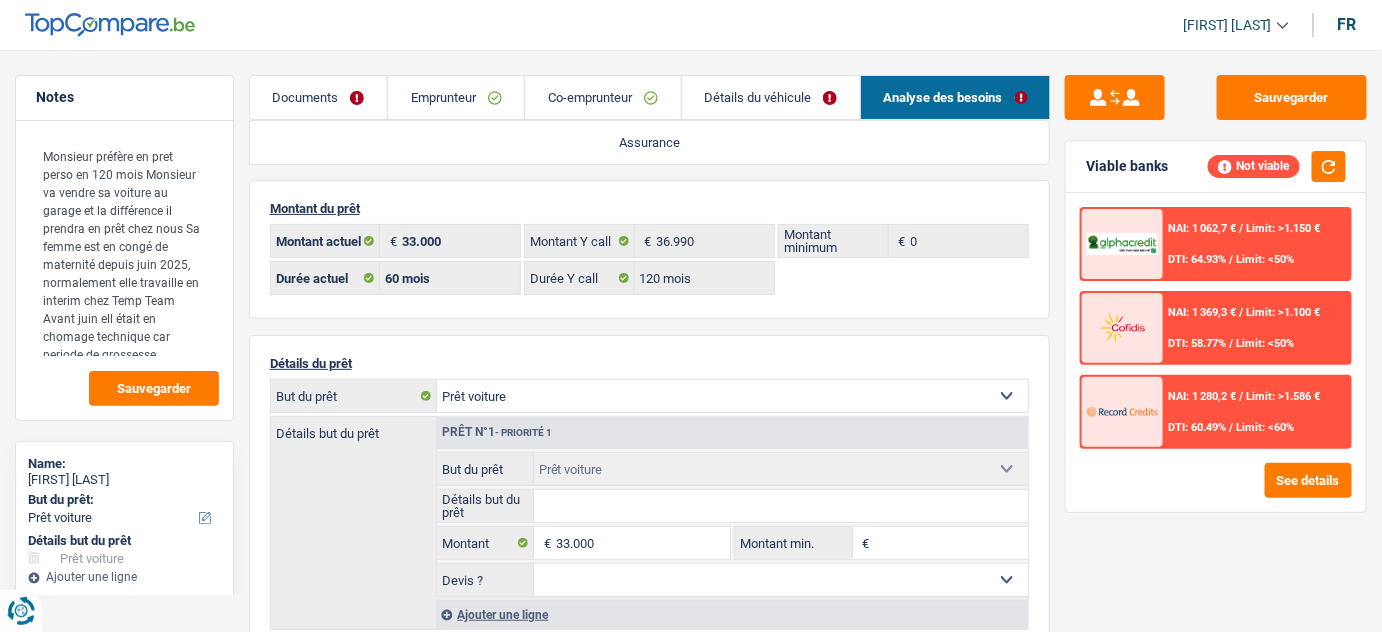 click on "Co-emprunteur" at bounding box center [602, 97] 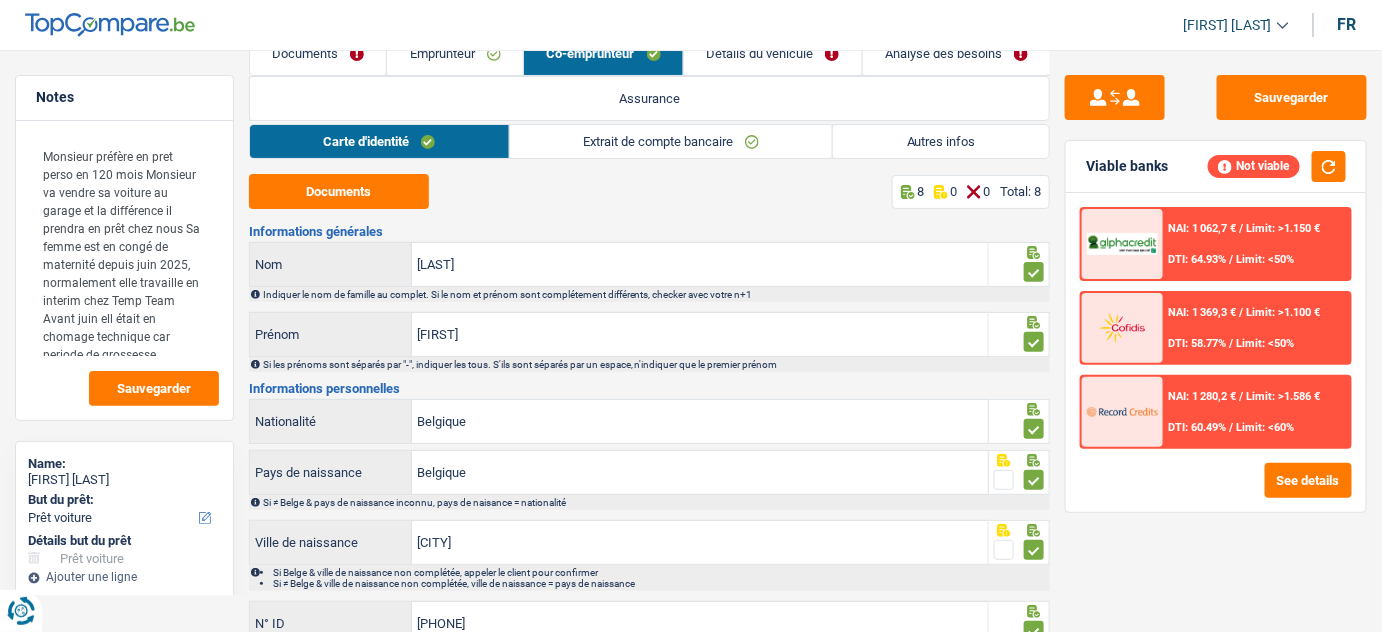 scroll, scrollTop: 0, scrollLeft: 0, axis: both 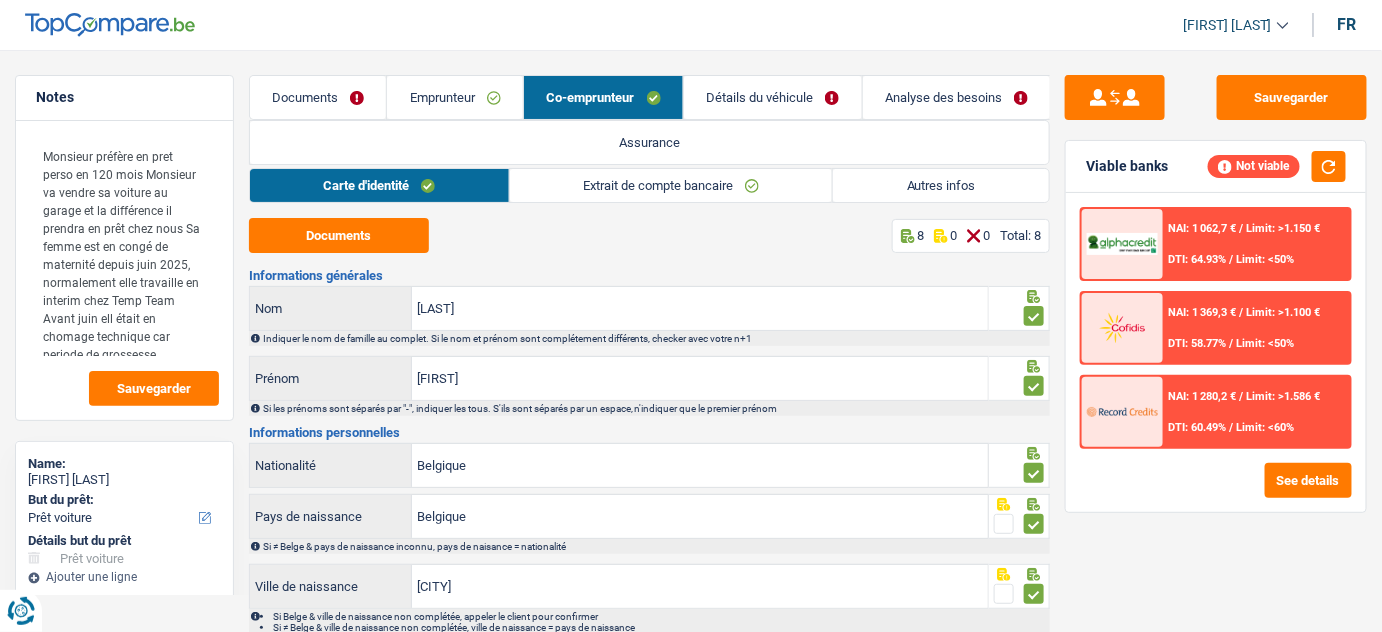 click on "Emprunteur" at bounding box center (455, 97) 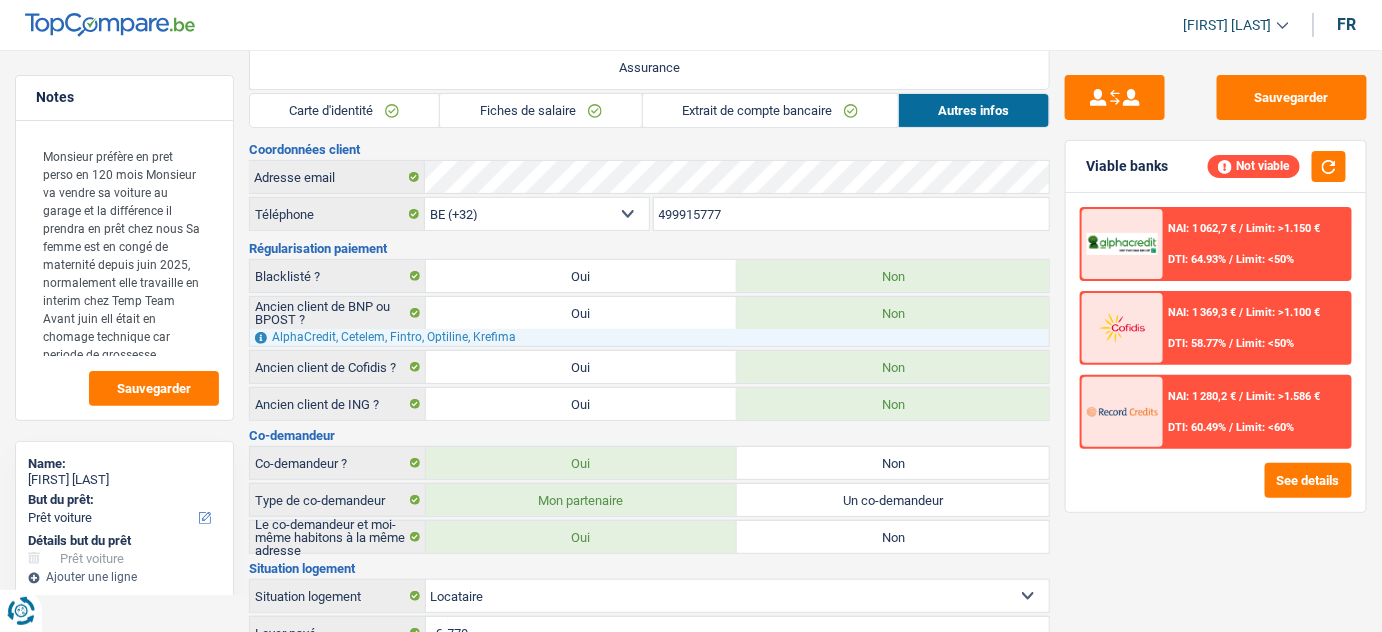 scroll, scrollTop: 0, scrollLeft: 0, axis: both 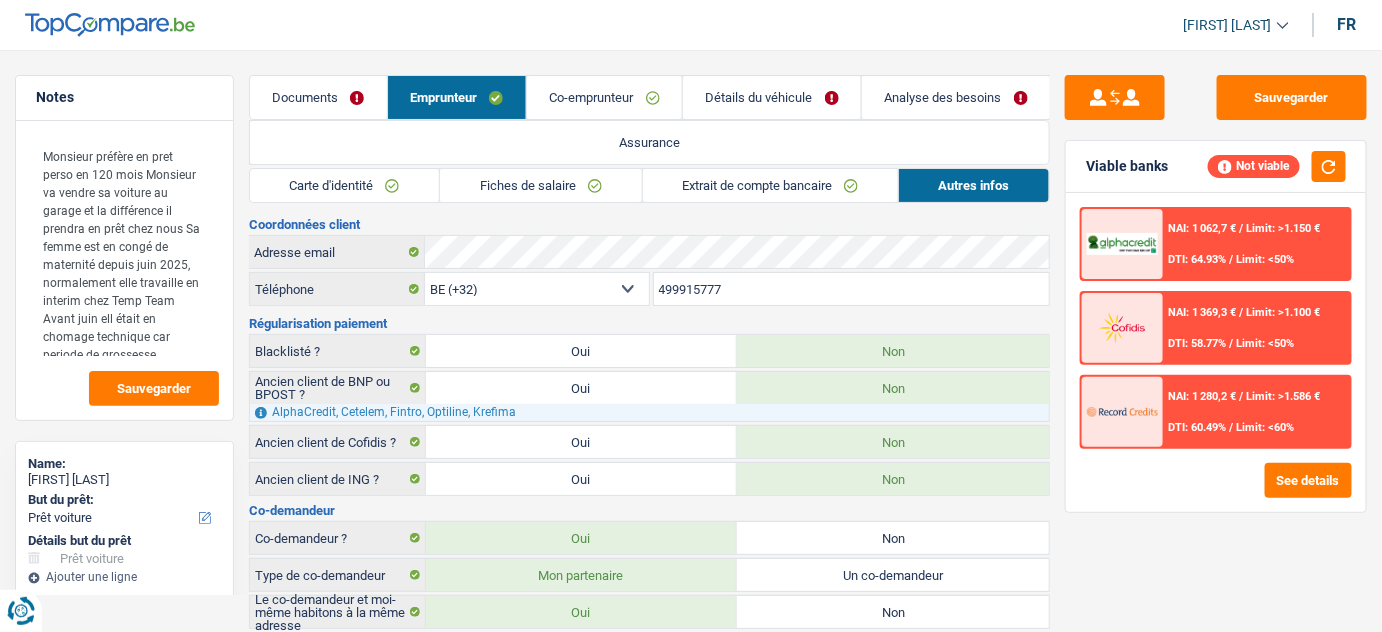 click on "Co-emprunteur" at bounding box center [604, 97] 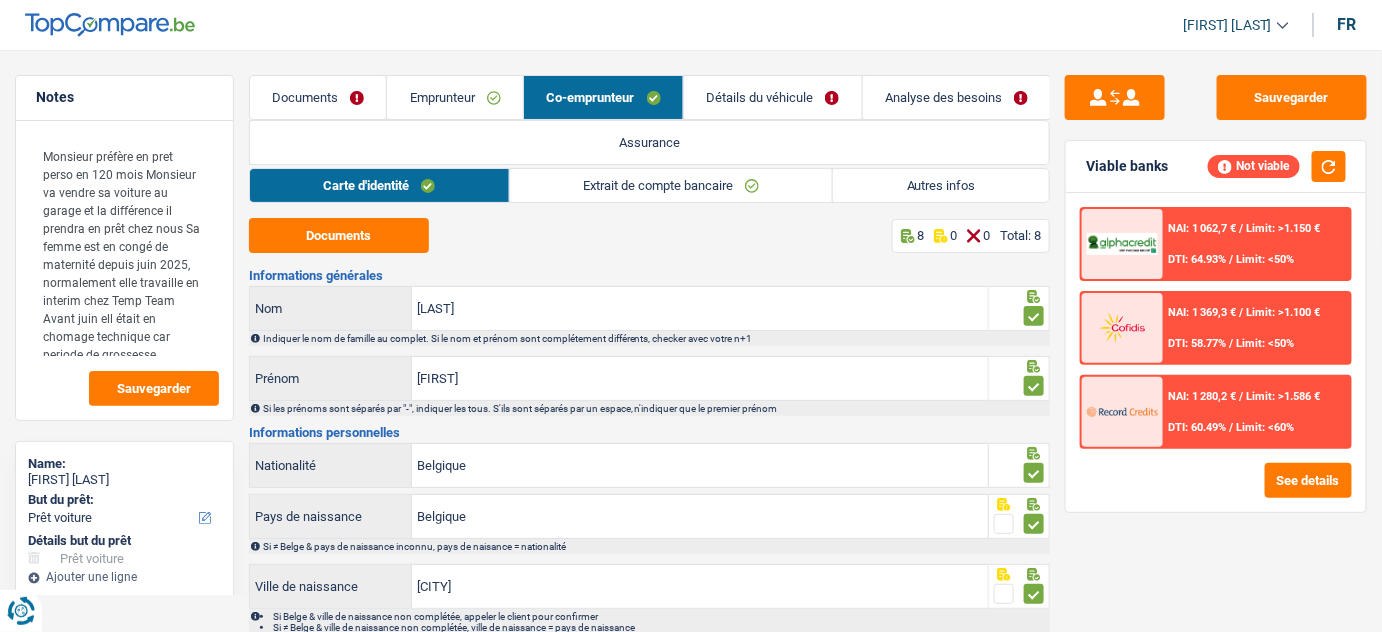 click on "Détails du véhicule" at bounding box center (773, 97) 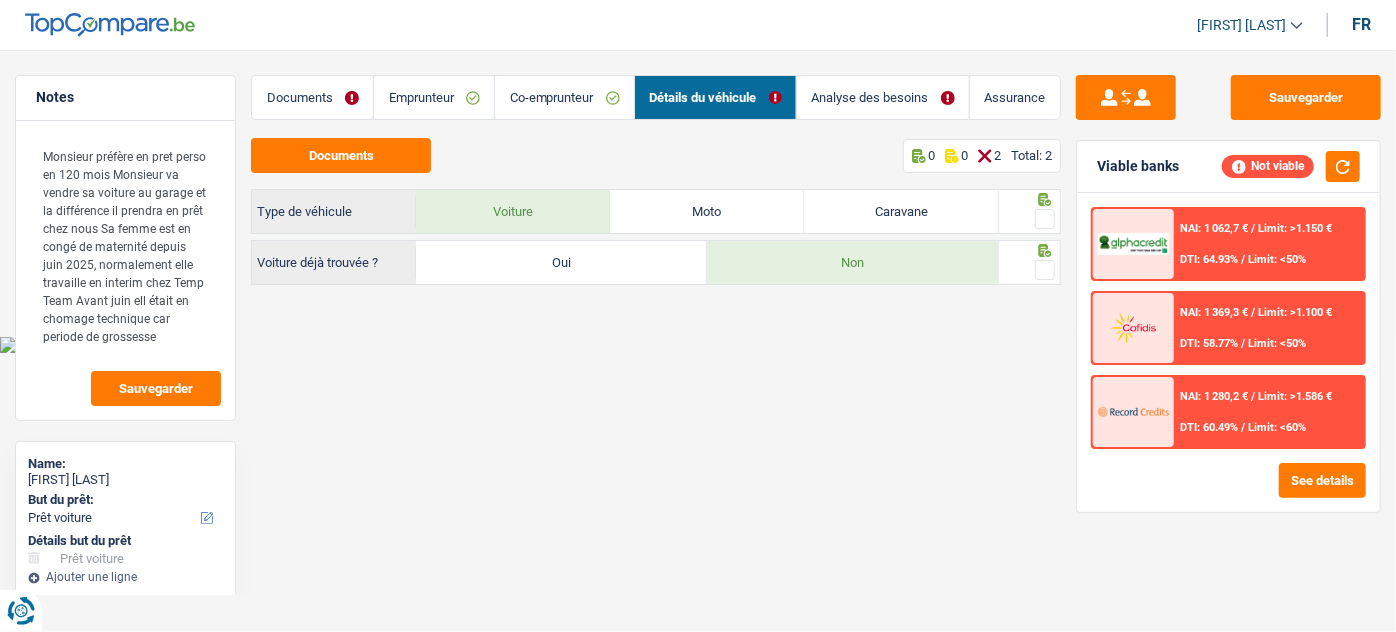 click on "Analyse des besoins" at bounding box center [883, 97] 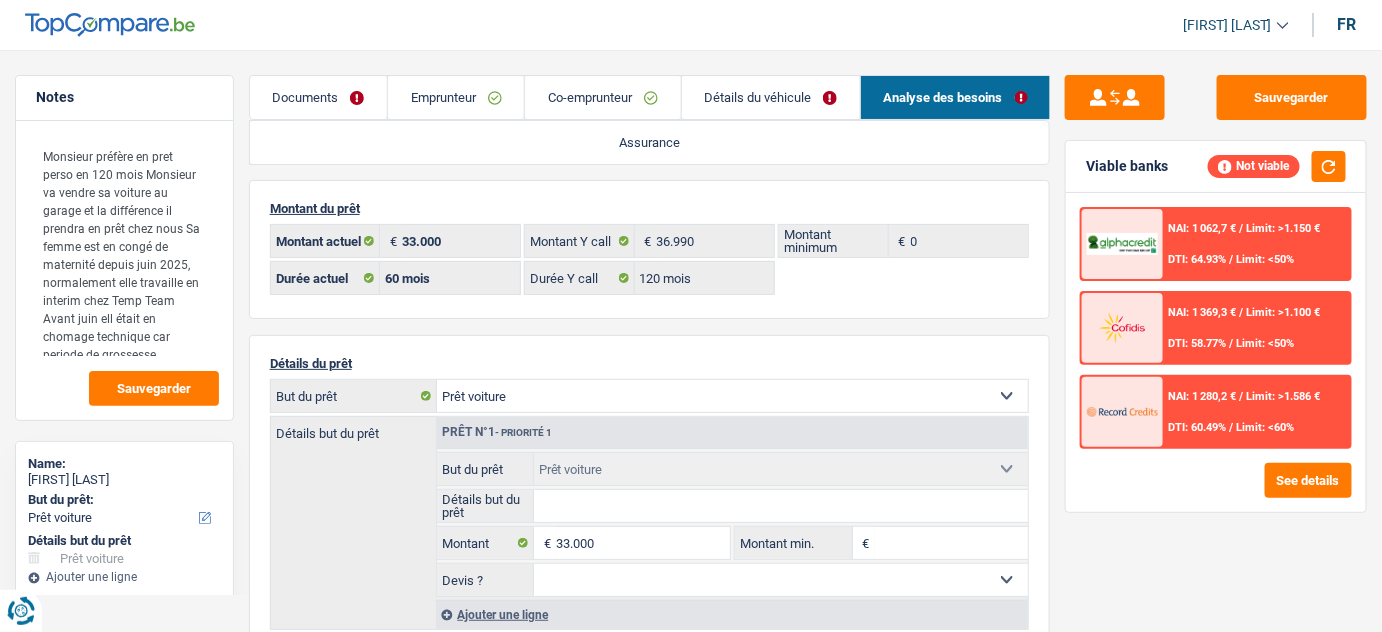 click on "Emprunteur" at bounding box center (456, 97) 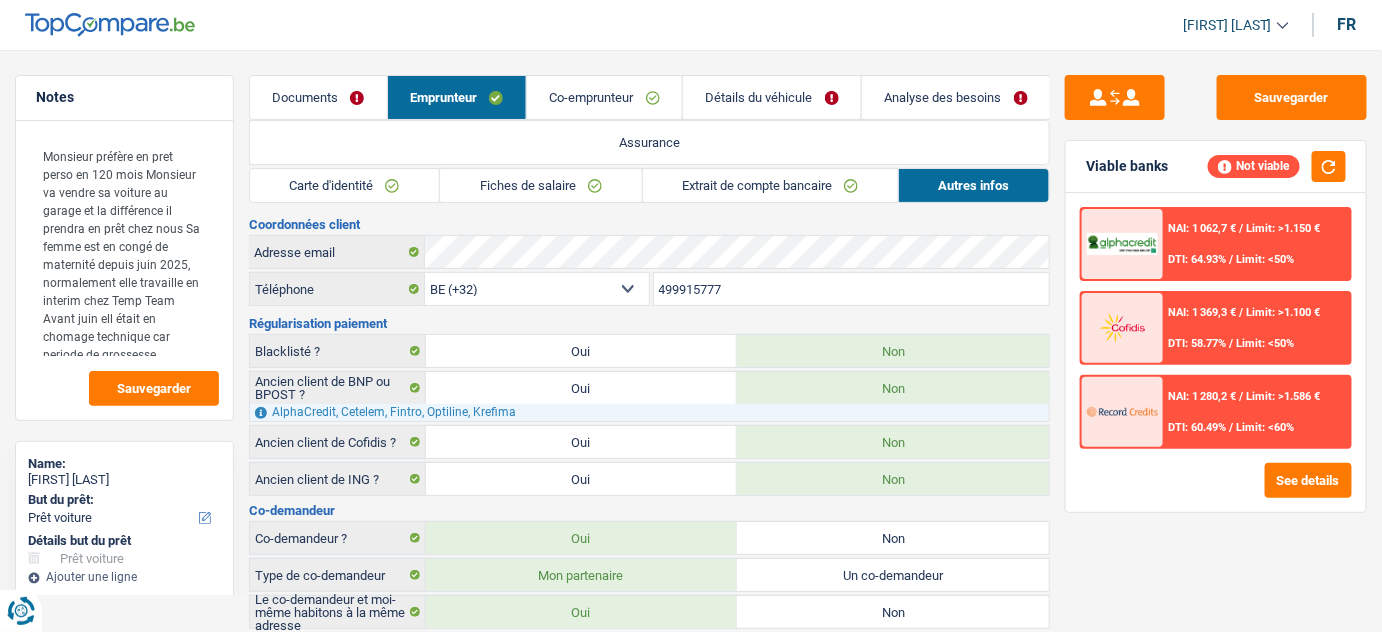 click on "Fiches de salaire" at bounding box center (540, 185) 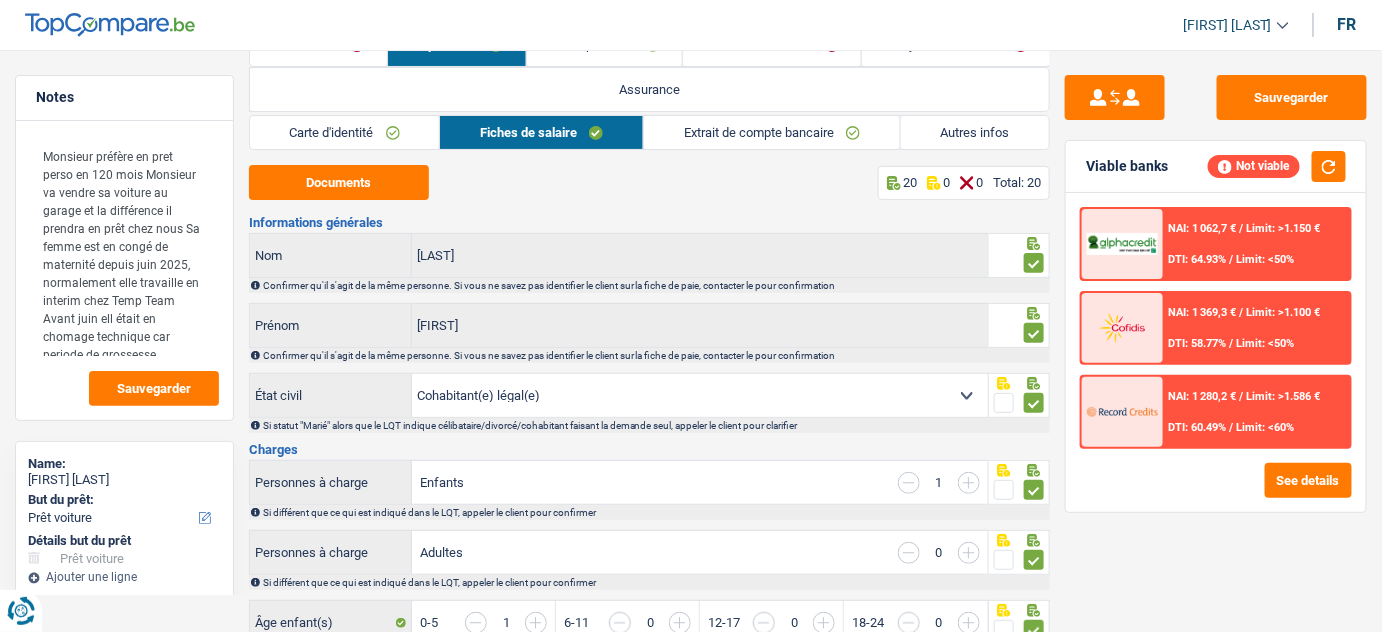 scroll, scrollTop: 0, scrollLeft: 0, axis: both 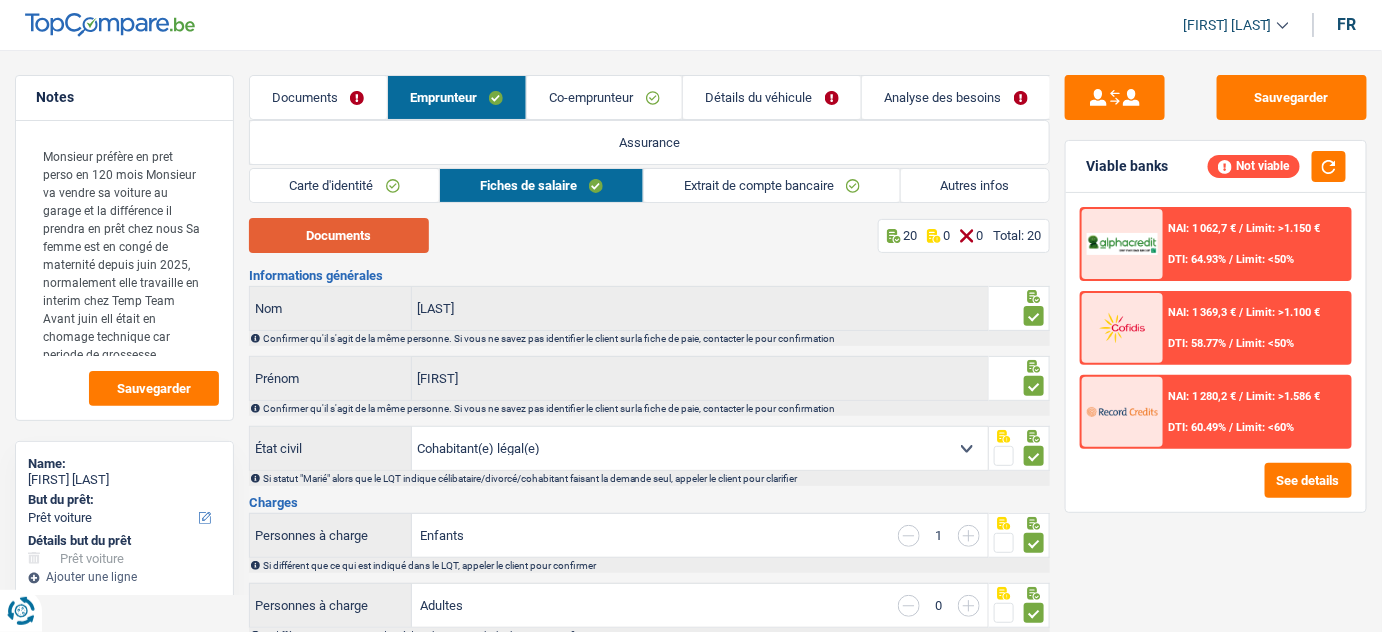click on "Documents" at bounding box center [339, 235] 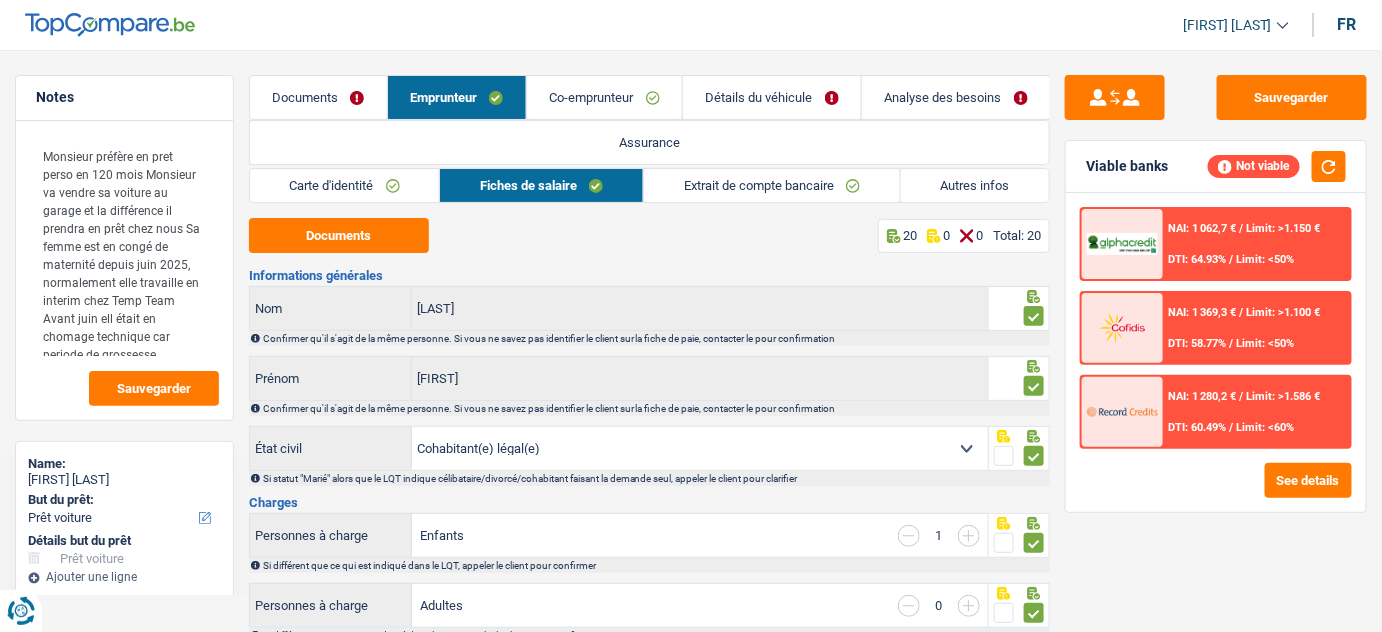 click on "Autres infos" at bounding box center (975, 185) 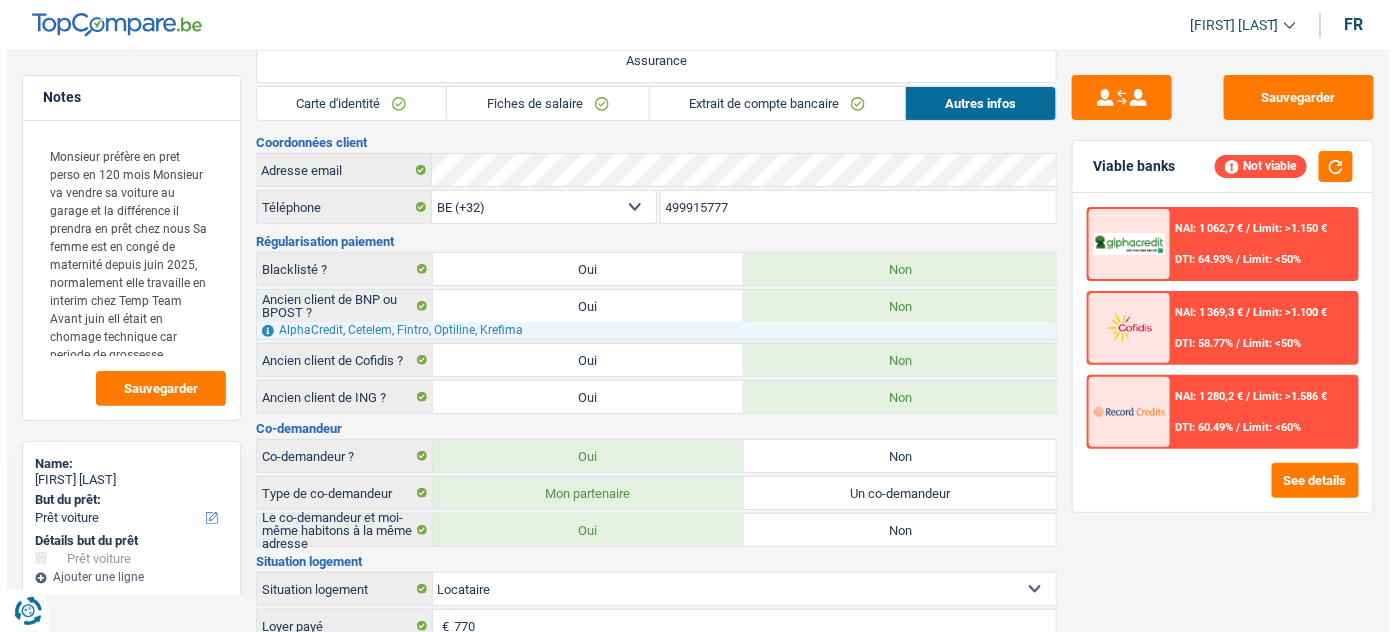 scroll, scrollTop: 0, scrollLeft: 0, axis: both 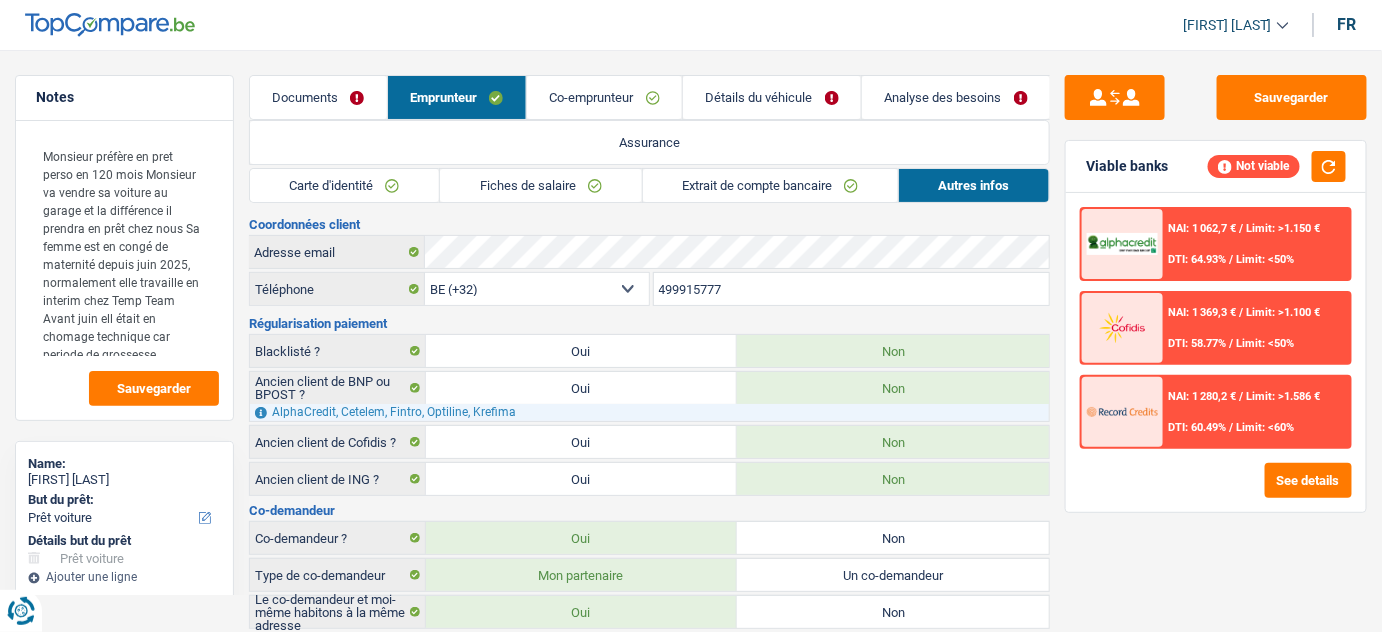 click on "Détails du véhicule" at bounding box center [772, 97] 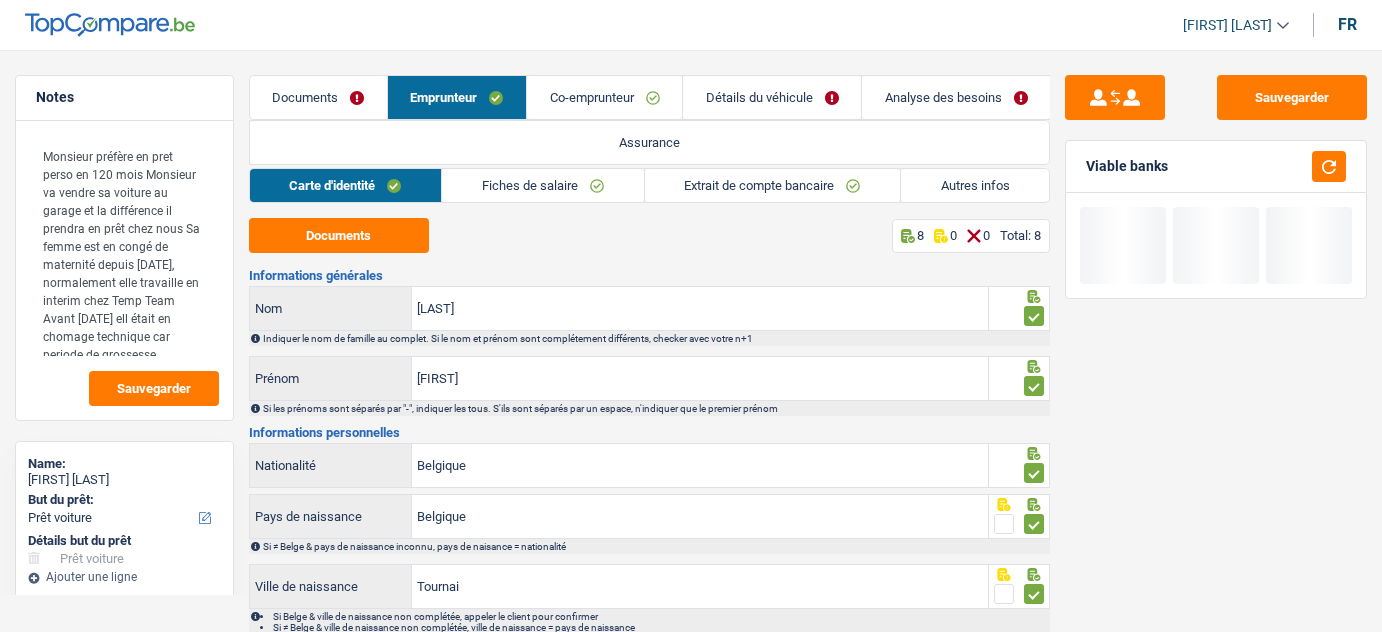 select on "car" 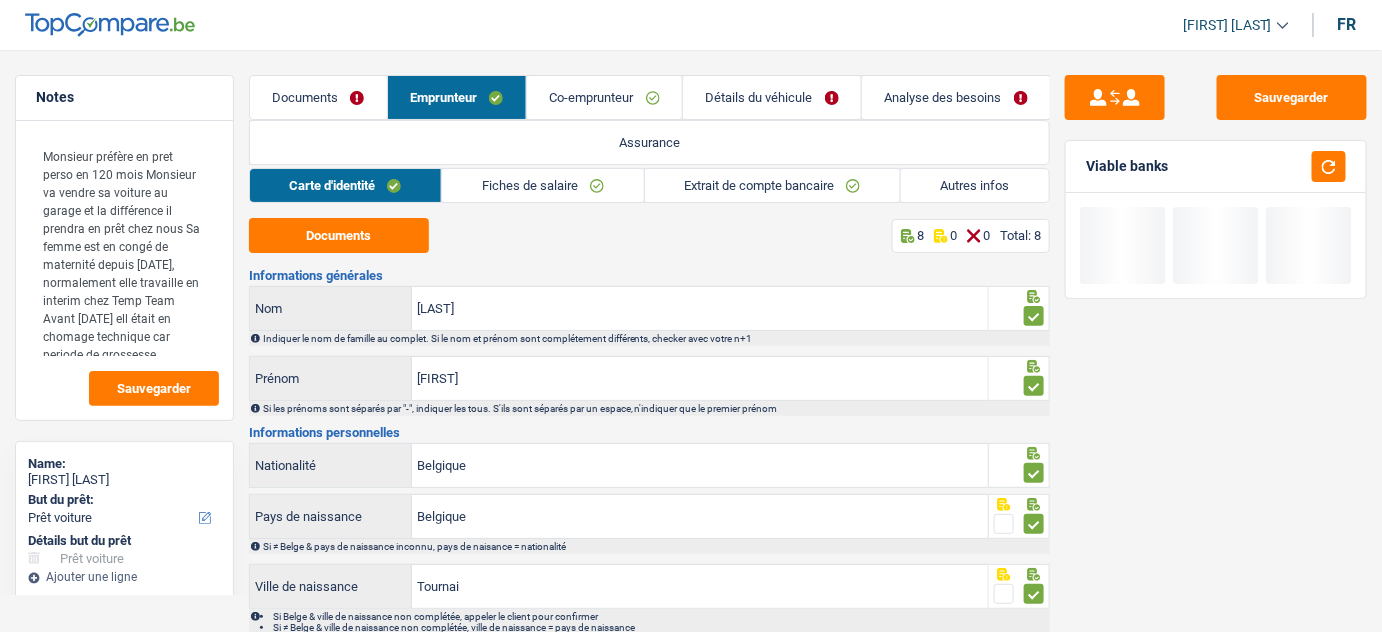 scroll, scrollTop: 0, scrollLeft: 0, axis: both 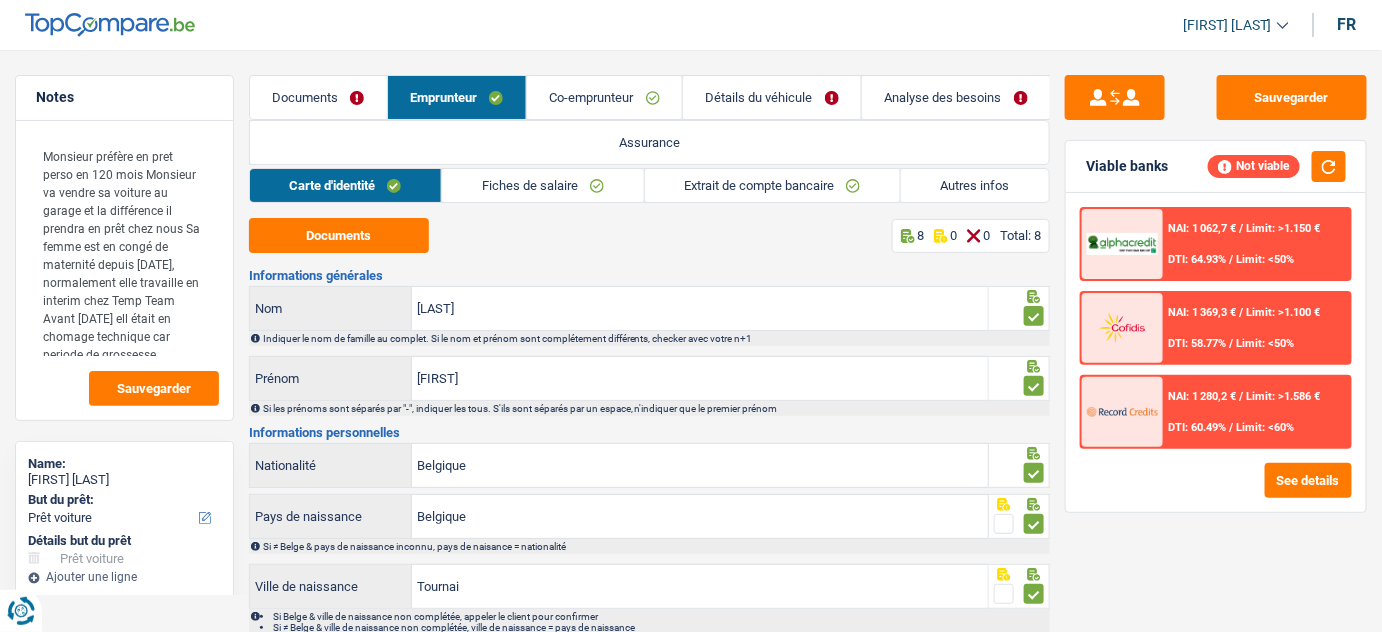 click on "Extrait de compte bancaire" at bounding box center (772, 185) 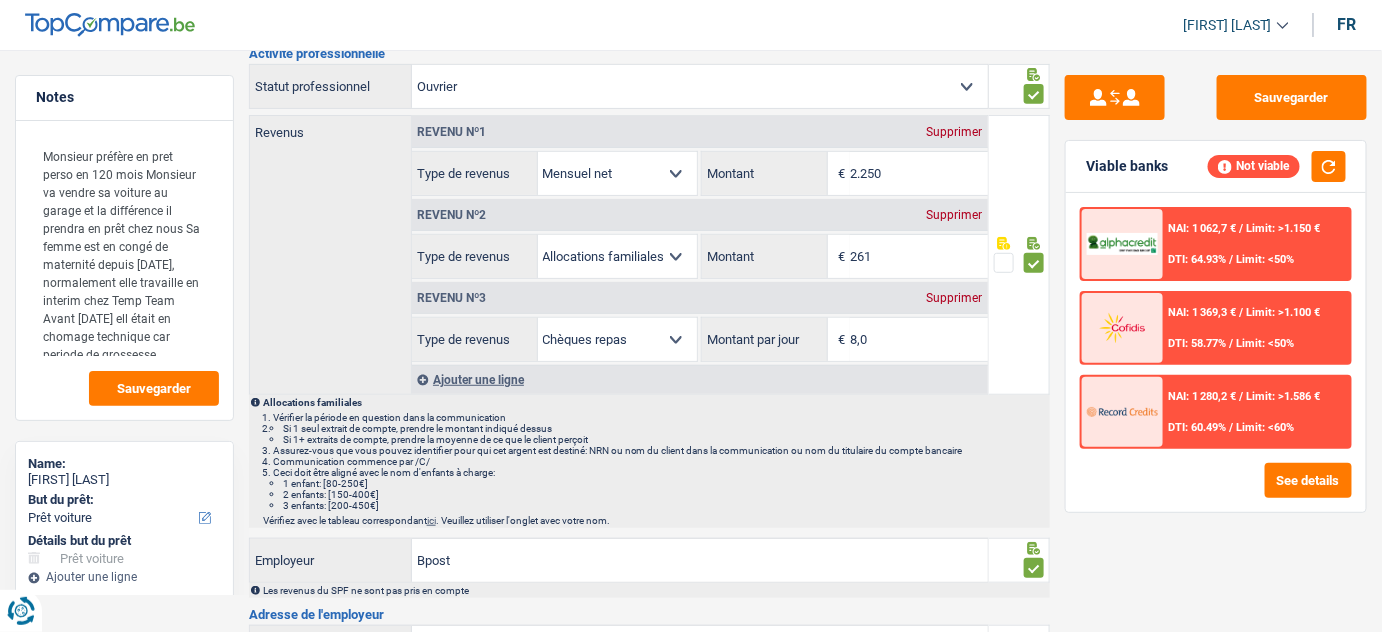 scroll, scrollTop: 0, scrollLeft: 0, axis: both 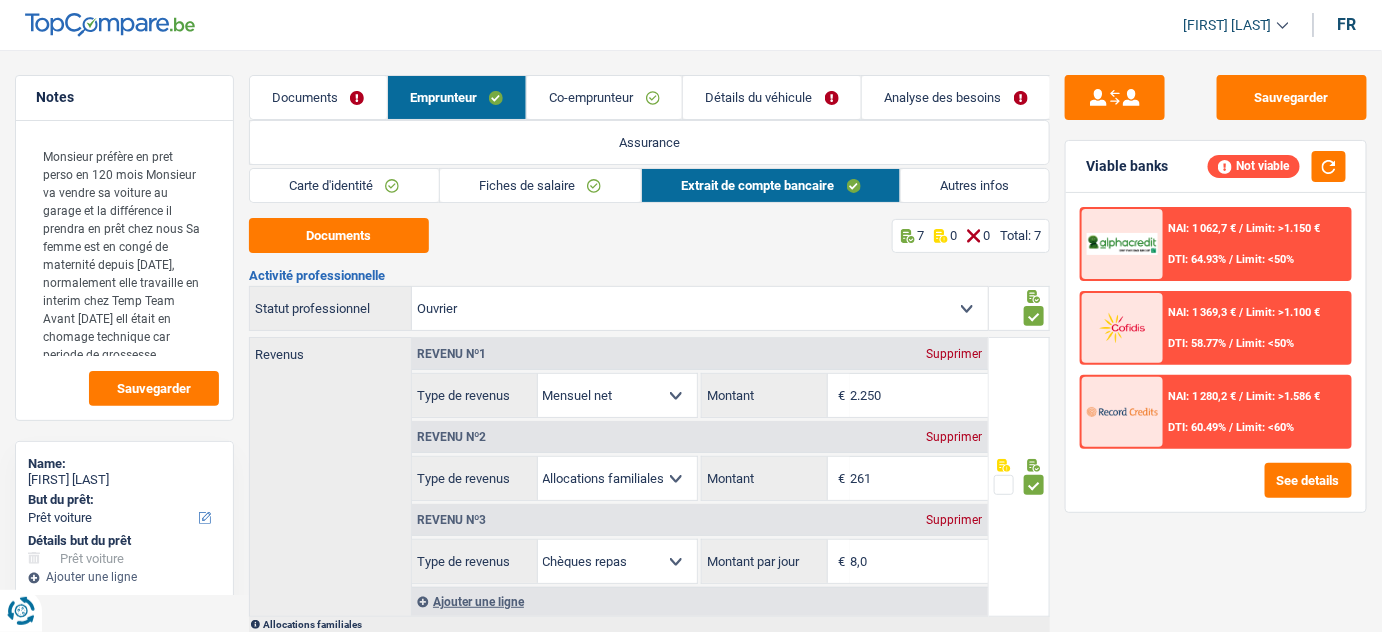 click on "Fiches de salaire" at bounding box center (540, 185) 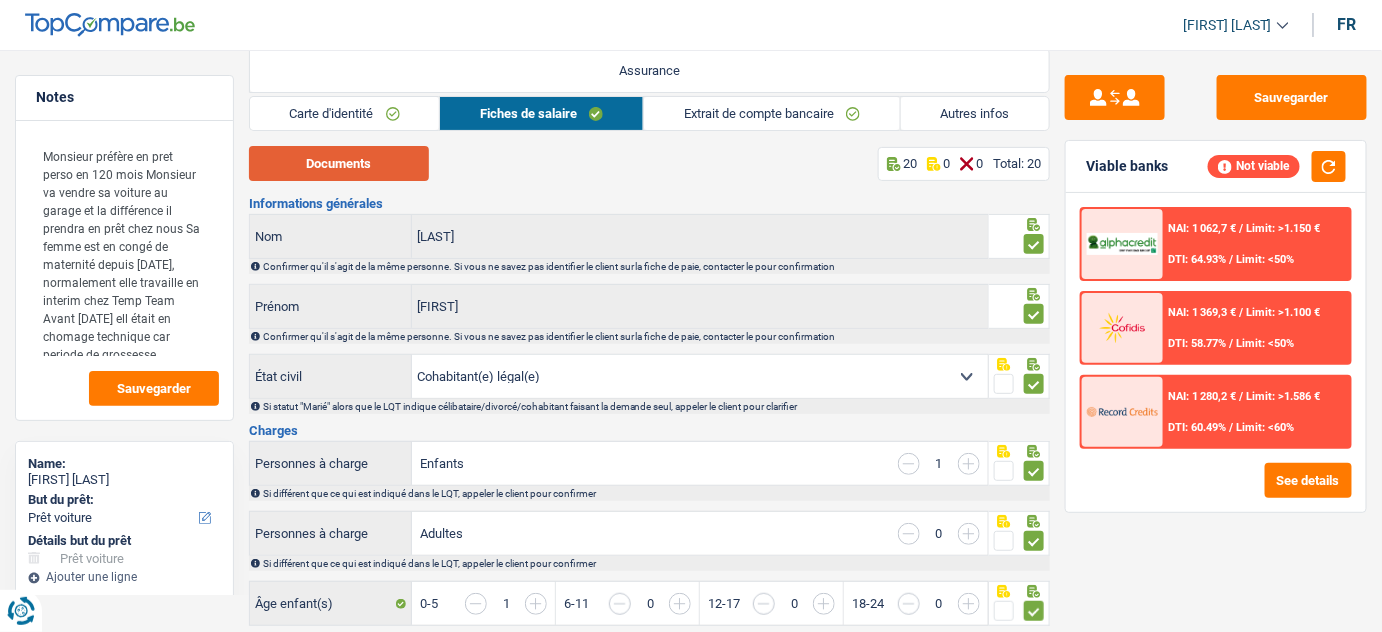 scroll, scrollTop: 0, scrollLeft: 0, axis: both 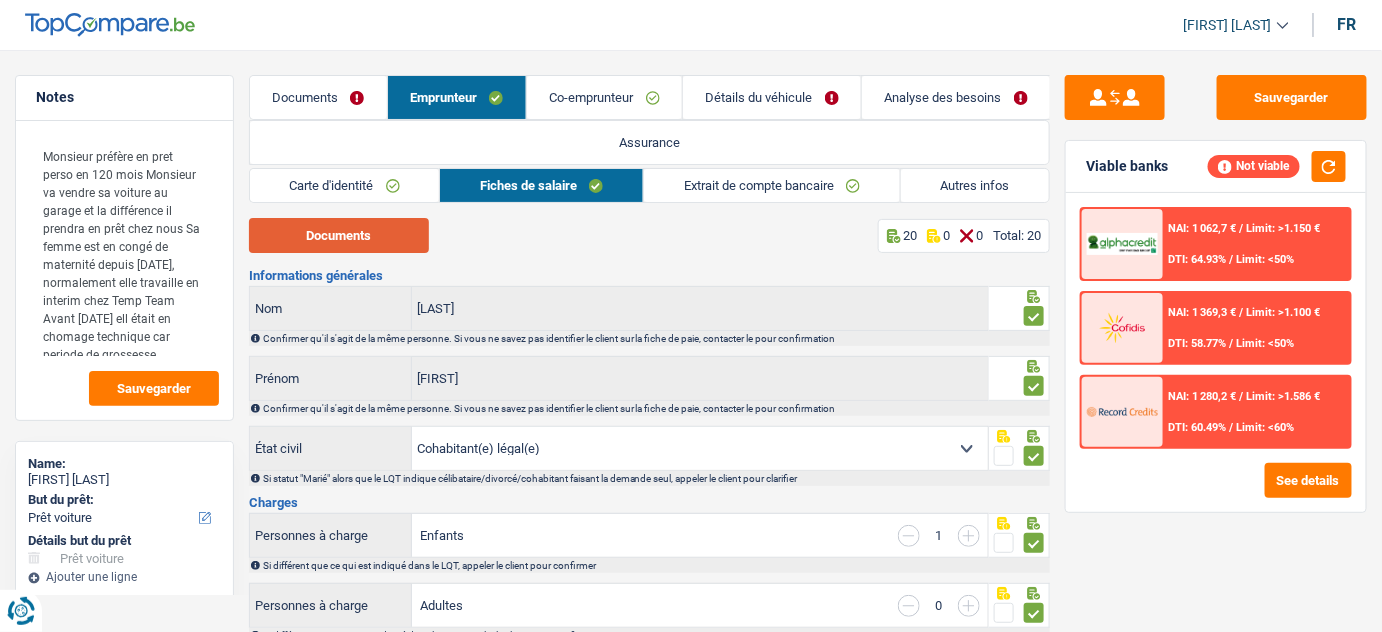 click on "Documents" at bounding box center (339, 235) 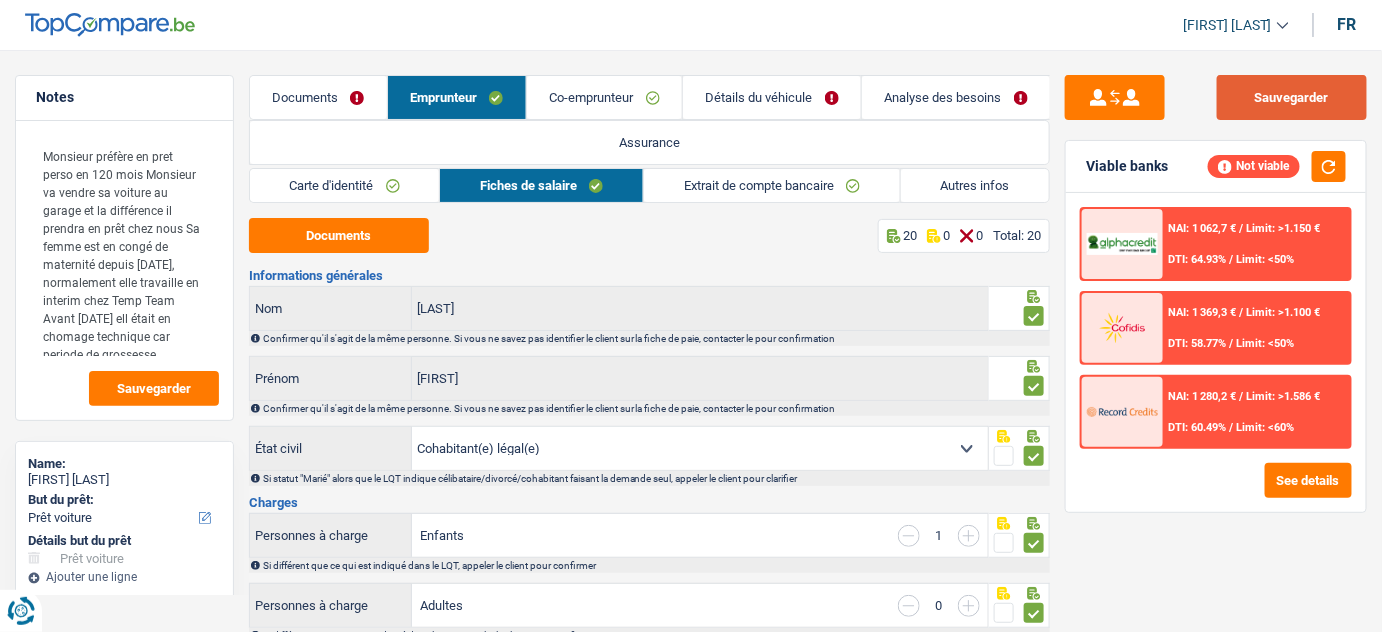 click on "Sauvegarder" at bounding box center (1292, 97) 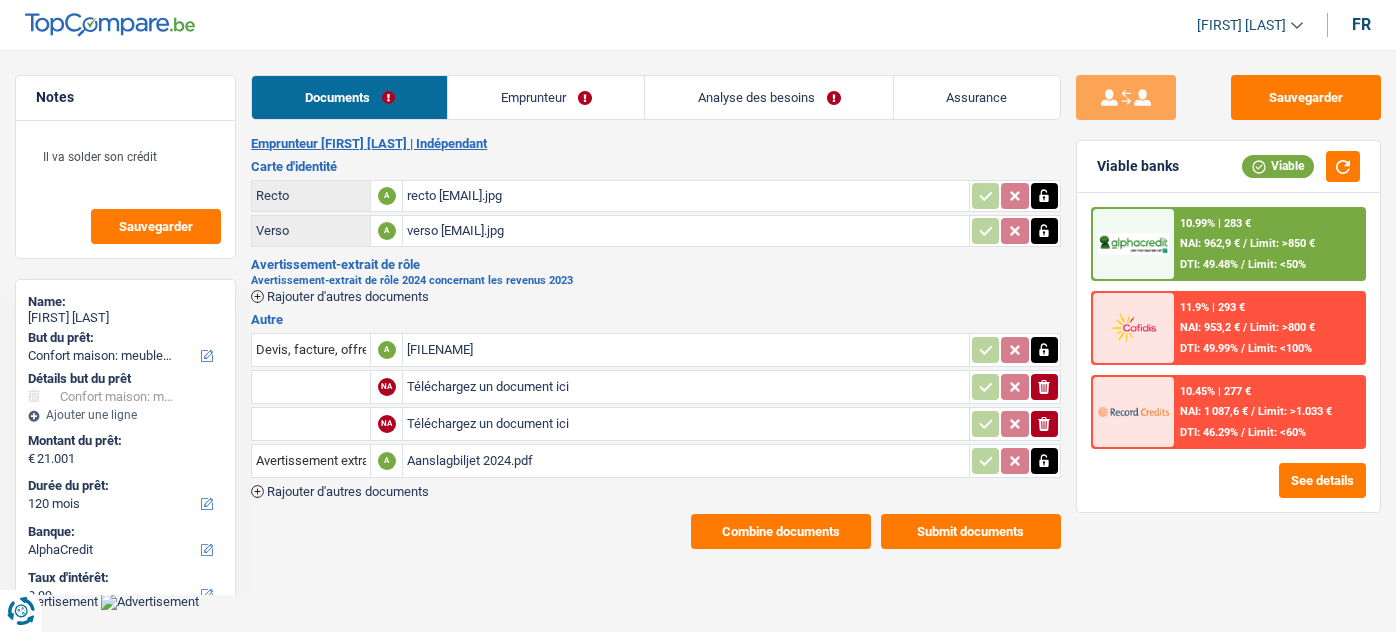 select on "household" 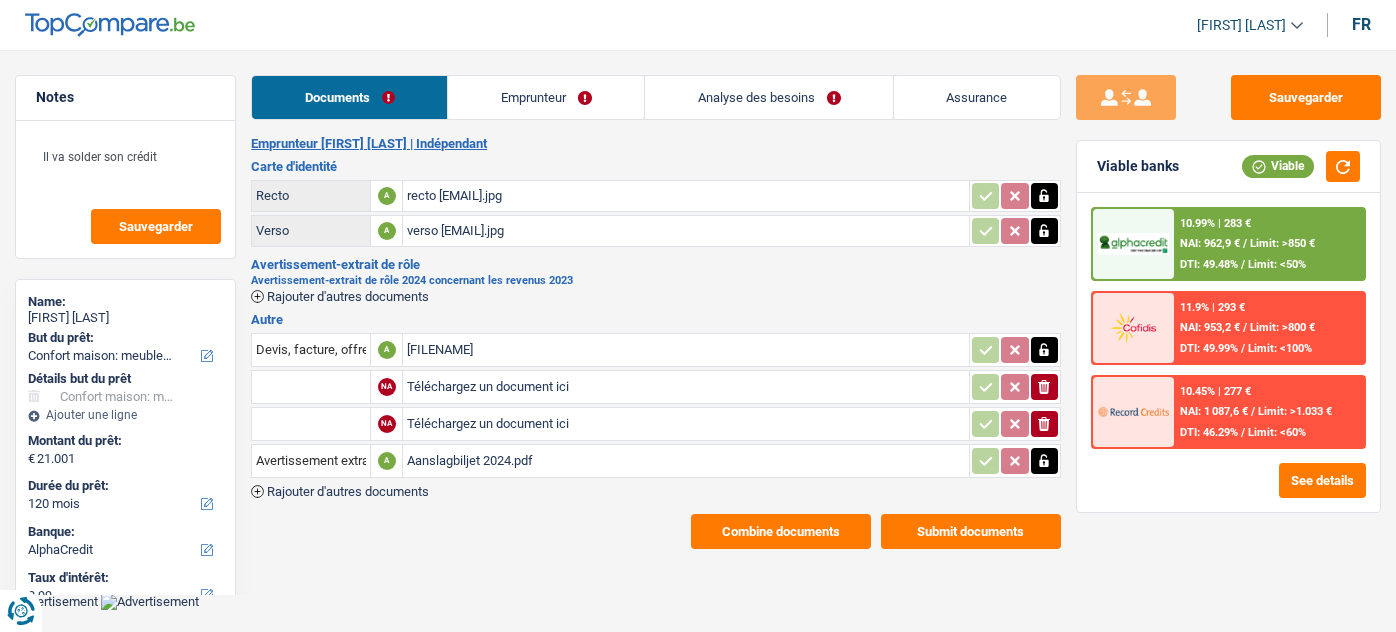 select on "household" 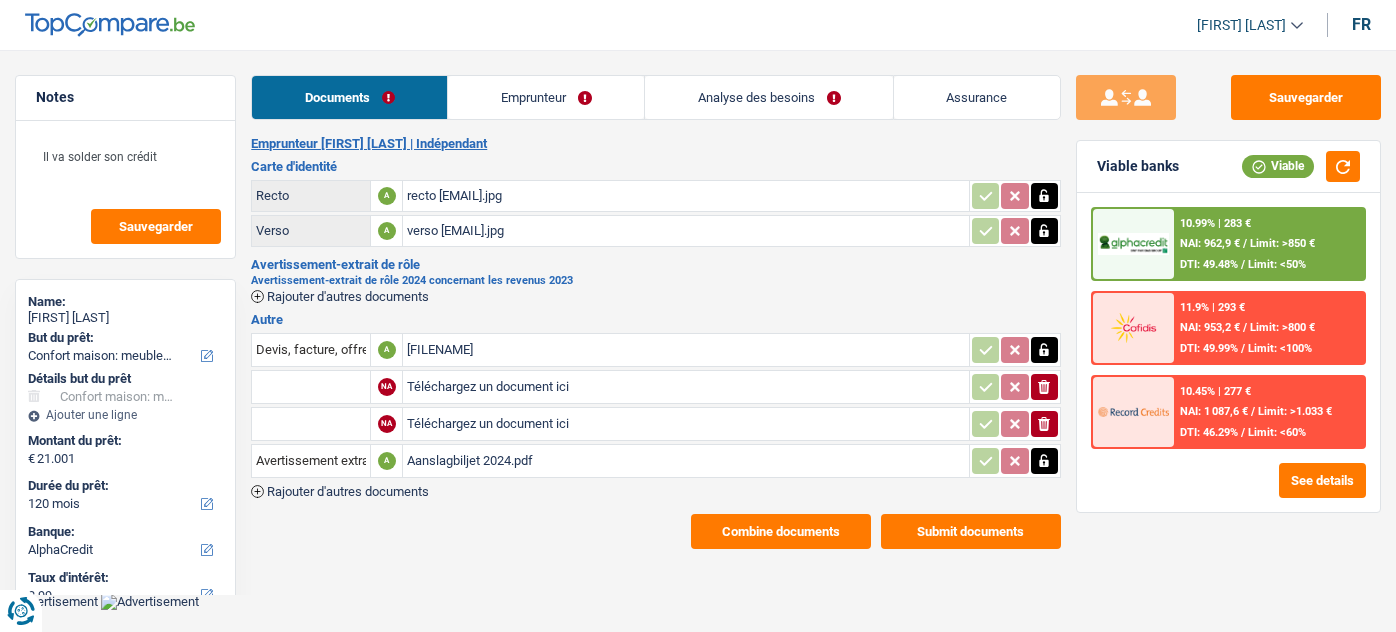 scroll, scrollTop: 0, scrollLeft: 0, axis: both 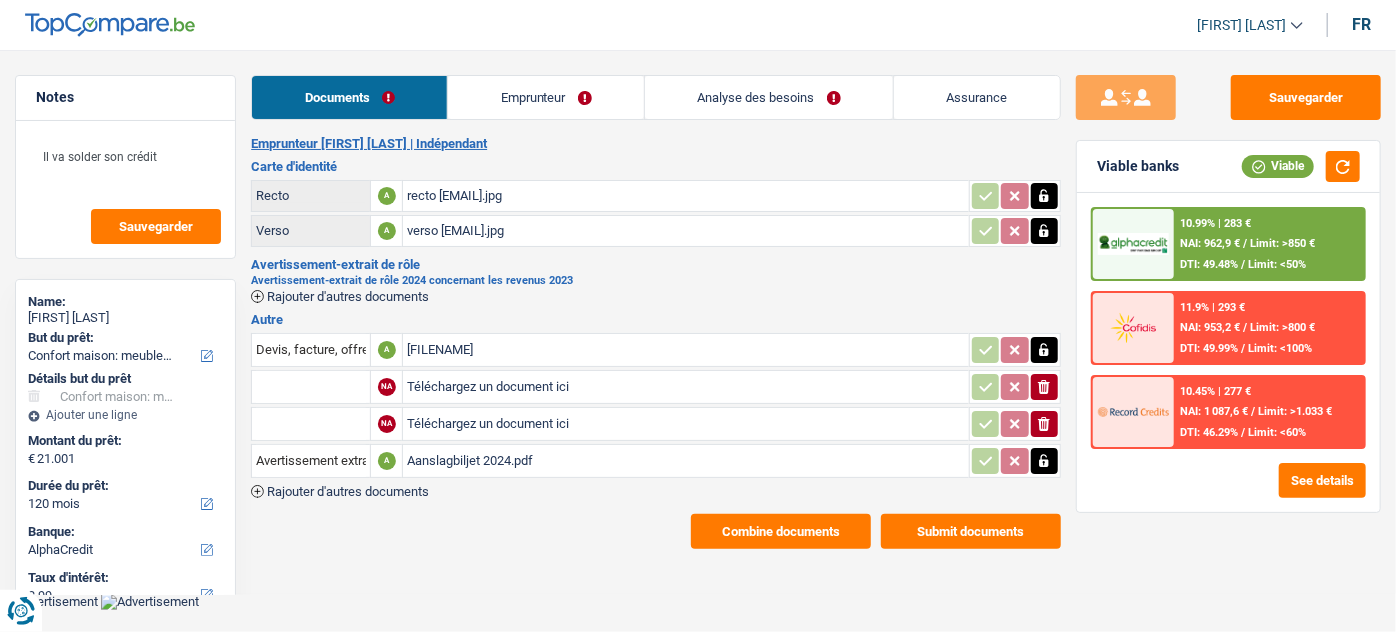 click on "Notes
Il va solder son crédit
Sauvegarder
Name:   [FIRST] [LAST]   But du prêt: Confort maison: meubles, textile, peinture, électroménager, outillage non-professionnel Hifi, multimédia, gsm, ordinateur Aménagement: frais d'installation, déménagement Evénement familial: naissance, mariage, divorce, communion, décès Frais médicaux Frais d'études Frais permis de conduire Loisirs: voyage, sport, musique Rafraîchissement: petits travaux maison et jardin Frais judiciaires Réparation voiture Prêt rénovation (non disponible pour les non-propriétaires) Prêt énergie (non disponible pour les non-propriétaires) Prêt voiture Taxes, impôts non professionnels Rénovation bien à l'étranger Dettes familiales Assurance Autre
Sélectionner une option
Détails but du prêt
Confort maison: meubles, textile, peinture, électroménager, outillage non-professionnel Assurance" at bounding box center [698, 312] 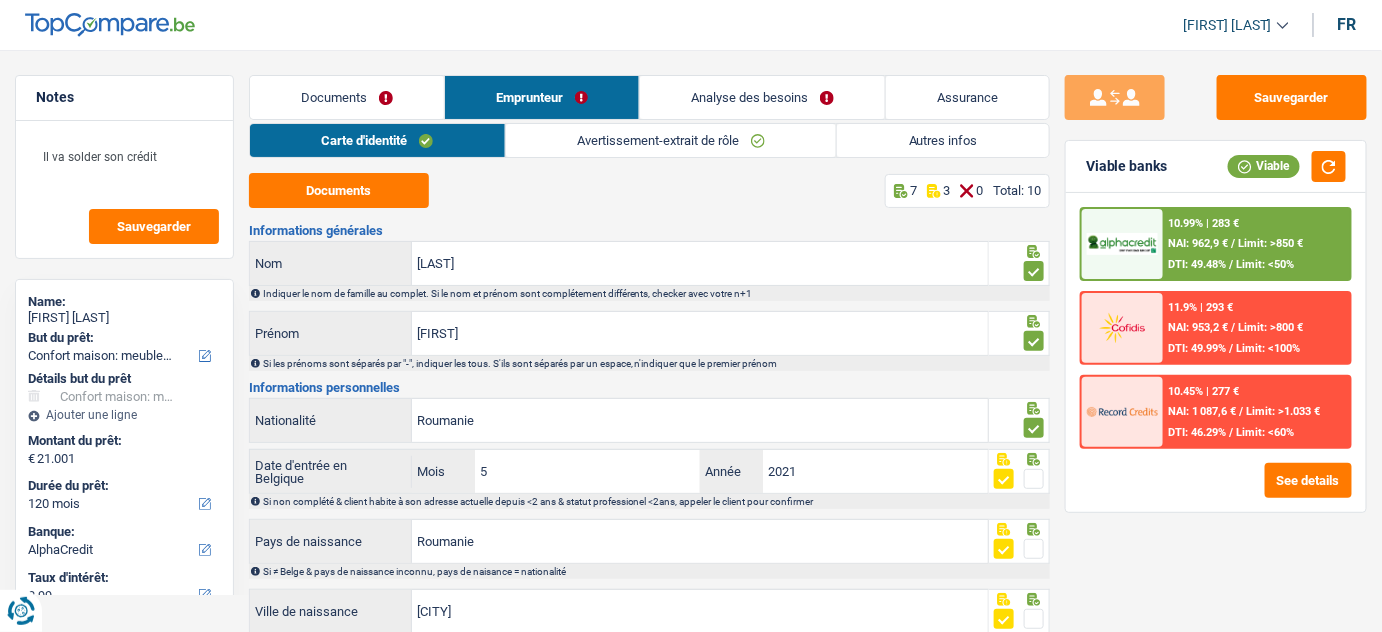 click on "Autres infos" at bounding box center [943, 140] 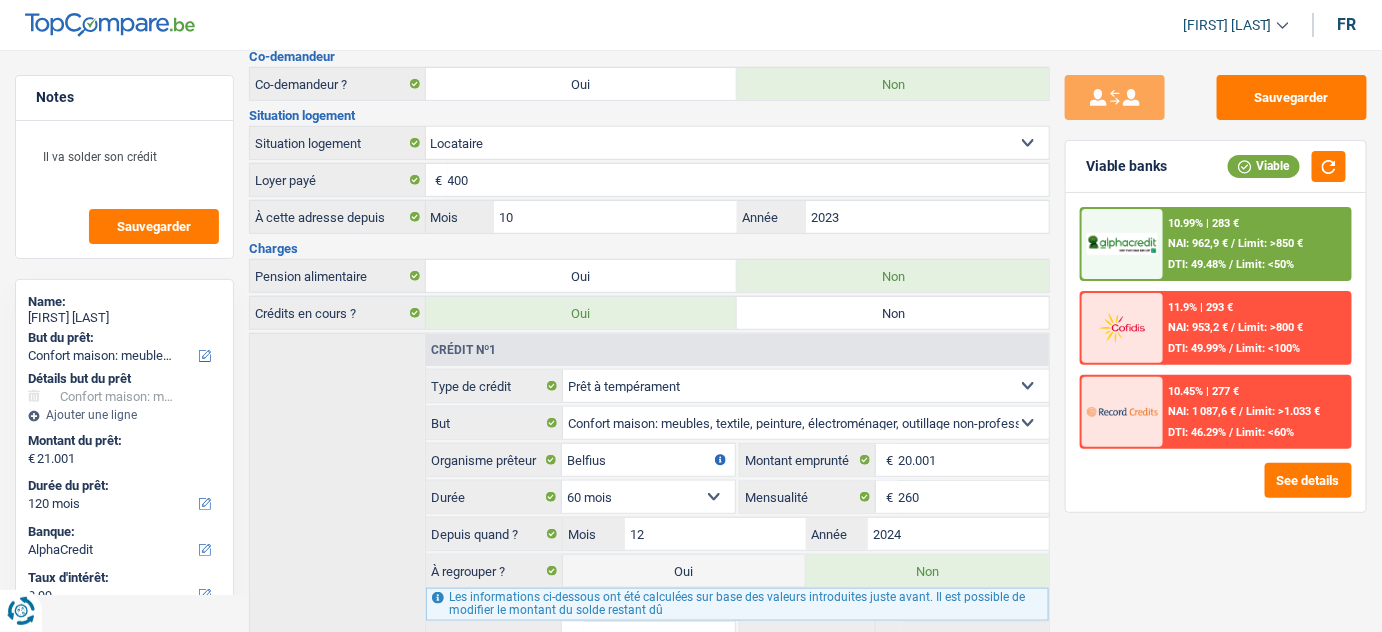 scroll, scrollTop: 501, scrollLeft: 0, axis: vertical 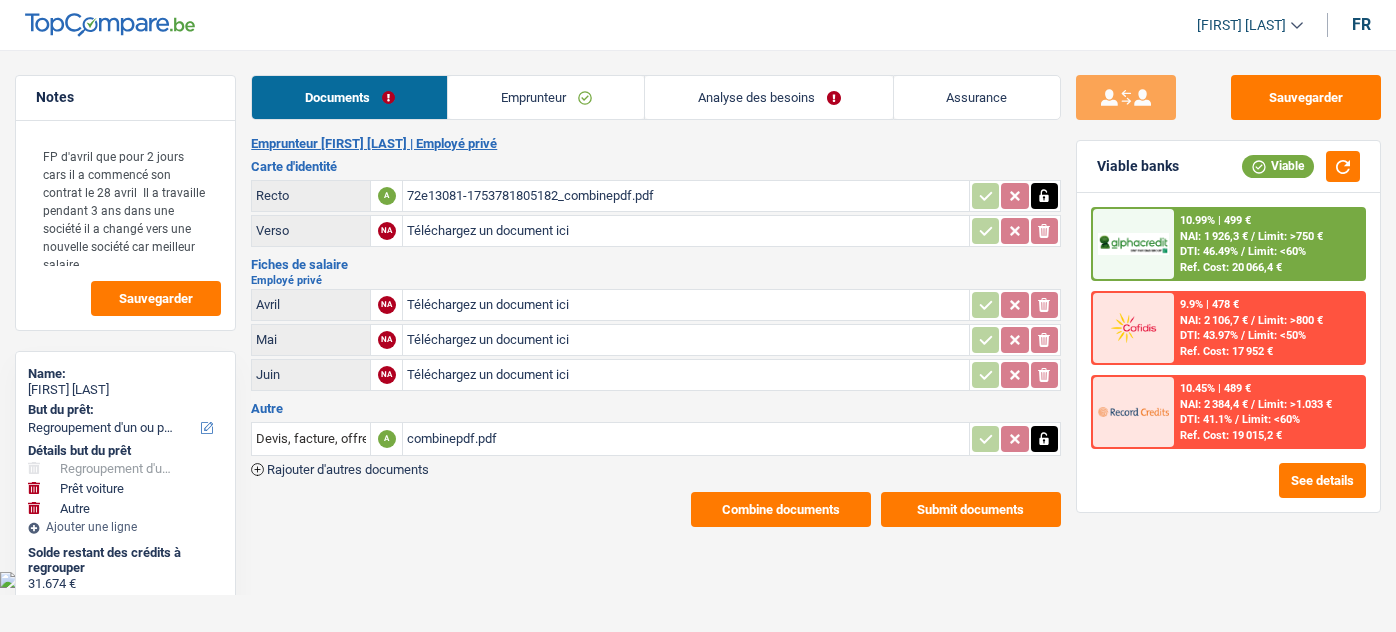 select on "refinancing" 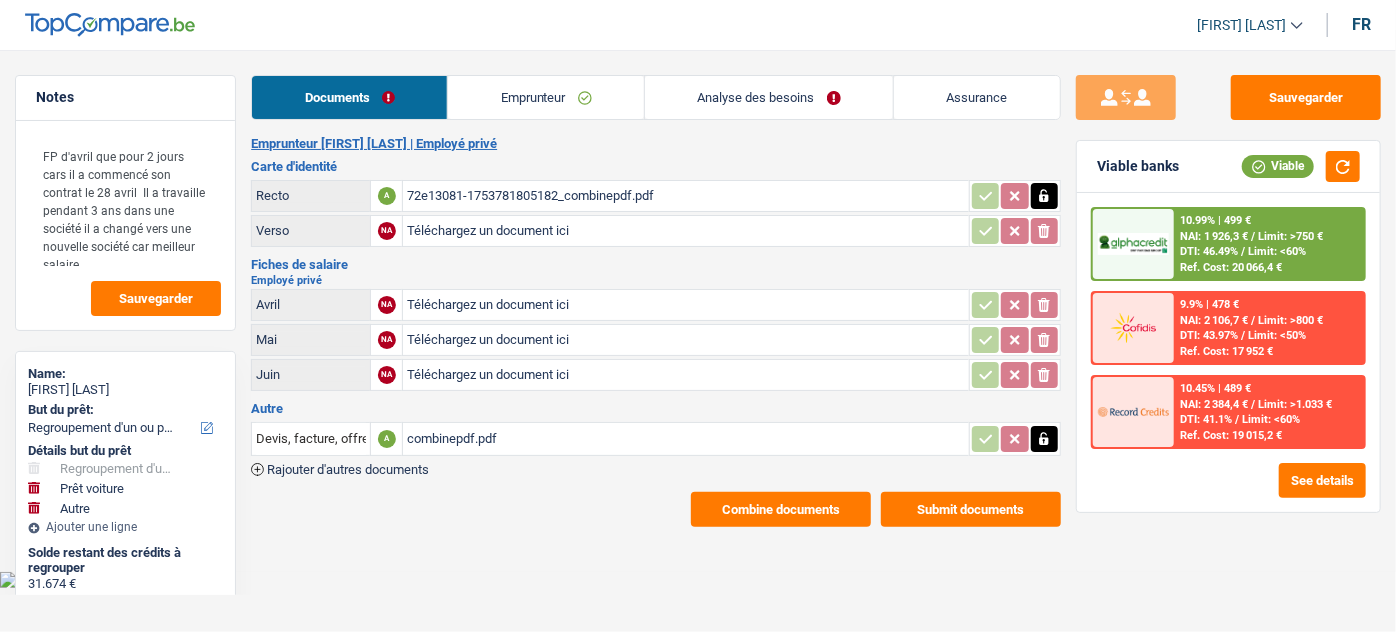 scroll, scrollTop: 0, scrollLeft: 0, axis: both 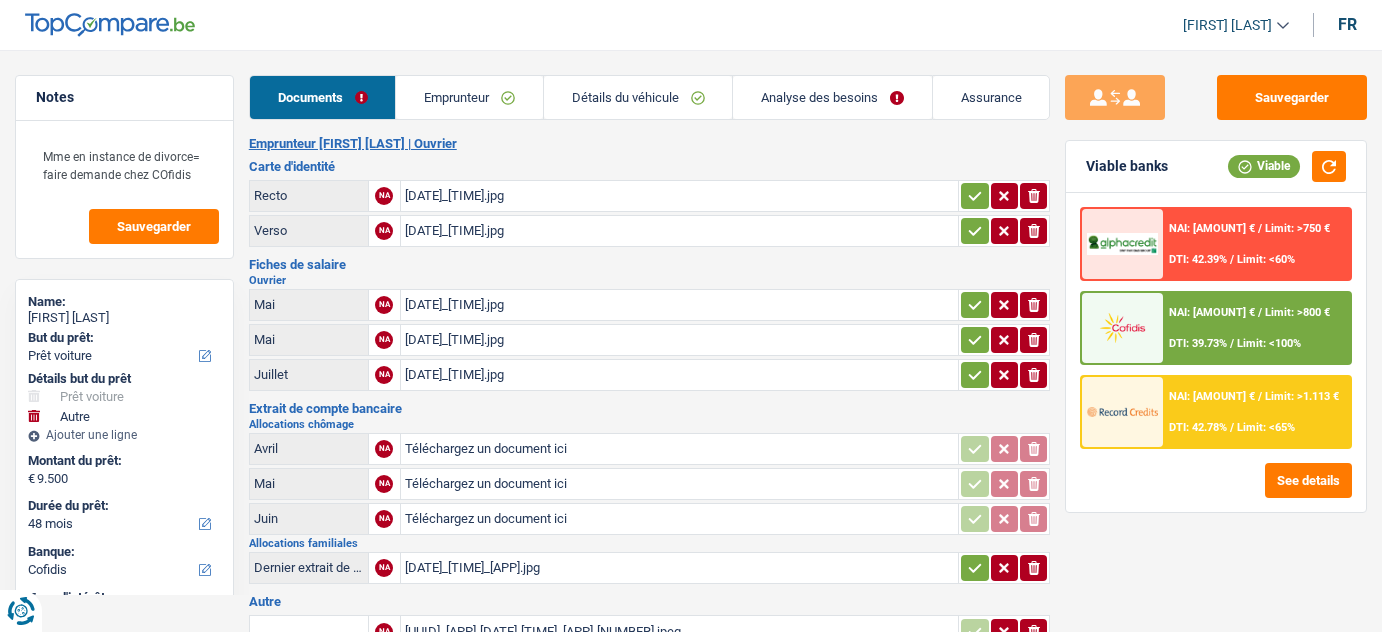 select on "car" 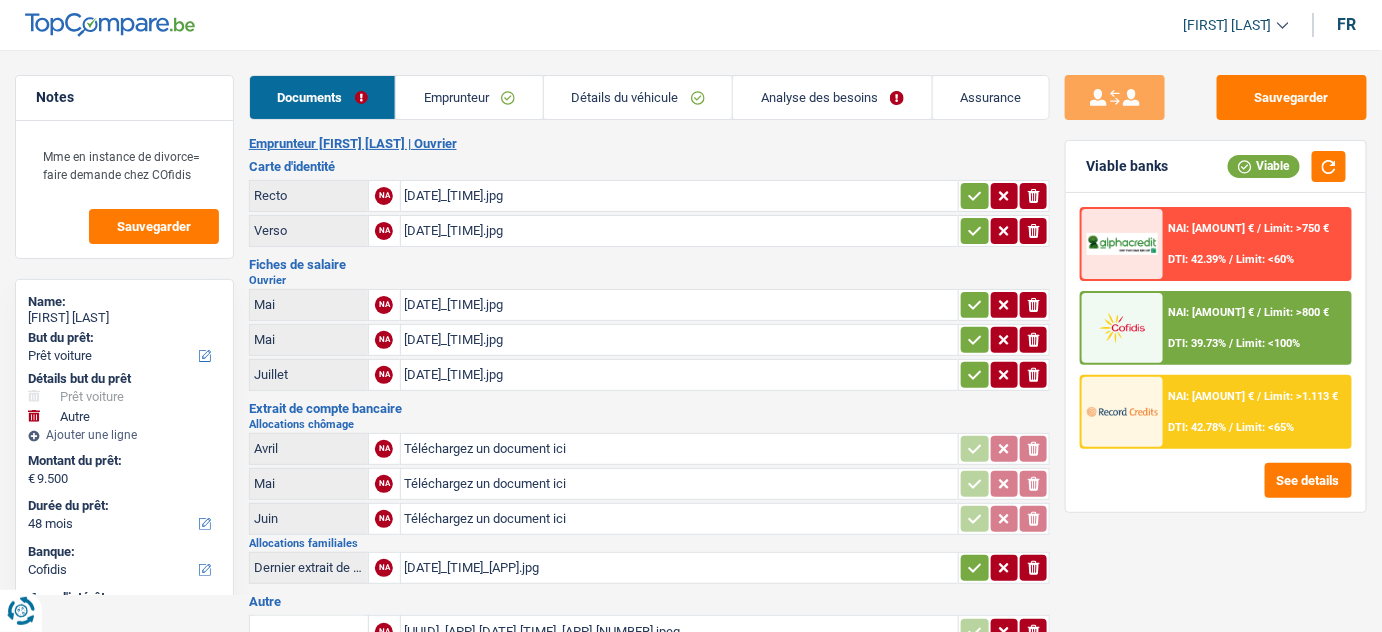 scroll, scrollTop: 0, scrollLeft: 0, axis: both 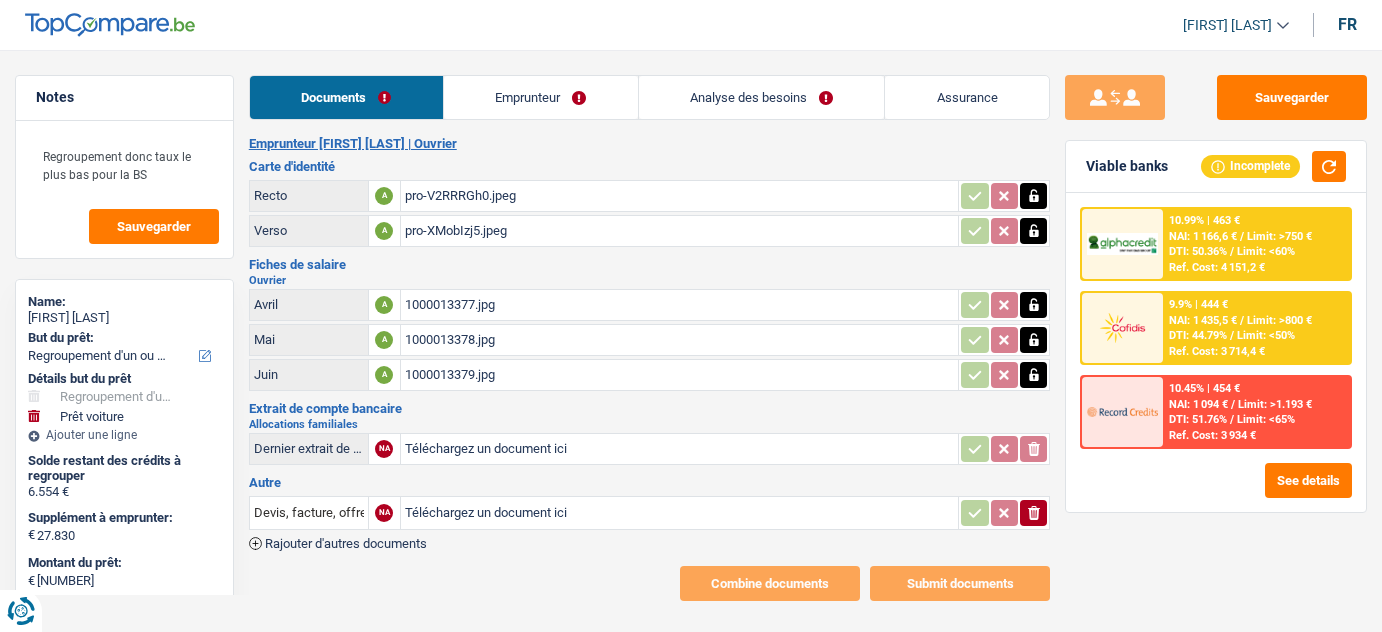select on "refinancing" 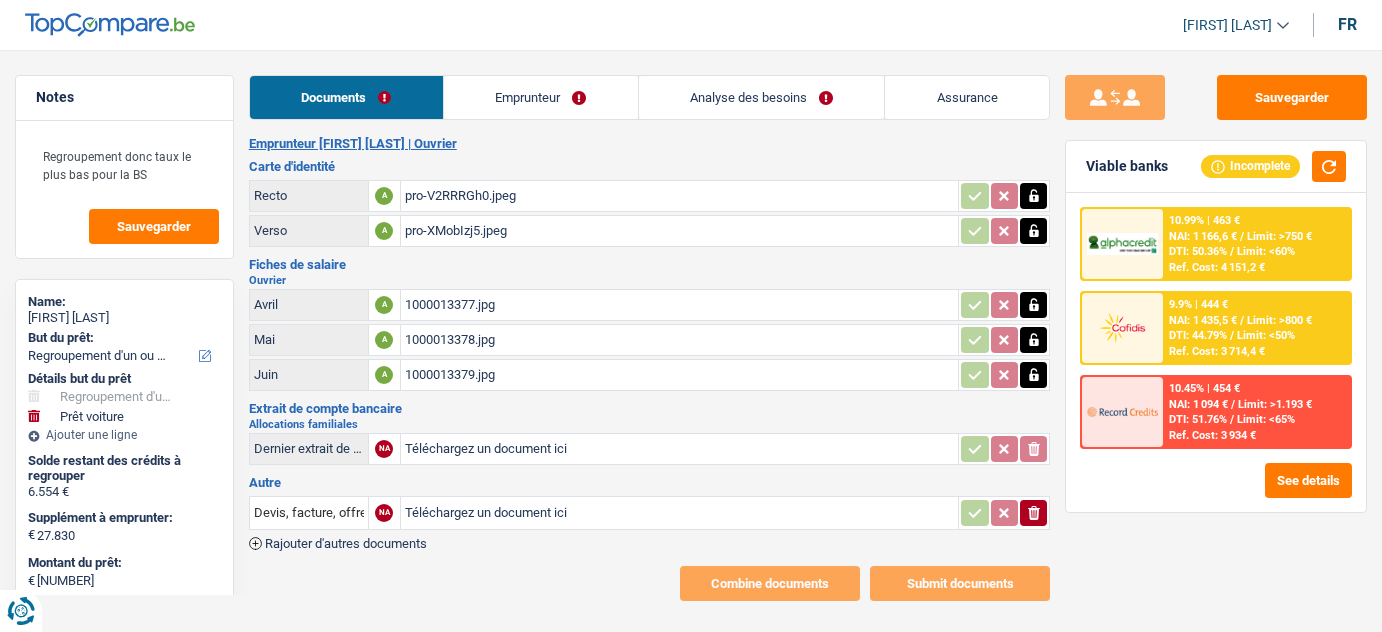 select on "refinancing" 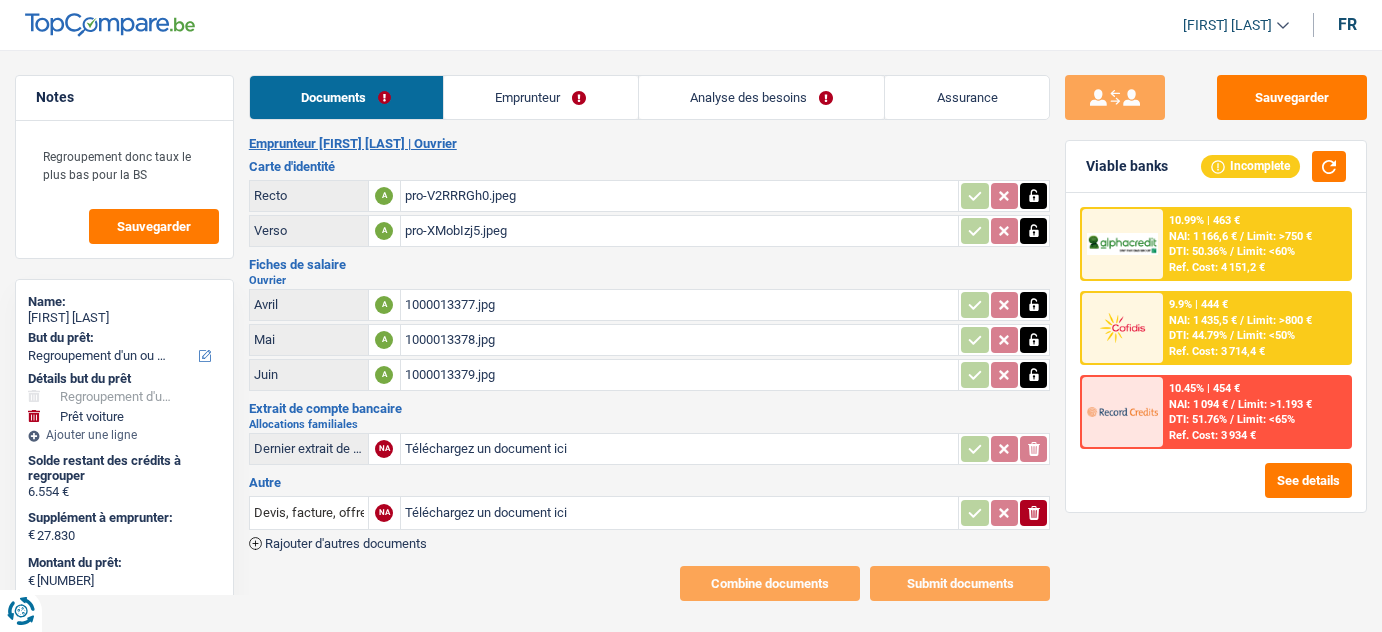 scroll, scrollTop: 8, scrollLeft: 0, axis: vertical 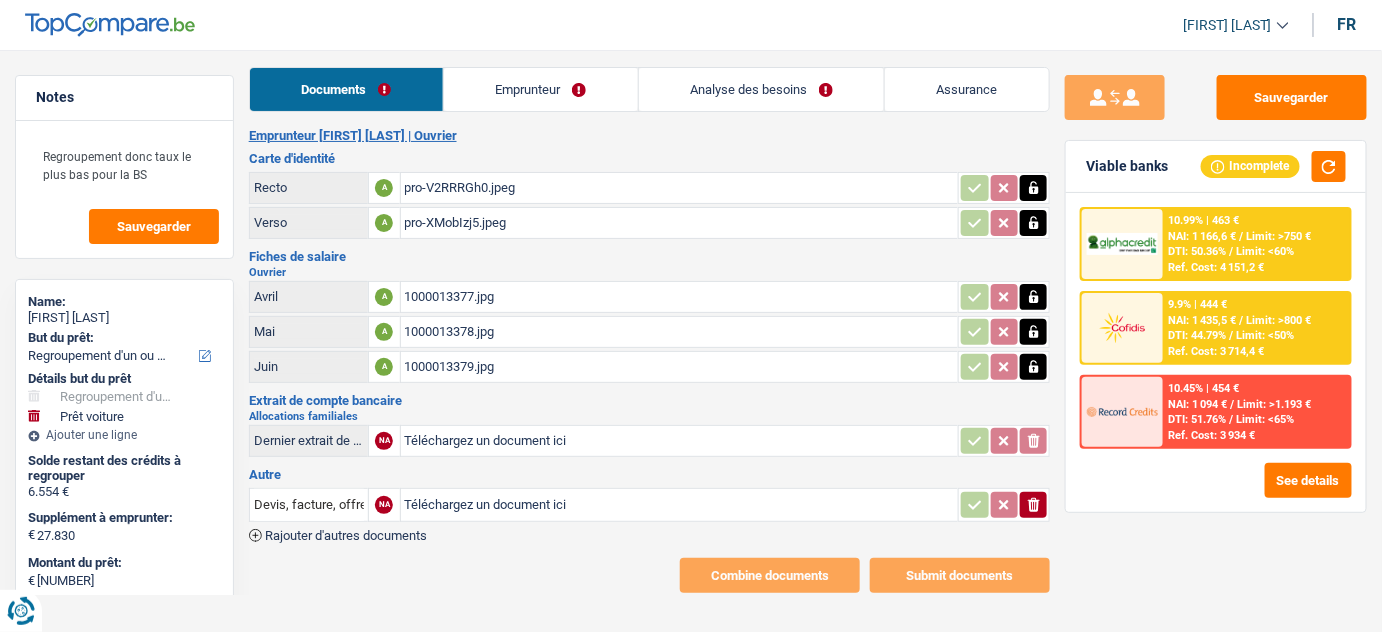 click on "1000013377.jpg" at bounding box center (680, 297) 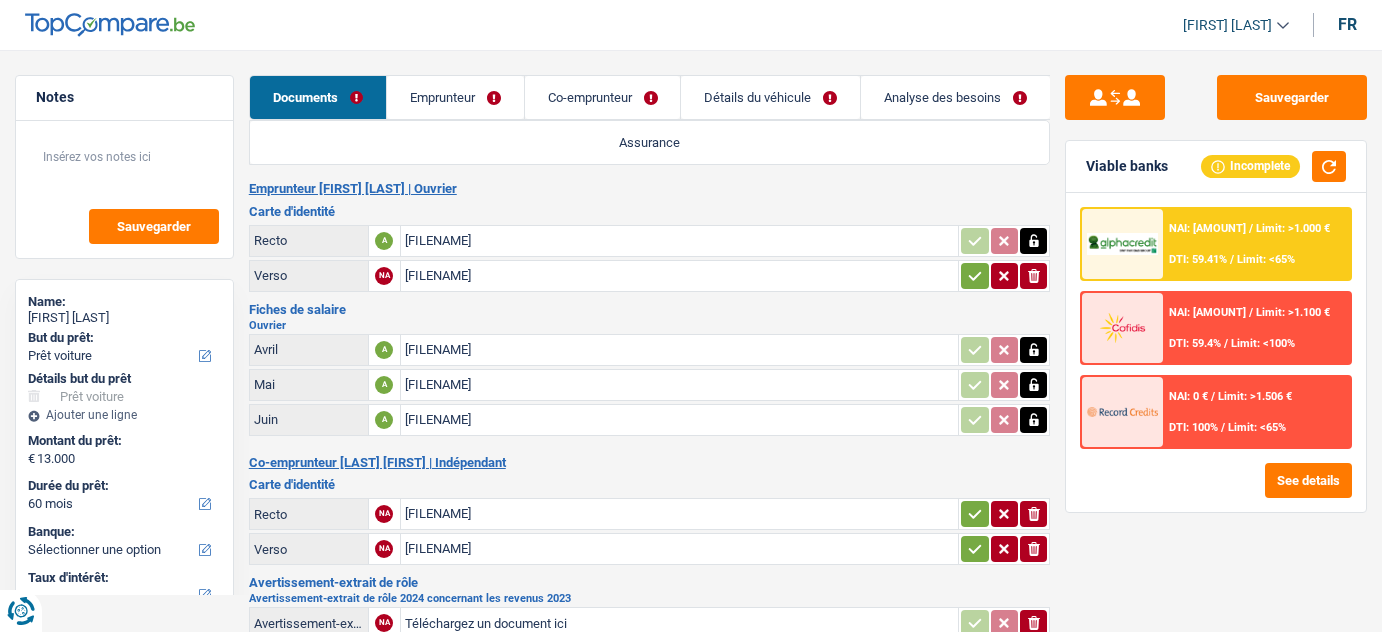 select on "car" 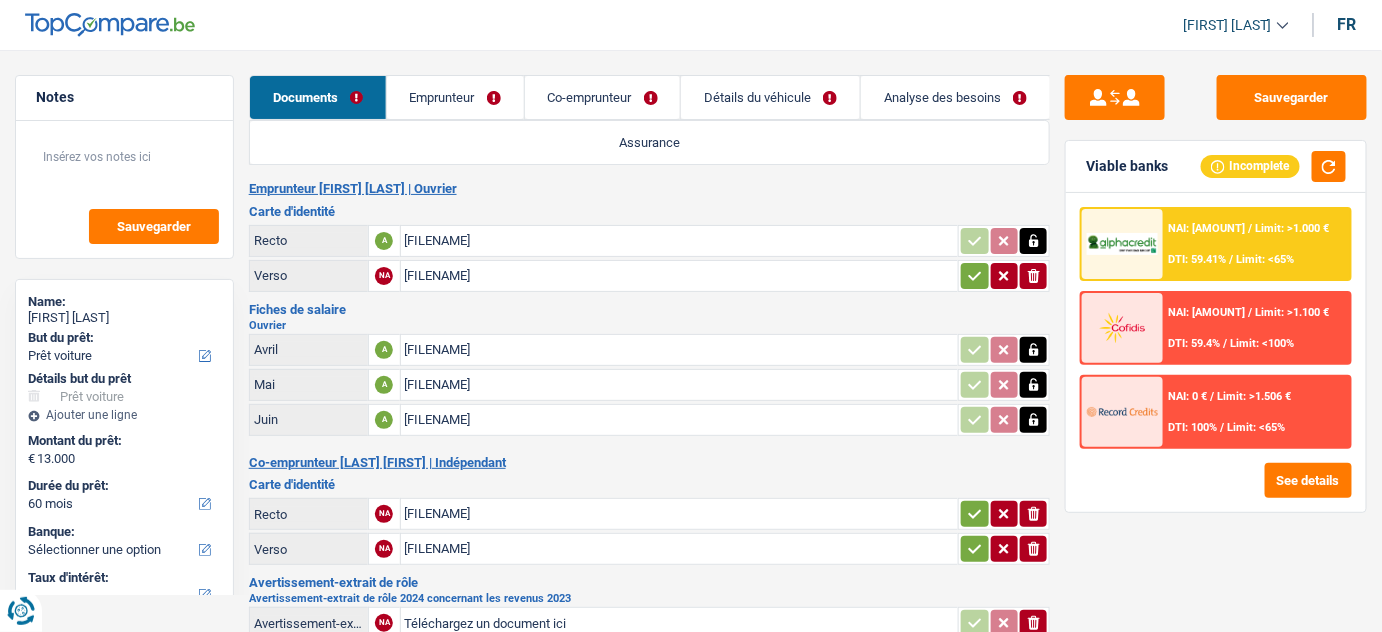 scroll, scrollTop: 0, scrollLeft: 0, axis: both 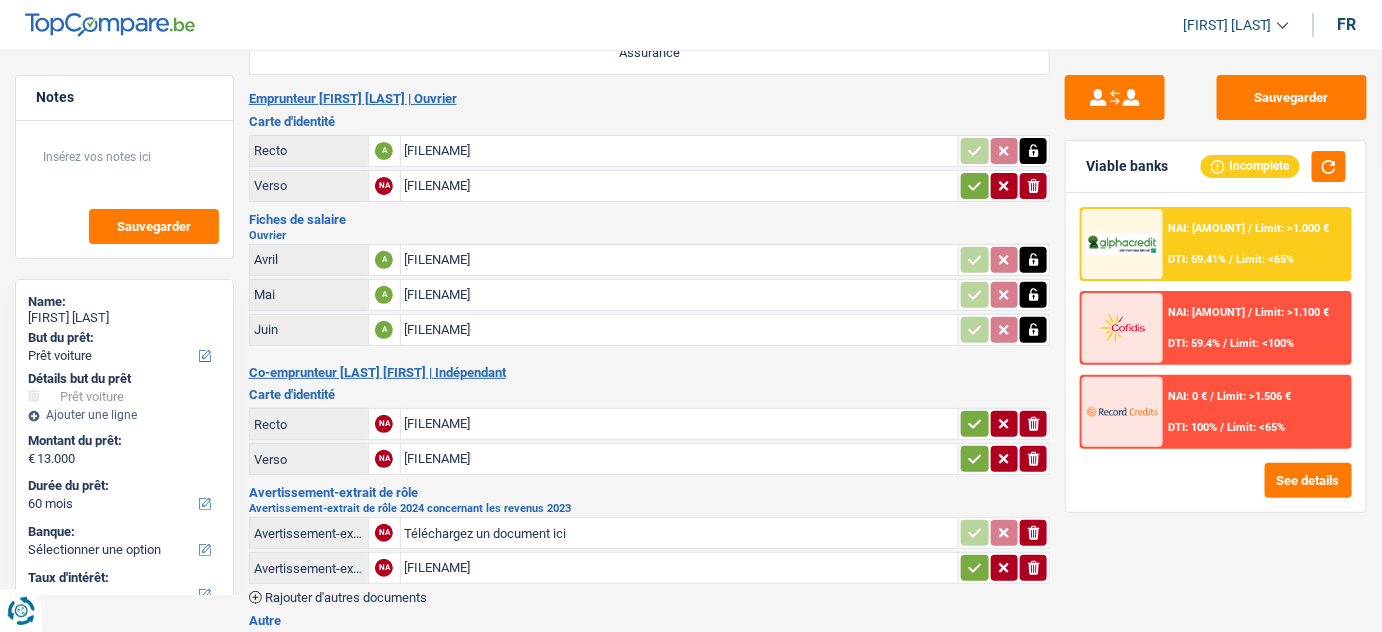 click on "1BN1834_20250506_Fiche de paie_0000001.pdf" at bounding box center [680, 330] 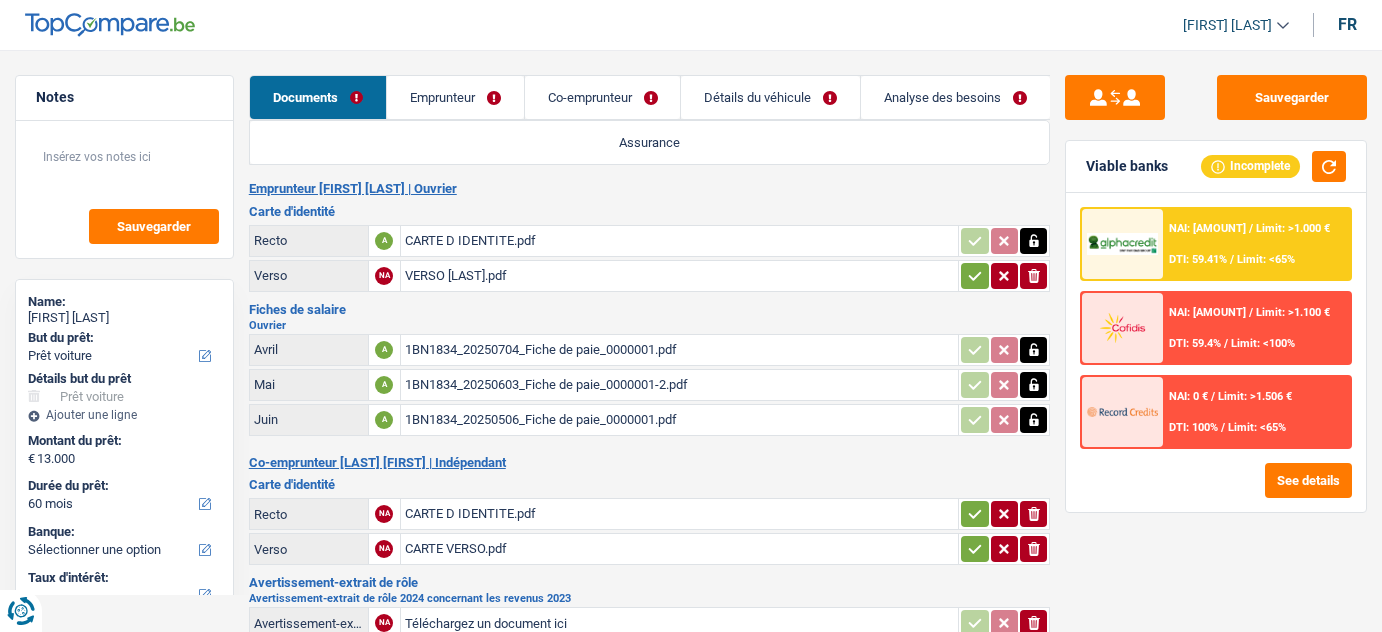 select on "car" 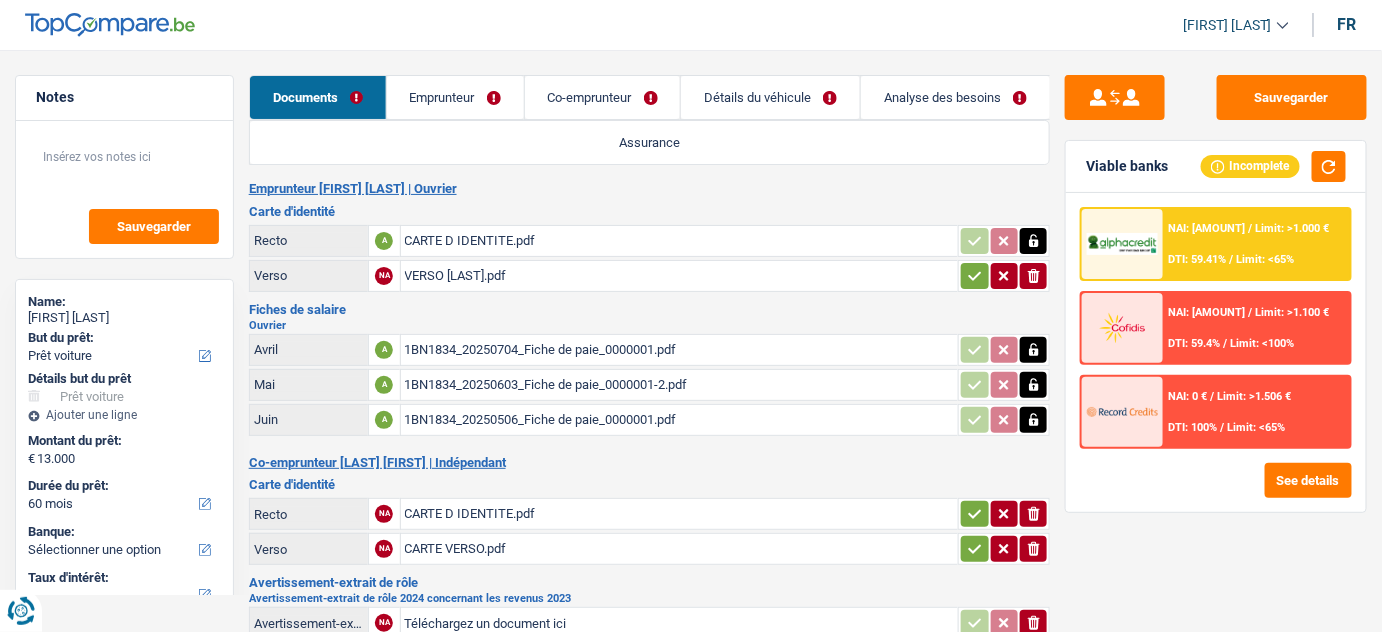 scroll, scrollTop: 0, scrollLeft: 0, axis: both 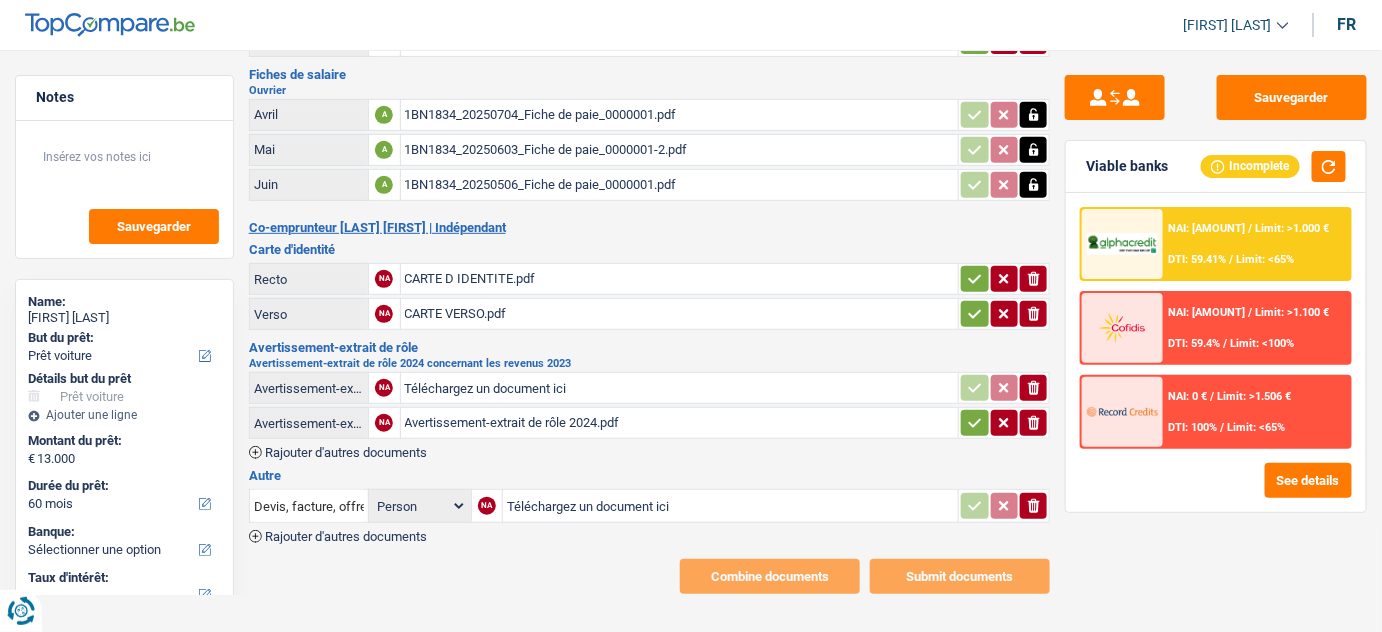 click 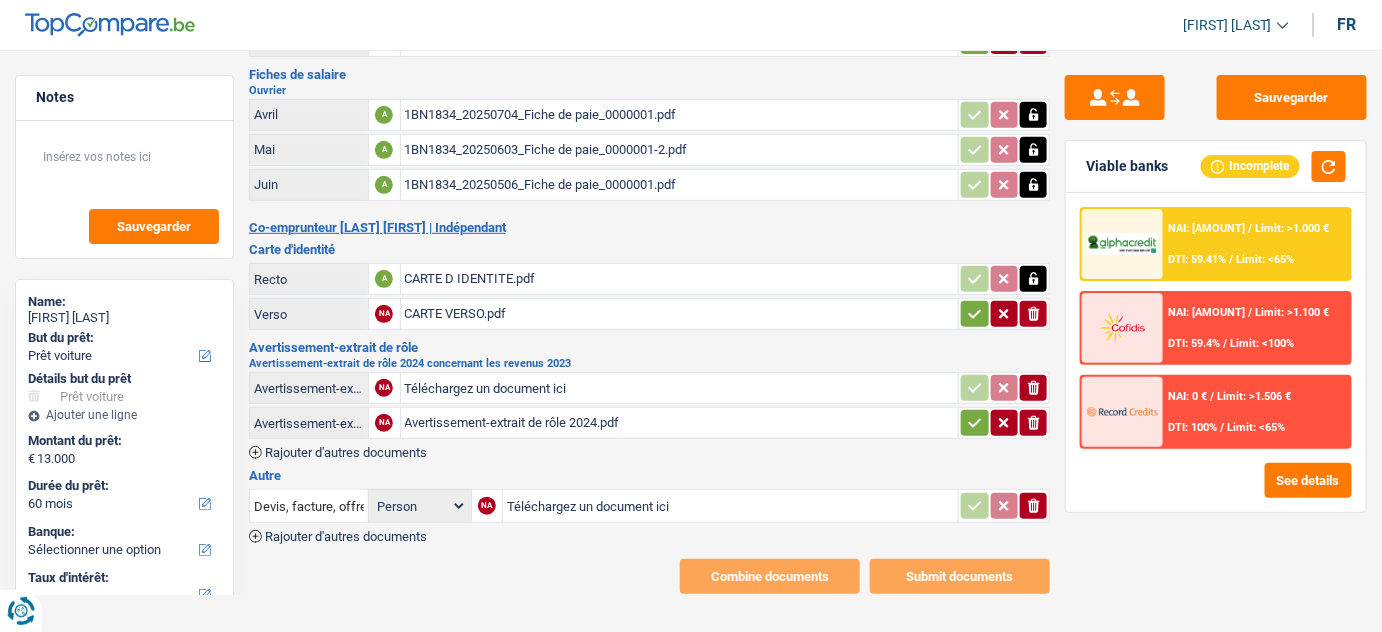 click 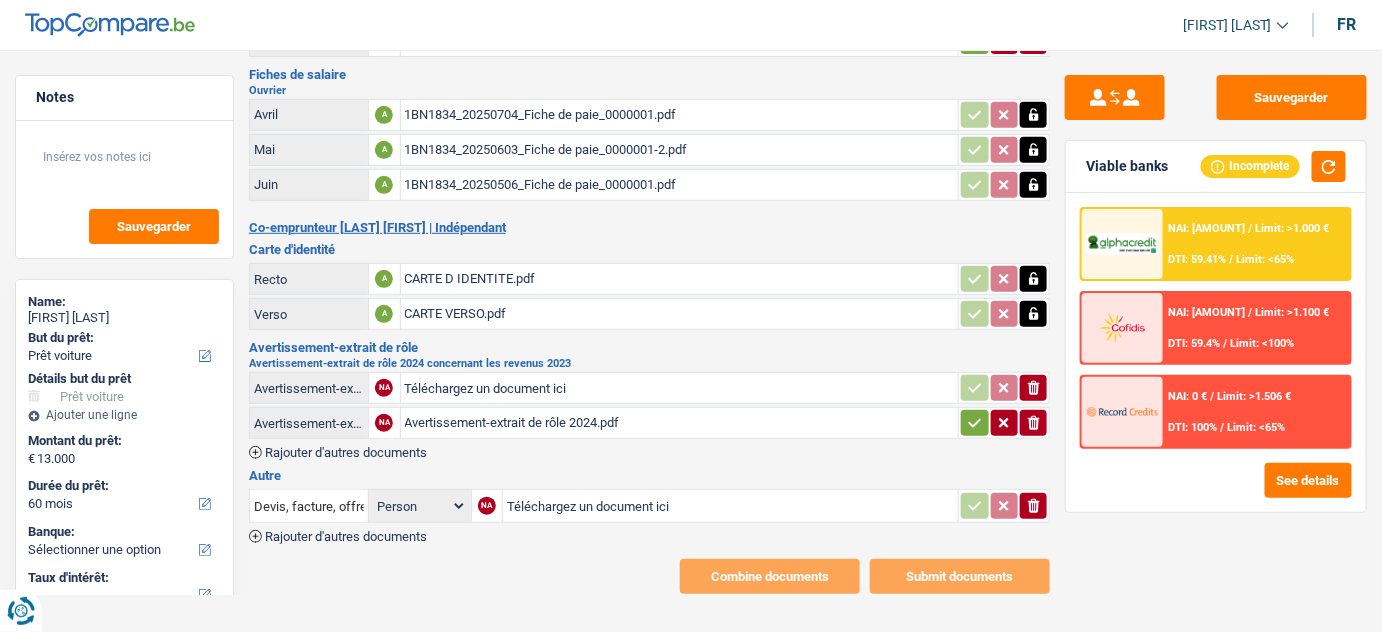 click 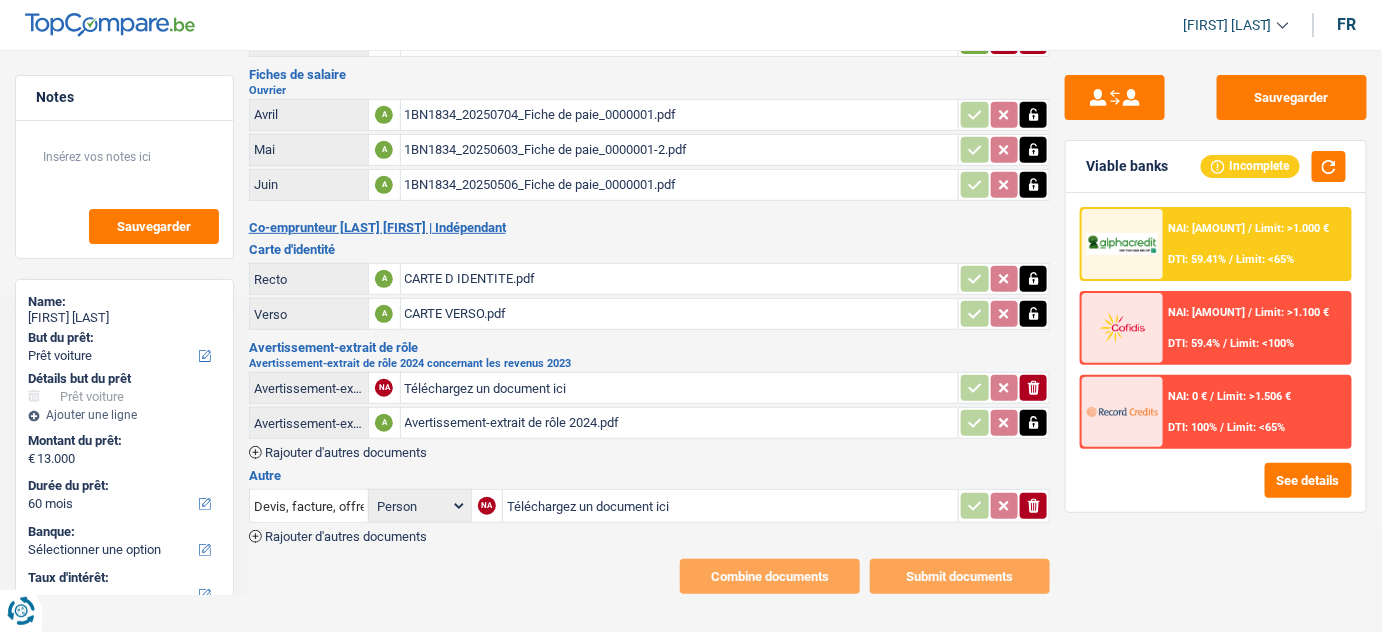 click on "Avertissement-extrait de rôle 2024.pdf" at bounding box center (680, 423) 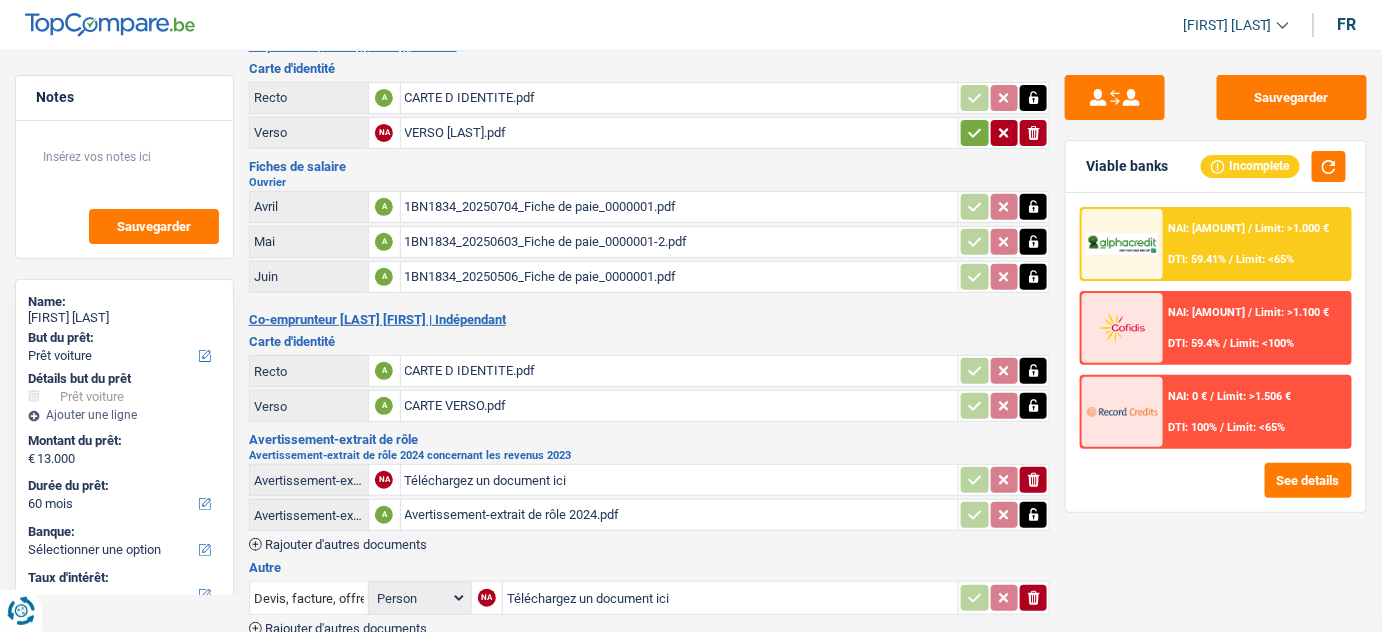 scroll, scrollTop: 0, scrollLeft: 0, axis: both 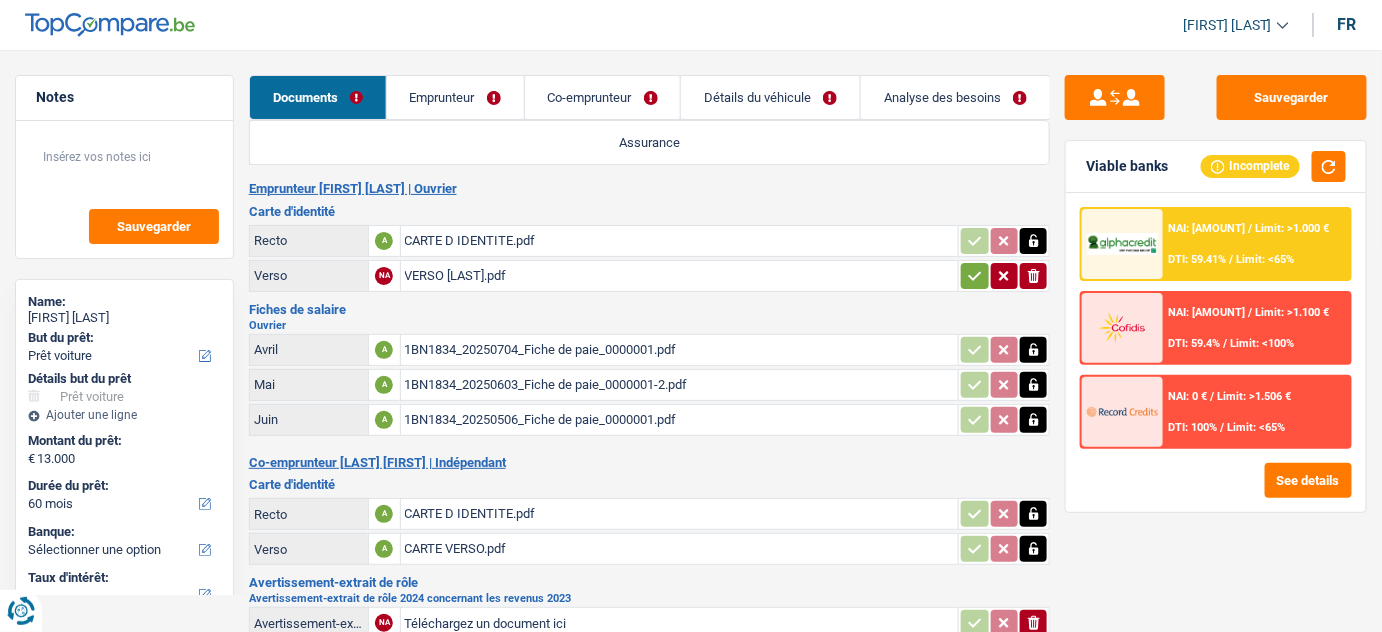 click on "Co-emprunteur" at bounding box center (603, 97) 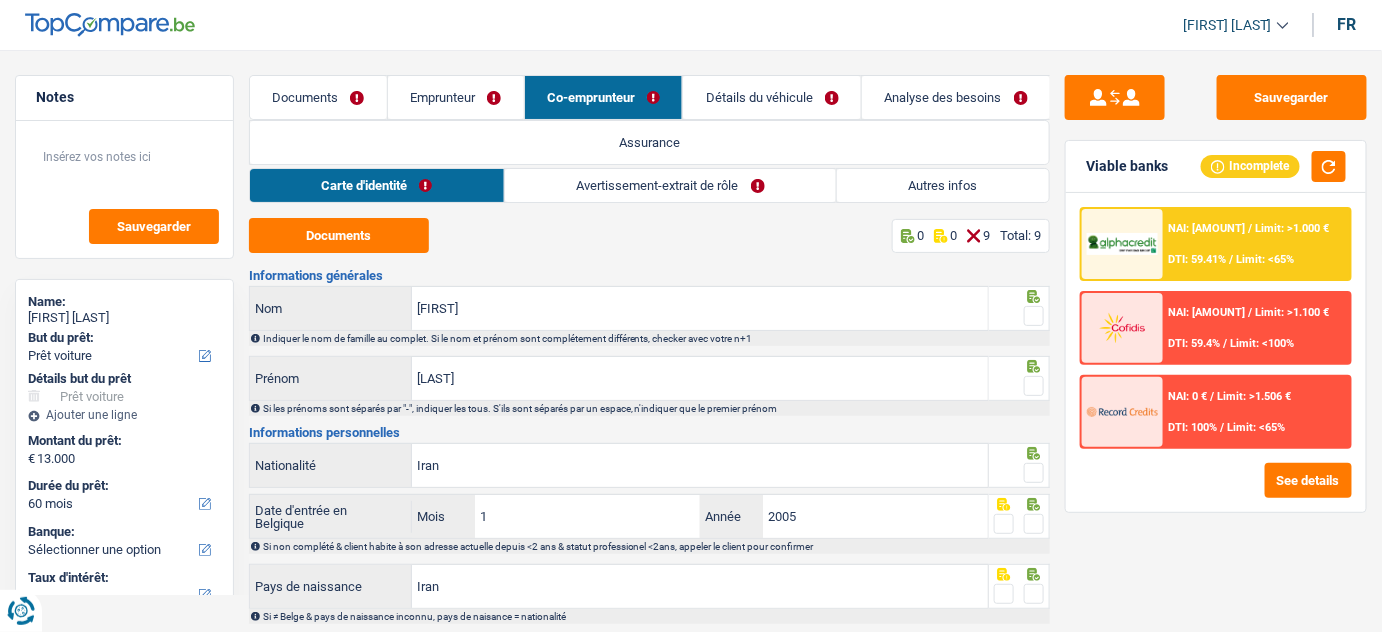 click on "Documents
0
0
9
Total: 9
Informations générales
Modjtaba
Nom
Indiquer le nom de famille au complet. Si le nom et prénom sont complétement différents, checker avec votre  n+1   Hosseini
Prénom
Si les prénoms sont séparés par "-", indiquer les tous. S'ils sont séparés par un espace, n'indiquer que le premier prénom
Informations personnelles
Iran
Nationalité
Date d'entrée en Belgique     1
Mois
/   2005
Année
Si non complété & client habite à son adresse actuelle depuis <2 ans & statut professionel <2ans, appeler le client pour confirmer   Iran" at bounding box center (650, 551) 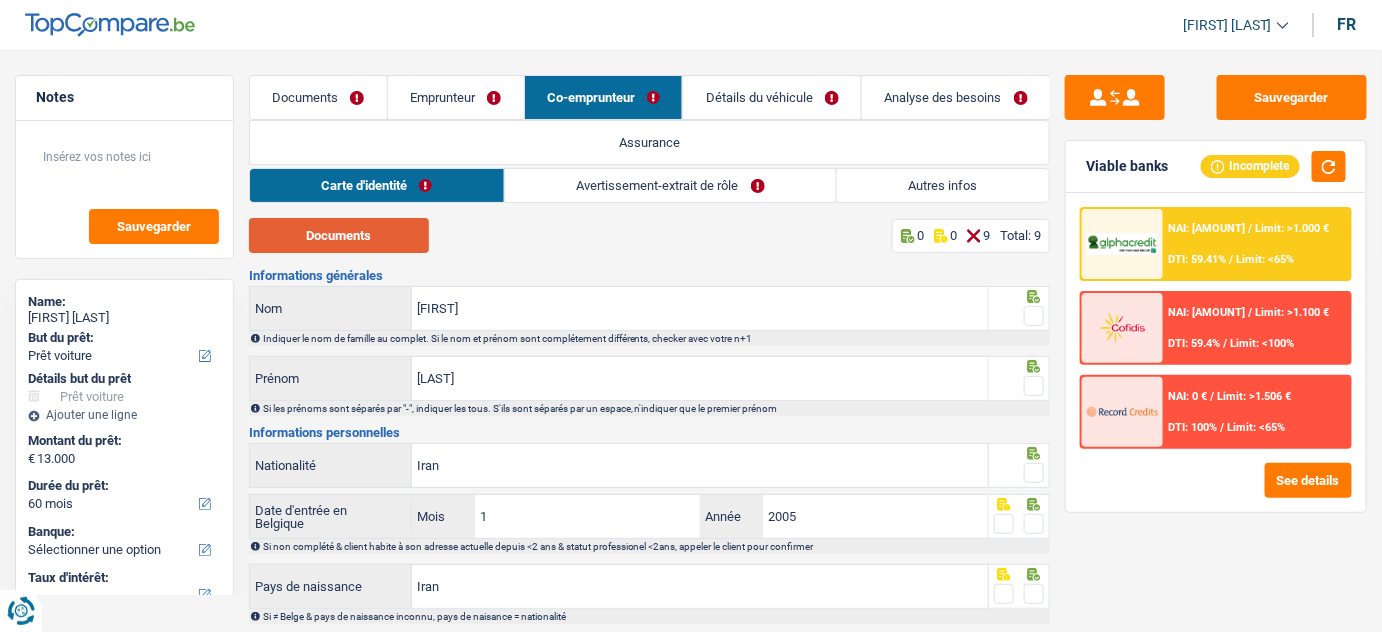 click on "Documents" at bounding box center [339, 235] 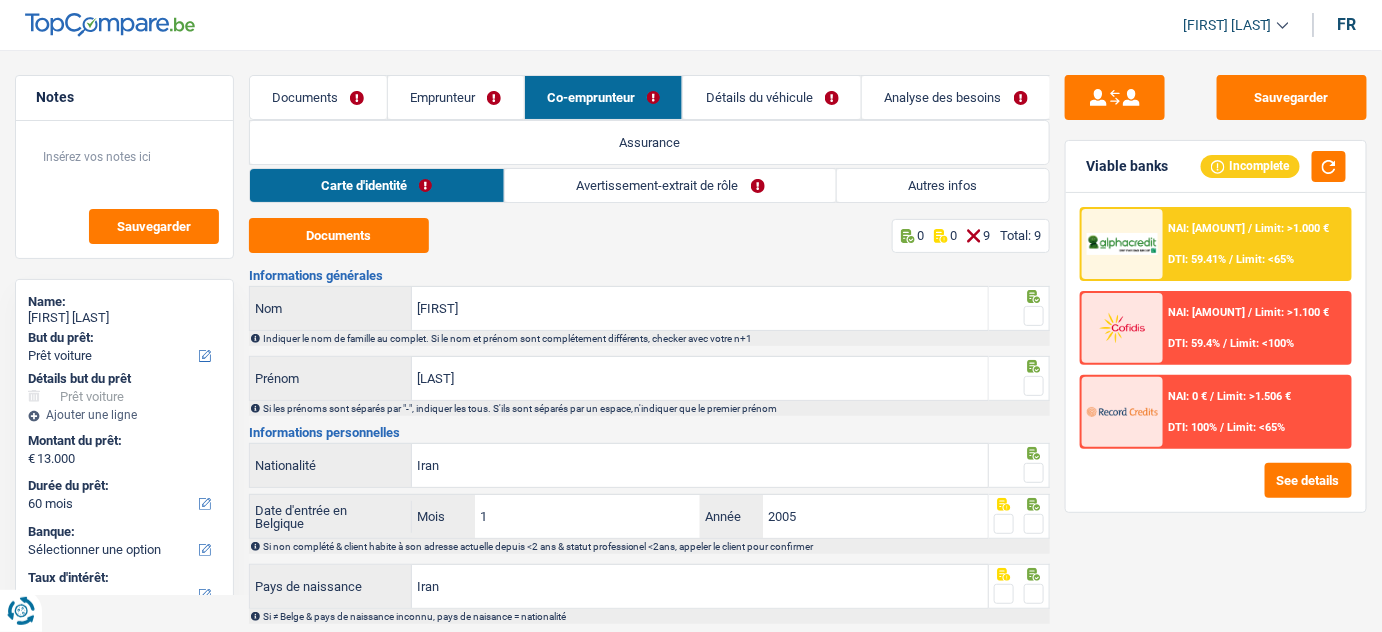 click on "Emprunteur" at bounding box center (456, 97) 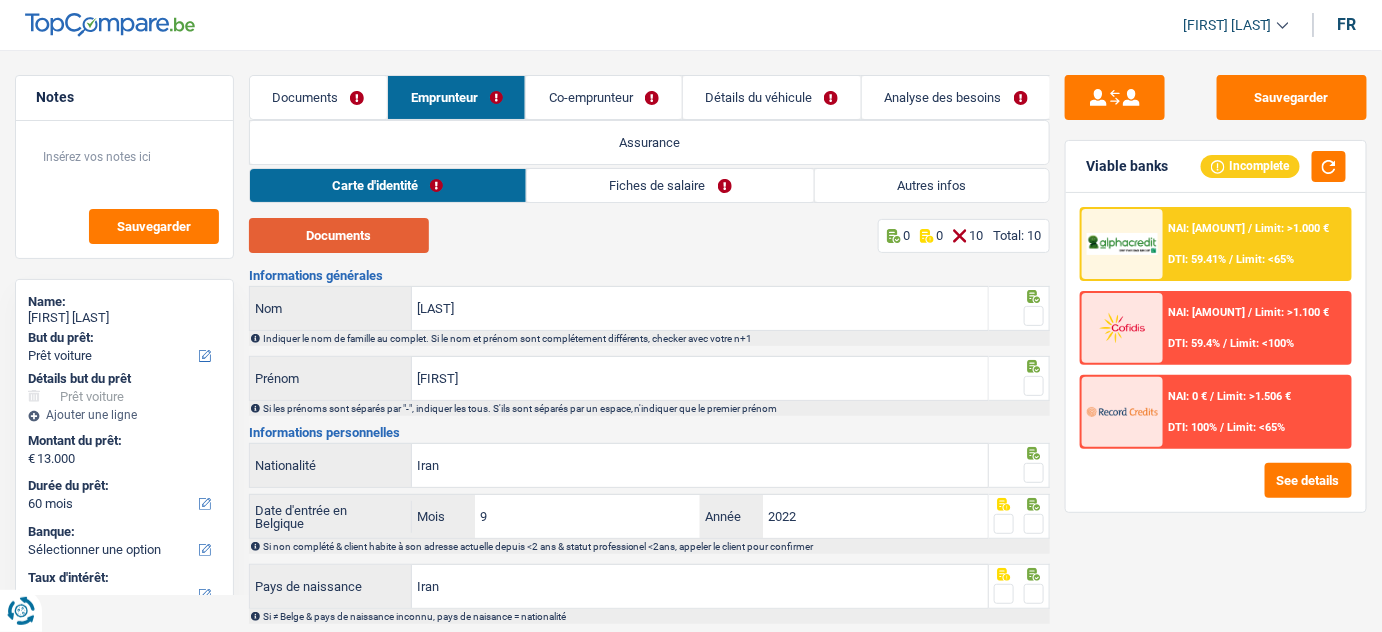 click on "Documents" at bounding box center (339, 235) 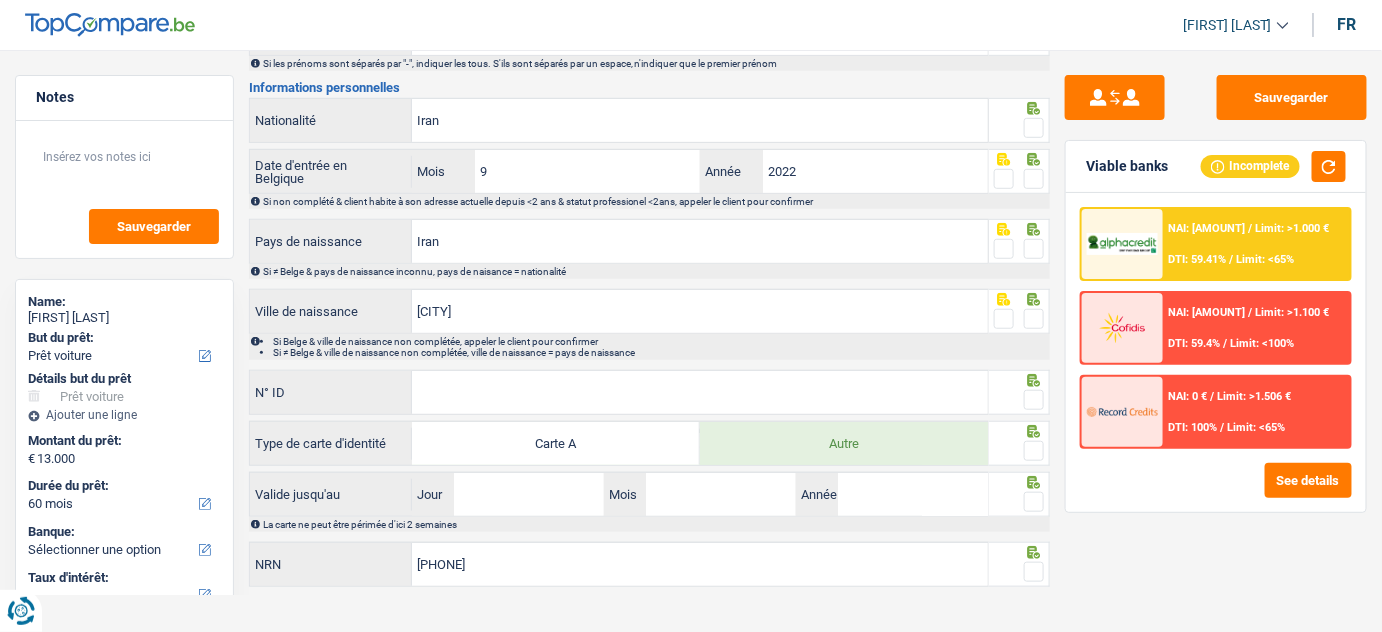 scroll, scrollTop: 0, scrollLeft: 0, axis: both 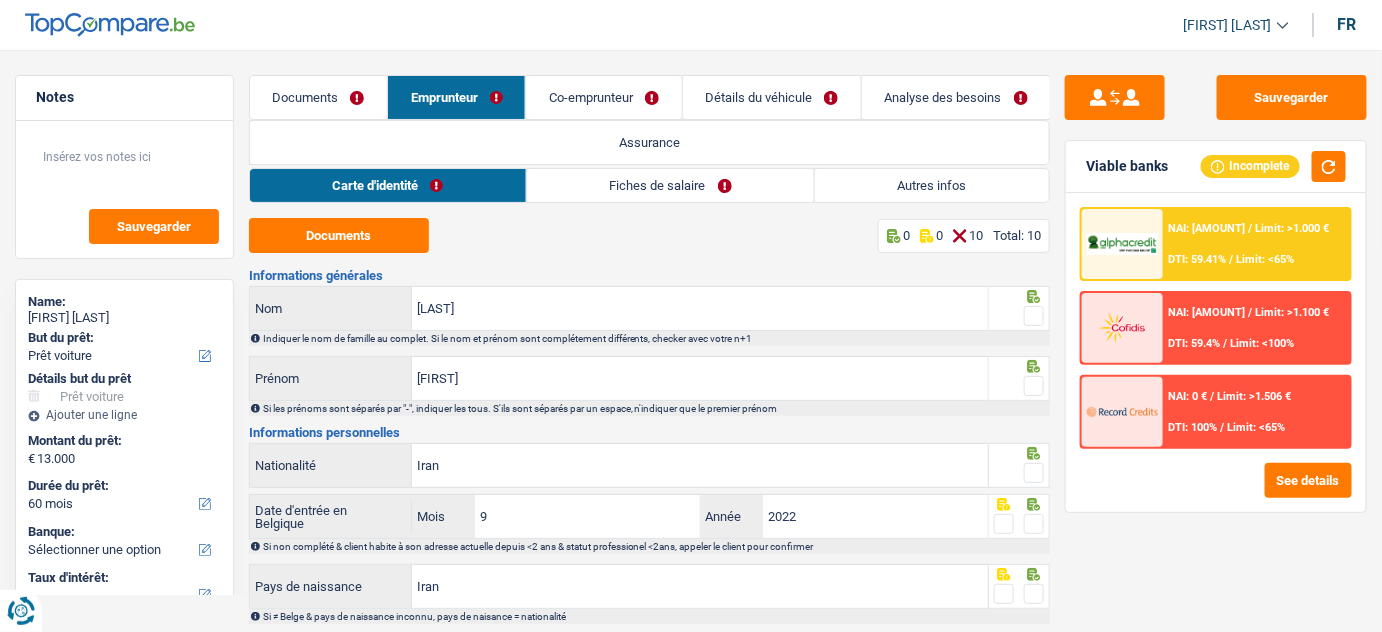 click on "Fiches de salaire" at bounding box center [670, 185] 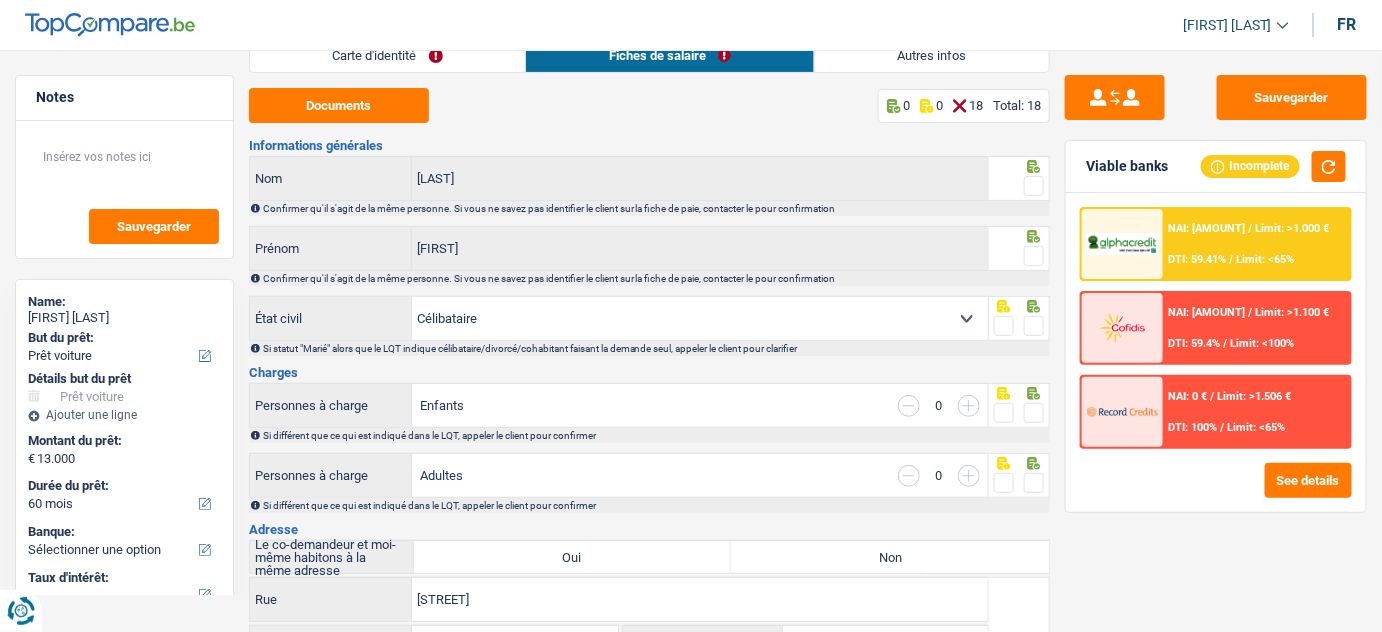 scroll, scrollTop: 0, scrollLeft: 0, axis: both 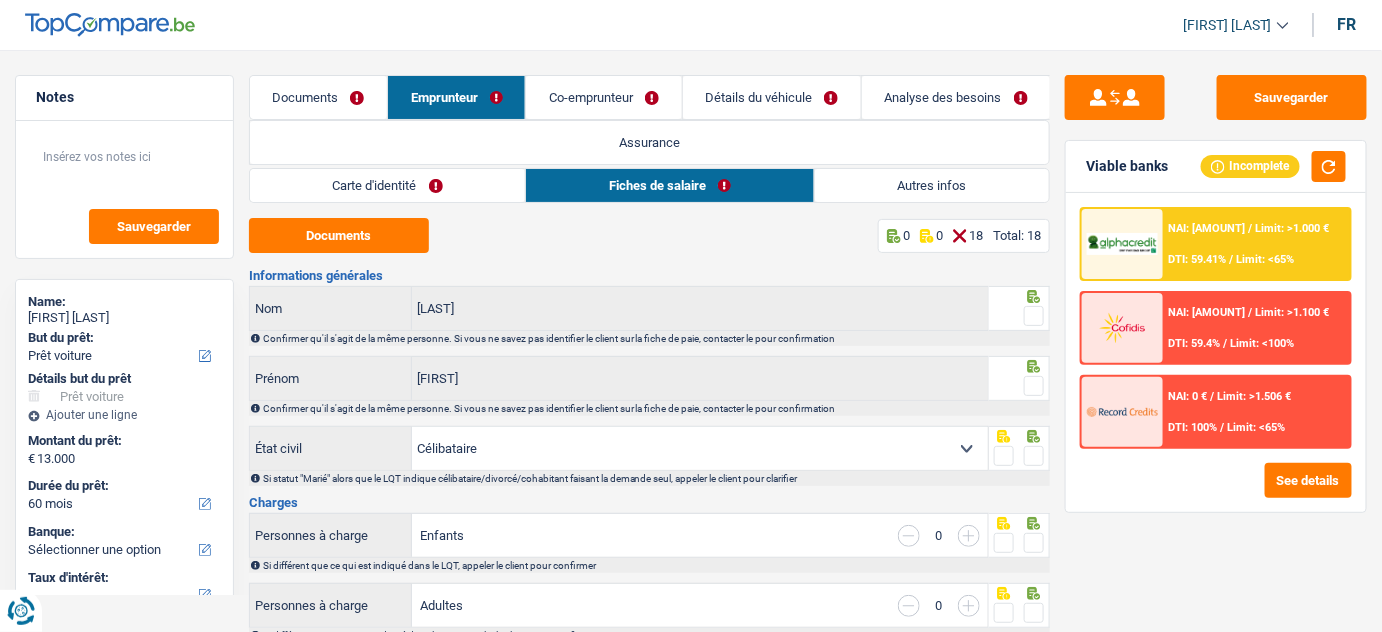 click on "Co-emprunteur" at bounding box center [603, 97] 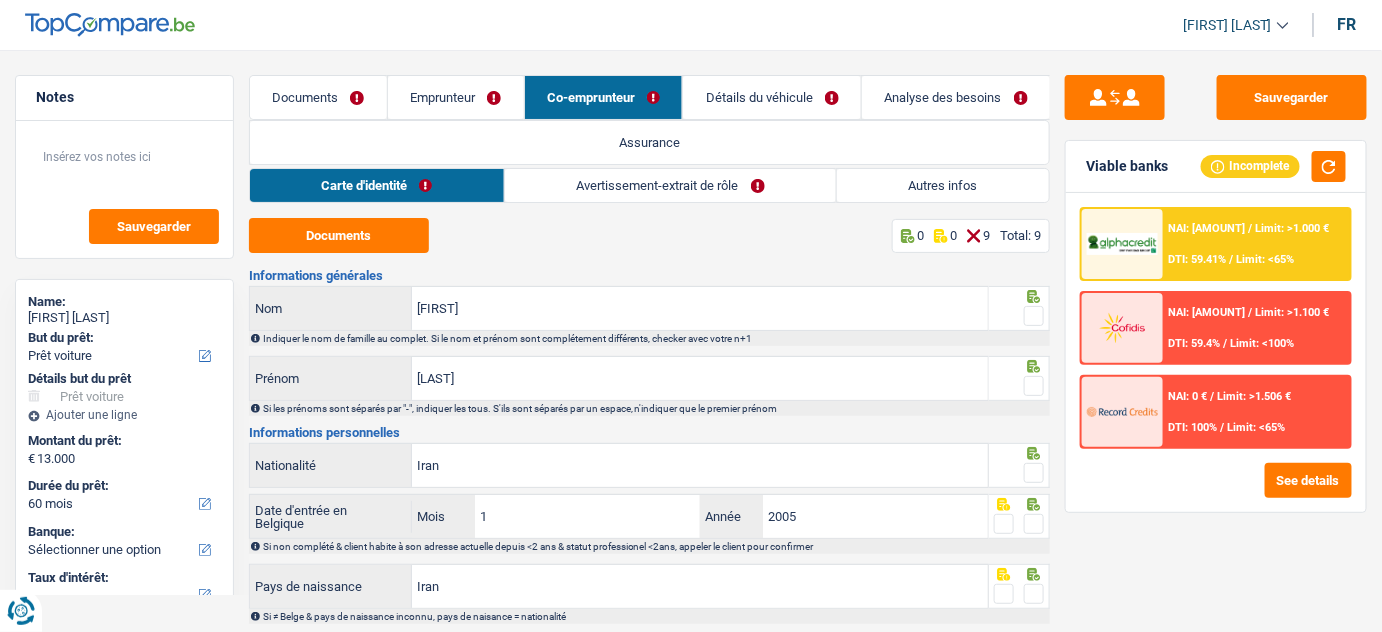 click on "Avertissement-extrait de rôle" at bounding box center [670, 185] 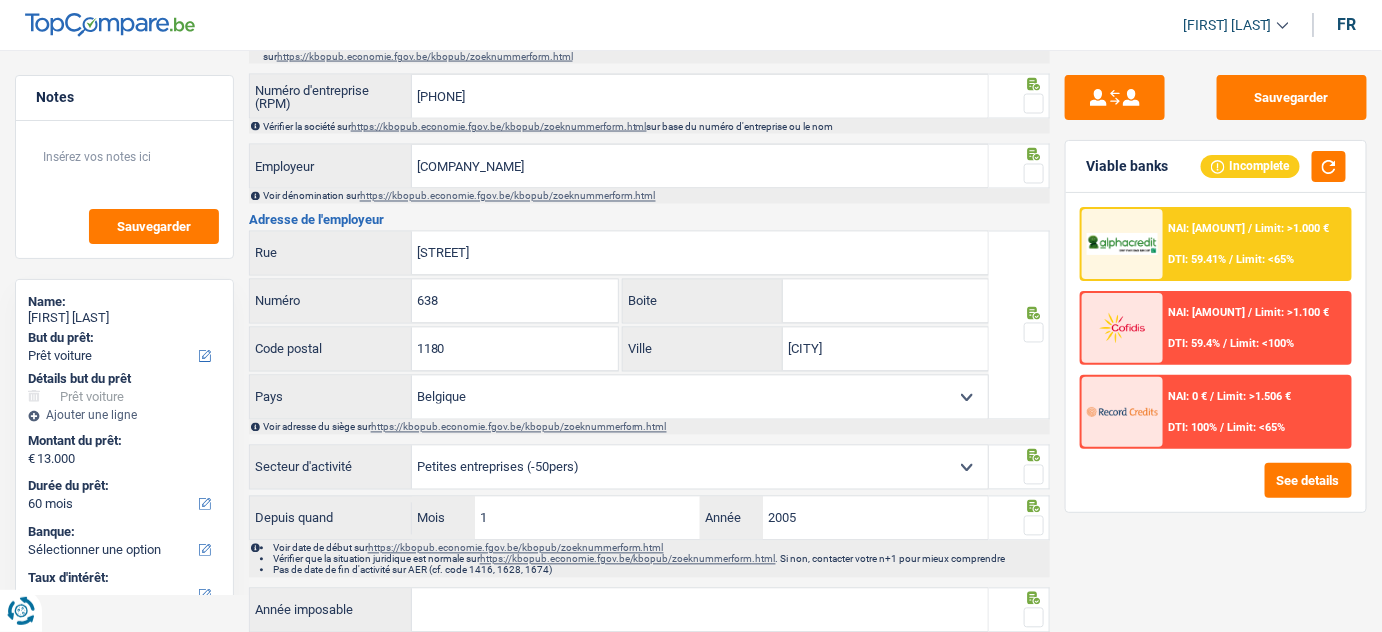 scroll, scrollTop: 978, scrollLeft: 0, axis: vertical 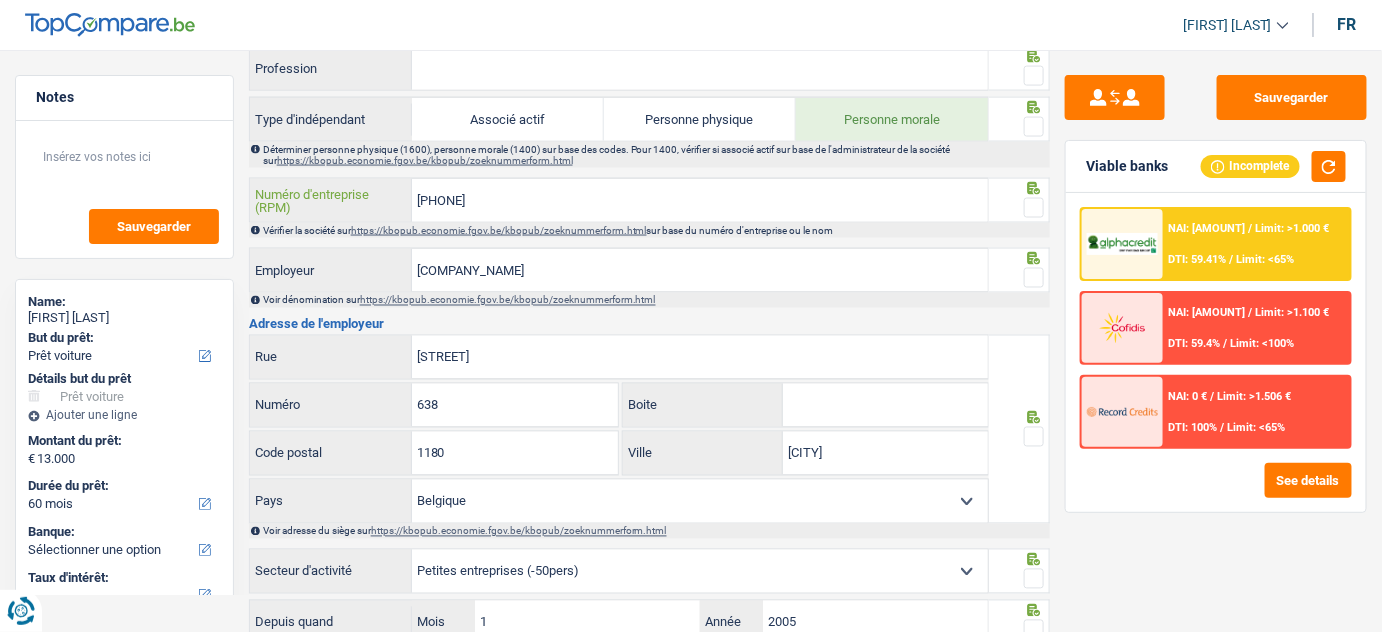 click on "0440063561" at bounding box center (700, 200) 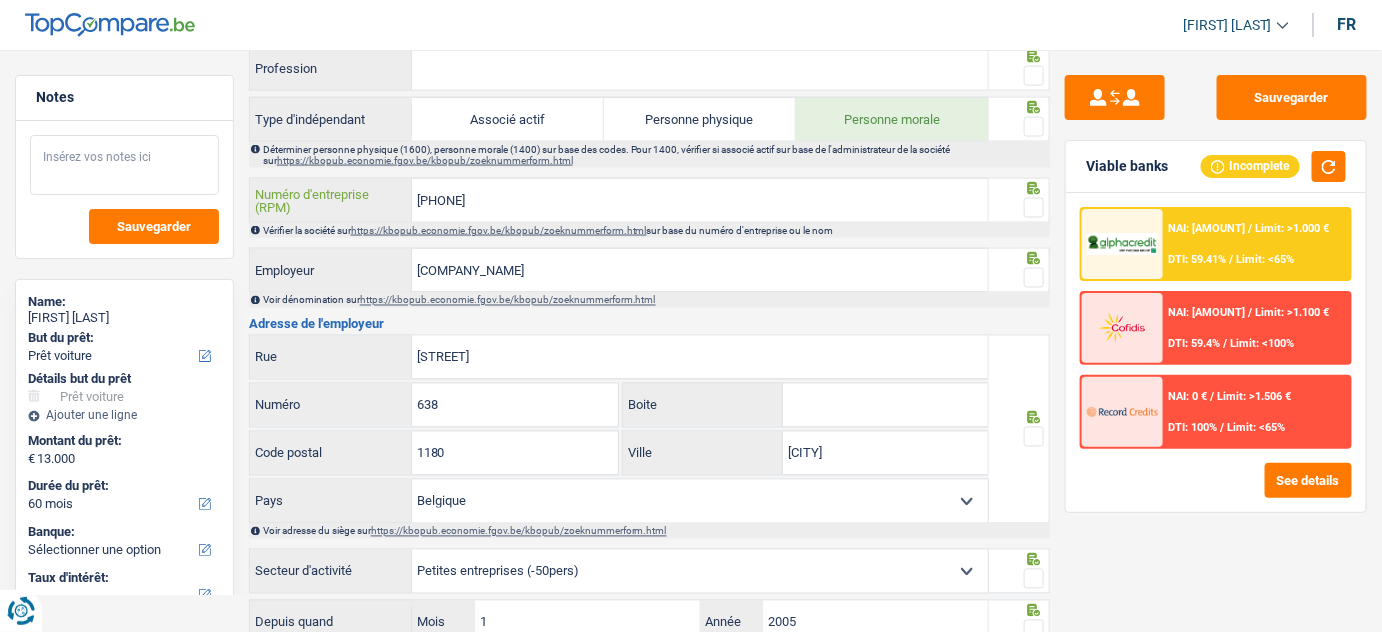 paste on "1181644997" 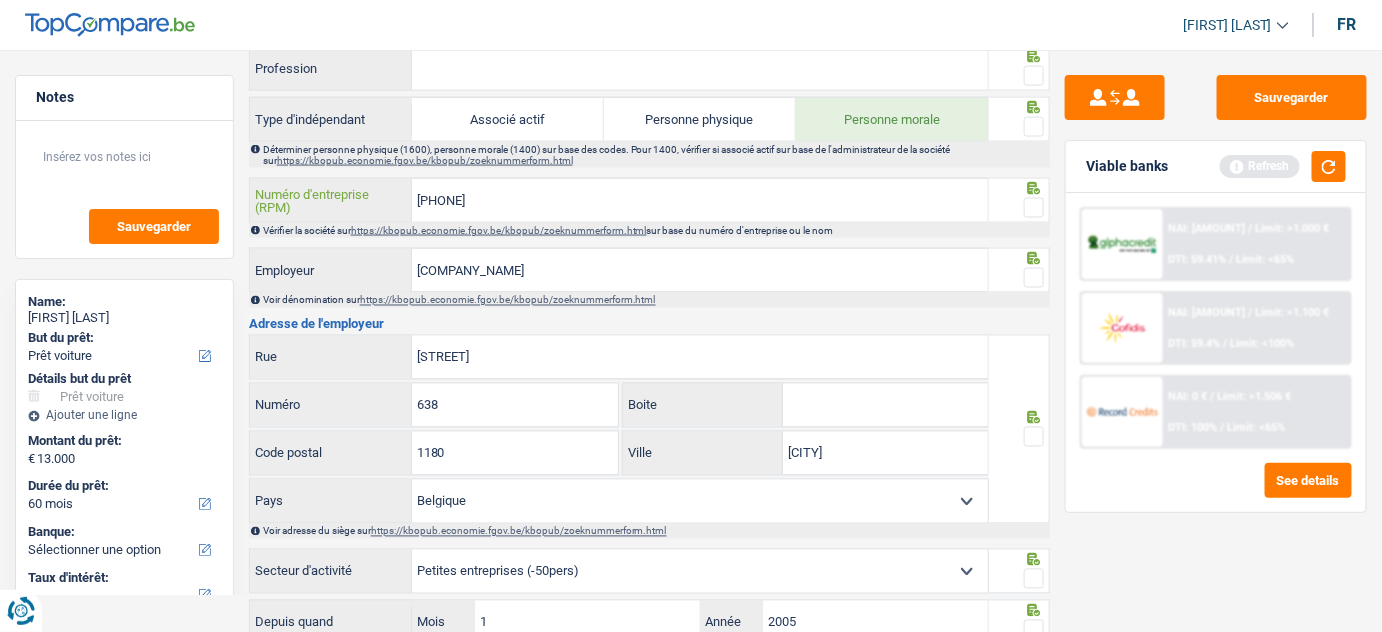 type on "1181644997" 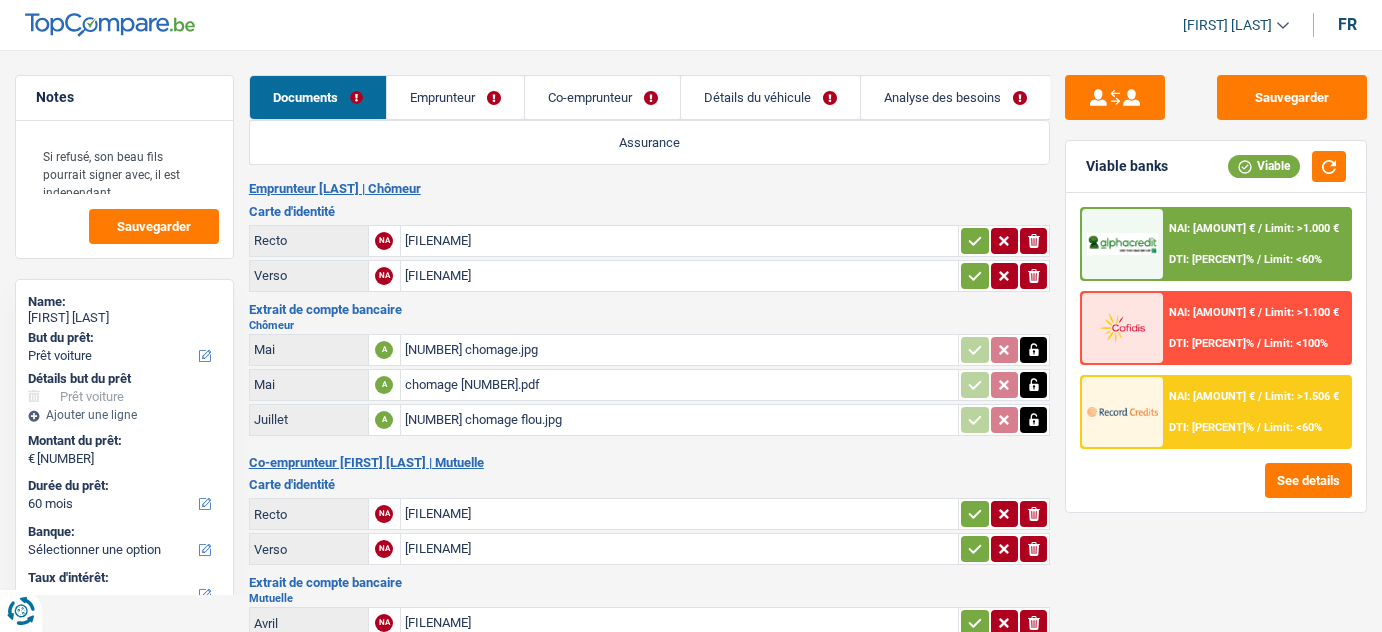 select on "car" 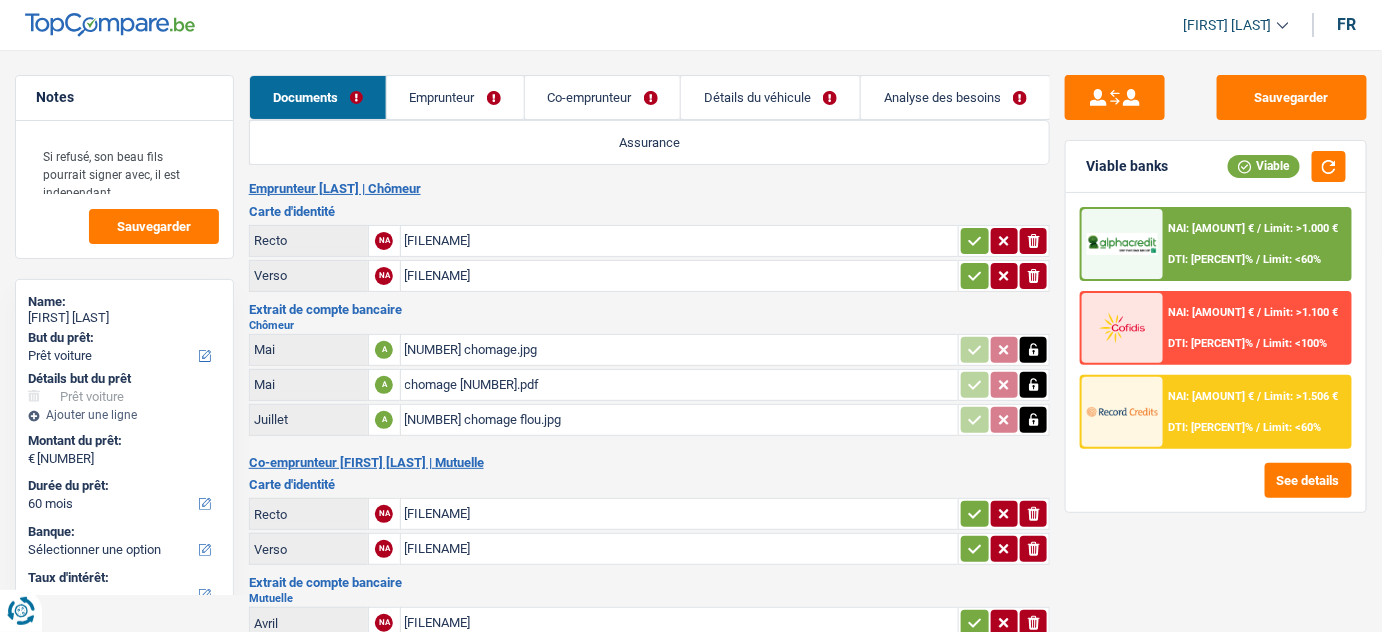 scroll, scrollTop: 0, scrollLeft: 0, axis: both 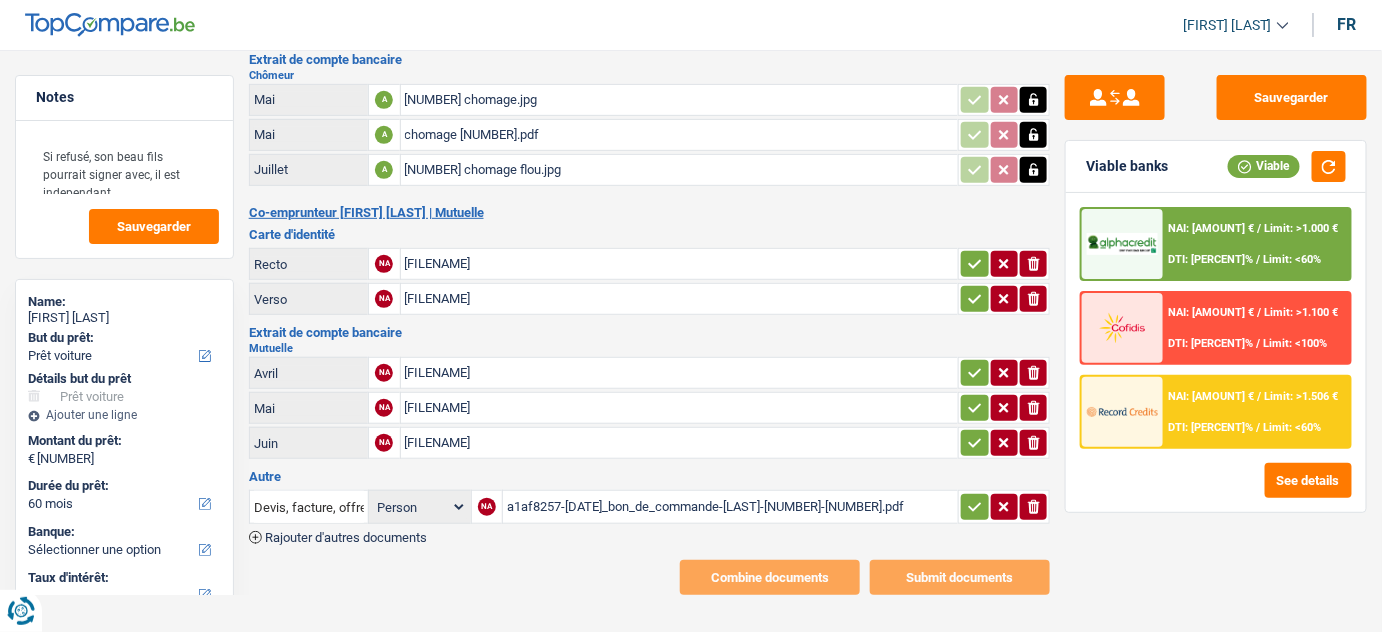 click on "[FILENAME]" at bounding box center [680, 443] 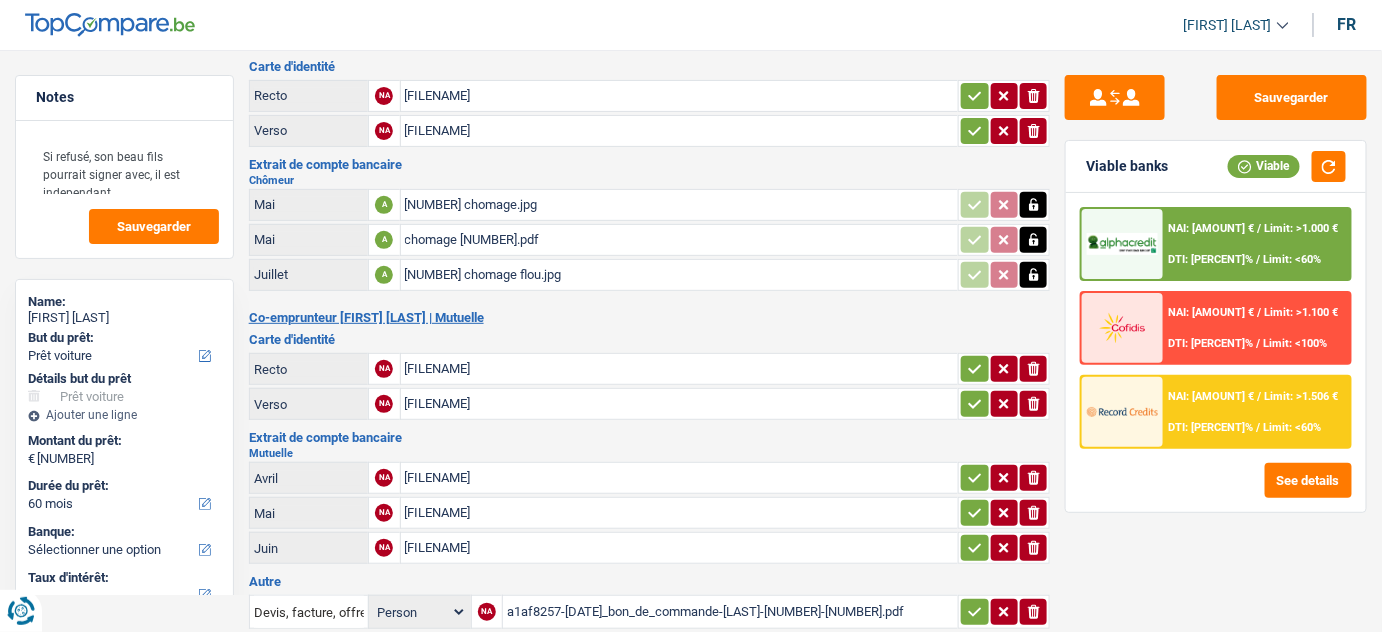 scroll, scrollTop: 0, scrollLeft: 0, axis: both 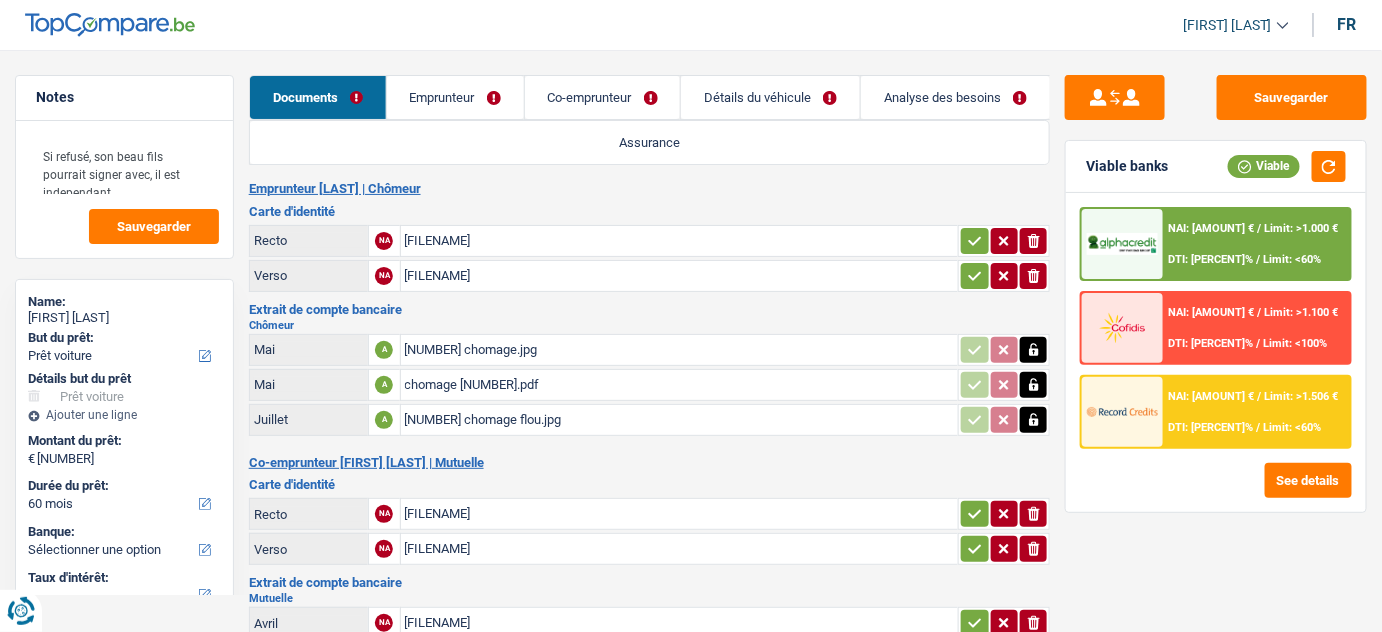 click on "17538539180994382658998139599251.jpg" at bounding box center [680, 241] 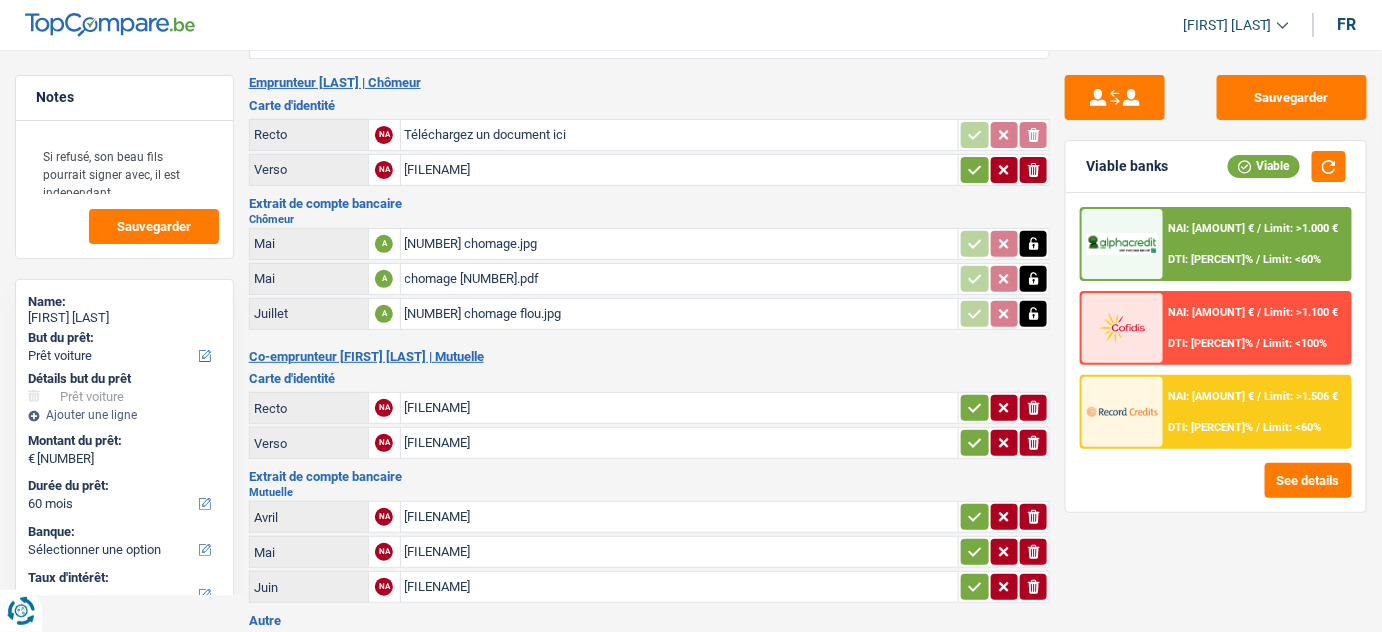 scroll, scrollTop: 250, scrollLeft: 0, axis: vertical 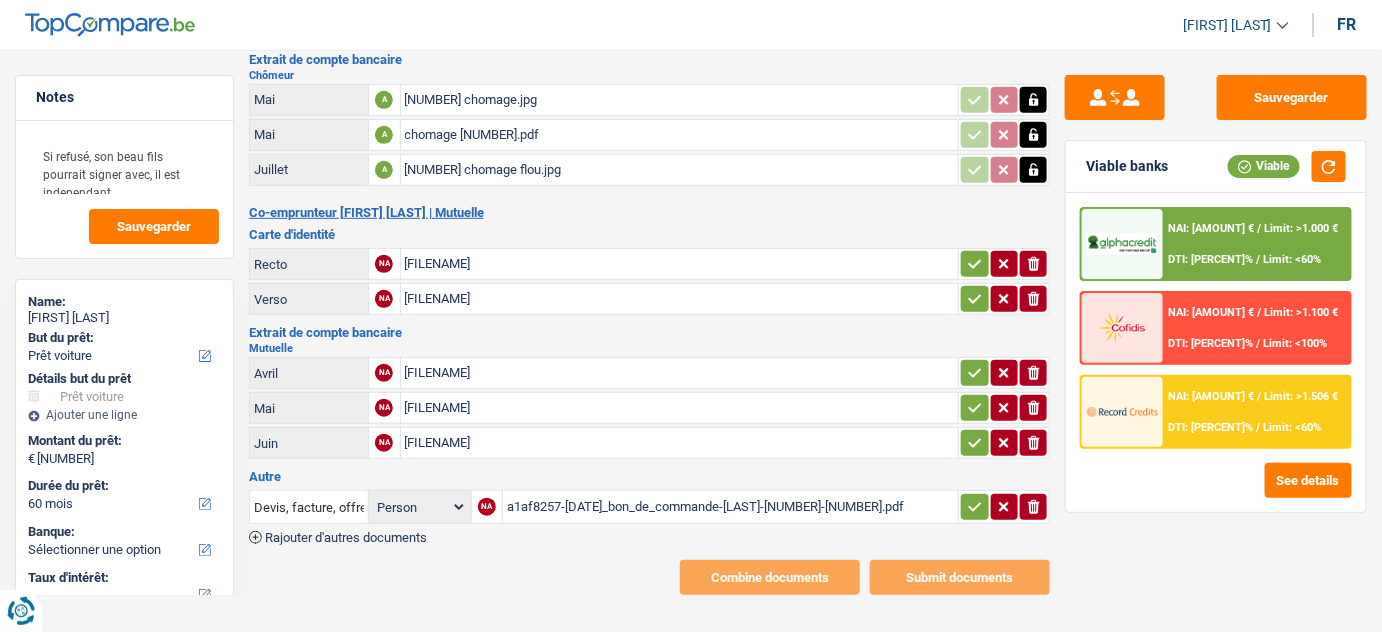 click on "[FILENAME].jpg" at bounding box center [680, 264] 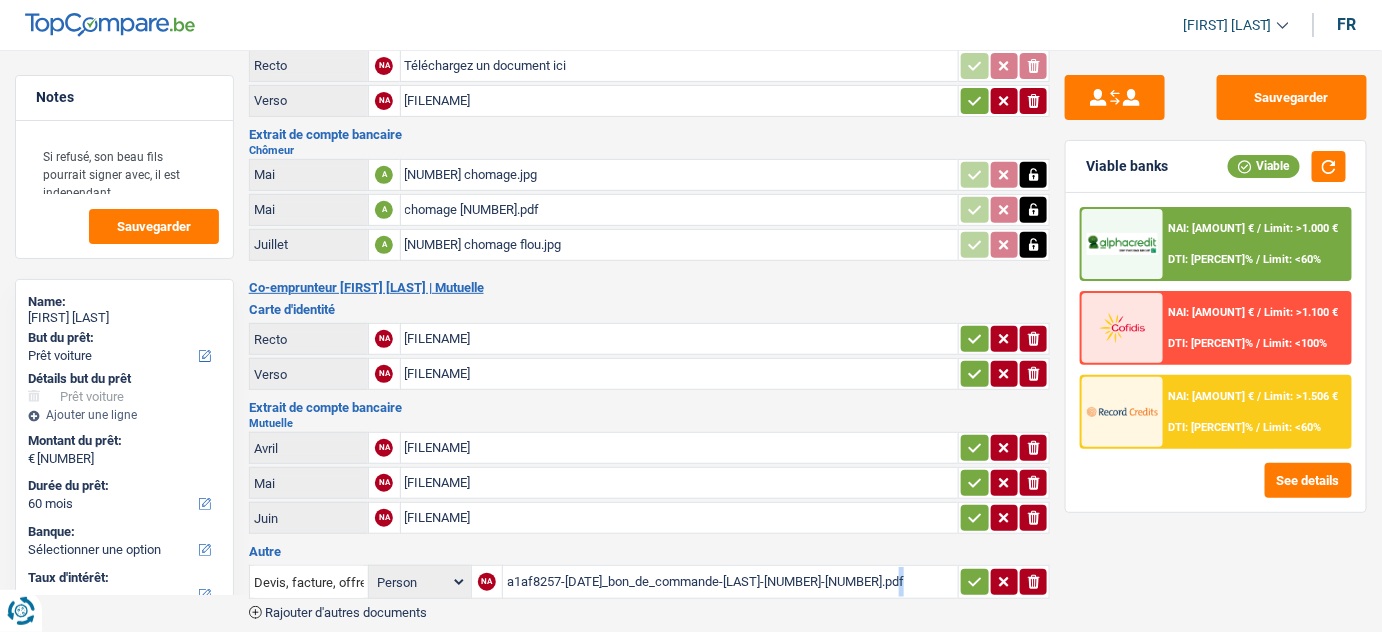 scroll, scrollTop: 0, scrollLeft: 0, axis: both 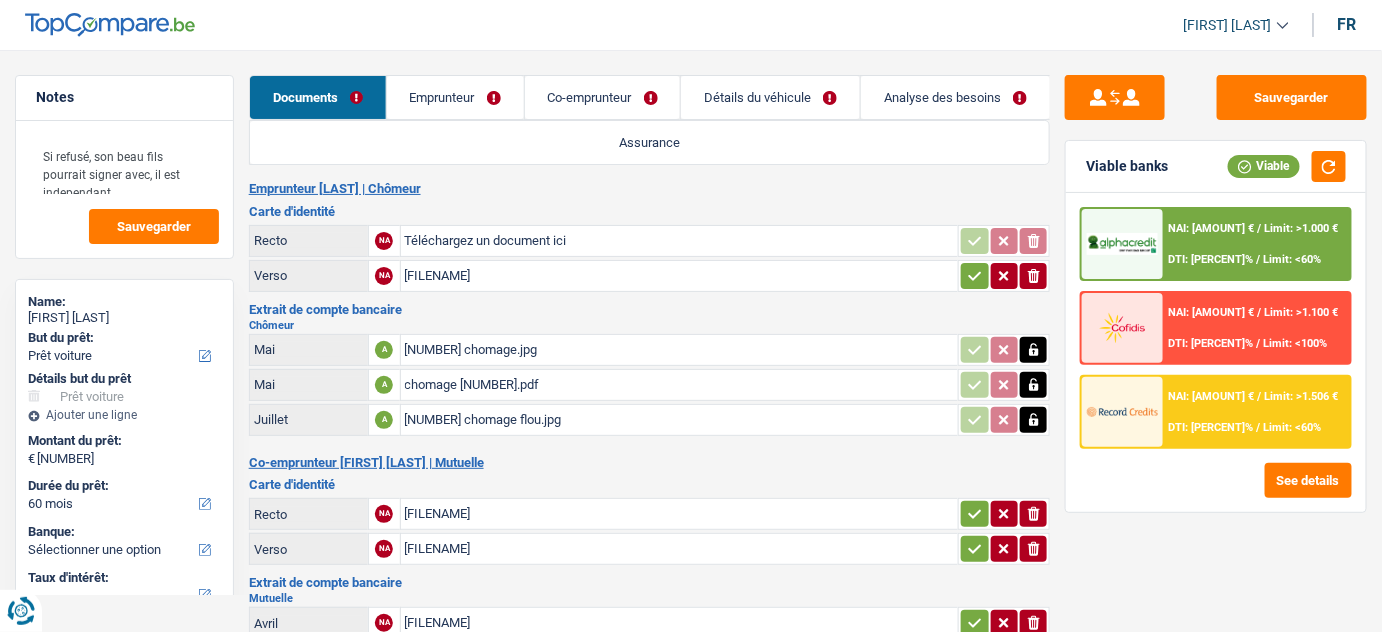 click on "Emprunteur" at bounding box center (455, 97) 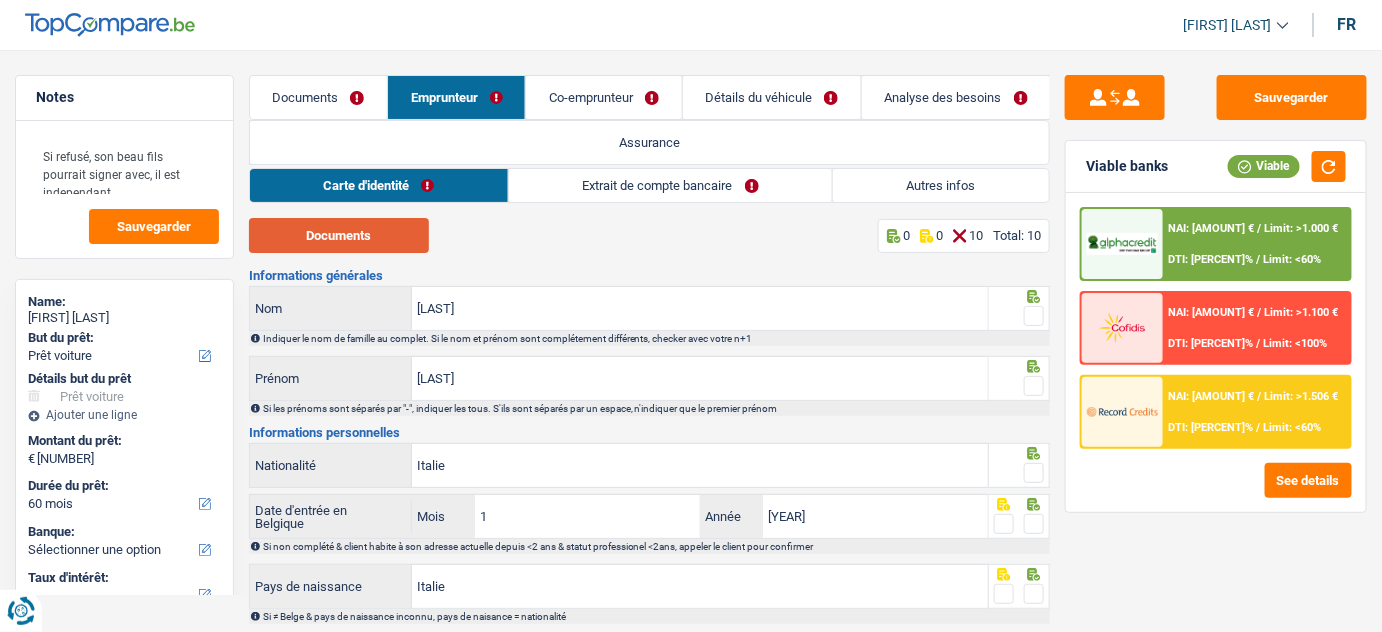 click on "Documents" at bounding box center [339, 235] 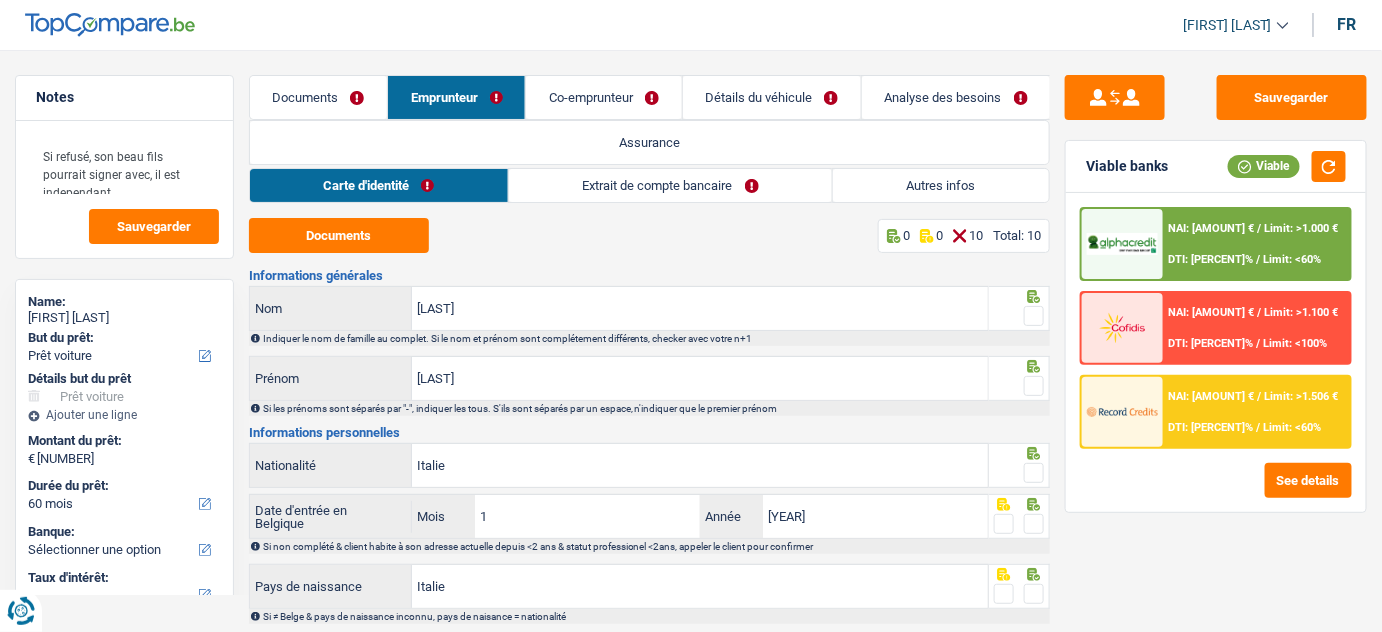 click on "Documents" at bounding box center [318, 97] 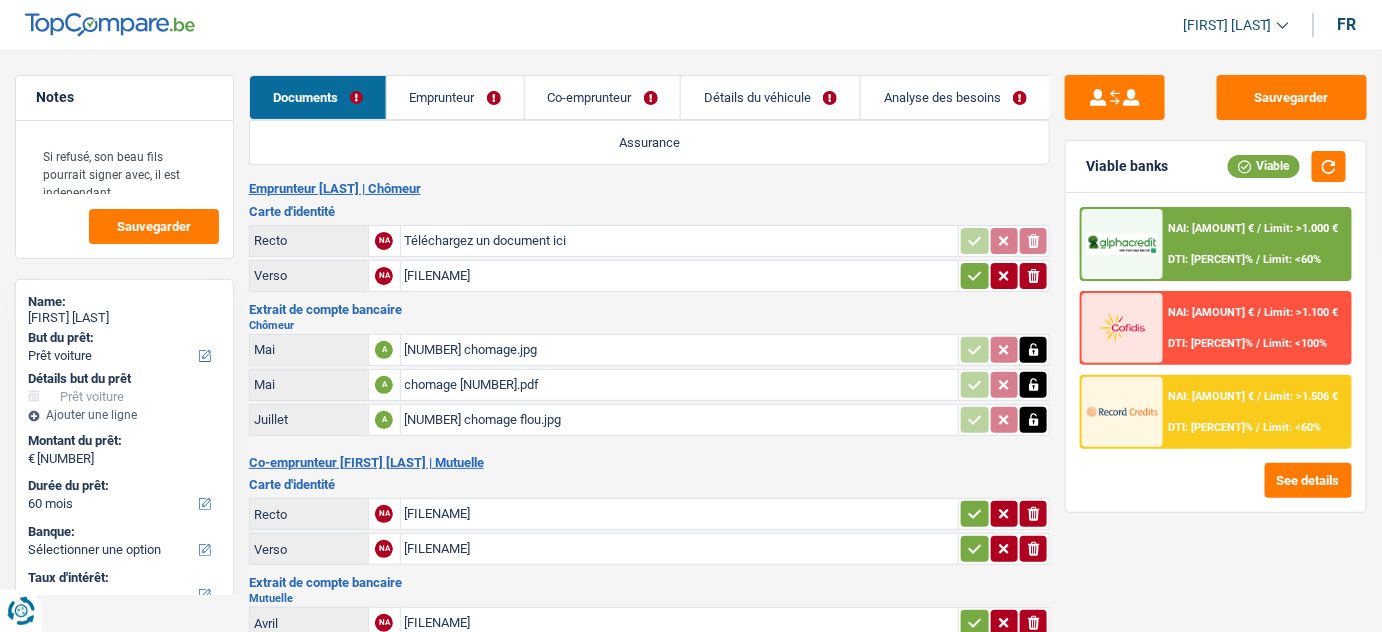 click on "Téléchargez un document ici" at bounding box center (680, 241) 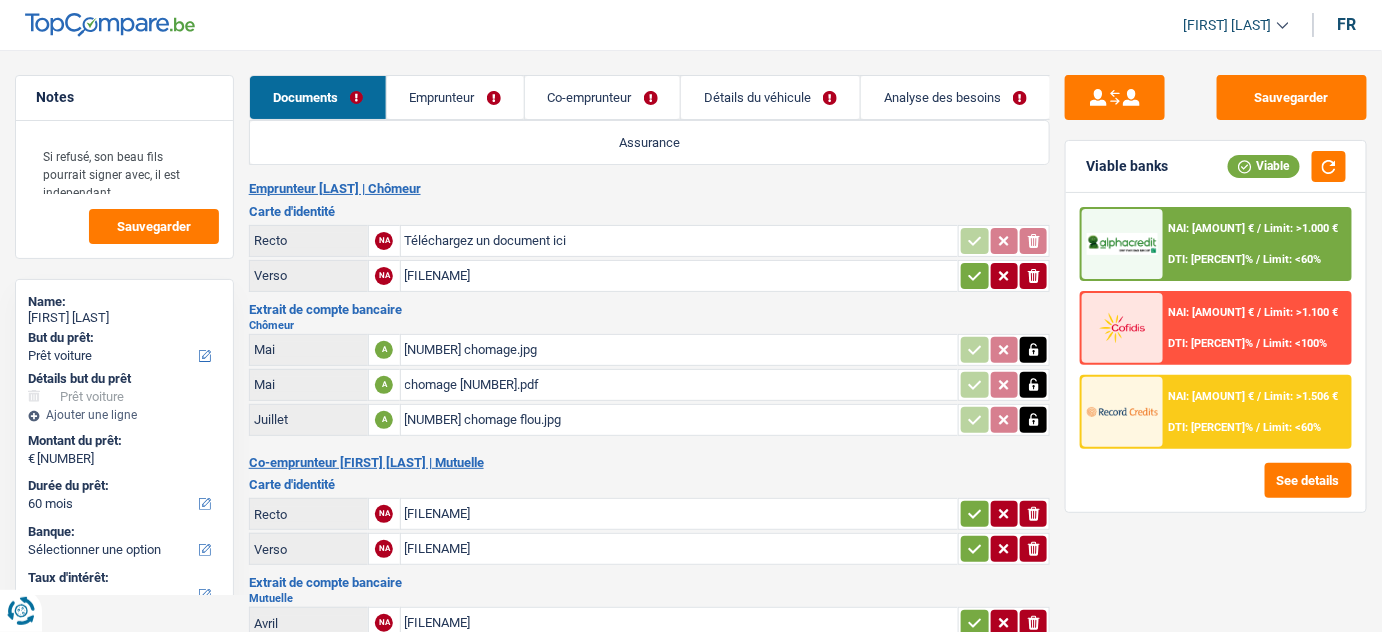 type on "C:\fakepath\r.jpg" 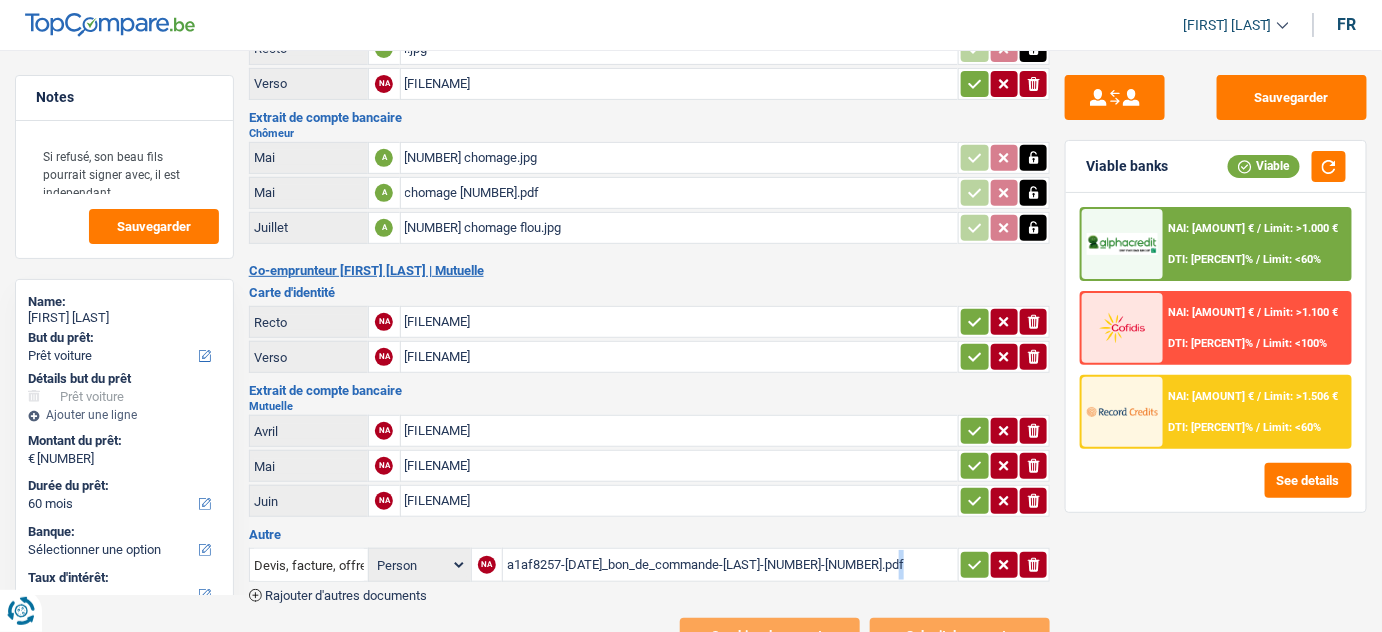 scroll, scrollTop: 160, scrollLeft: 0, axis: vertical 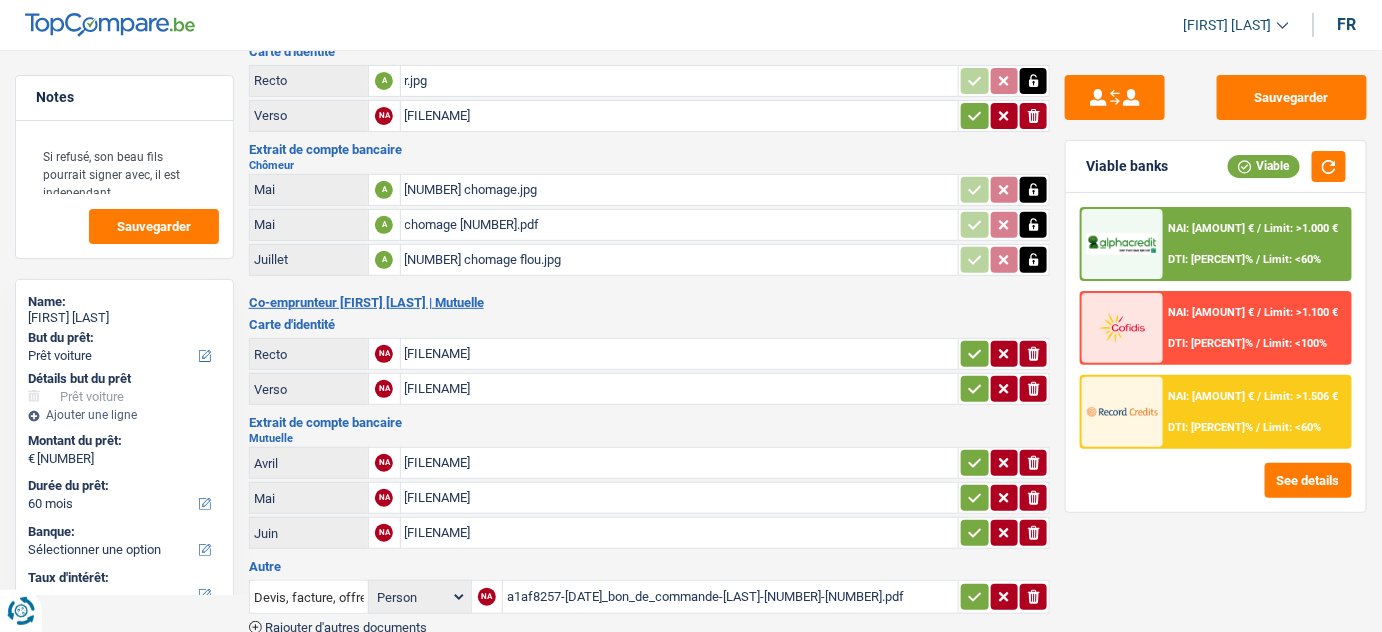 click on "04 chomage.jpg" at bounding box center [680, 190] 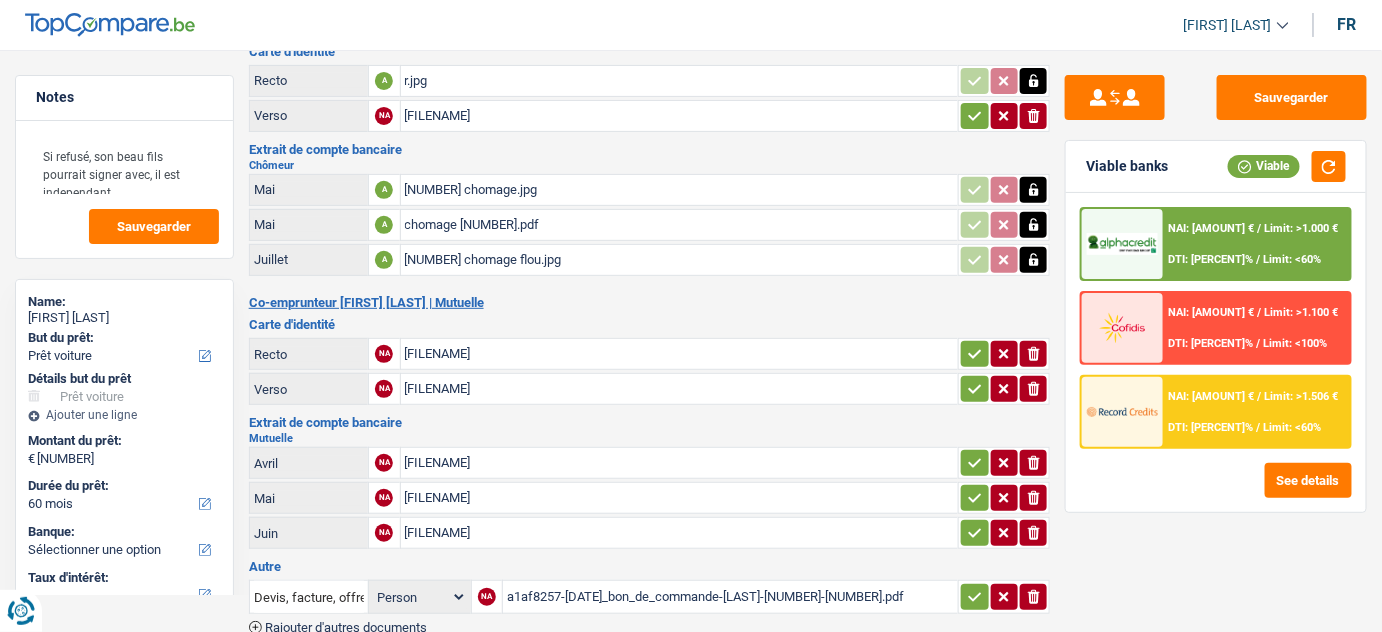 click on "07 chomage flou.jpg" at bounding box center [680, 260] 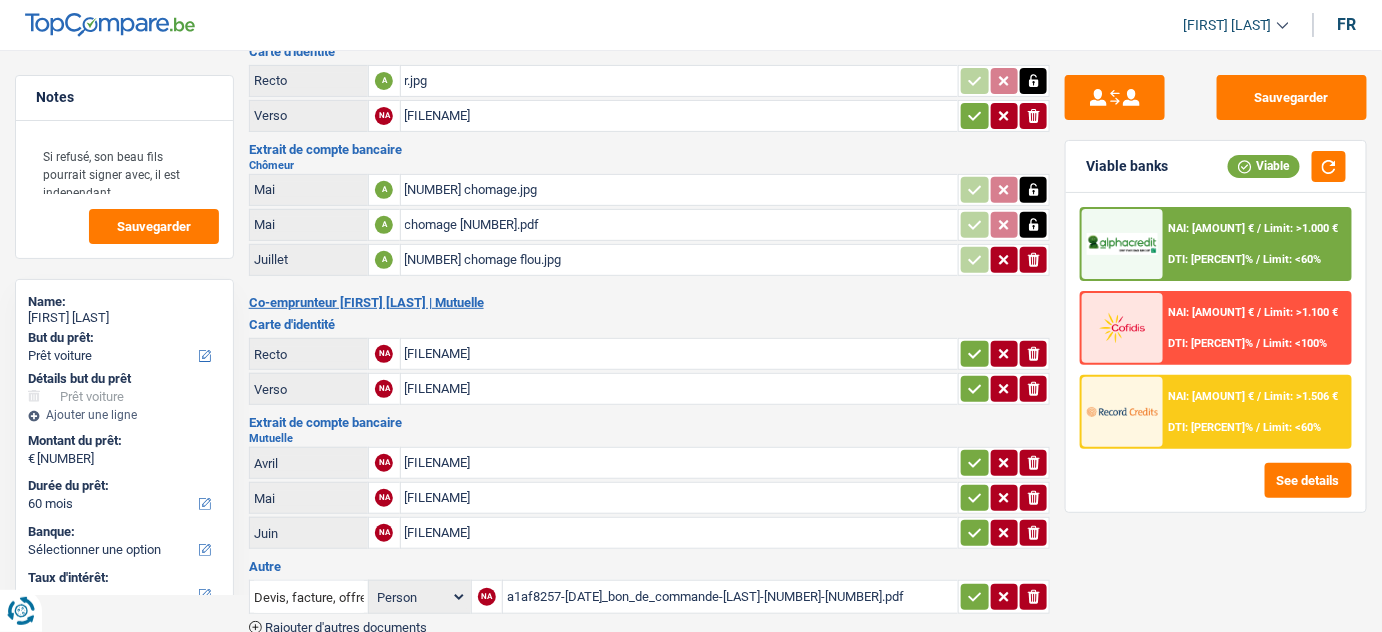 click 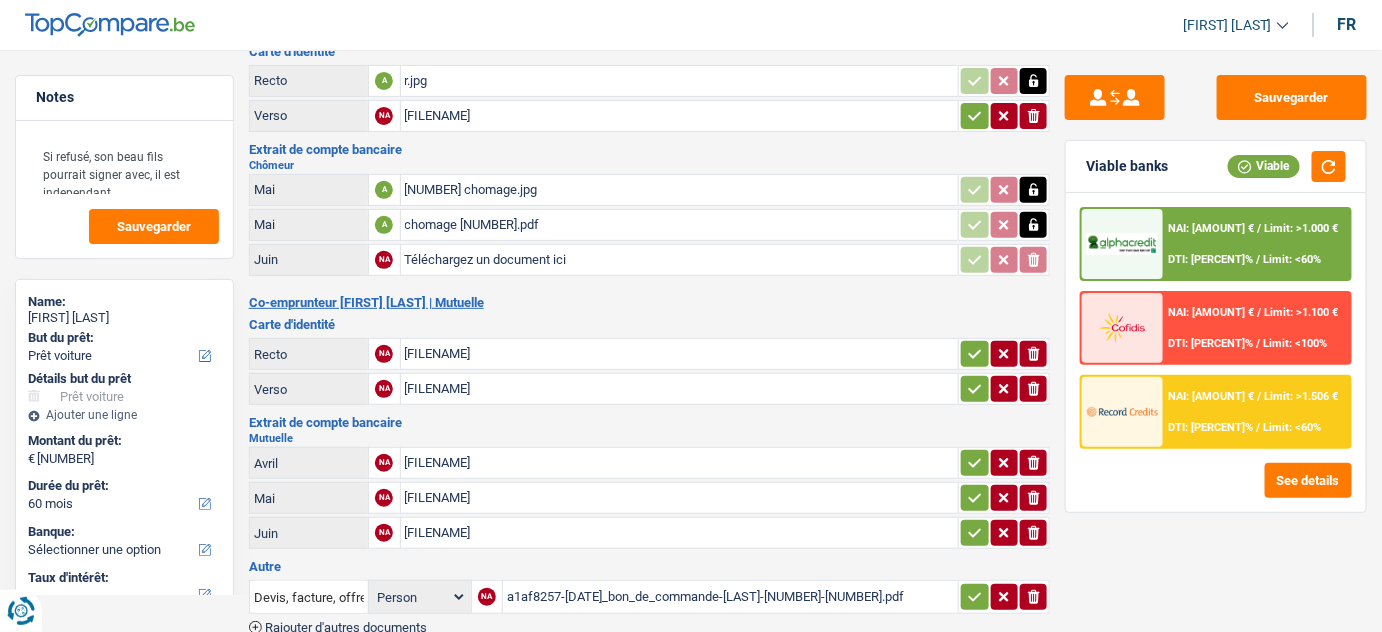 click on "Téléchargez un document ici" at bounding box center [680, 260] 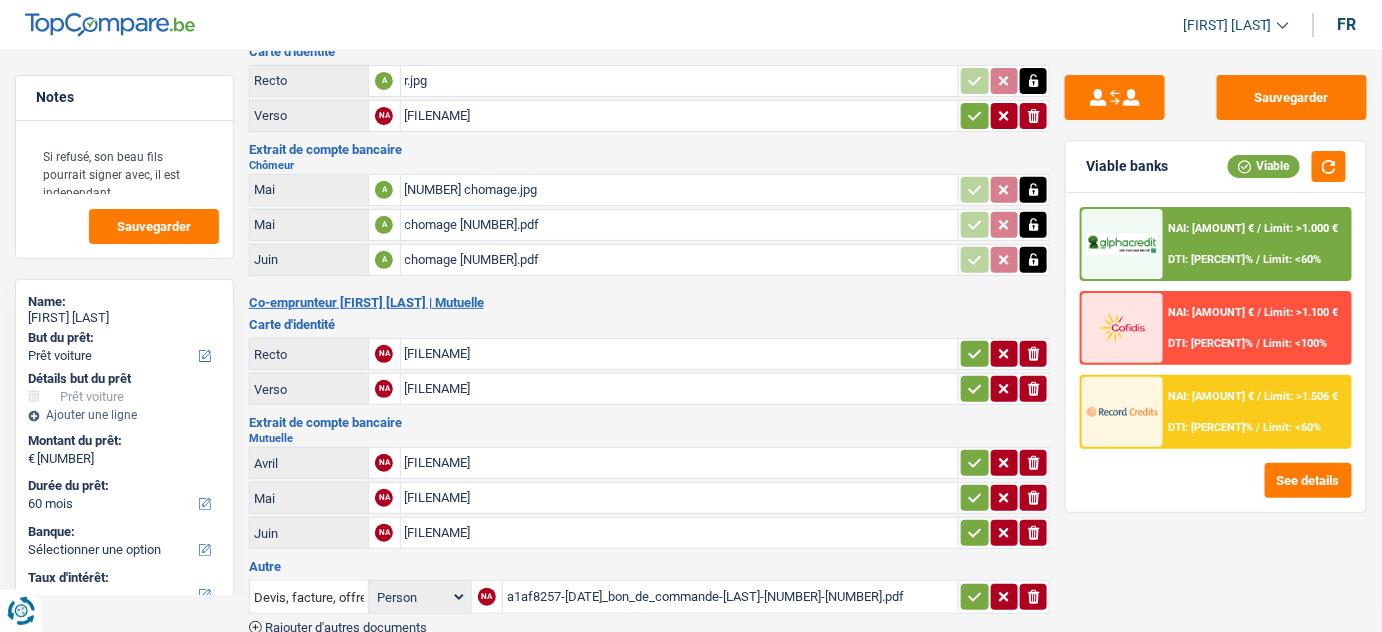 click on "05 chomage.jpg" at bounding box center [680, 225] 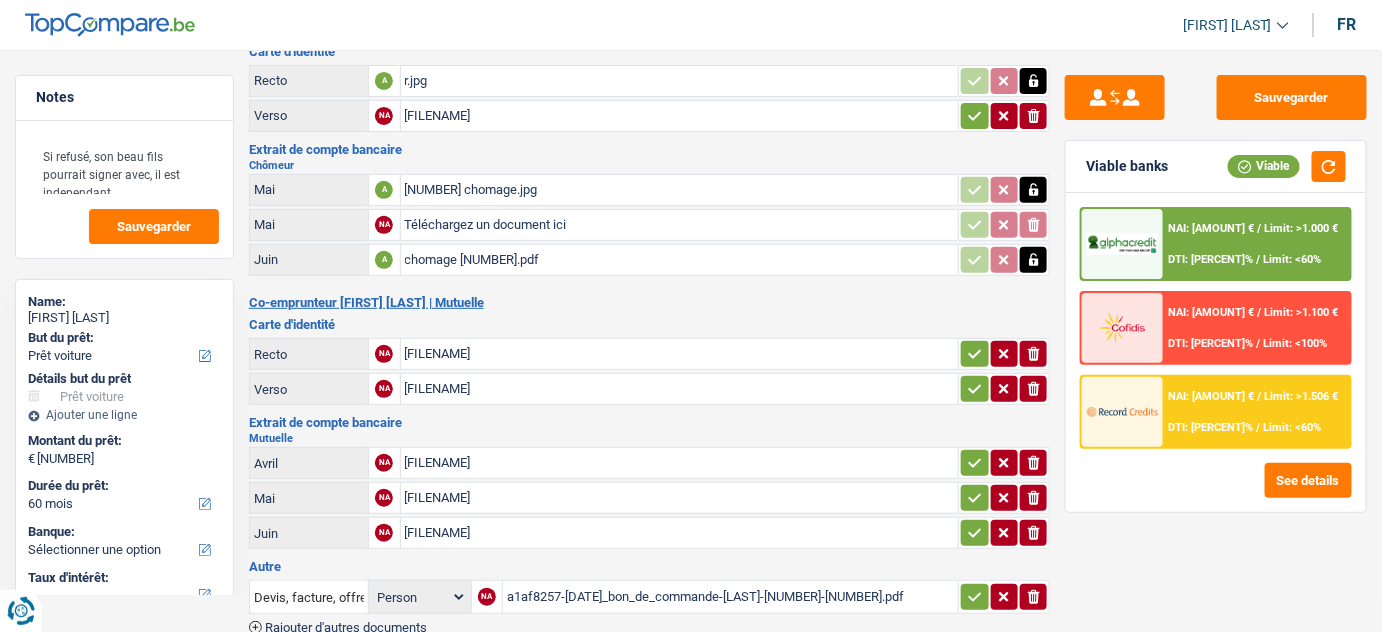 click on "Téléchargez un document ici" at bounding box center (680, 225) 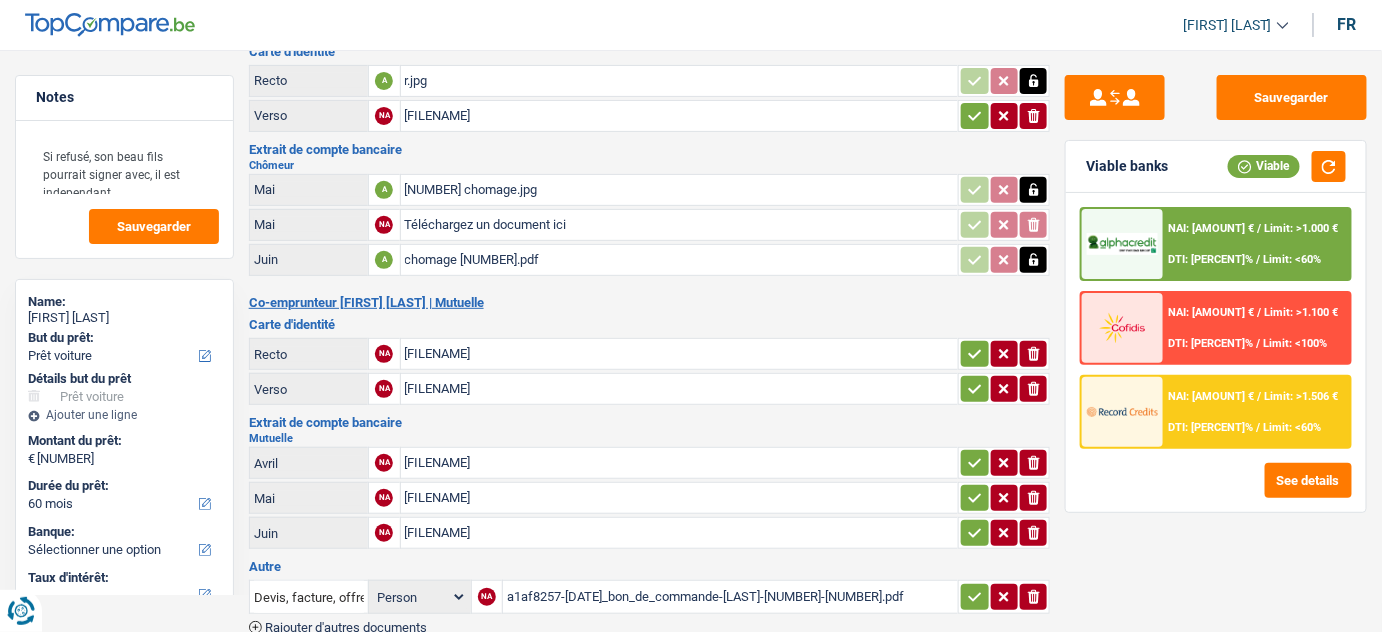 type on "C:\fakepath\chomage 05.pdf" 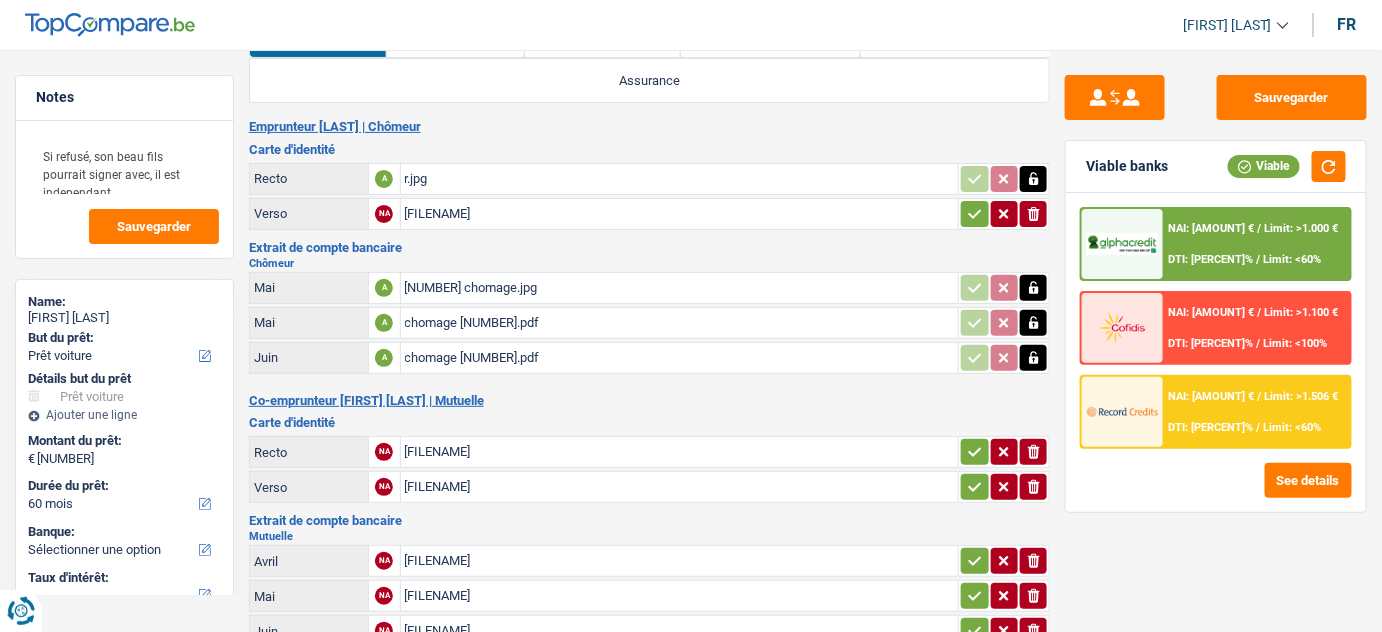 scroll, scrollTop: 0, scrollLeft: 0, axis: both 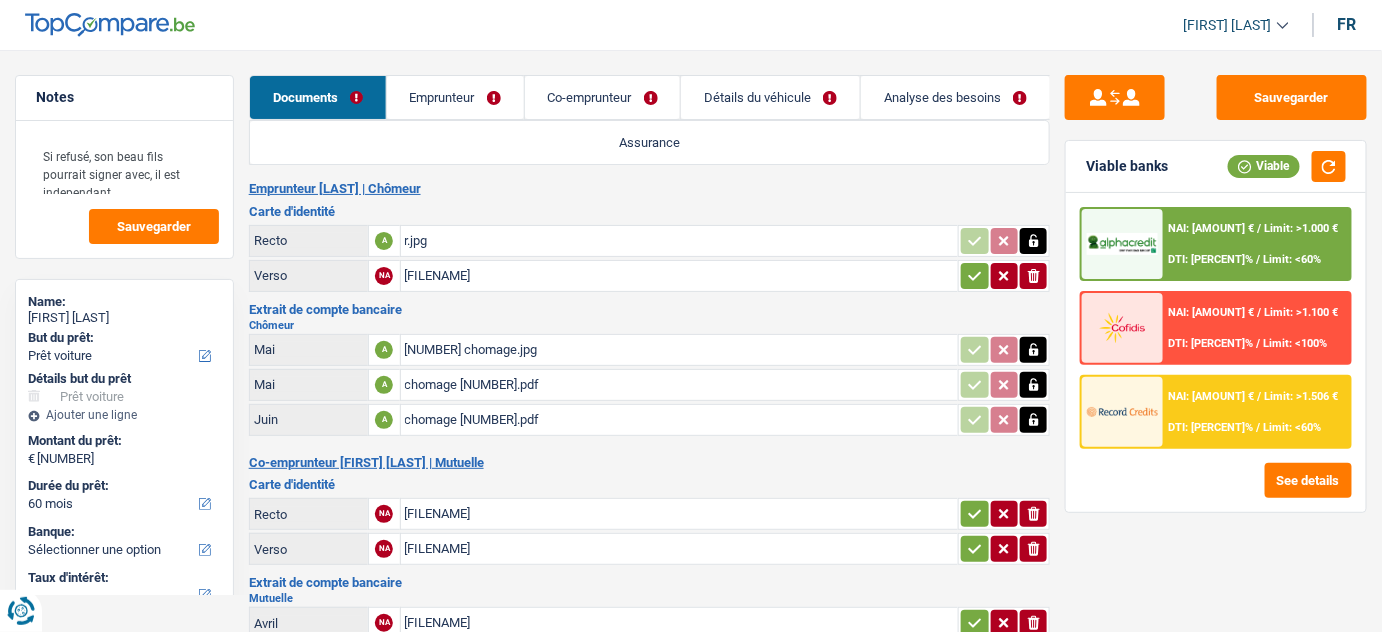 click on "Emprunteur" at bounding box center (455, 97) 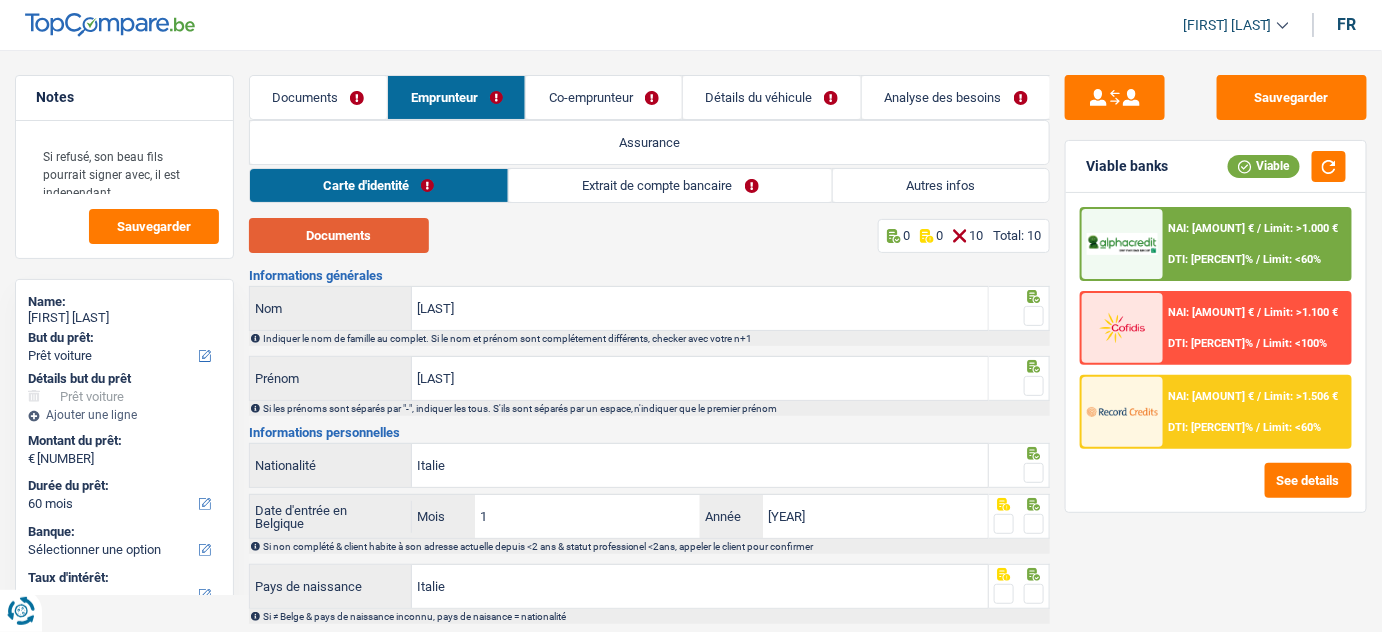 click on "Documents" at bounding box center [339, 235] 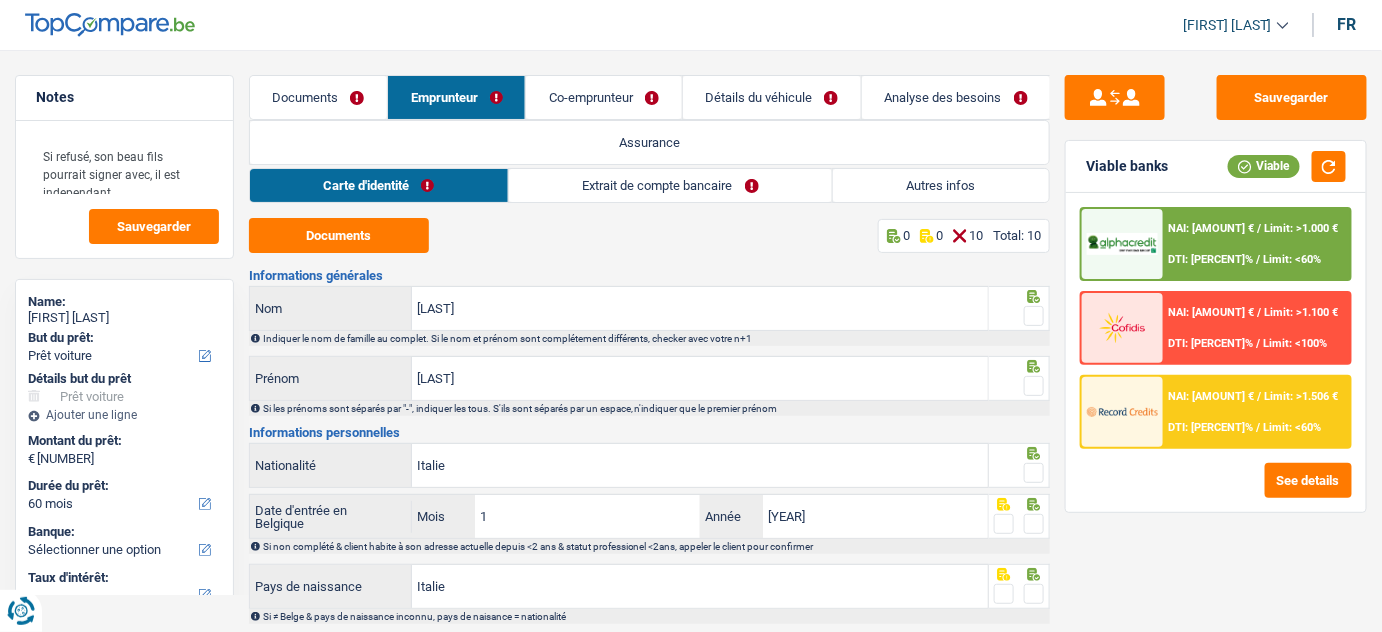 click at bounding box center [1034, 316] 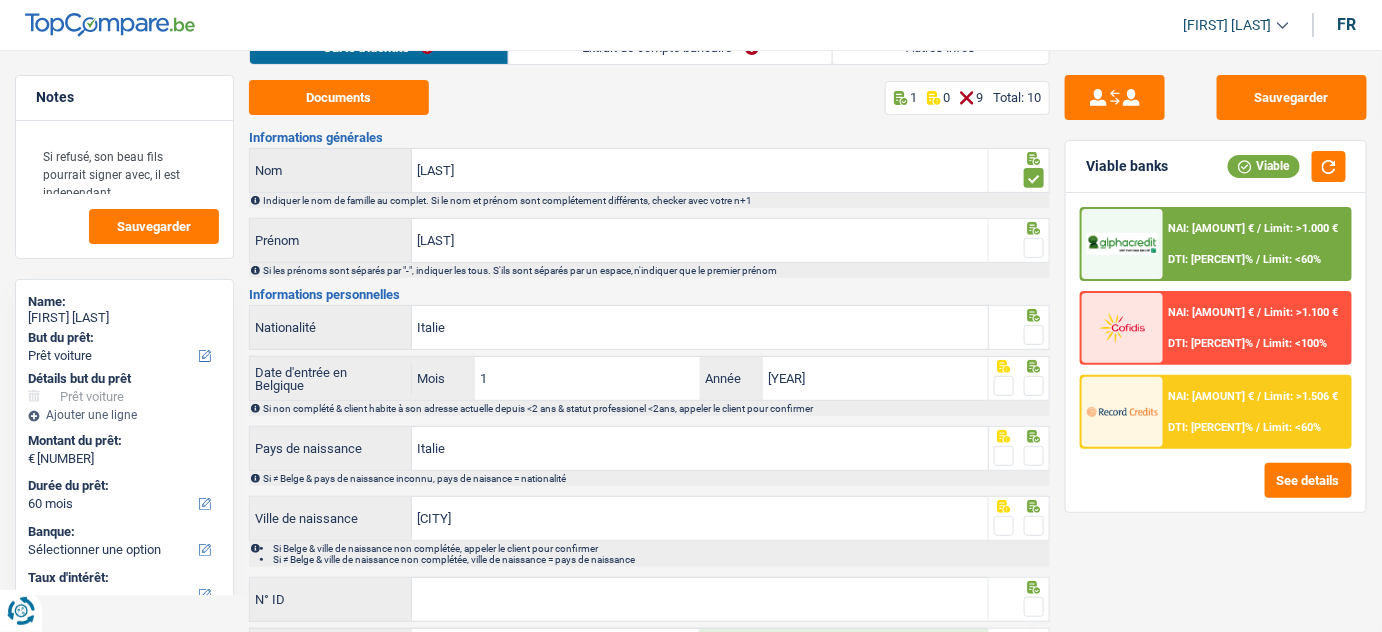 scroll, scrollTop: 181, scrollLeft: 0, axis: vertical 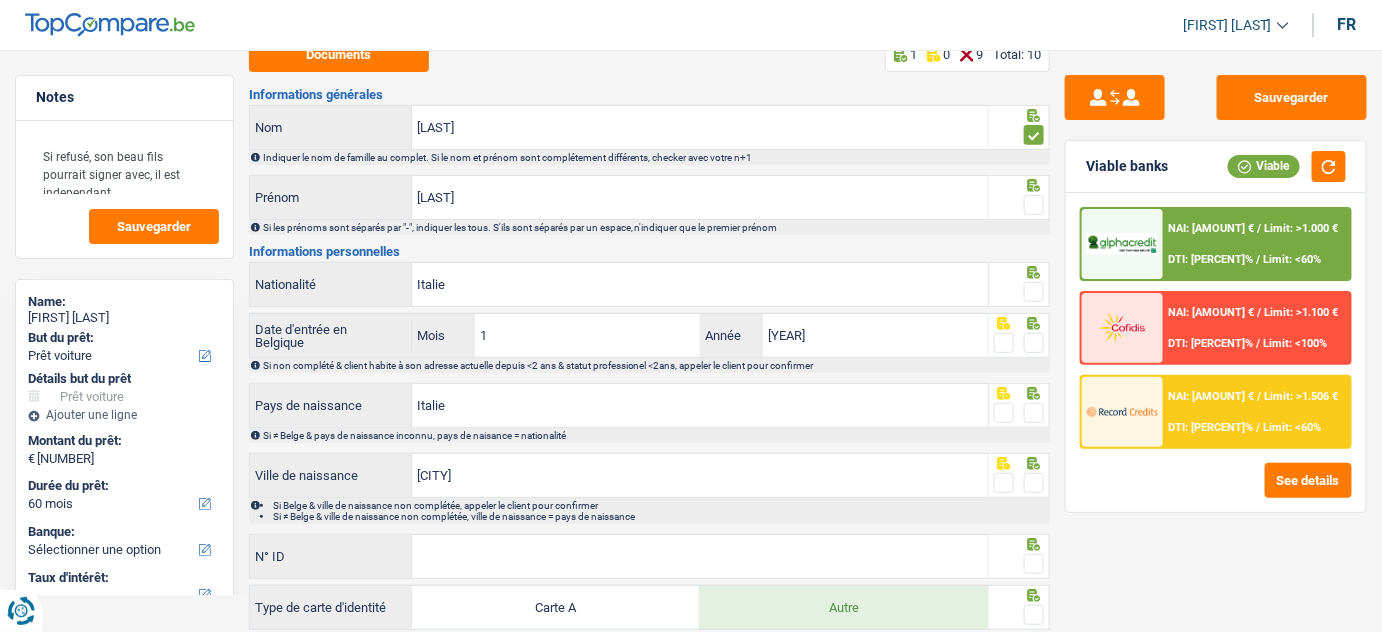 click on "Sauvegarder
Viable banks
Viable
NAI: 2 054,9 €
/
Limit: >1.000 €
DTI: 29.14%
/
Limit: <60%
NAI: 2 055,3 €
/
Limit: >1.100 €
DTI: 29.13%
/
Limit: <100%
NAI: 2 057,6 €
/       /
See details" at bounding box center [1216, 335] 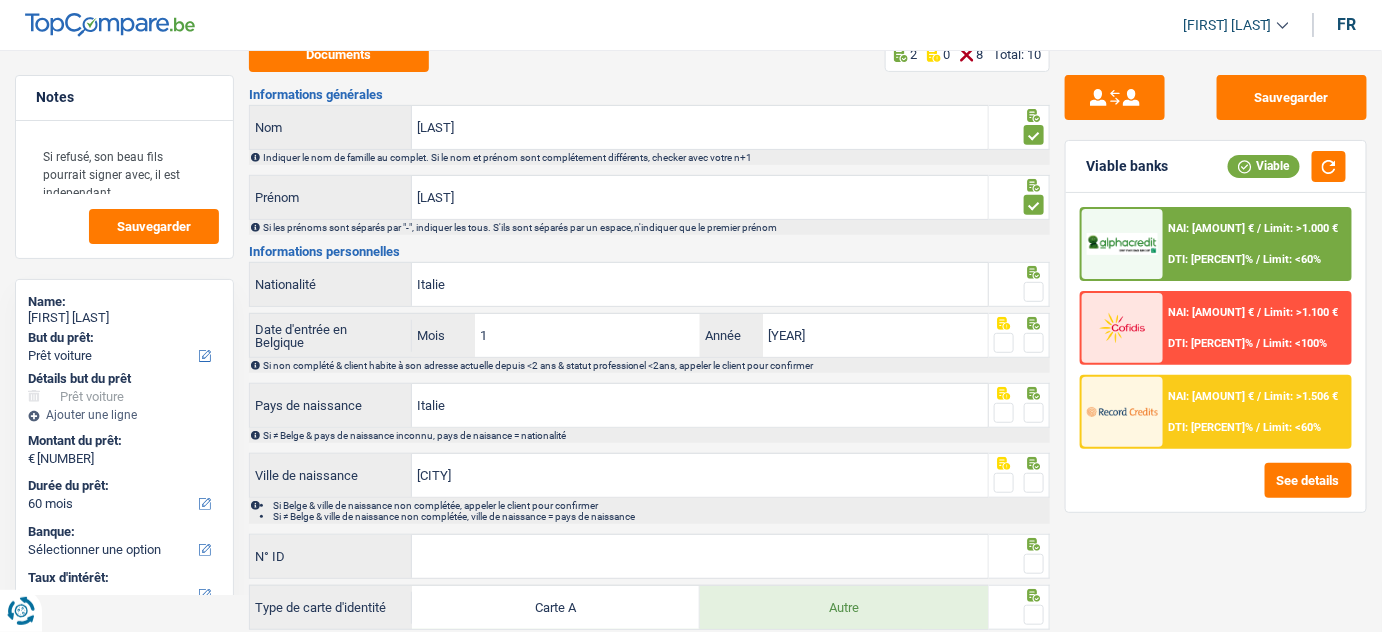 click at bounding box center (1034, 292) 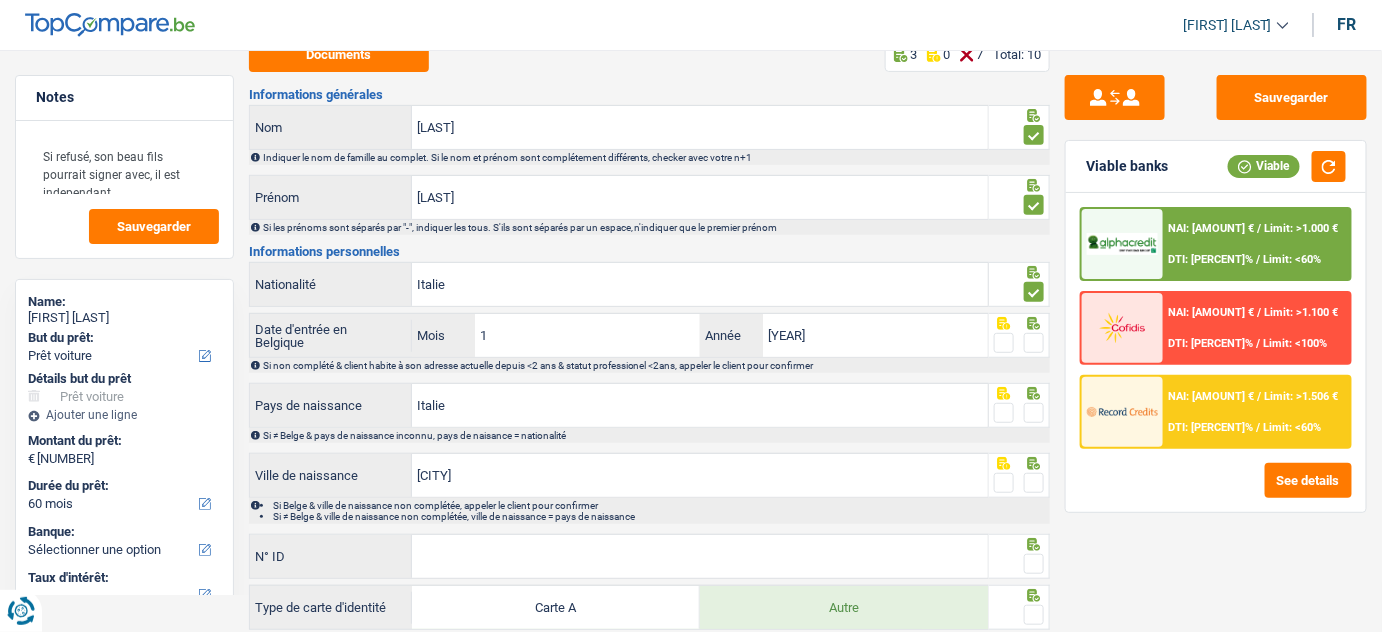 click at bounding box center [1034, 343] 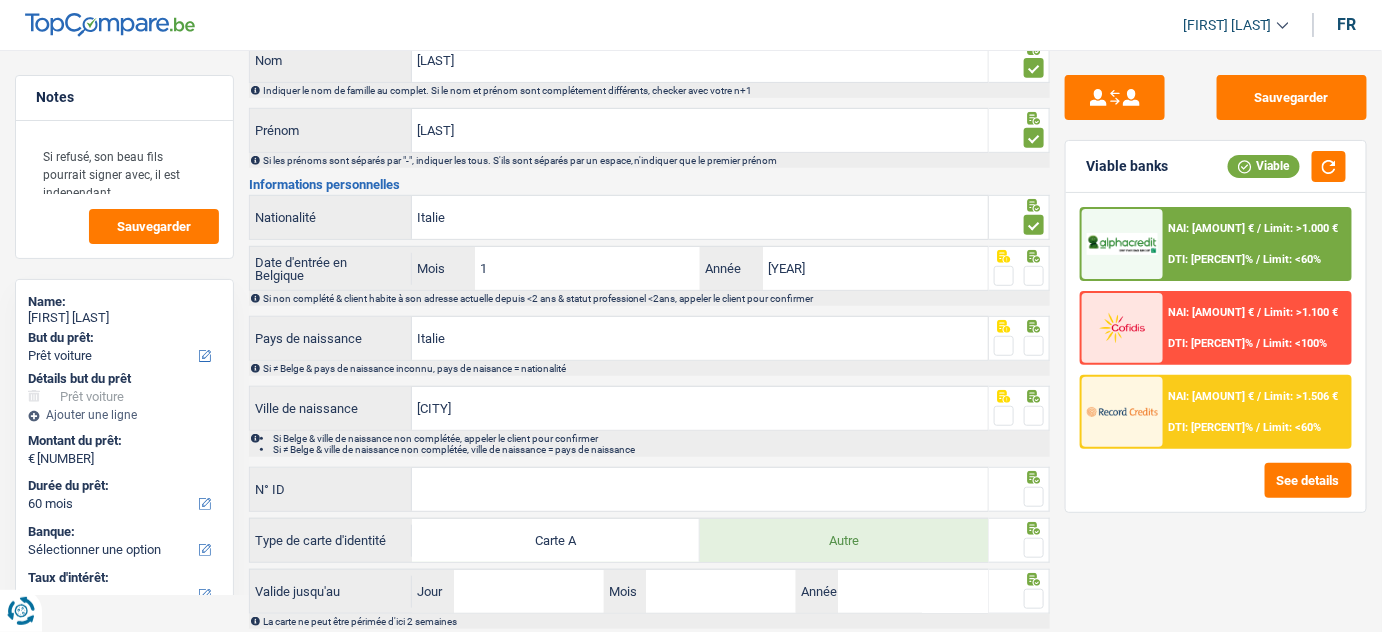 scroll, scrollTop: 345, scrollLeft: 0, axis: vertical 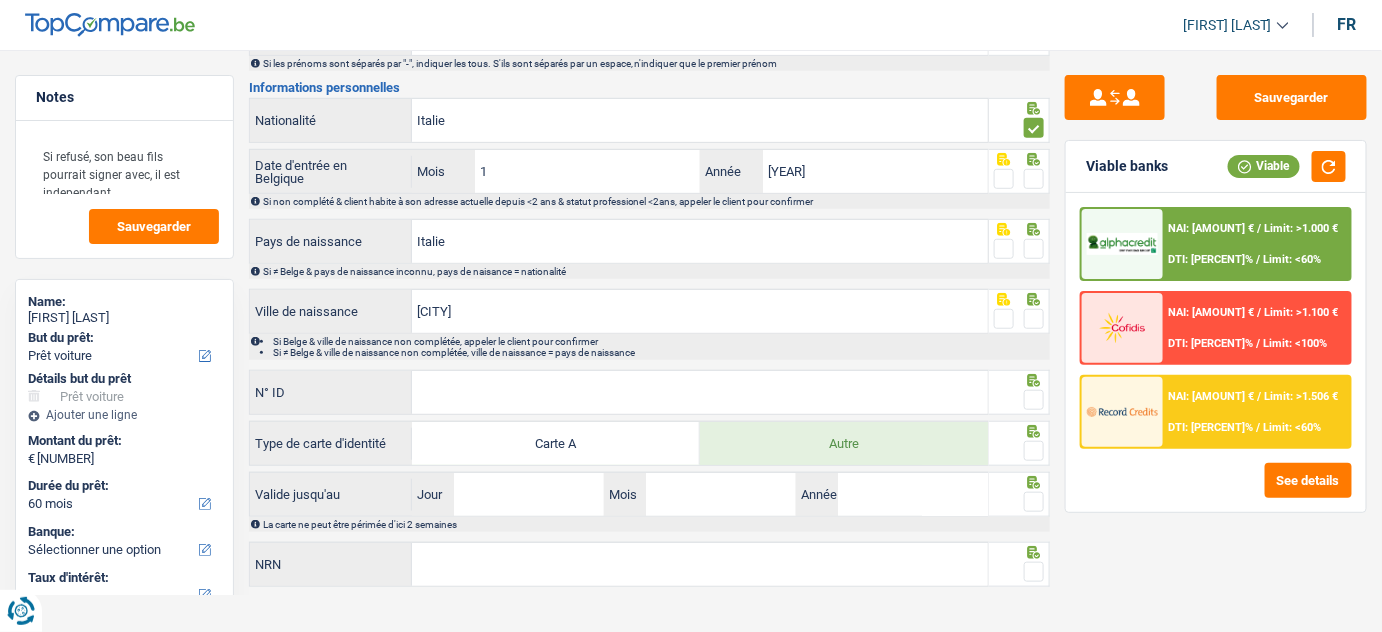 click at bounding box center [1034, 179] 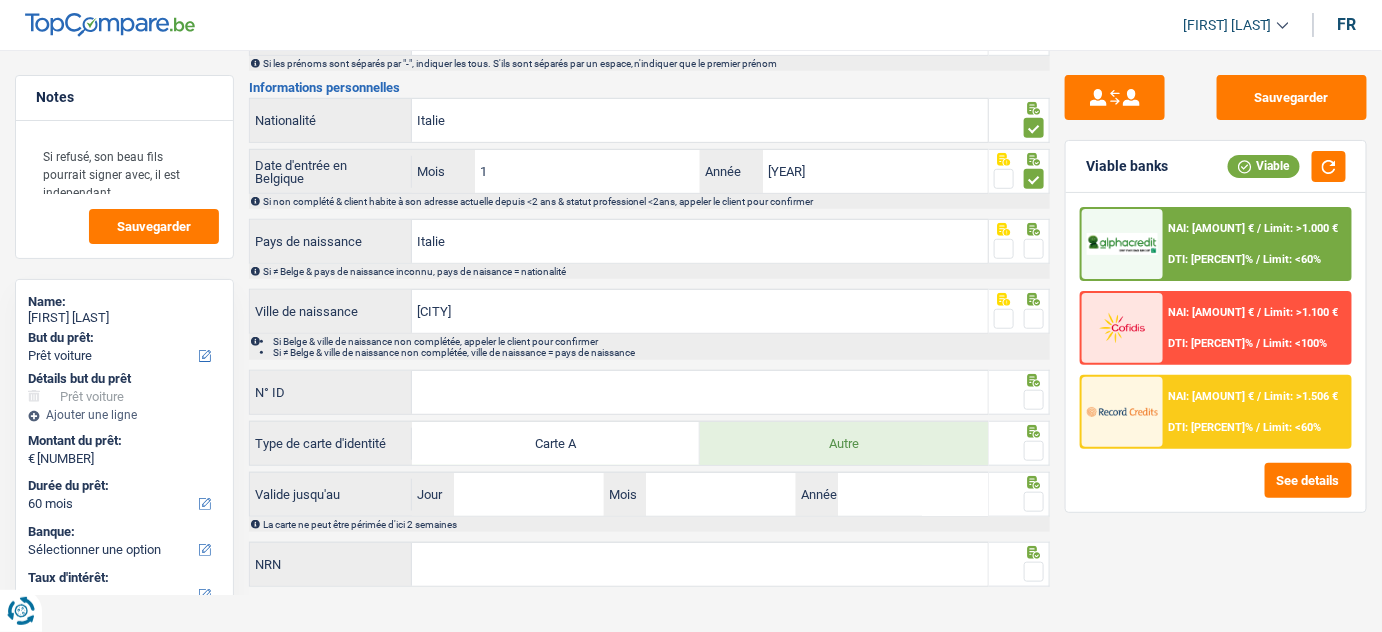 click at bounding box center (1034, 249) 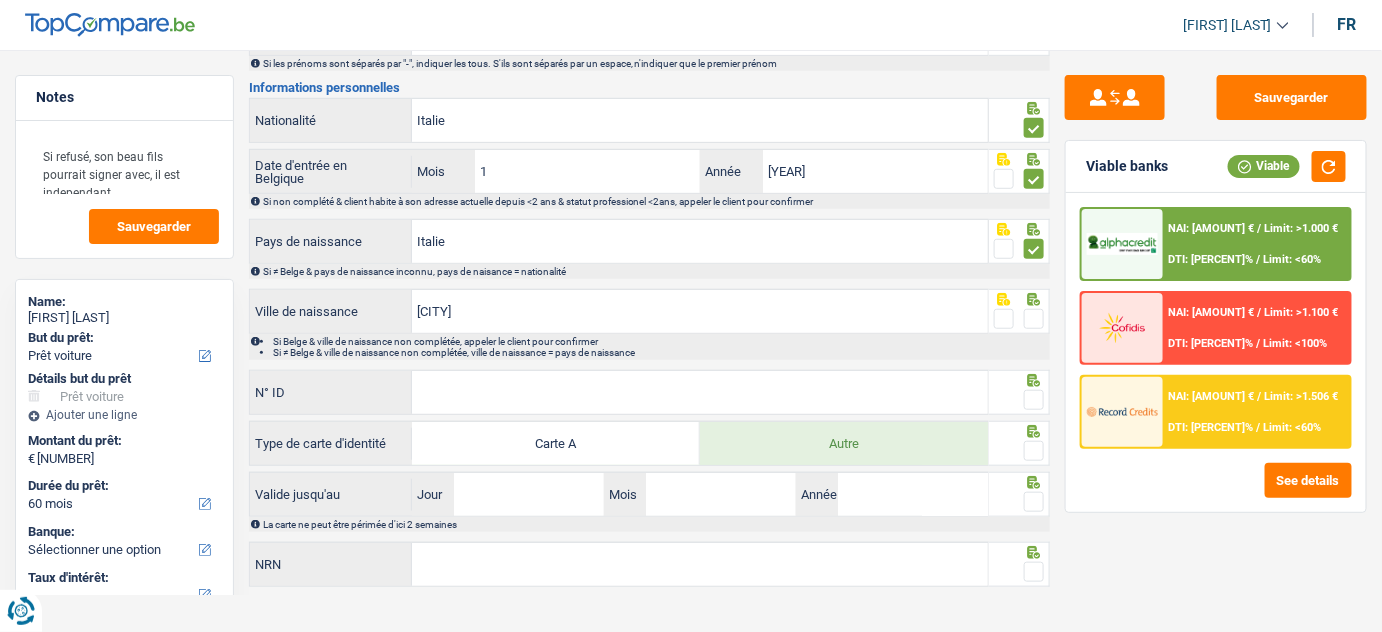 click at bounding box center [1034, 319] 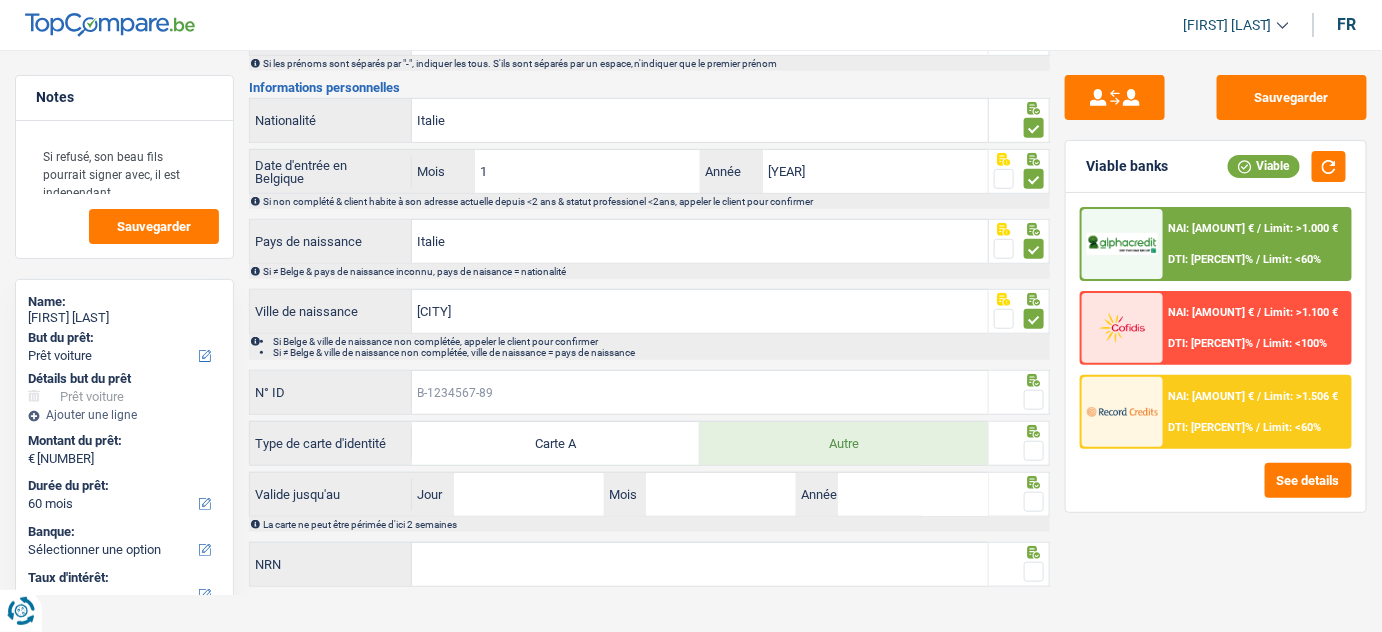 click on "N° ID" at bounding box center [700, 392] 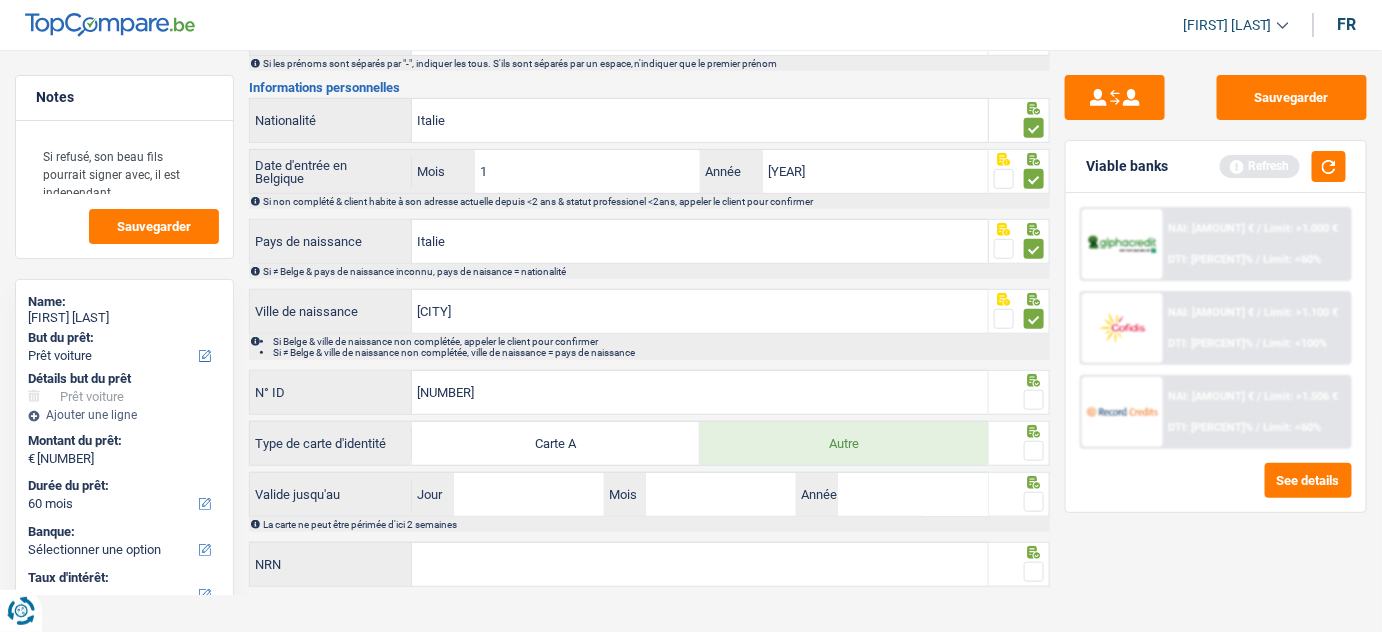 type on "B-6555504-50" 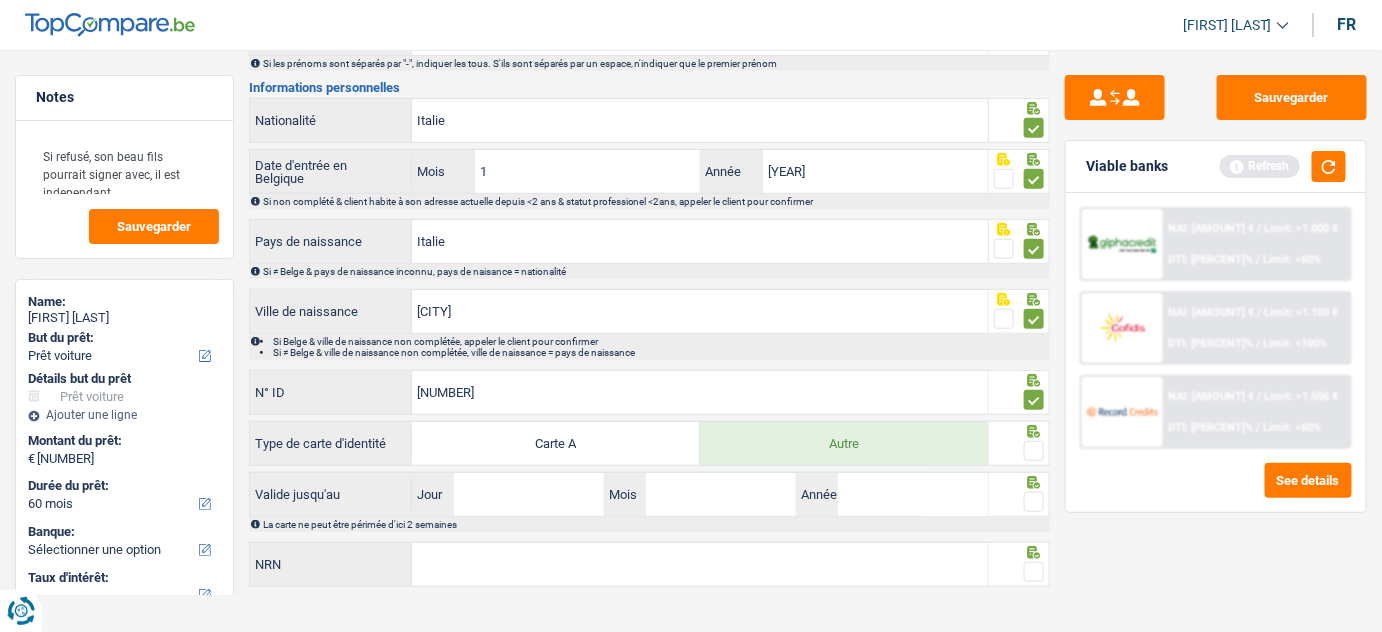 click at bounding box center (1034, 451) 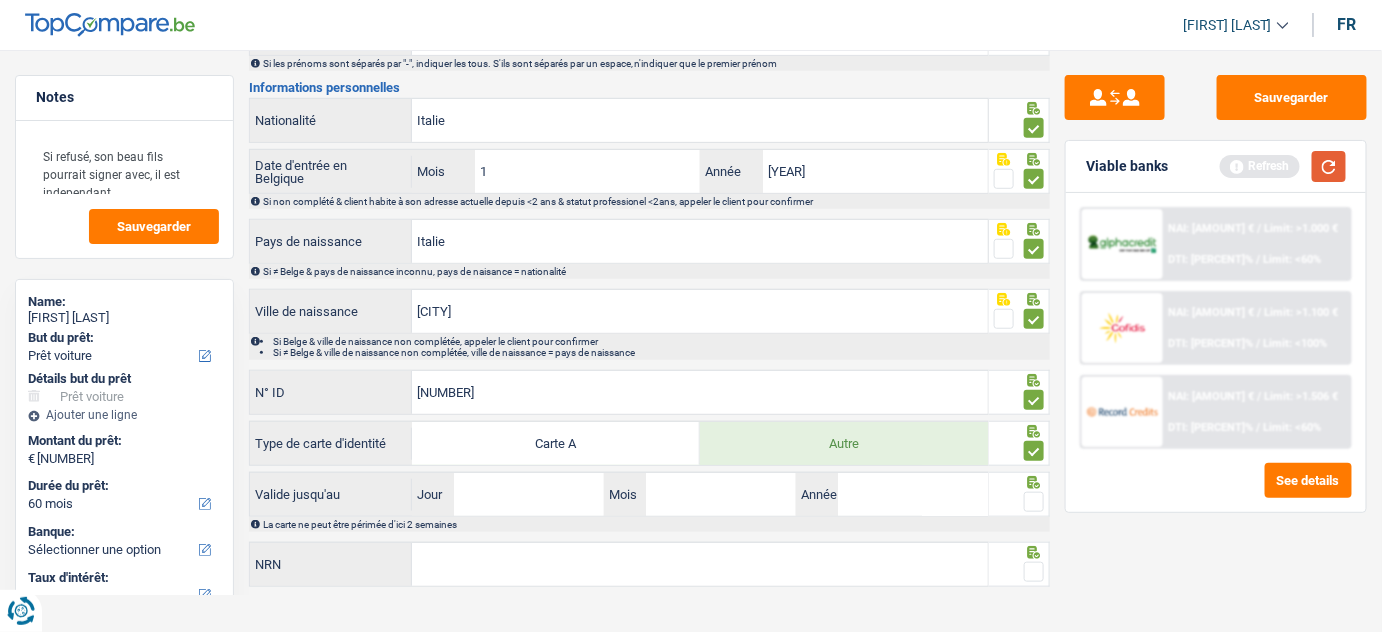 drag, startPoint x: 1320, startPoint y: 170, endPoint x: 1291, endPoint y: 186, distance: 33.12099 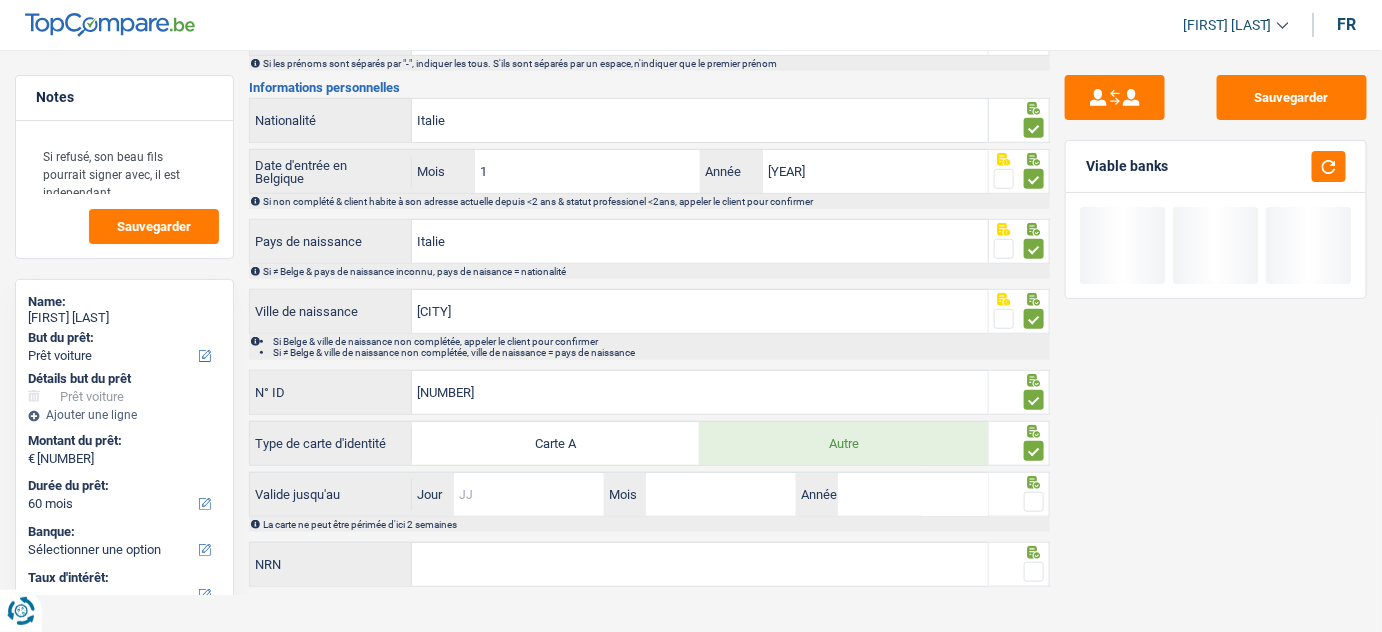 click on "Jour" at bounding box center (529, 494) 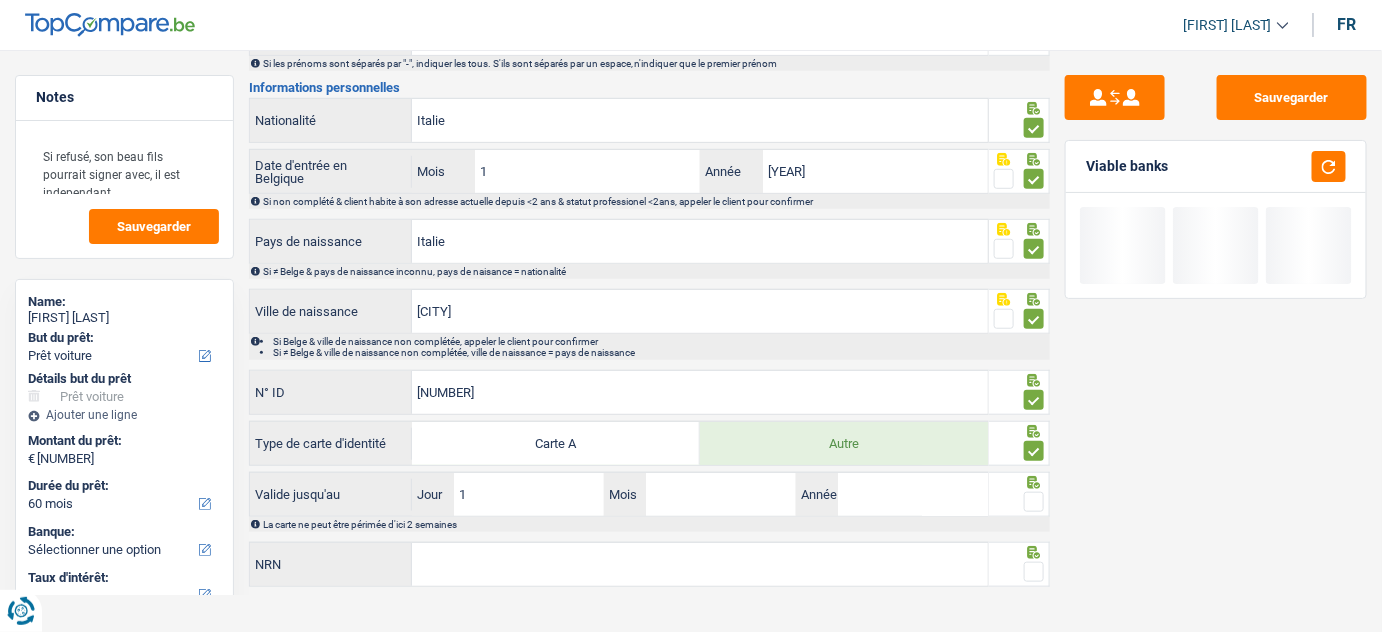 type on "19" 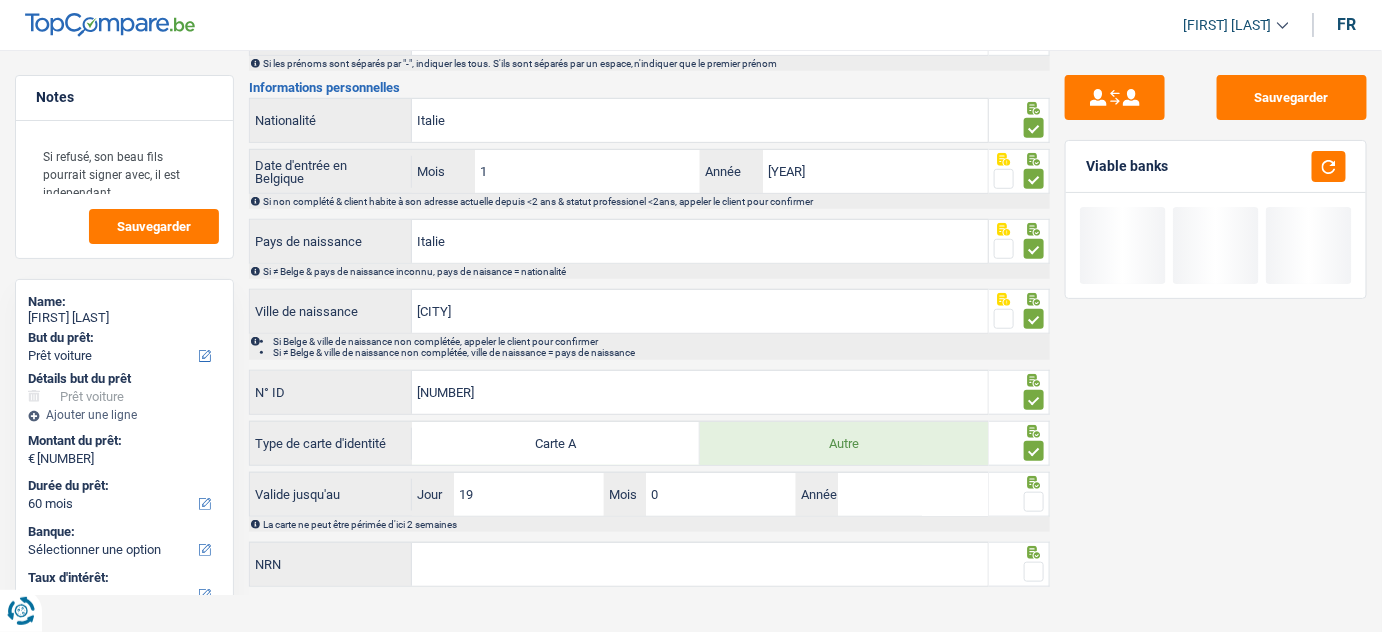 type on "08" 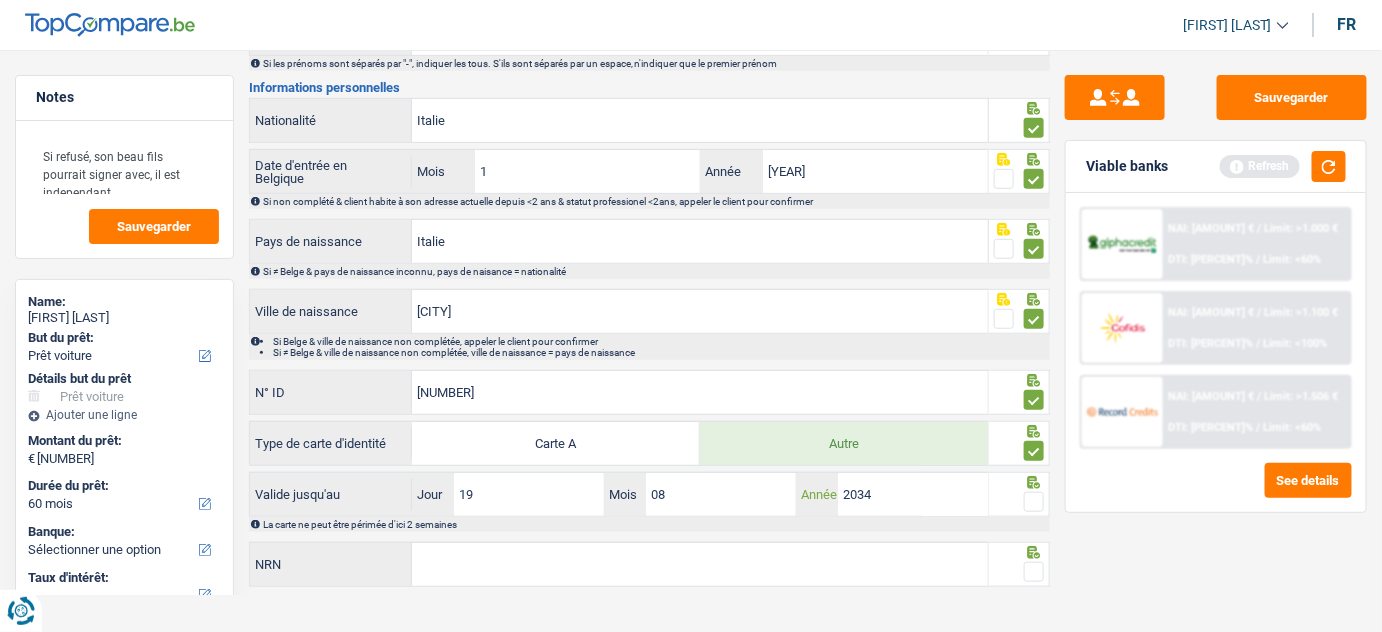 type on "2034" 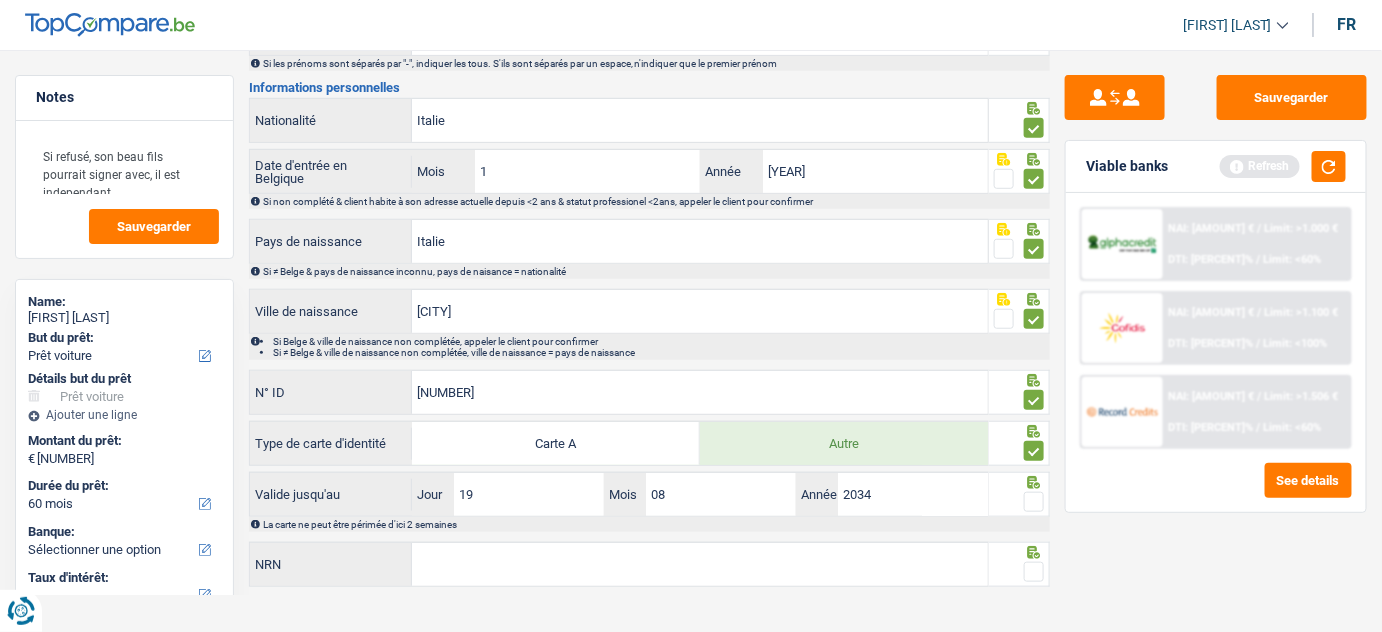 click at bounding box center (1034, 502) 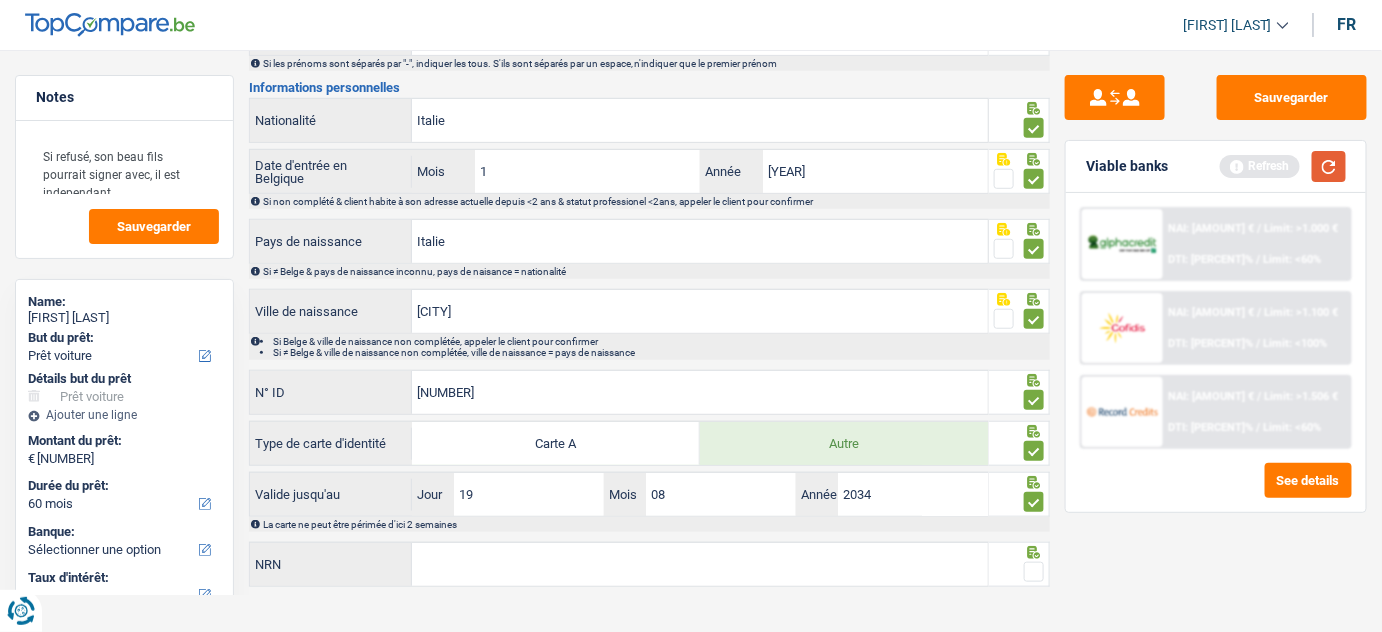 click at bounding box center [1329, 166] 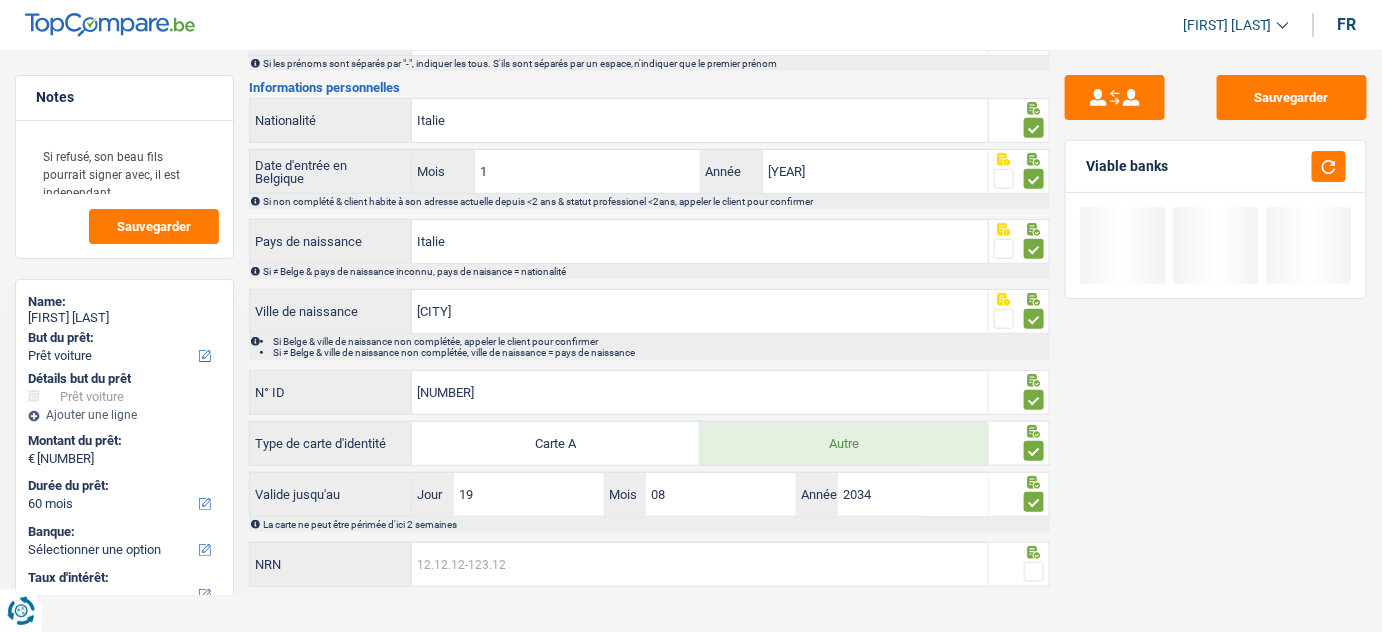 click on "NRN" at bounding box center [700, 564] 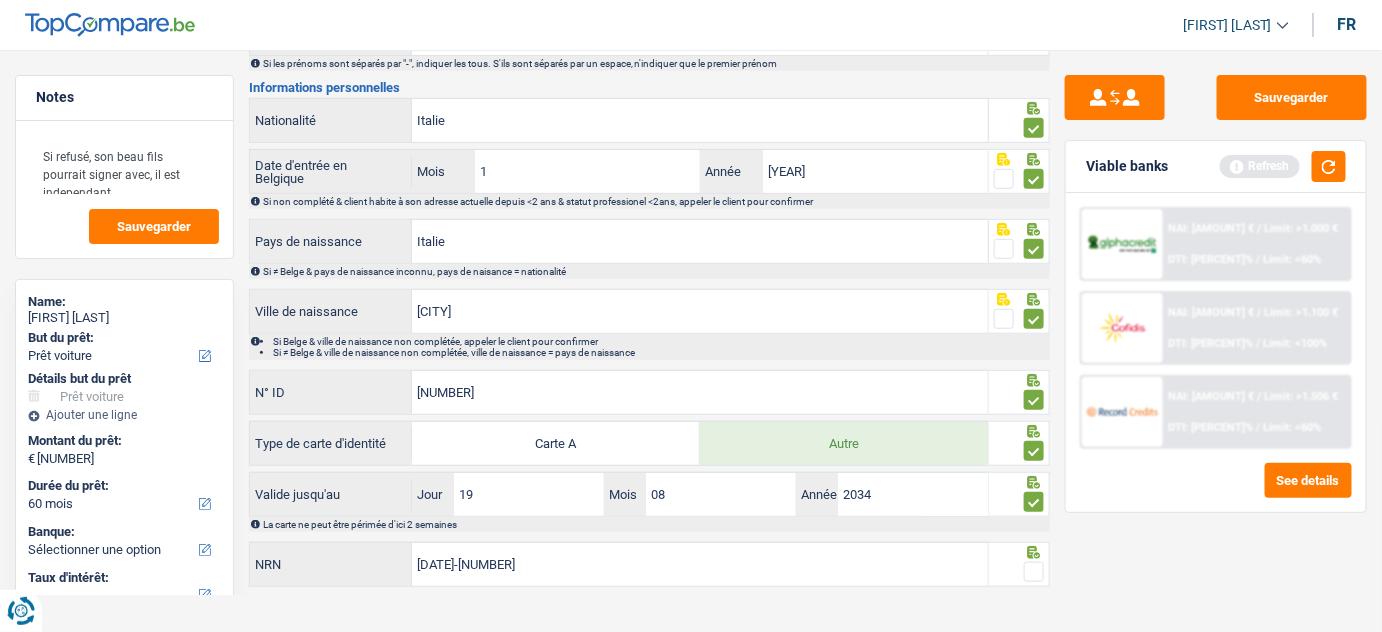 type on "72.12.28-623.36" 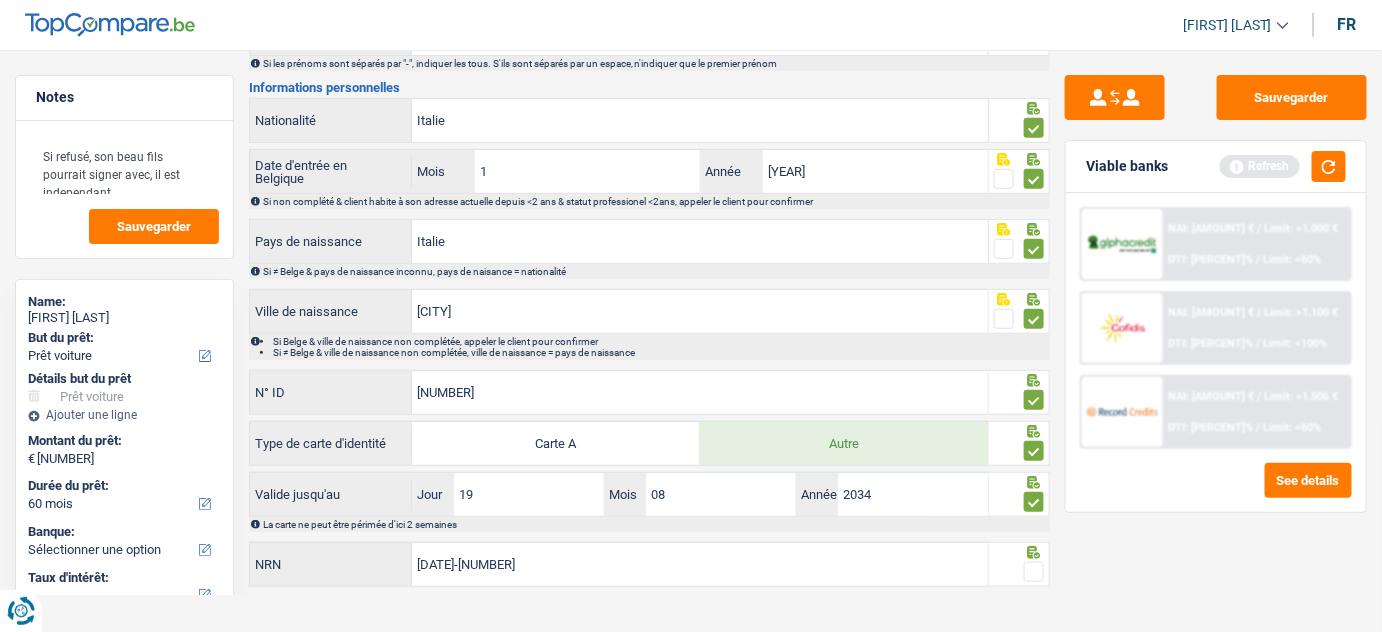 click at bounding box center (1034, 572) 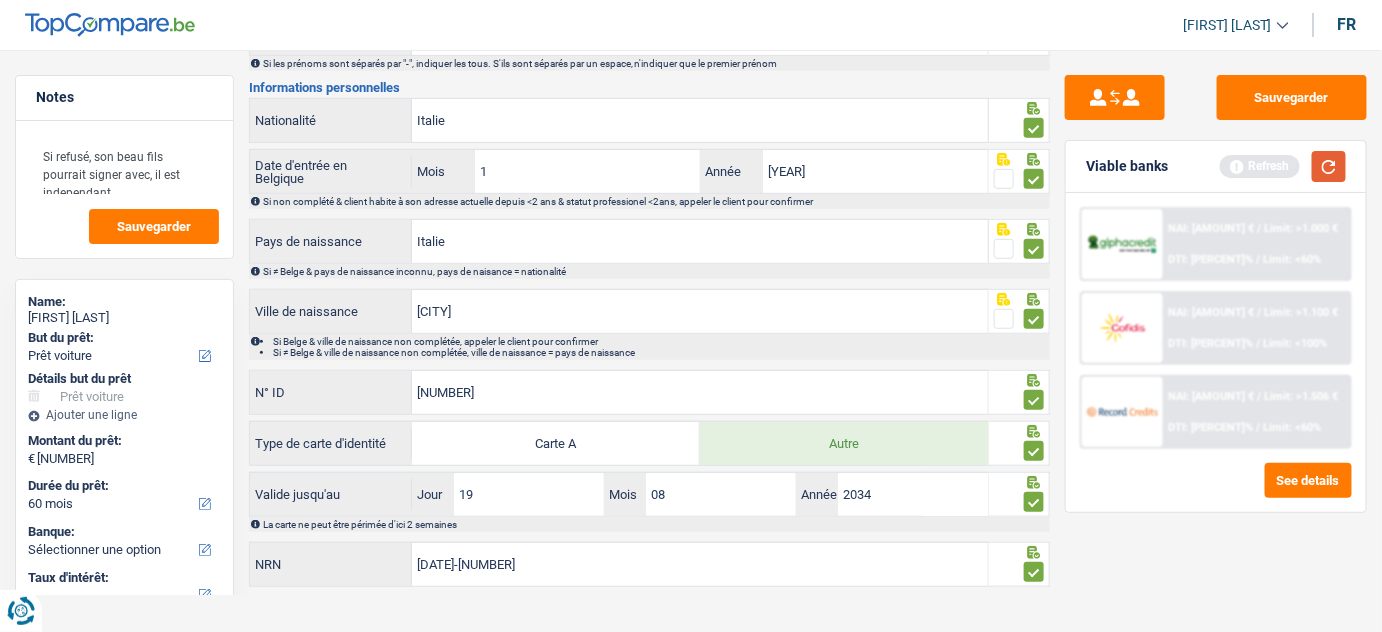 click at bounding box center (1329, 166) 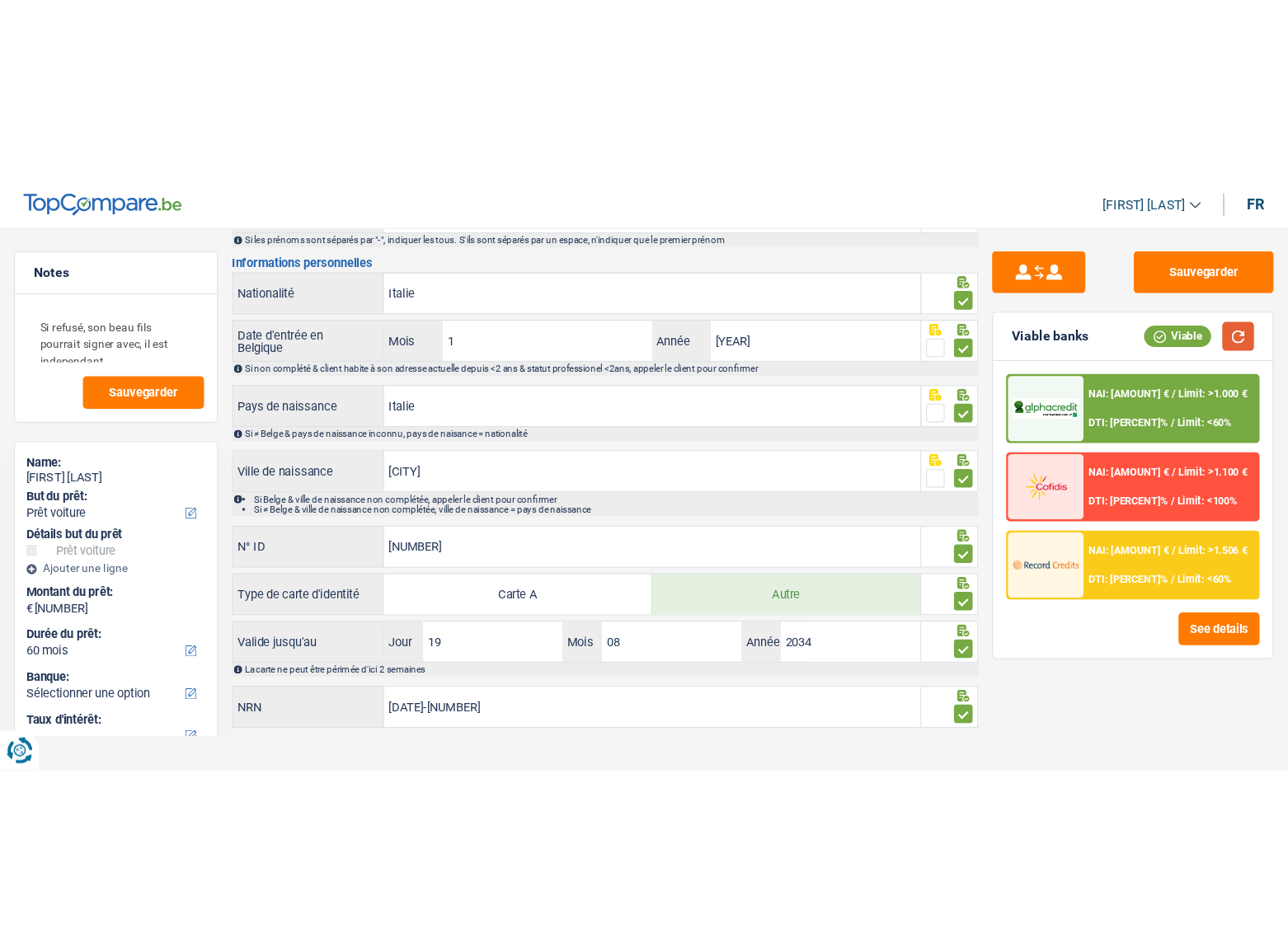 scroll, scrollTop: 0, scrollLeft: 0, axis: both 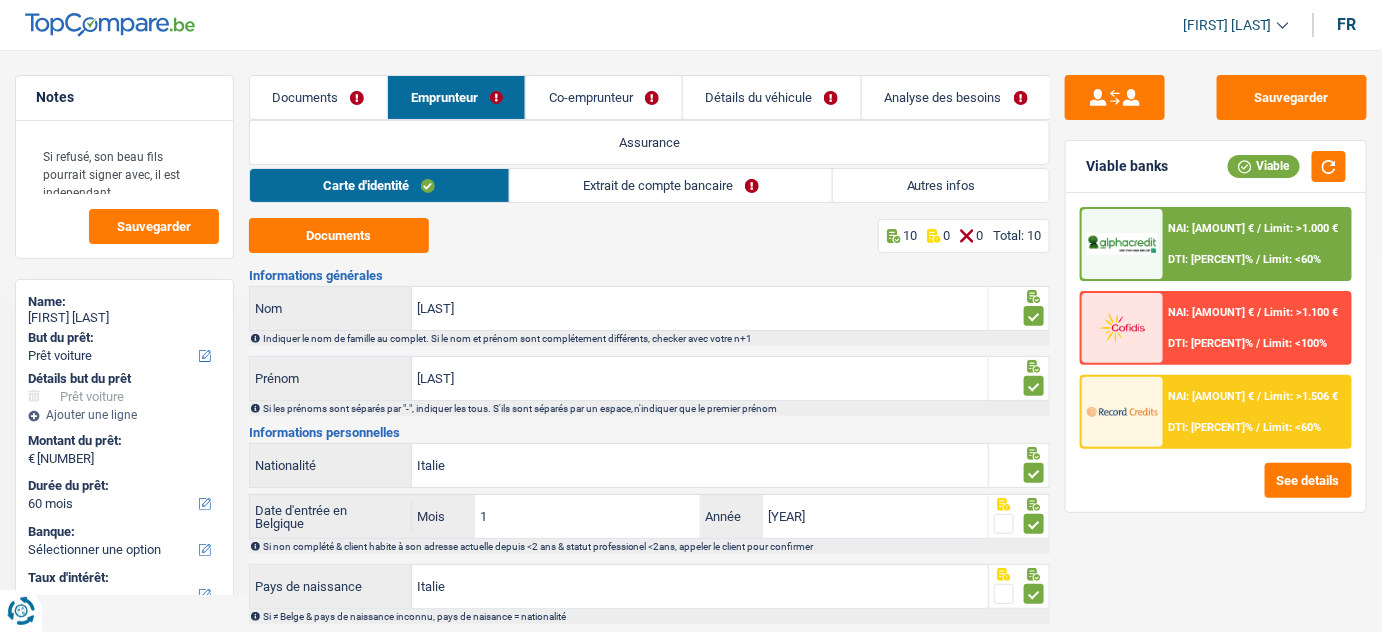 click on "Extrait de compte bancaire" at bounding box center [671, 185] 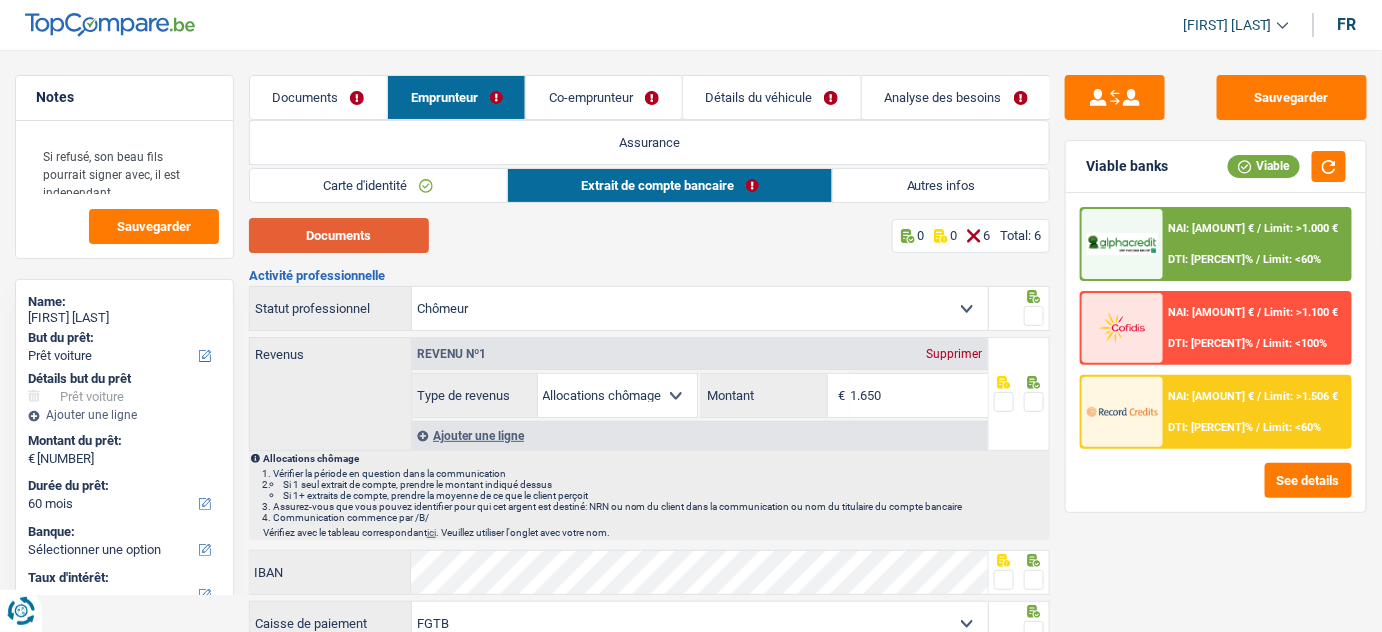 click on "Documents" at bounding box center [339, 235] 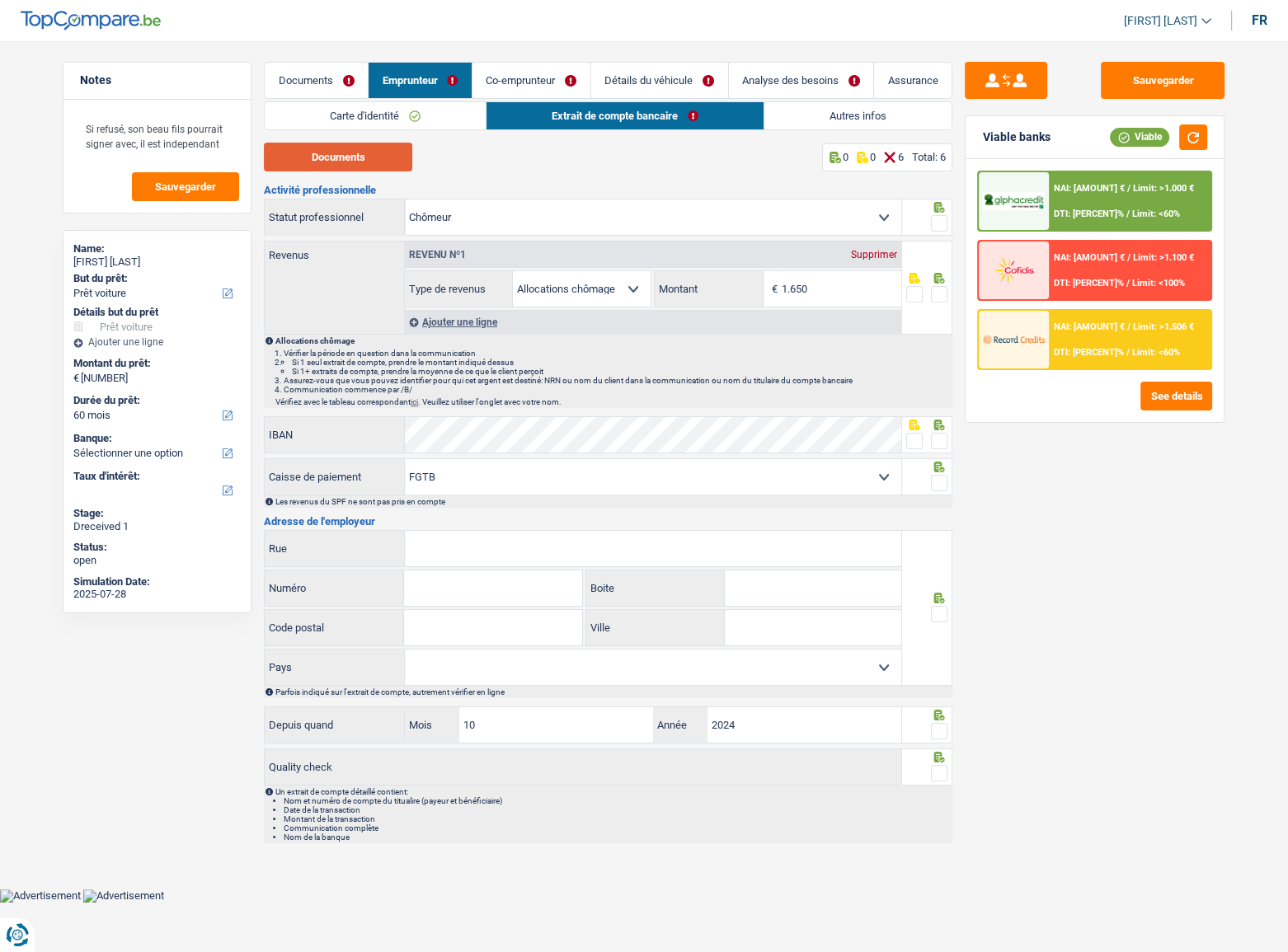 type 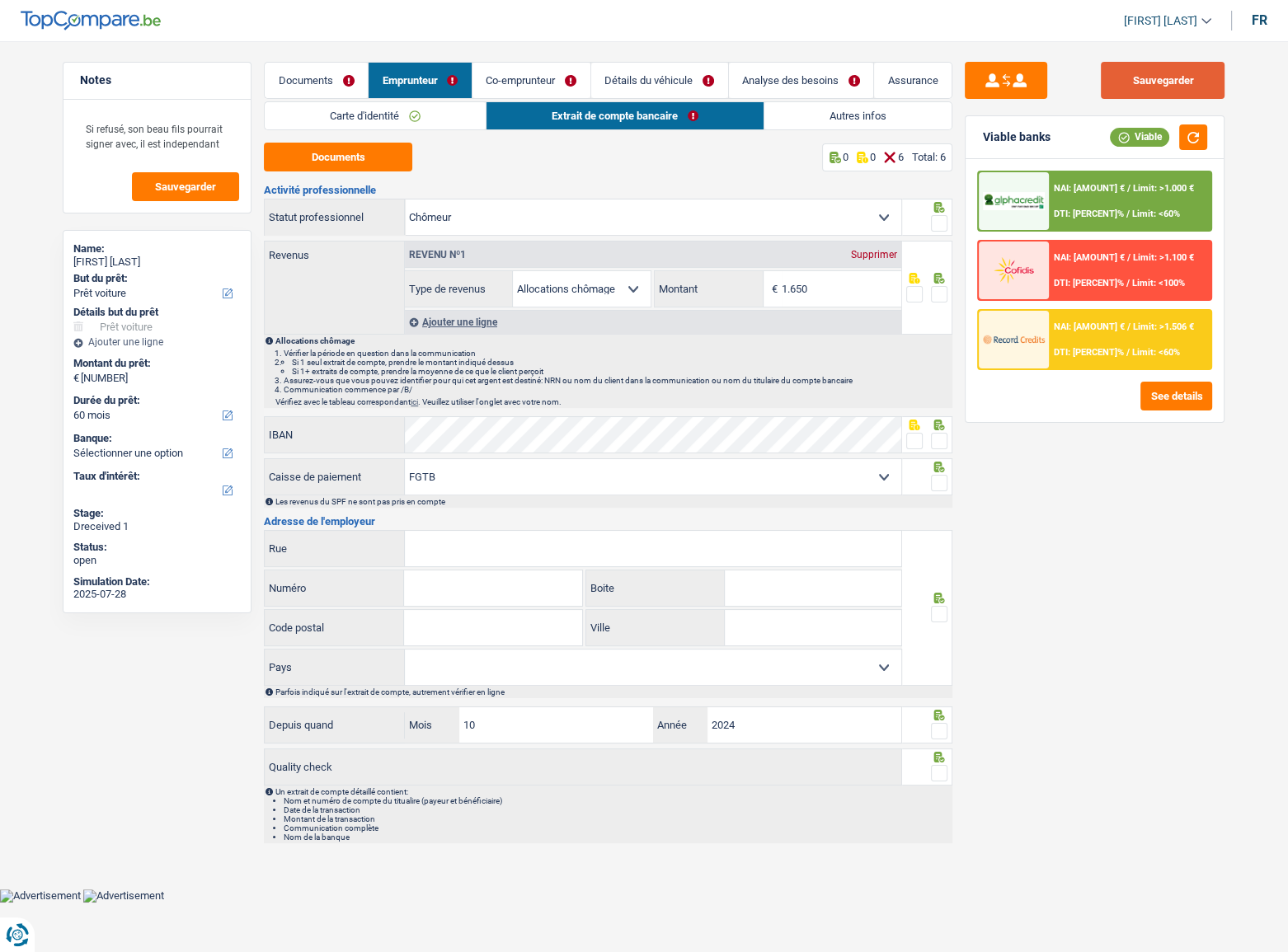 click on "Sauvegarder" at bounding box center (1163, 80) 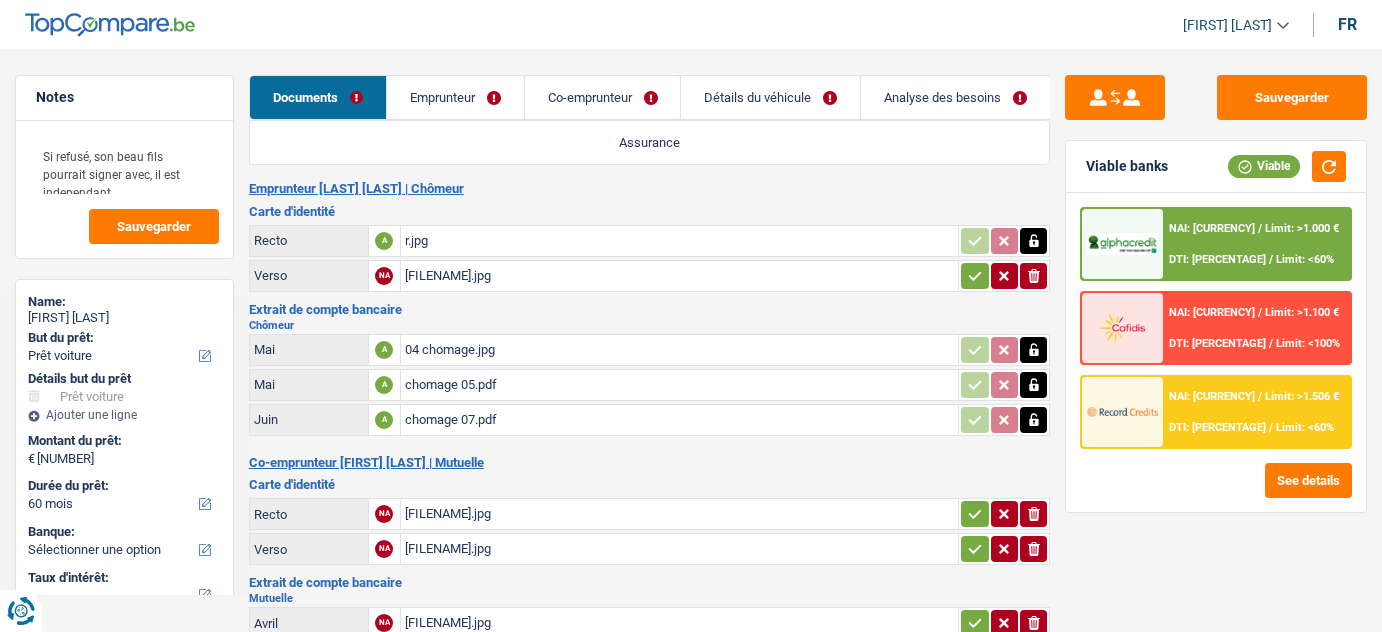 select on "car" 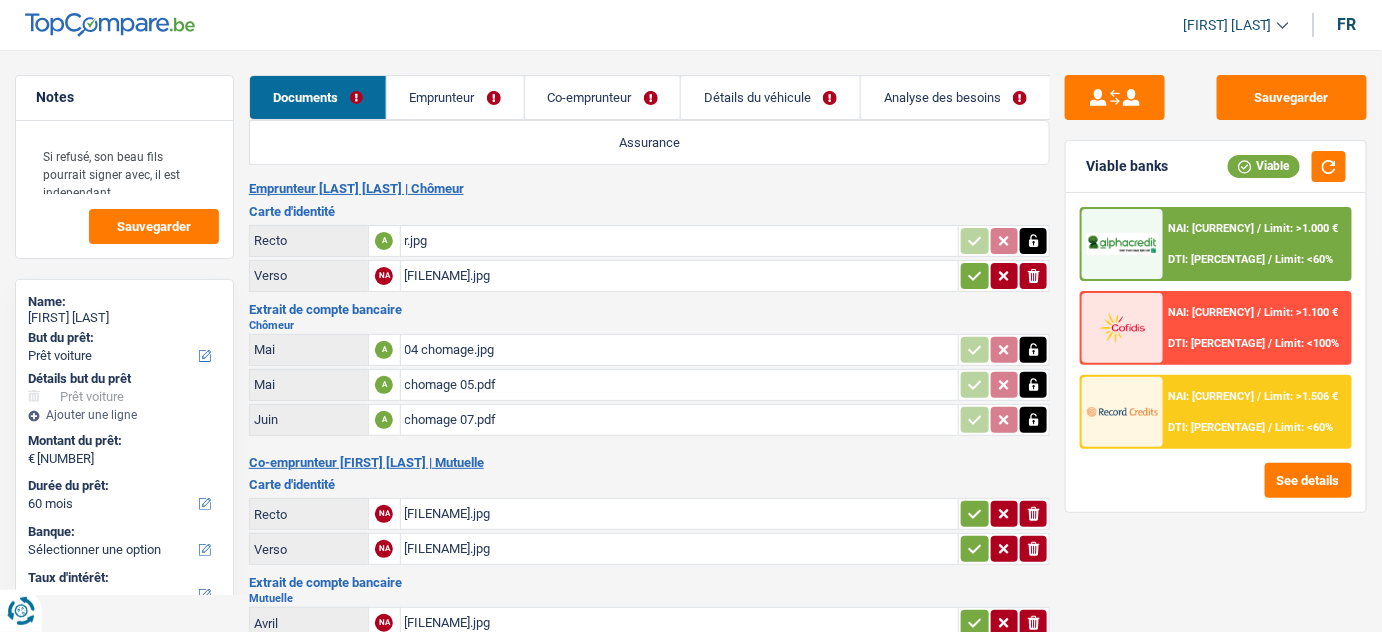 scroll, scrollTop: 0, scrollLeft: 0, axis: both 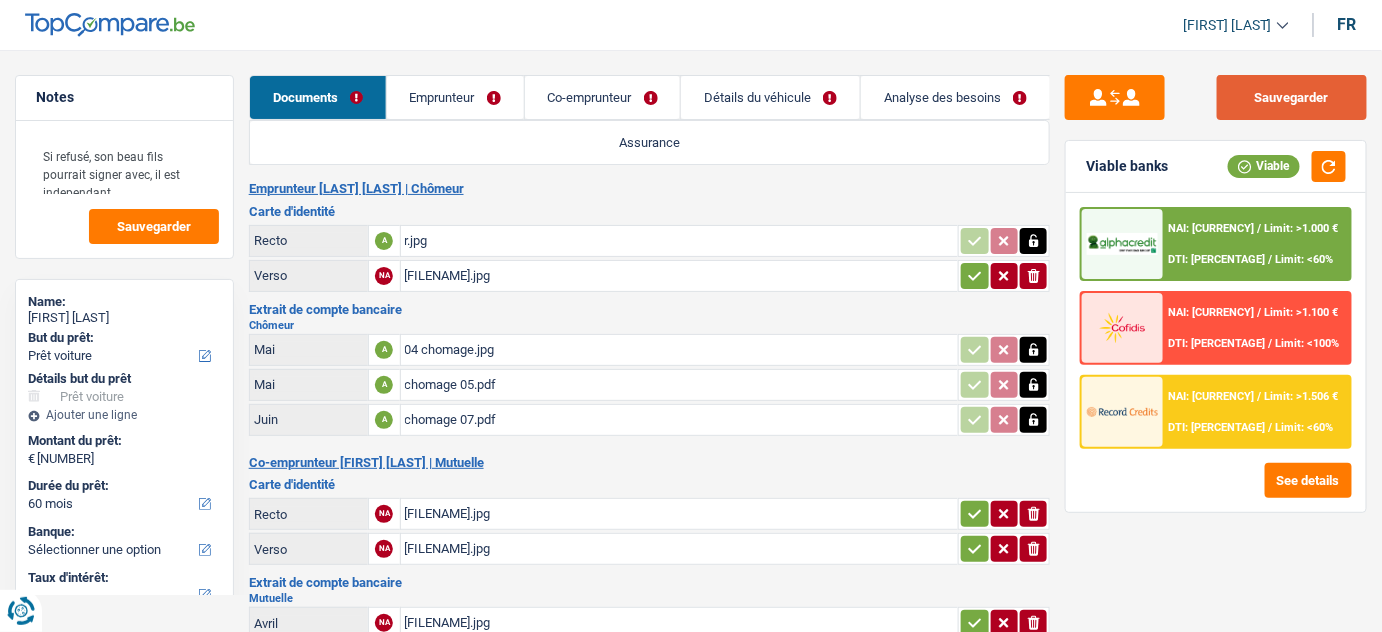 click on "Sauvegarder" at bounding box center (1292, 97) 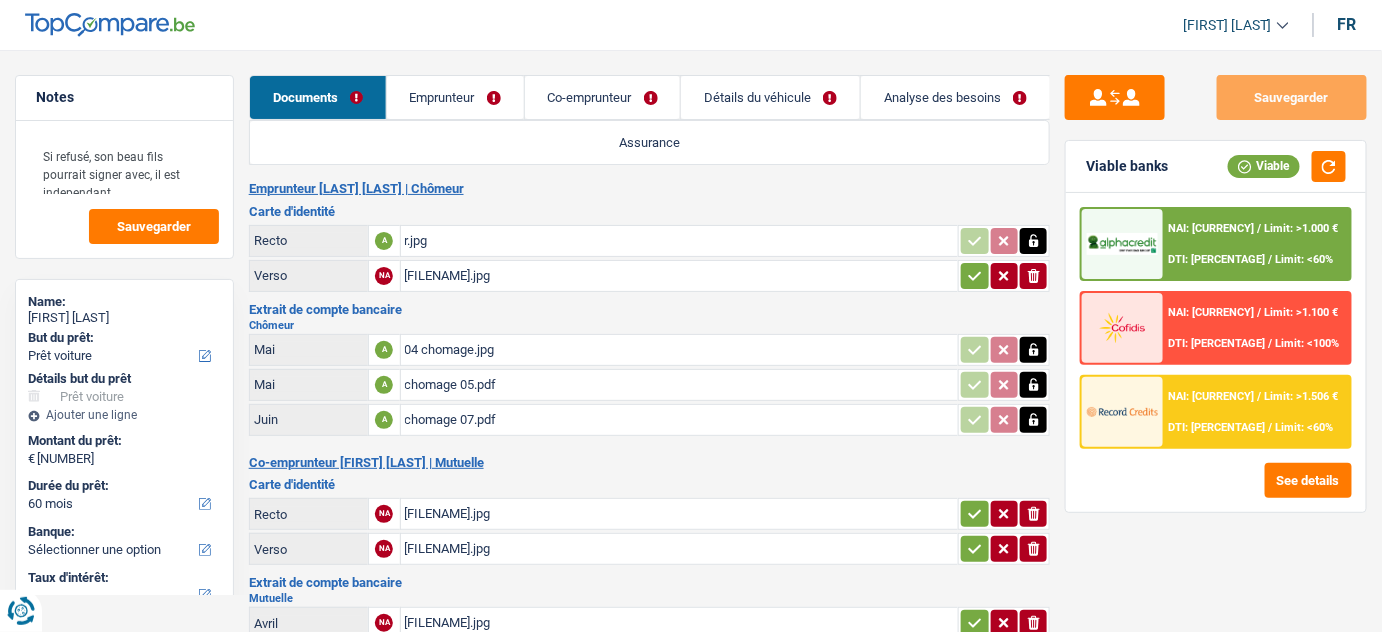 click on "Détails du véhicule" at bounding box center (770, 97) 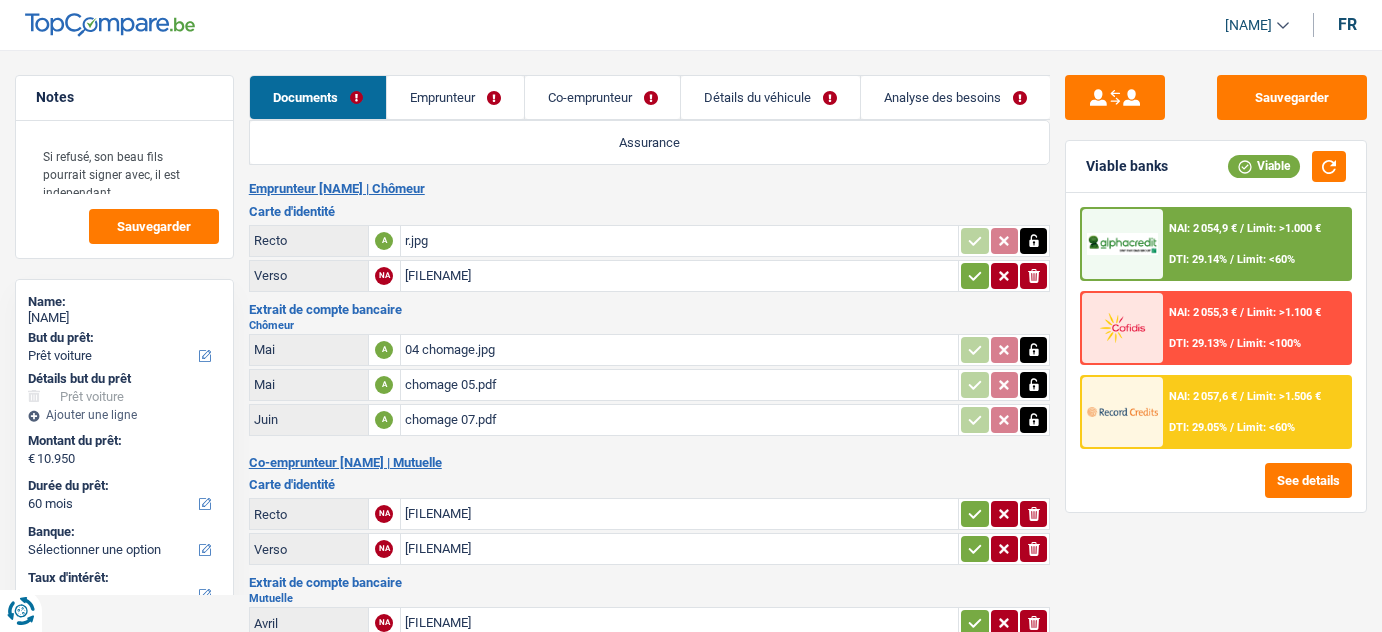 select on "car" 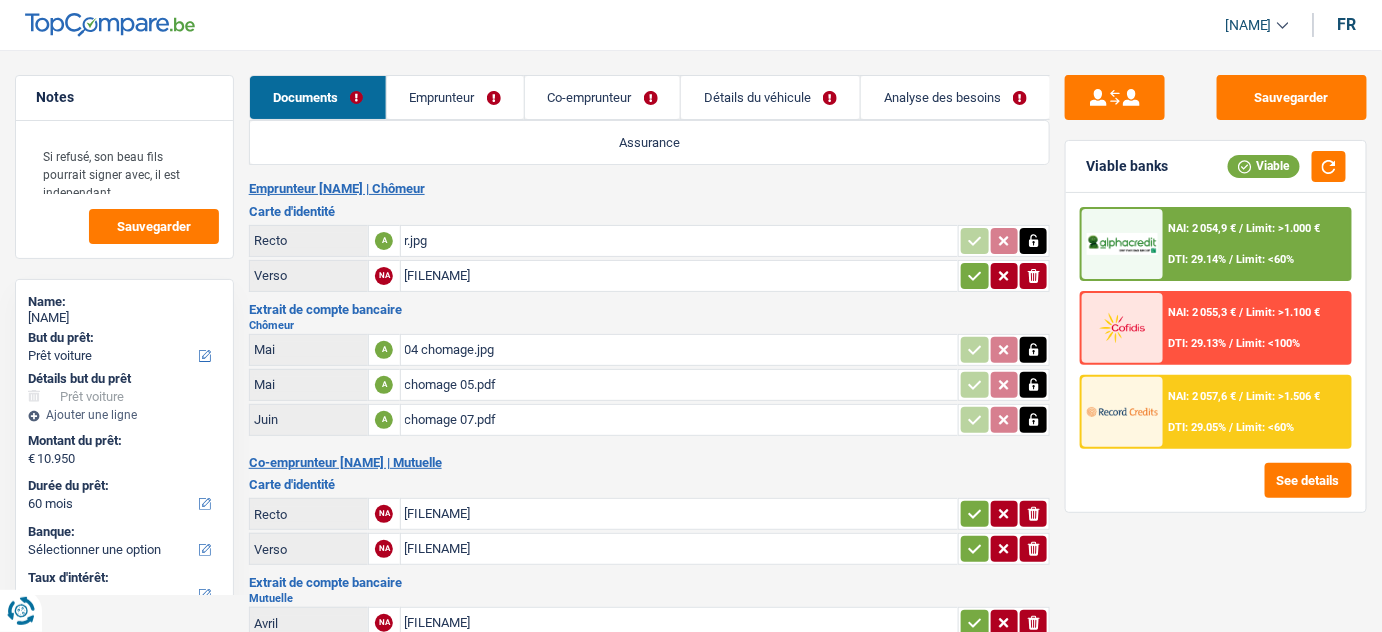 scroll, scrollTop: 0, scrollLeft: 0, axis: both 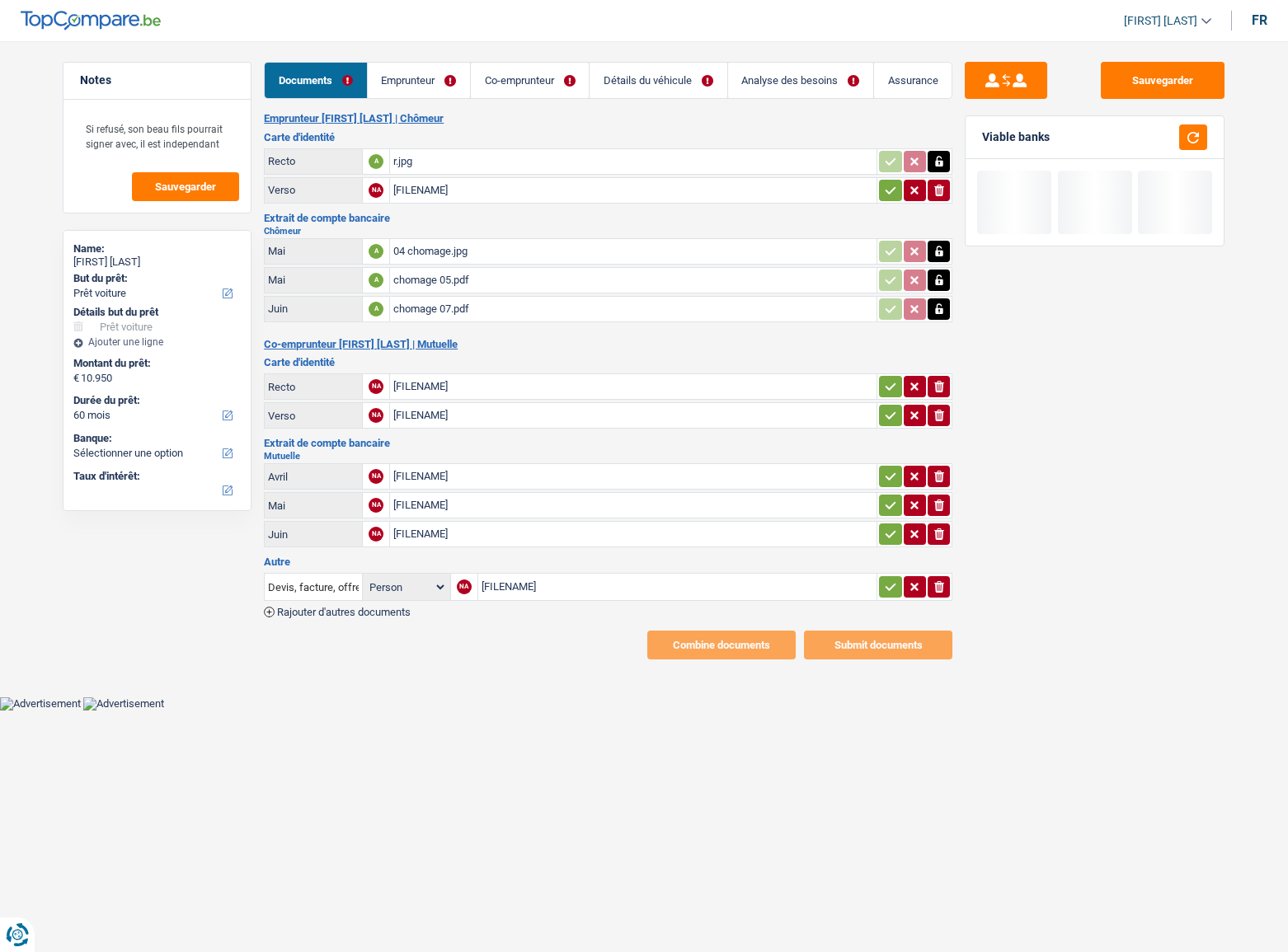 select on "car" 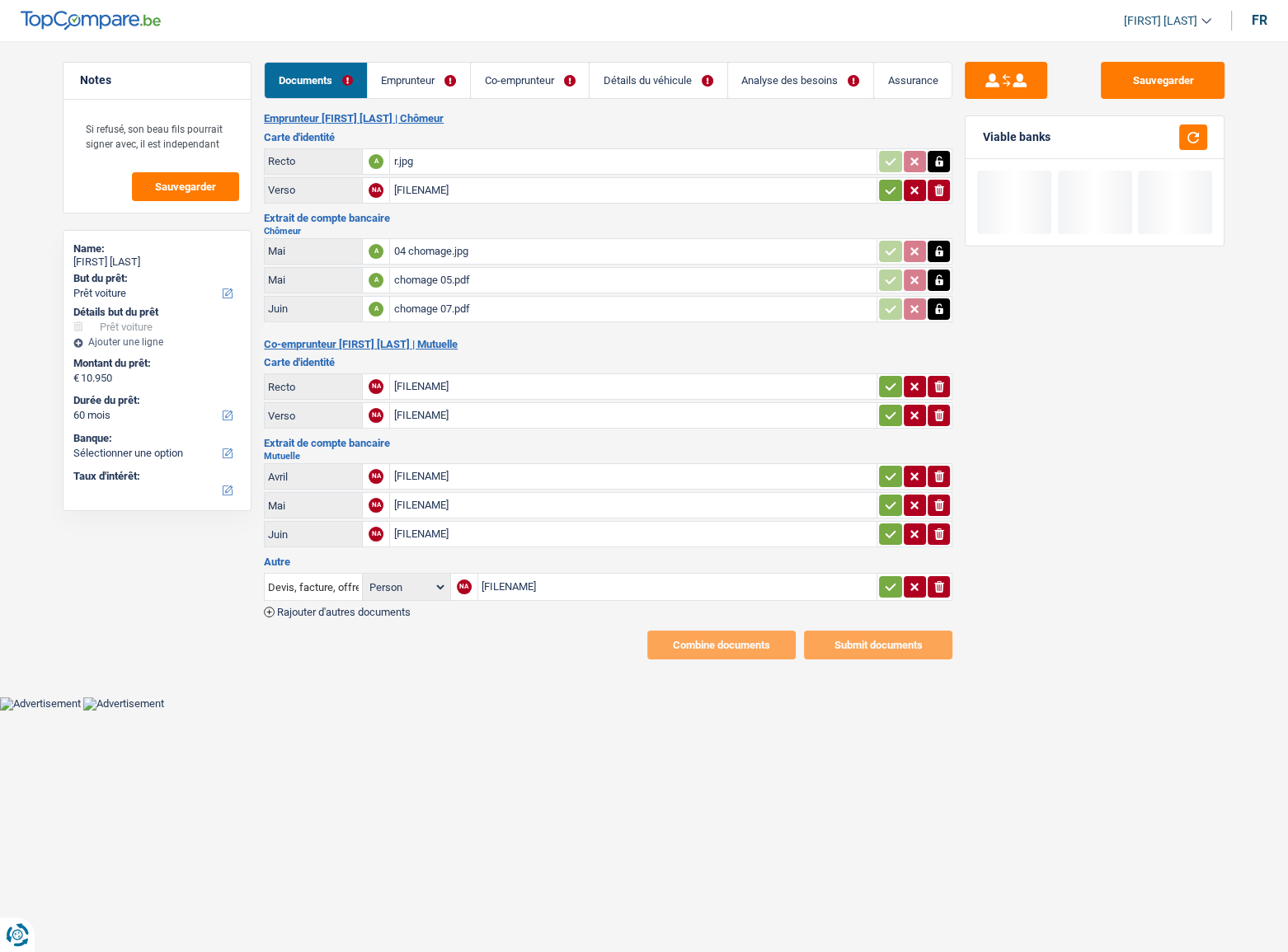 scroll, scrollTop: 0, scrollLeft: 0, axis: both 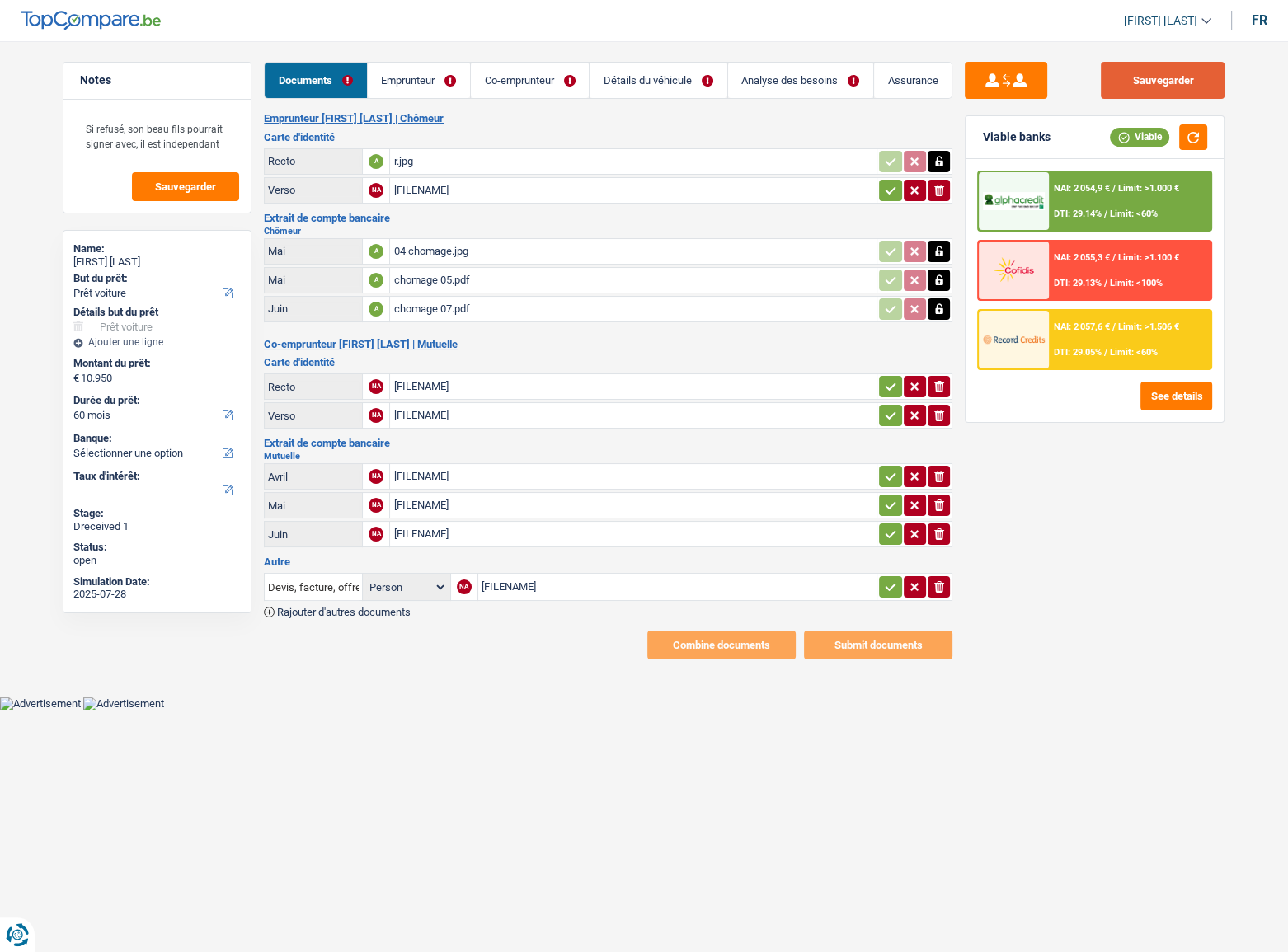 click on "Sauvegarder" at bounding box center (1163, 80) 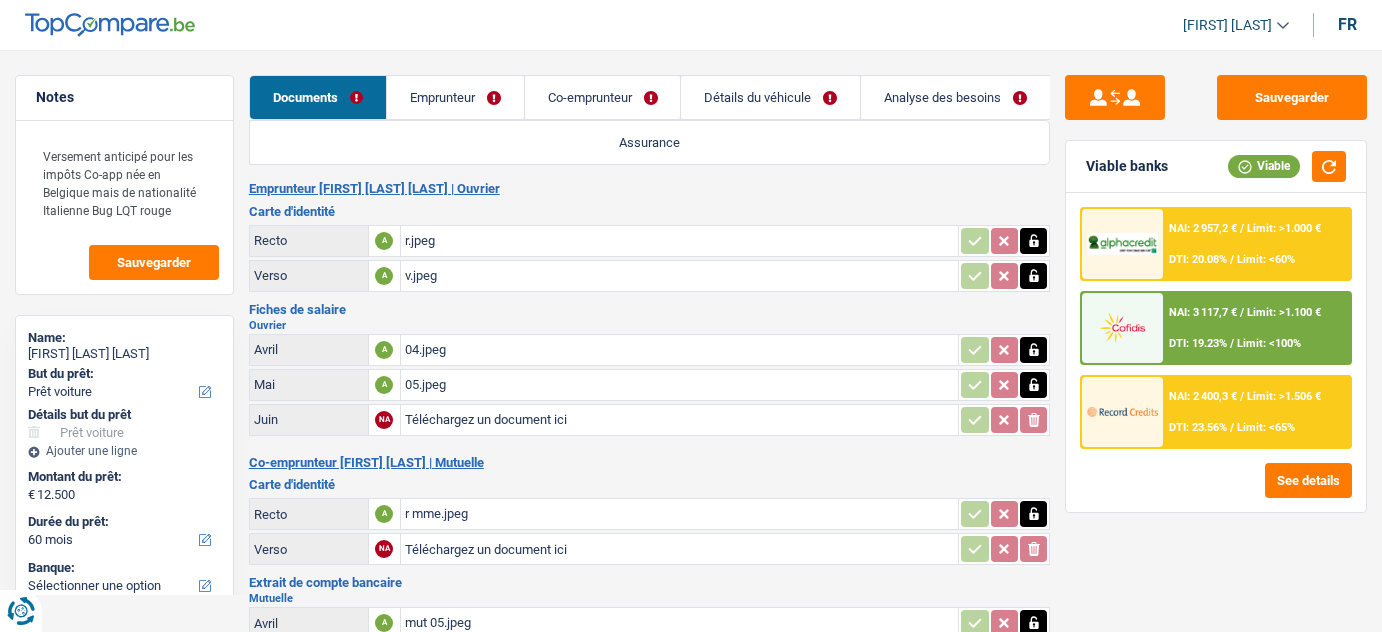 select on "car" 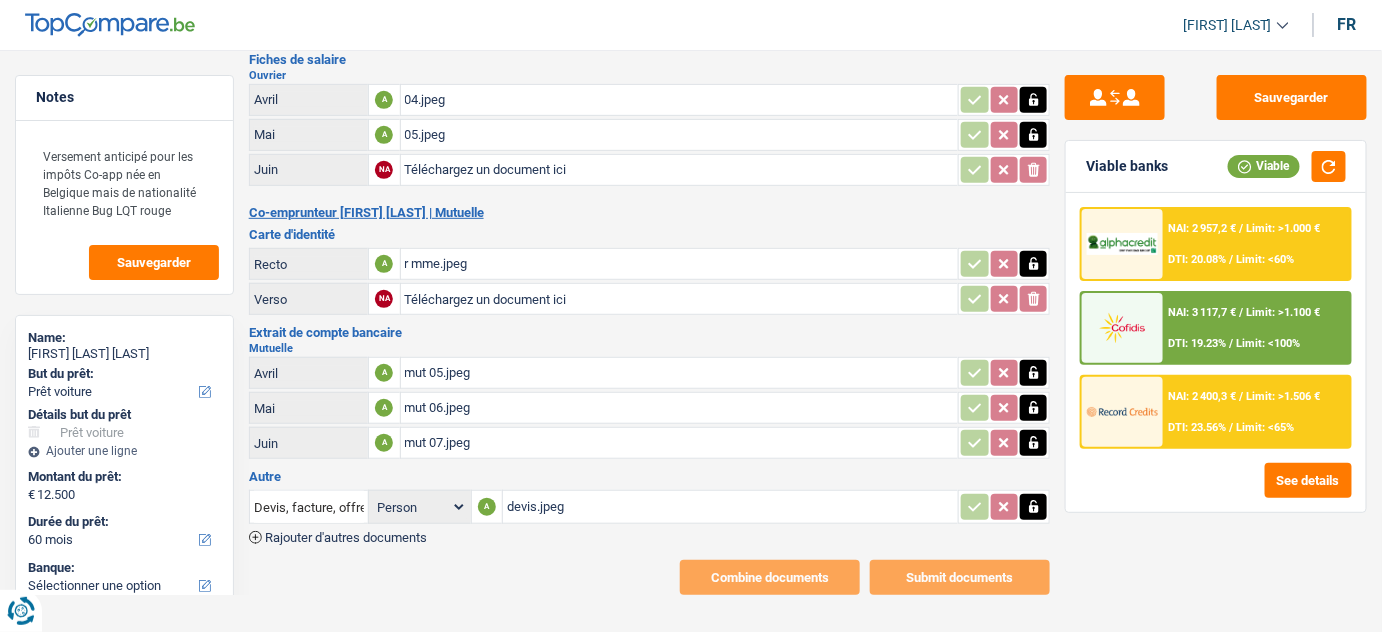 scroll, scrollTop: 0, scrollLeft: 0, axis: both 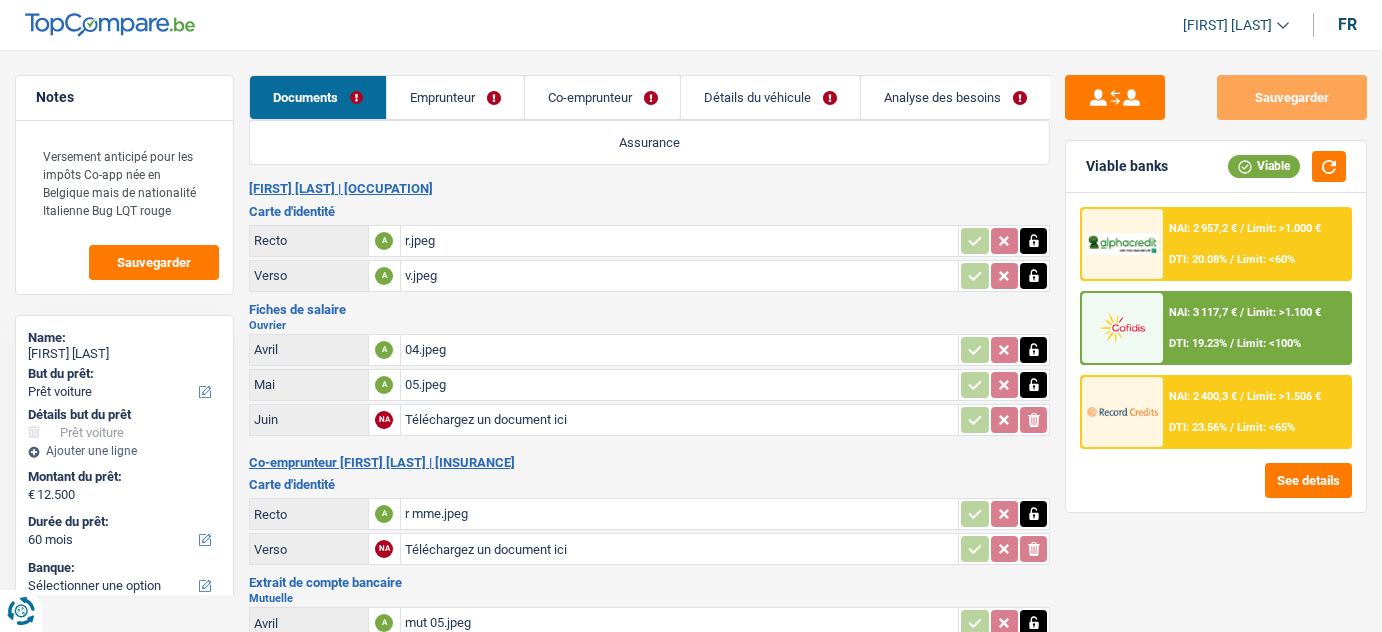 select on "car" 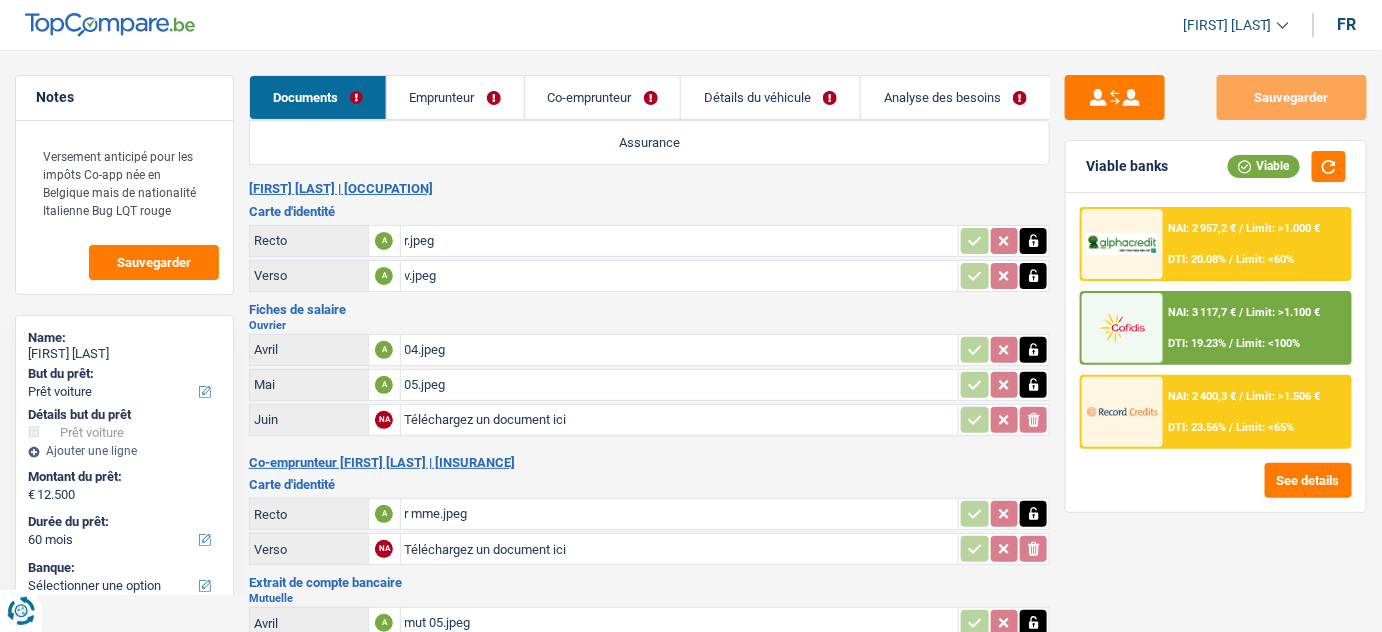 scroll, scrollTop: 0, scrollLeft: 0, axis: both 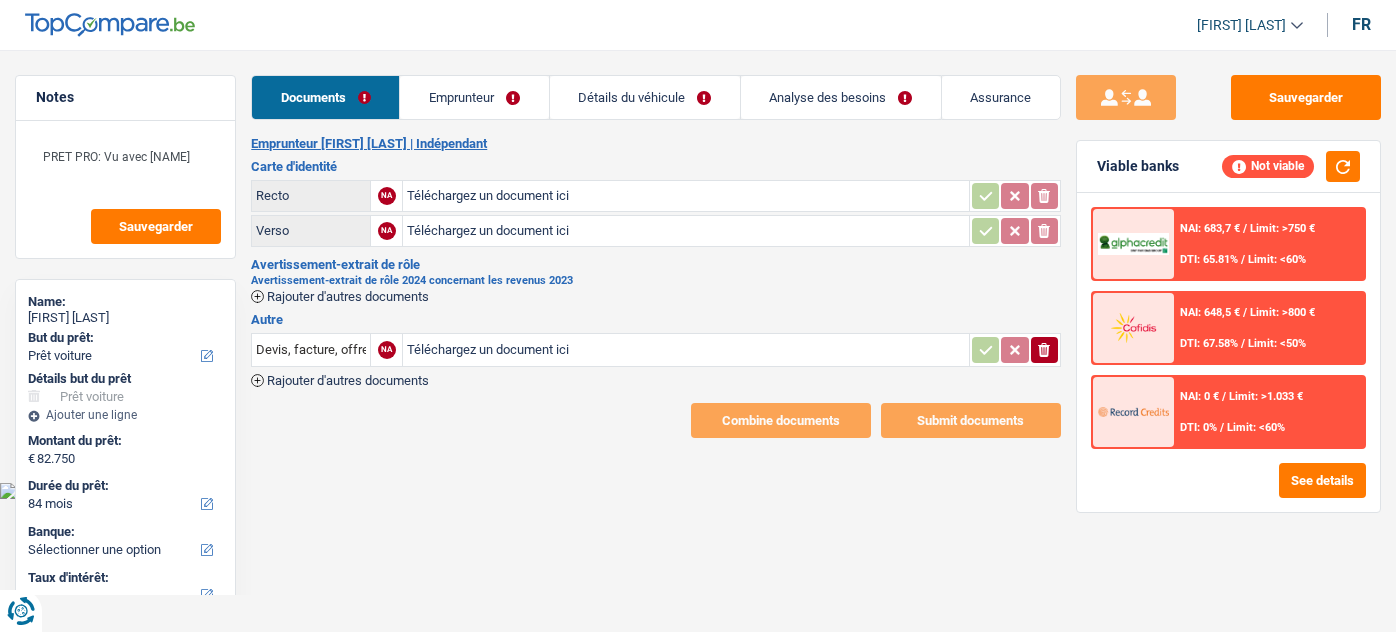 select on "car" 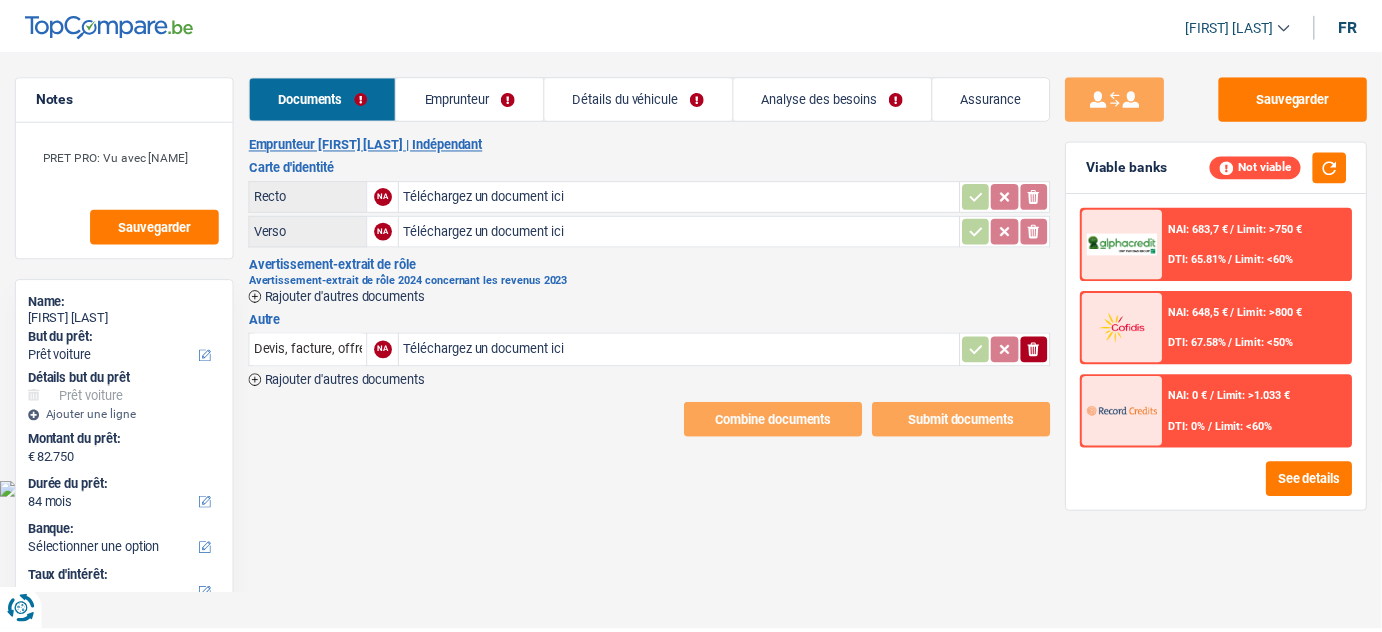 scroll, scrollTop: 0, scrollLeft: 0, axis: both 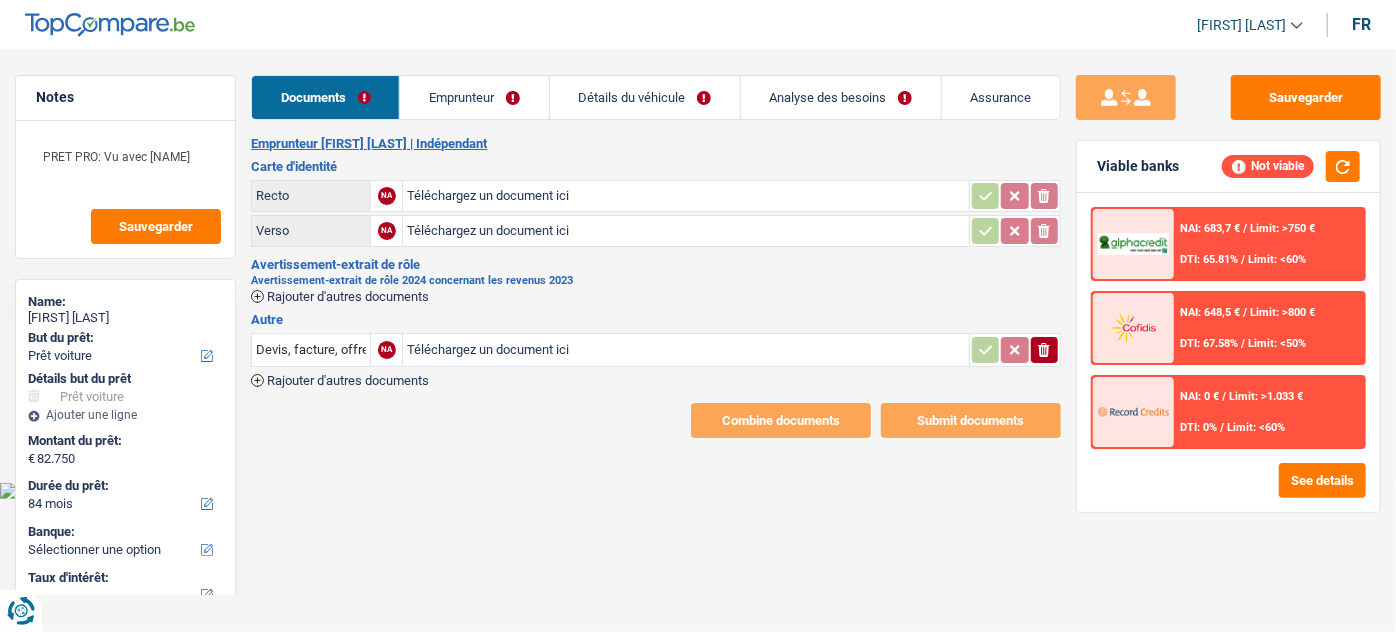 click on "Vous avez le contrôle de vos données
Nous utilisons des cookies, tout comme nos partenaires commerciaux, afin de collecter des informations sur vous à des fins diverses, notamment :
En cliquant sur « Accepter », vous donnez votre consentement à toutes les fins énoncées. Vous pouvez également choisir de spécifier les finalités auxquelles vous souhaitez donner votre consentement. Pour ce faire, il vous suffit de cocher la case située à côté de la finalité et d’appuyer sur « Enregistrer les paramètres ».
Vous pouvez à tout moment révoquer votre consentement en cliquant sur la petite icône située dans le coin inférieur gauche du site Internet. En savoir plus sur les cookies
Politique de confidentialité de Google
PHP _ga" at bounding box center [698, 249] 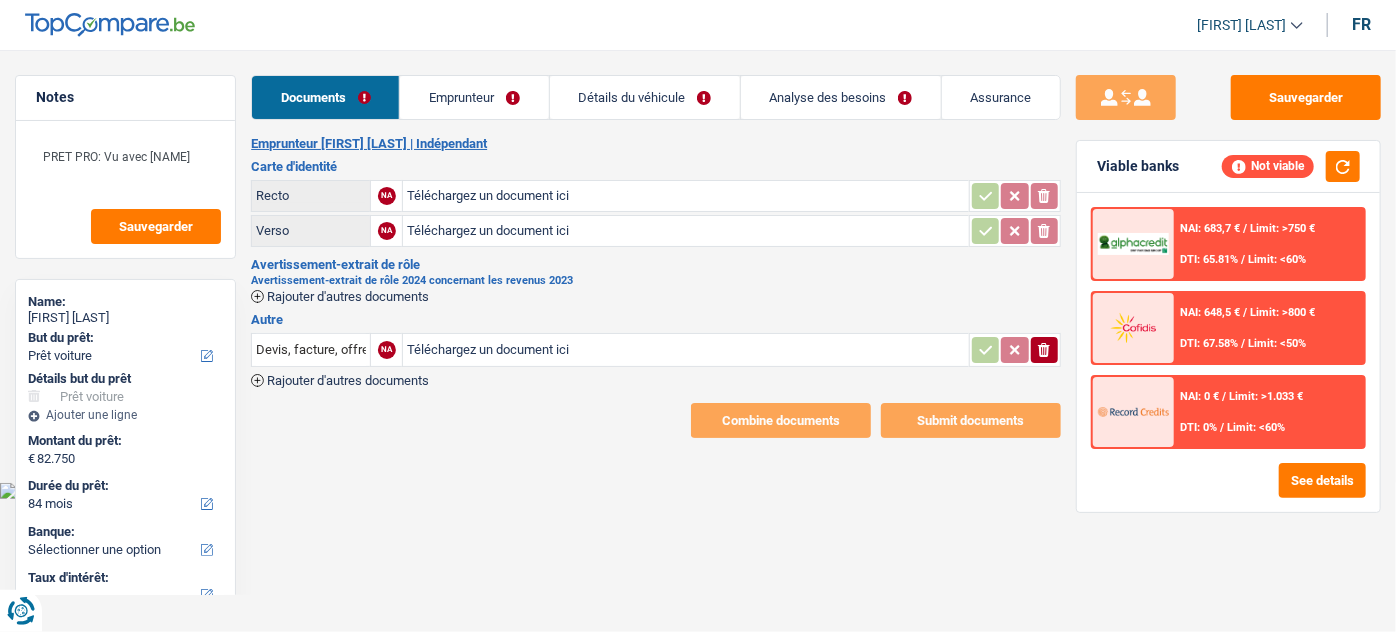 type on "C:\fakepath\r.jpeg" 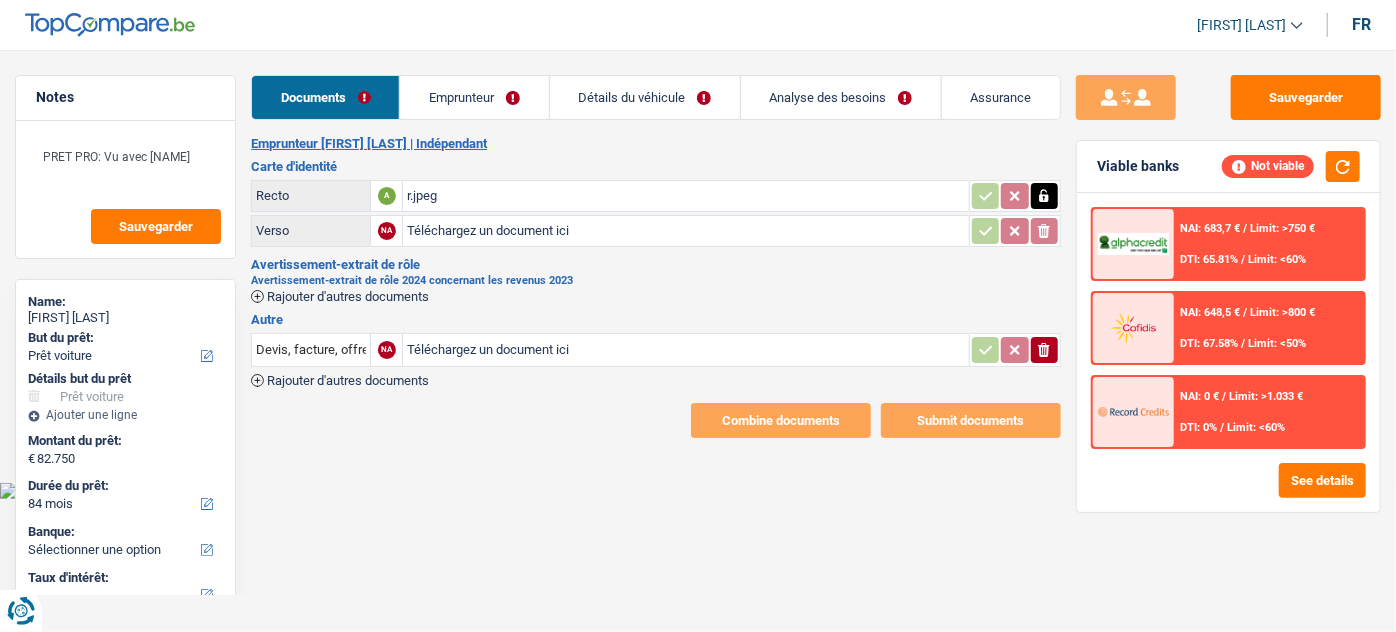 click on "Téléchargez un document ici" at bounding box center (685, 231) 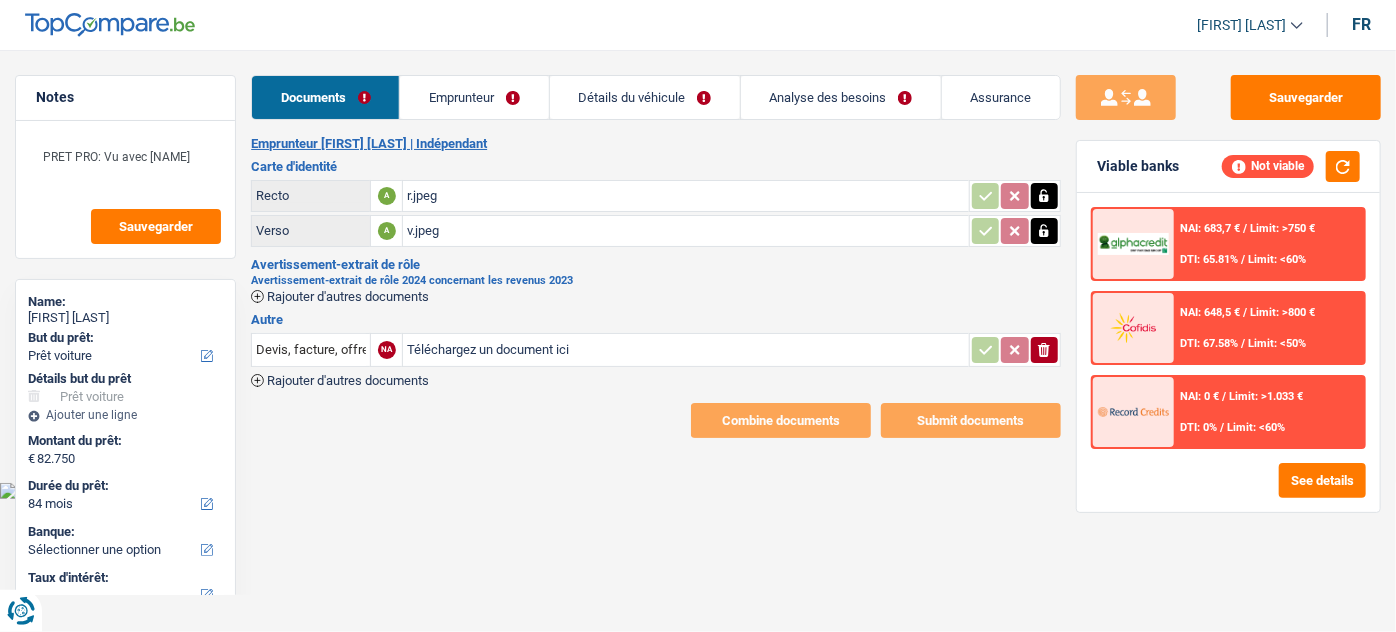 click on "Rajouter d'autres documents" at bounding box center (348, 296) 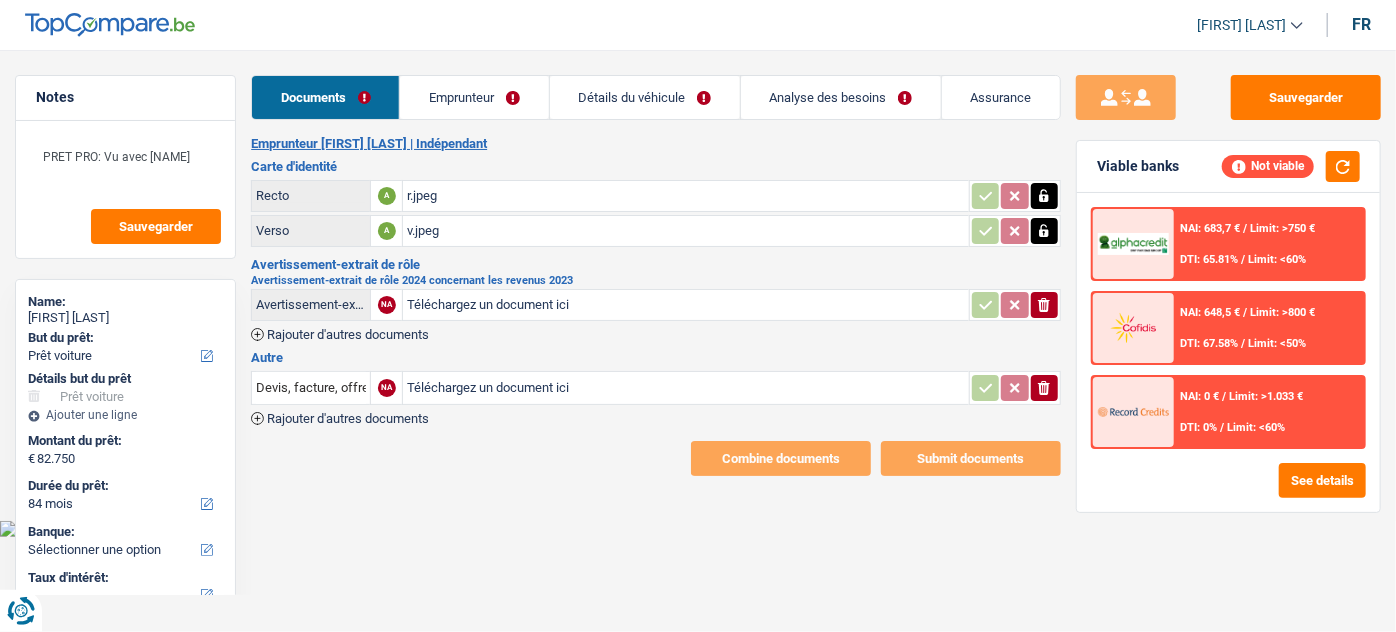 click on "Téléchargez un document ici" at bounding box center [685, 305] 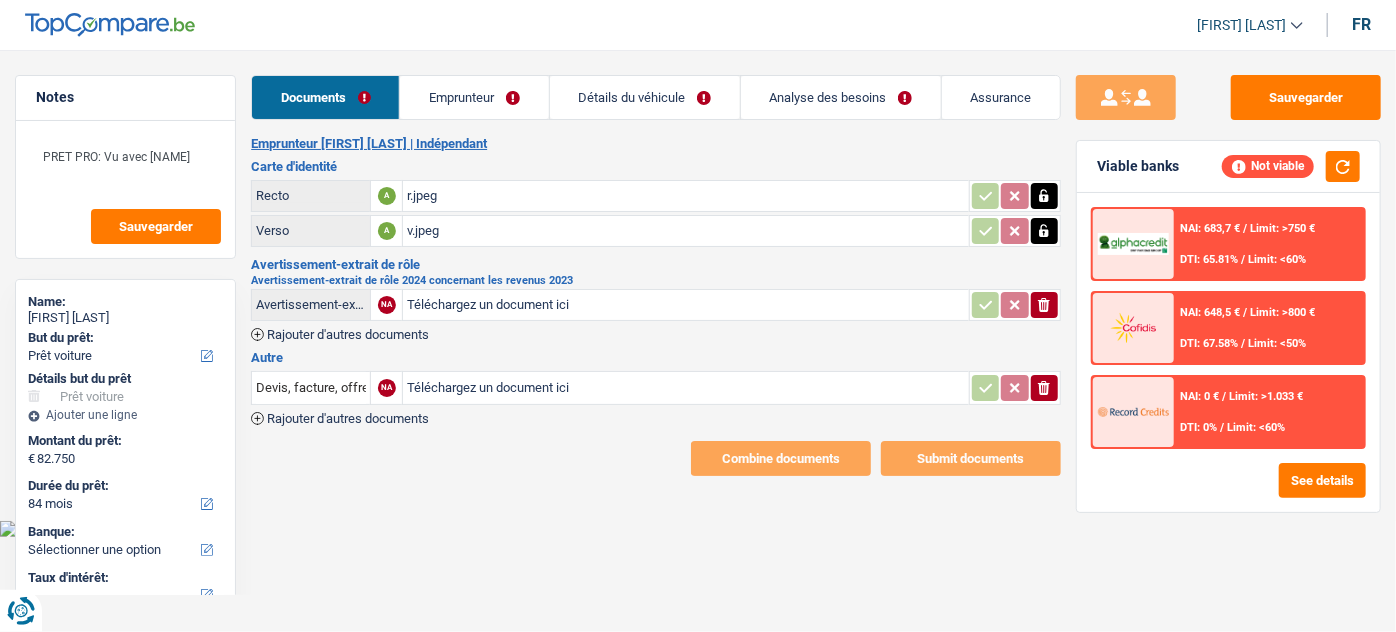 type on "C:\fakepath\aer.pdf" 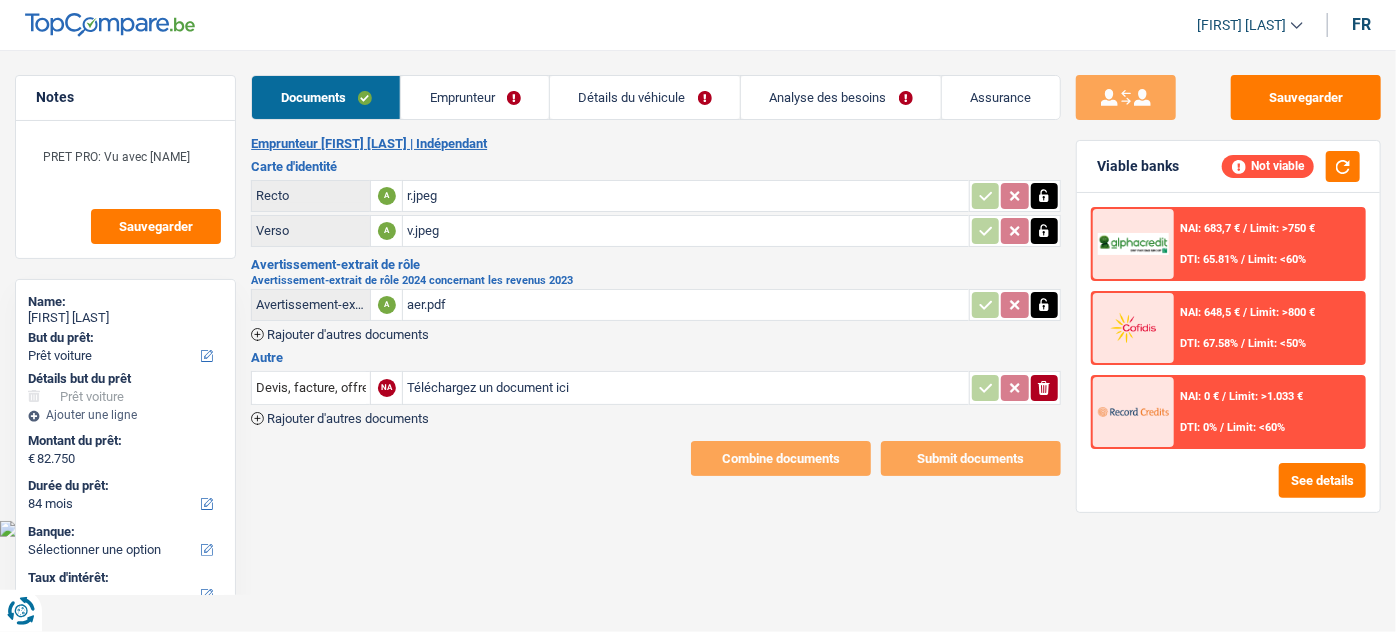 click on "Téléchargez un document ici" at bounding box center (685, 388) 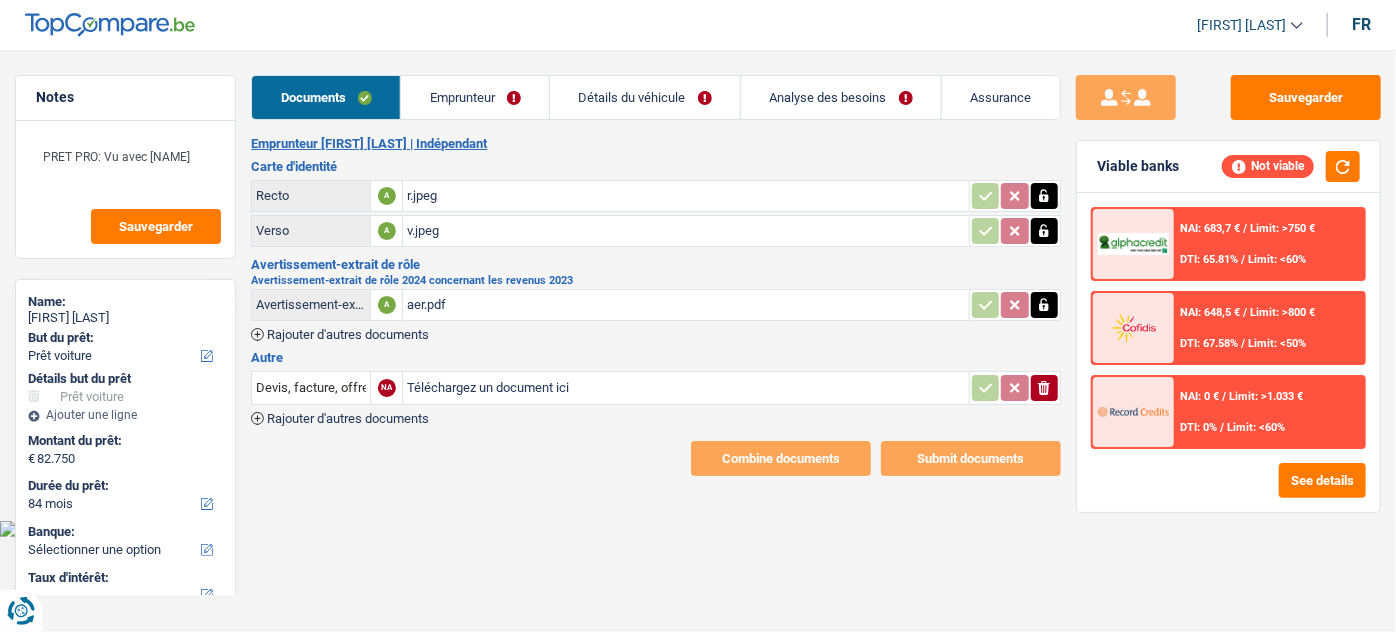 type on "C:\fakepath\bdc.pdf" 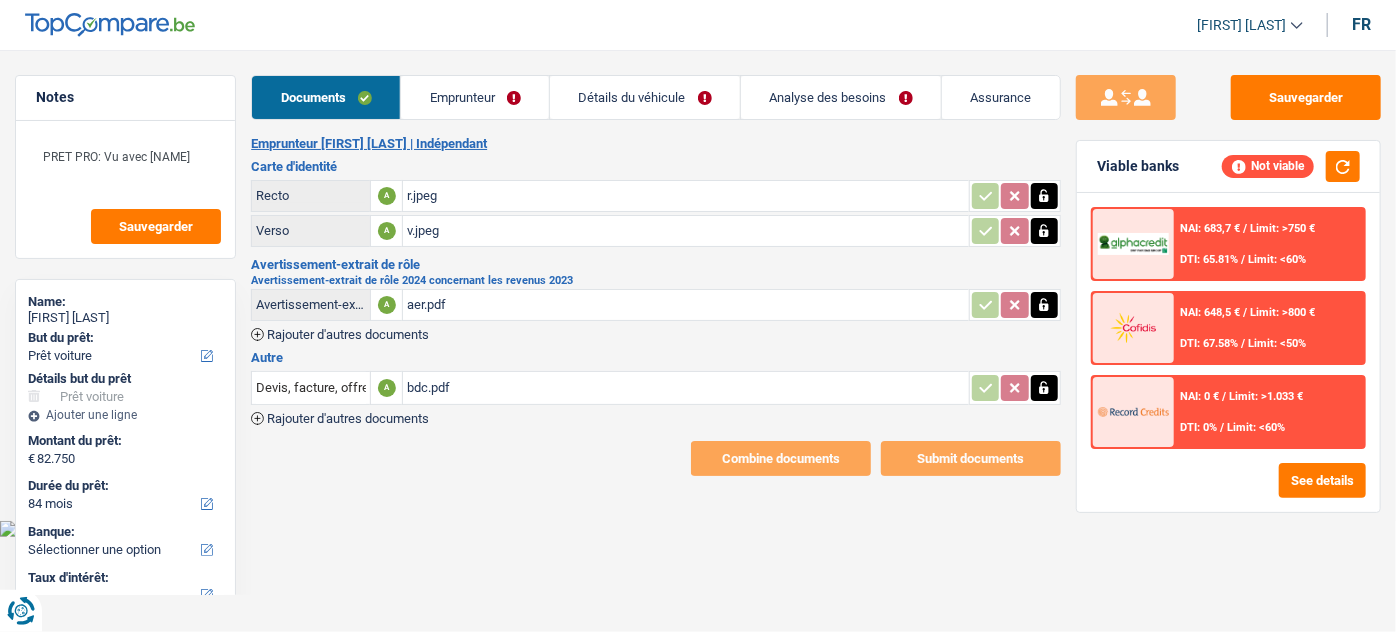 click on "Emprunteur" at bounding box center (475, 97) 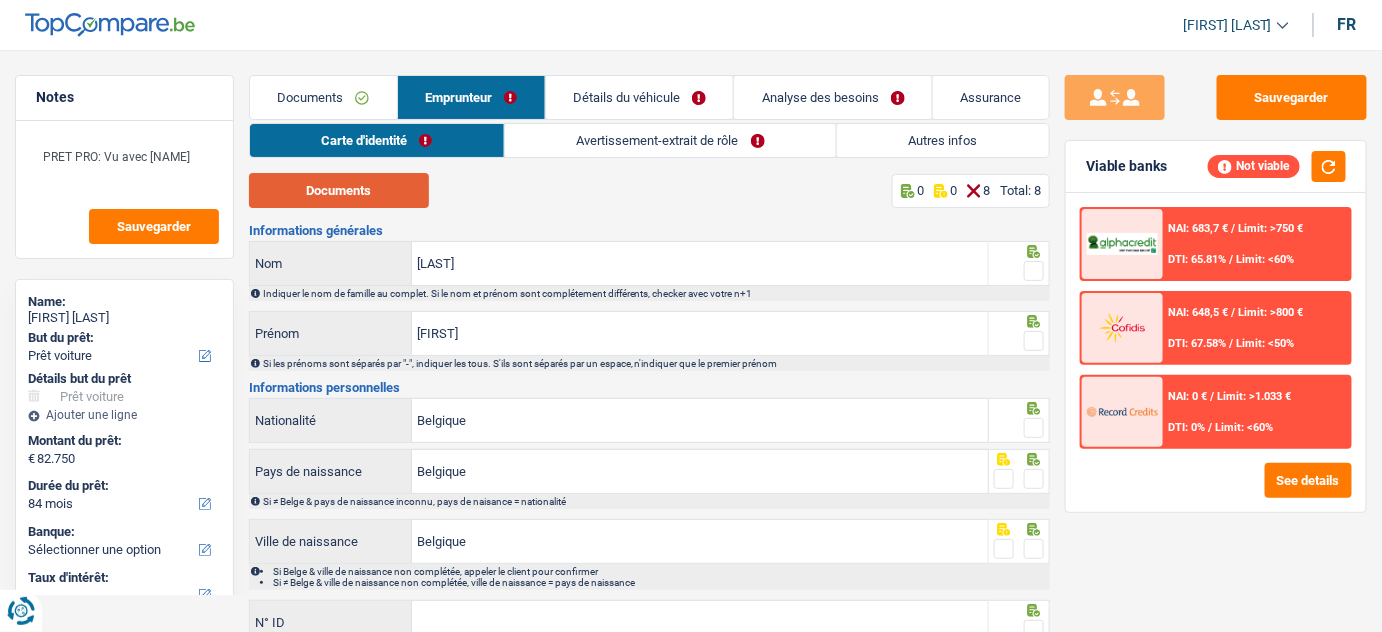 click on "Documents" at bounding box center [339, 190] 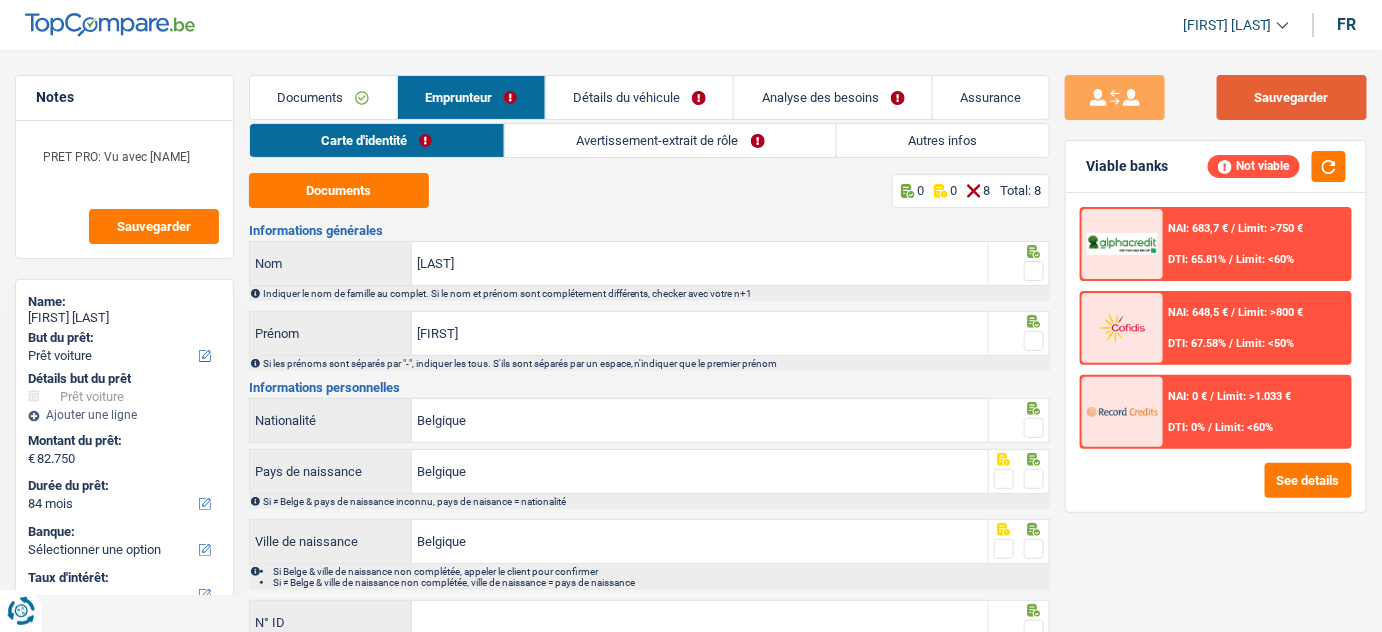 click on "Sauvegarder" at bounding box center [1292, 97] 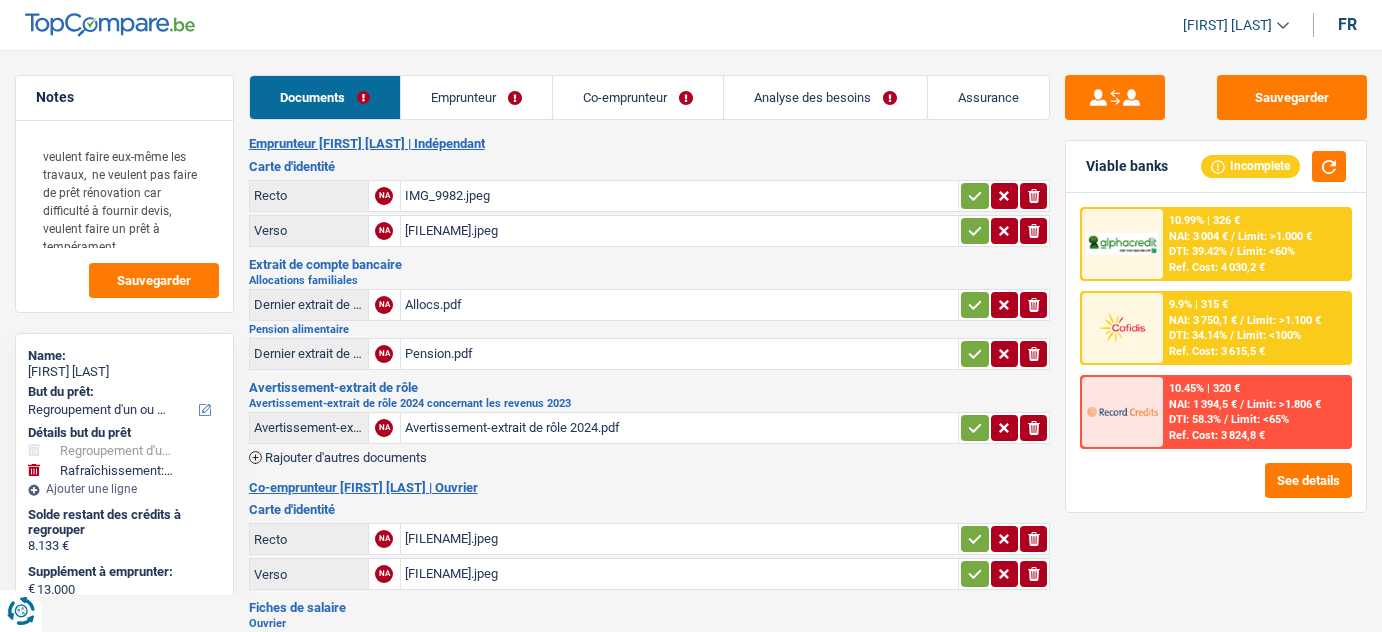 select on "refinancing" 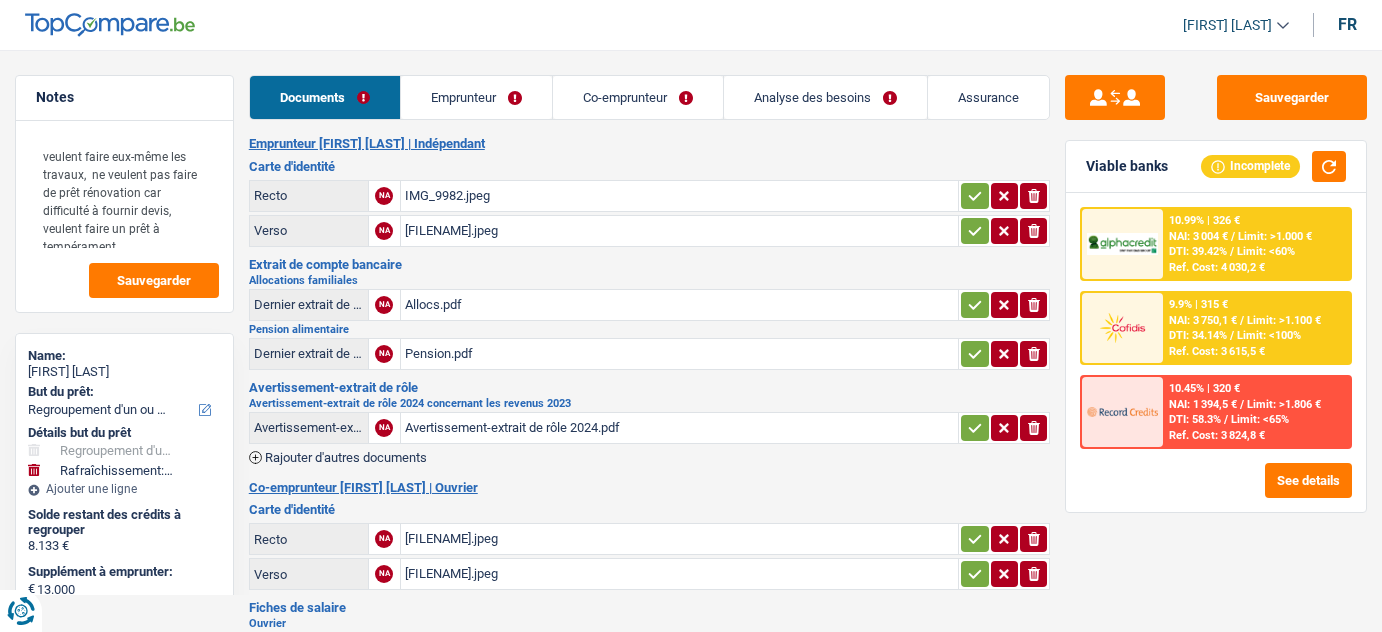 select on "refinancing" 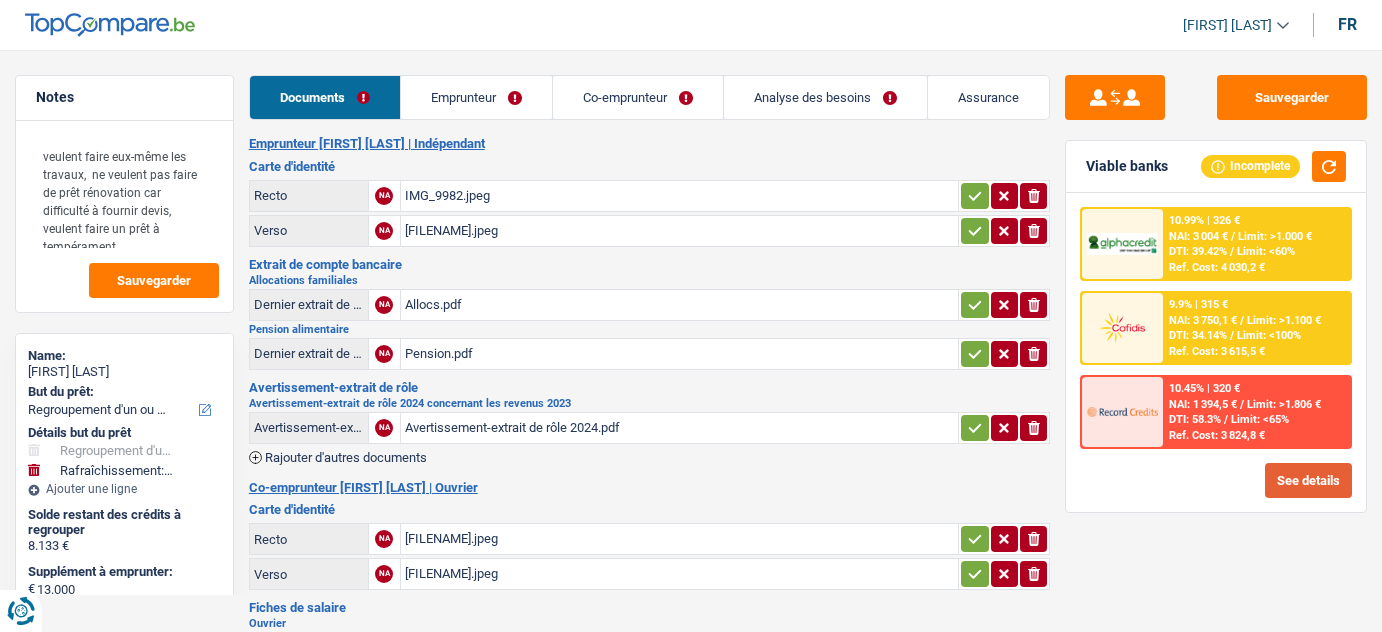 scroll, scrollTop: 0, scrollLeft: 0, axis: both 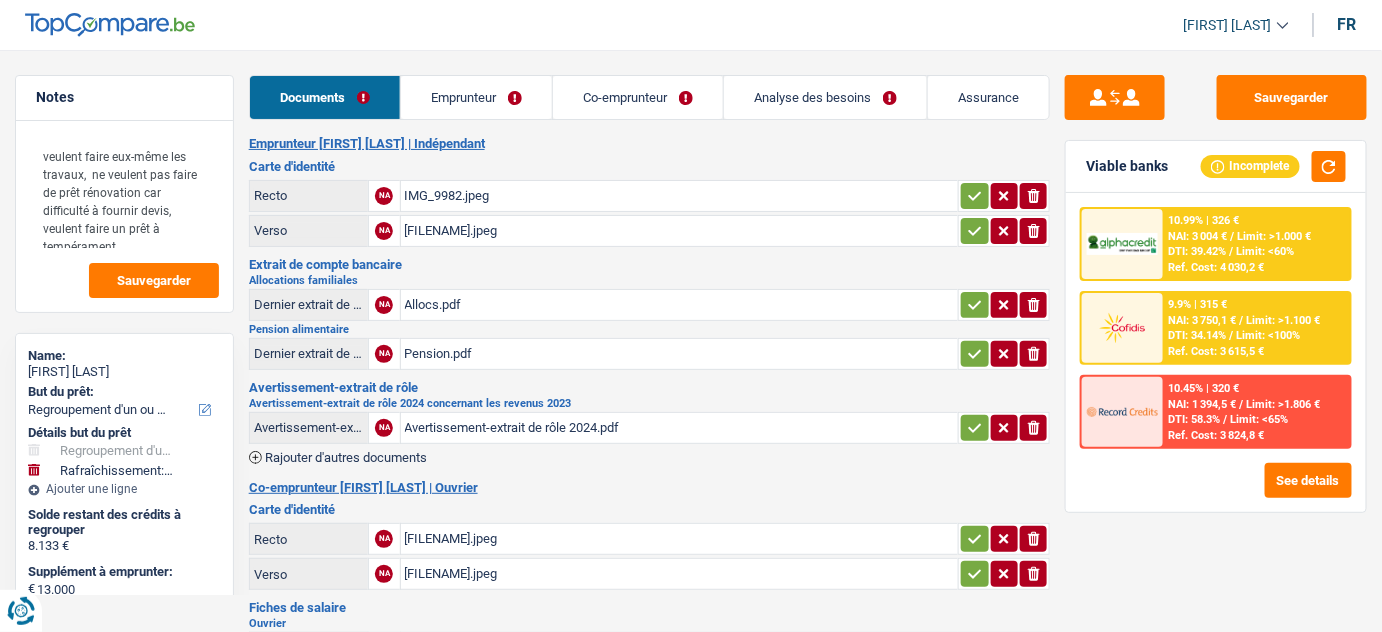 click on "Emprunteur" at bounding box center [476, 97] 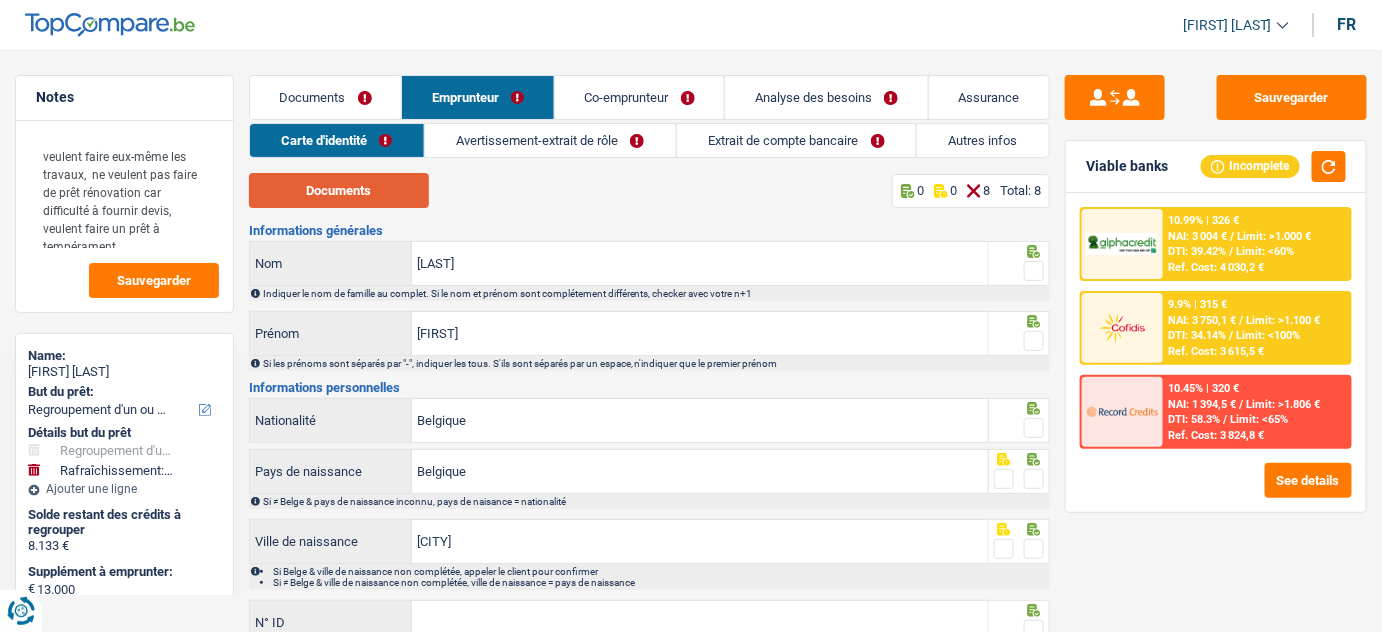 click on "Documents" at bounding box center [339, 190] 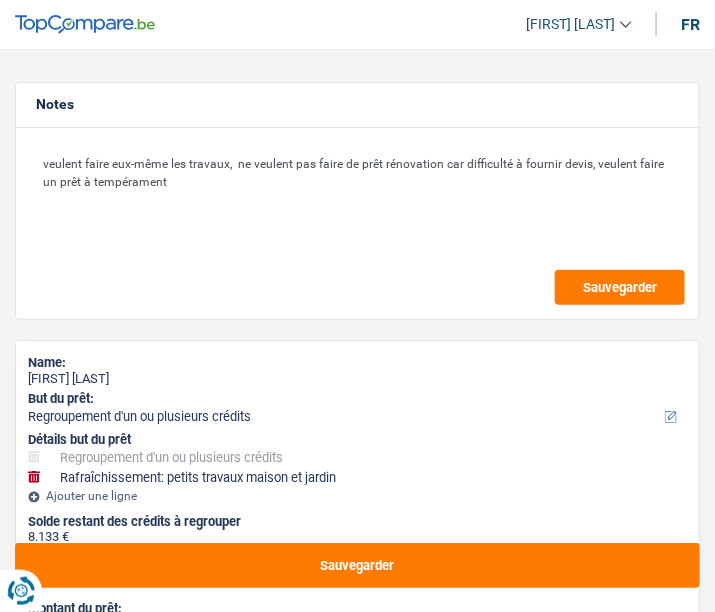 type 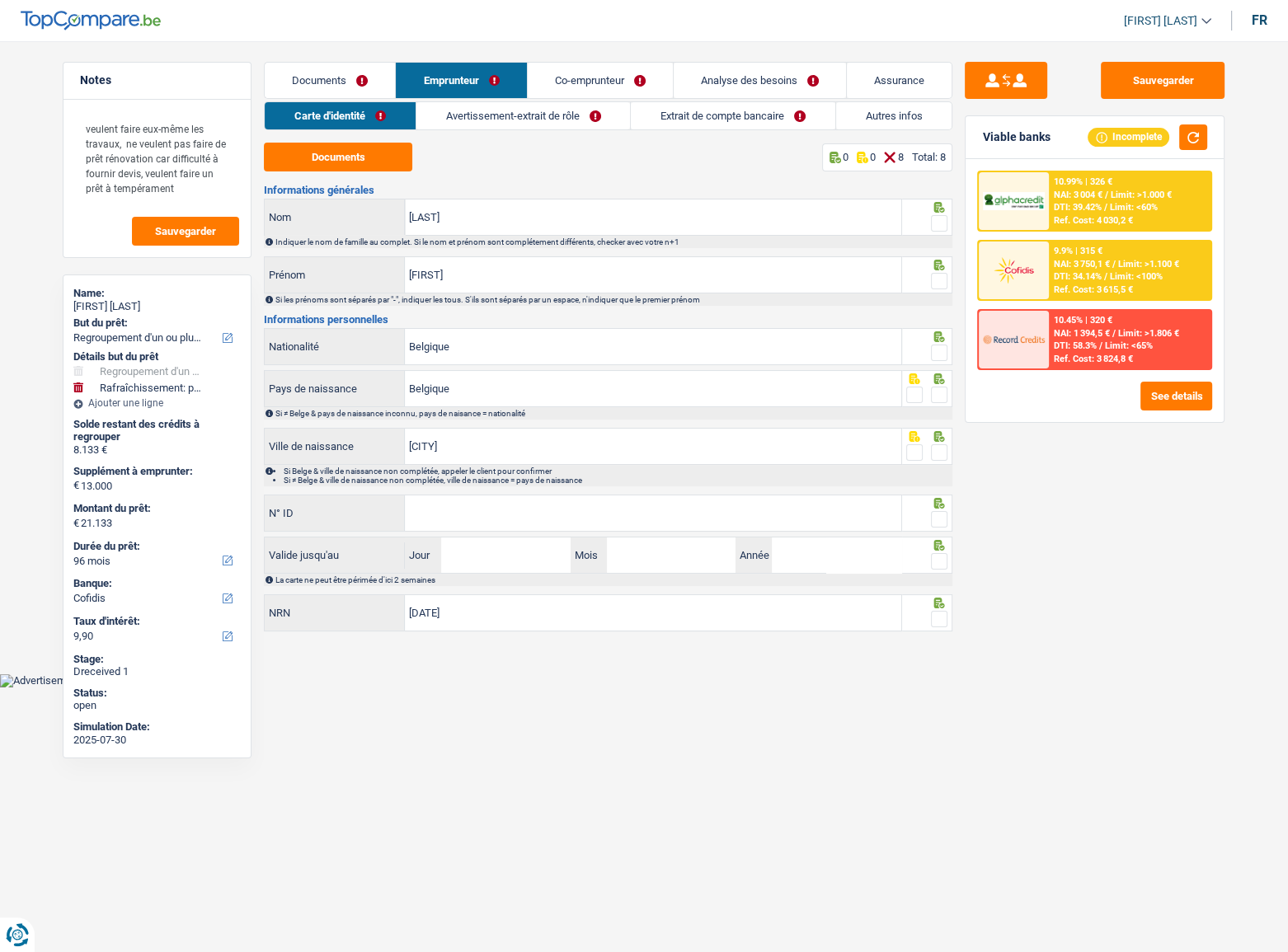 click at bounding box center [939, 223] 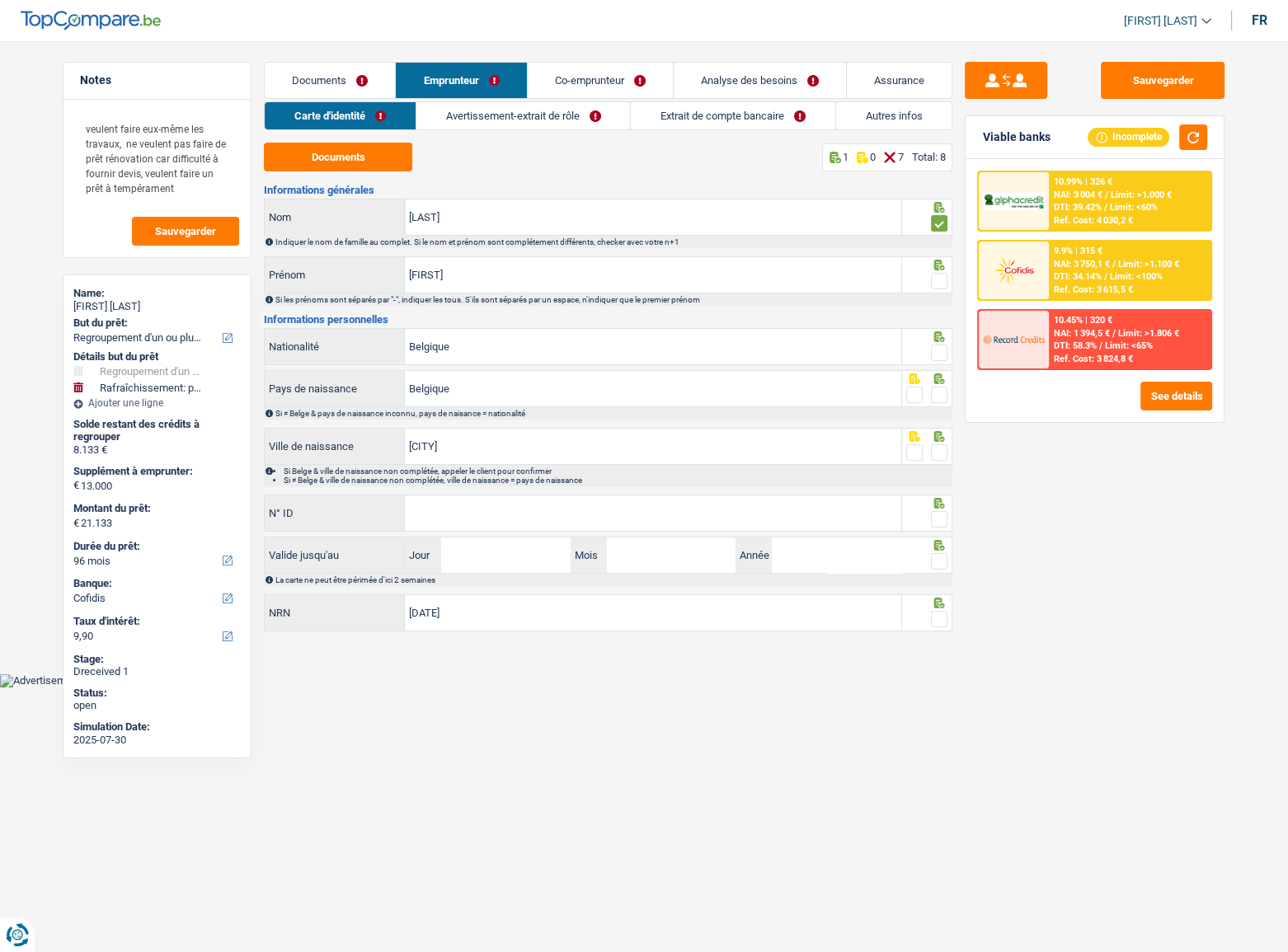 click at bounding box center [939, 281] 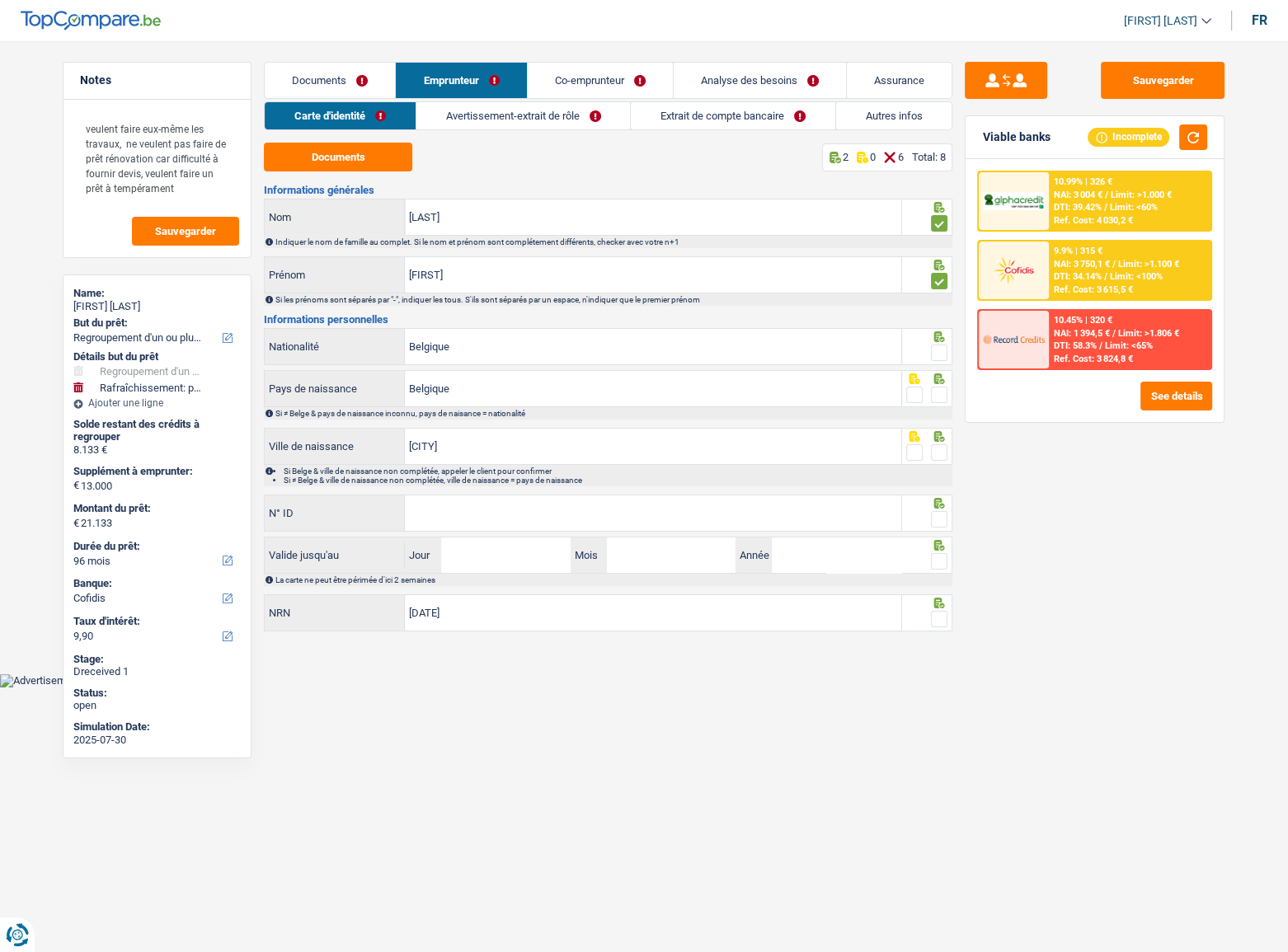 click at bounding box center (939, 353) 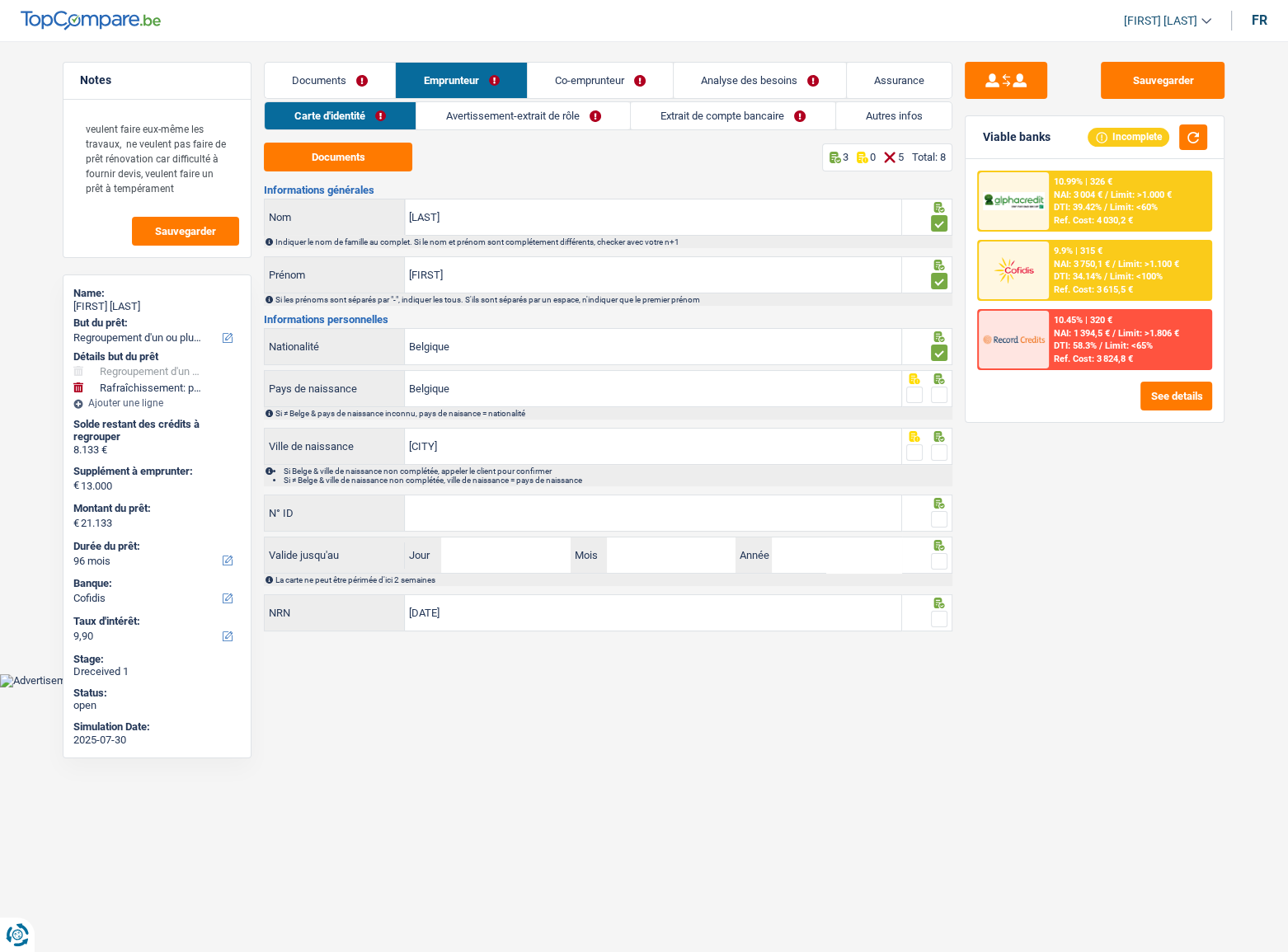 click at bounding box center [939, 395] 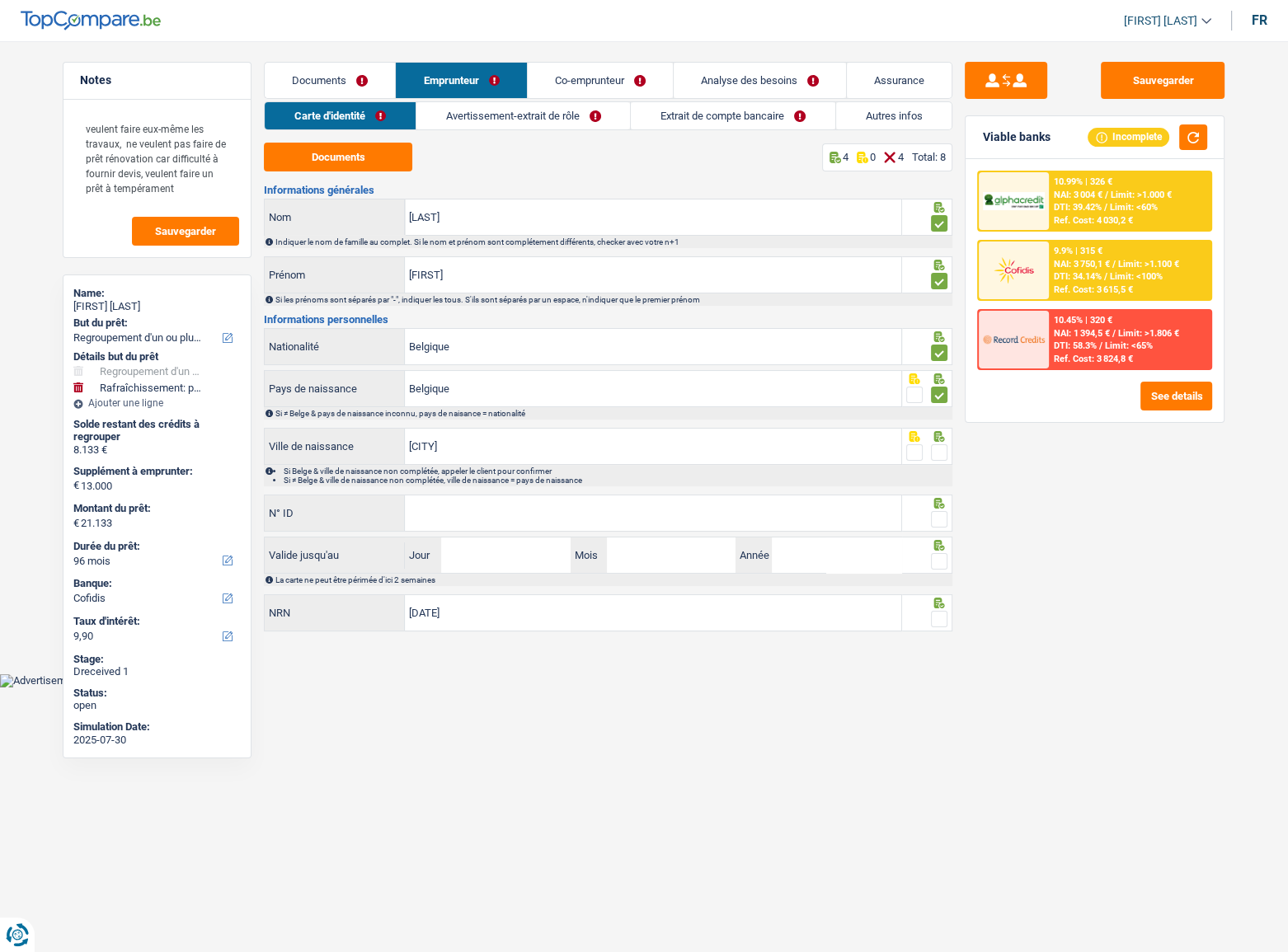 click at bounding box center [939, 453] 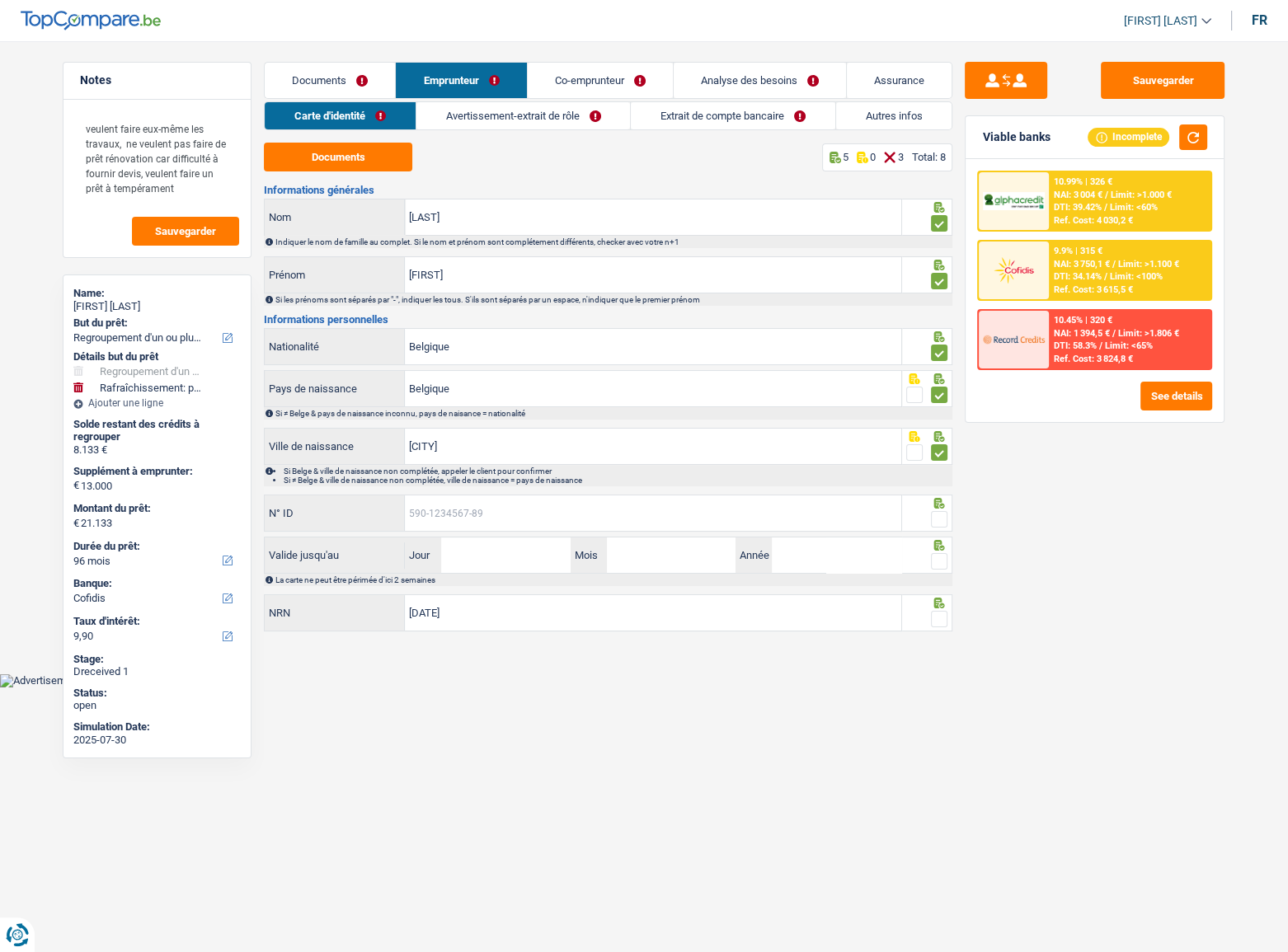 drag, startPoint x: 576, startPoint y: 510, endPoint x: 801, endPoint y: 510, distance: 225 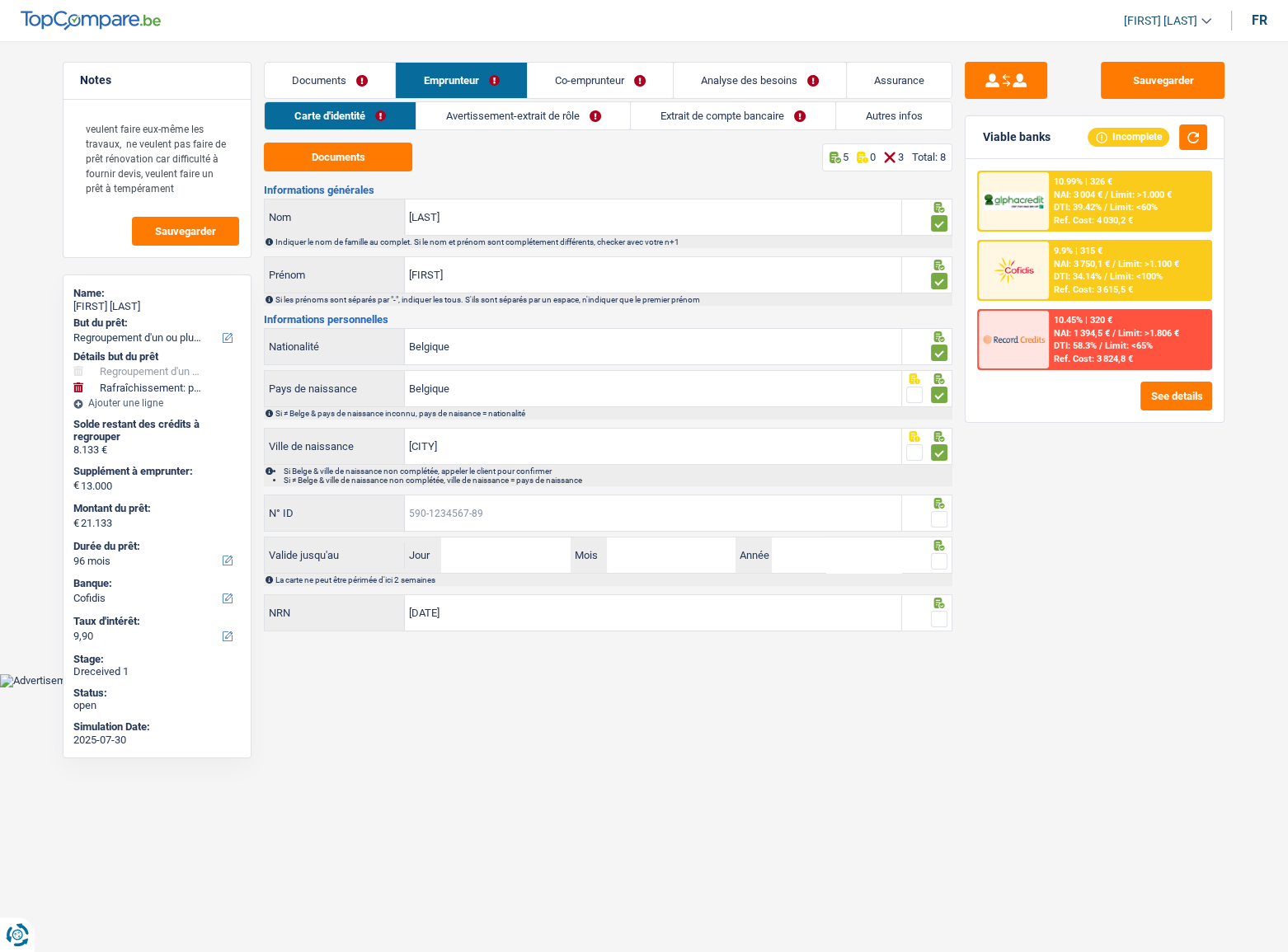 click on "N° ID" at bounding box center [653, 513] 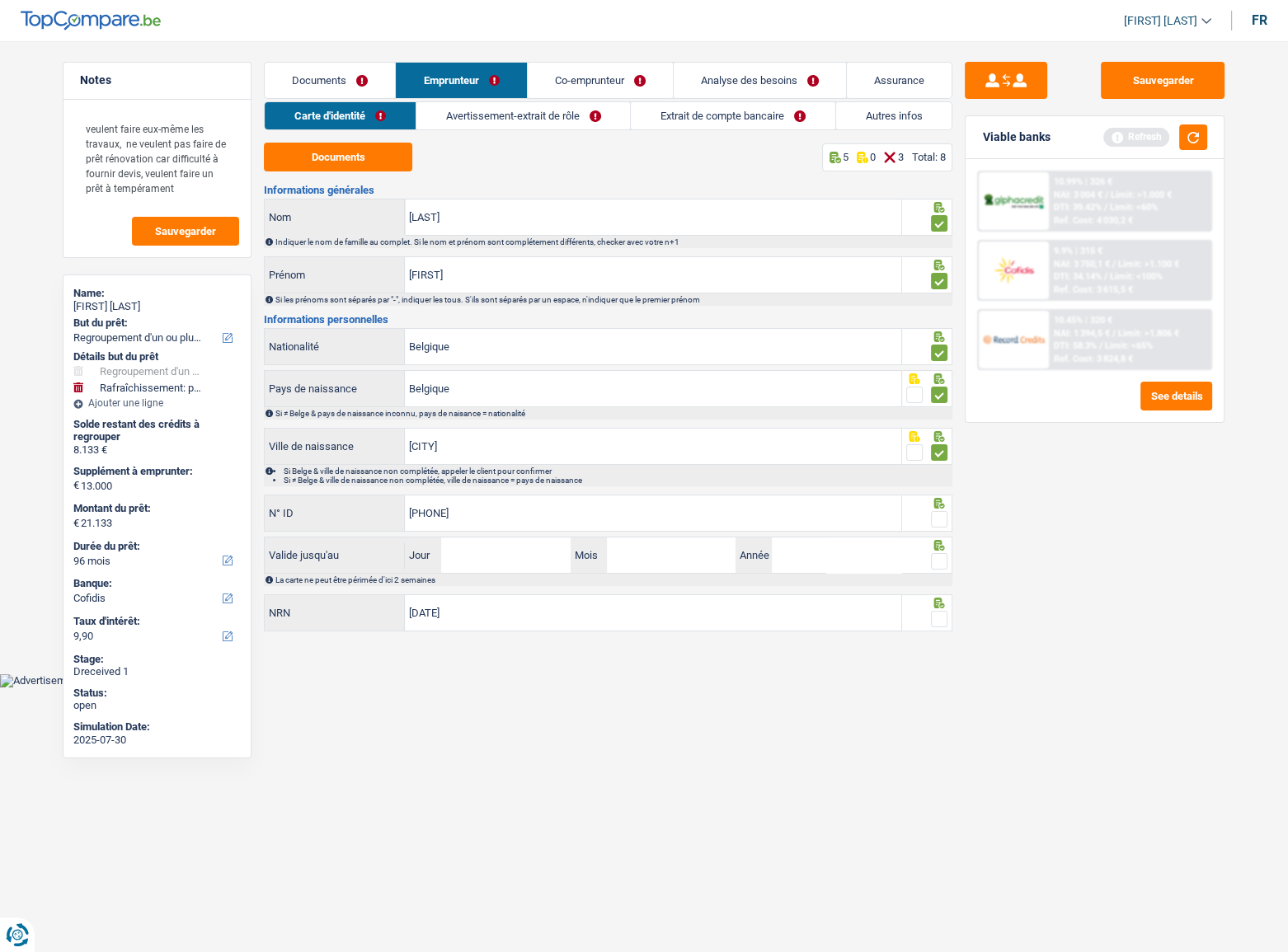 type on "595-2426806-78" 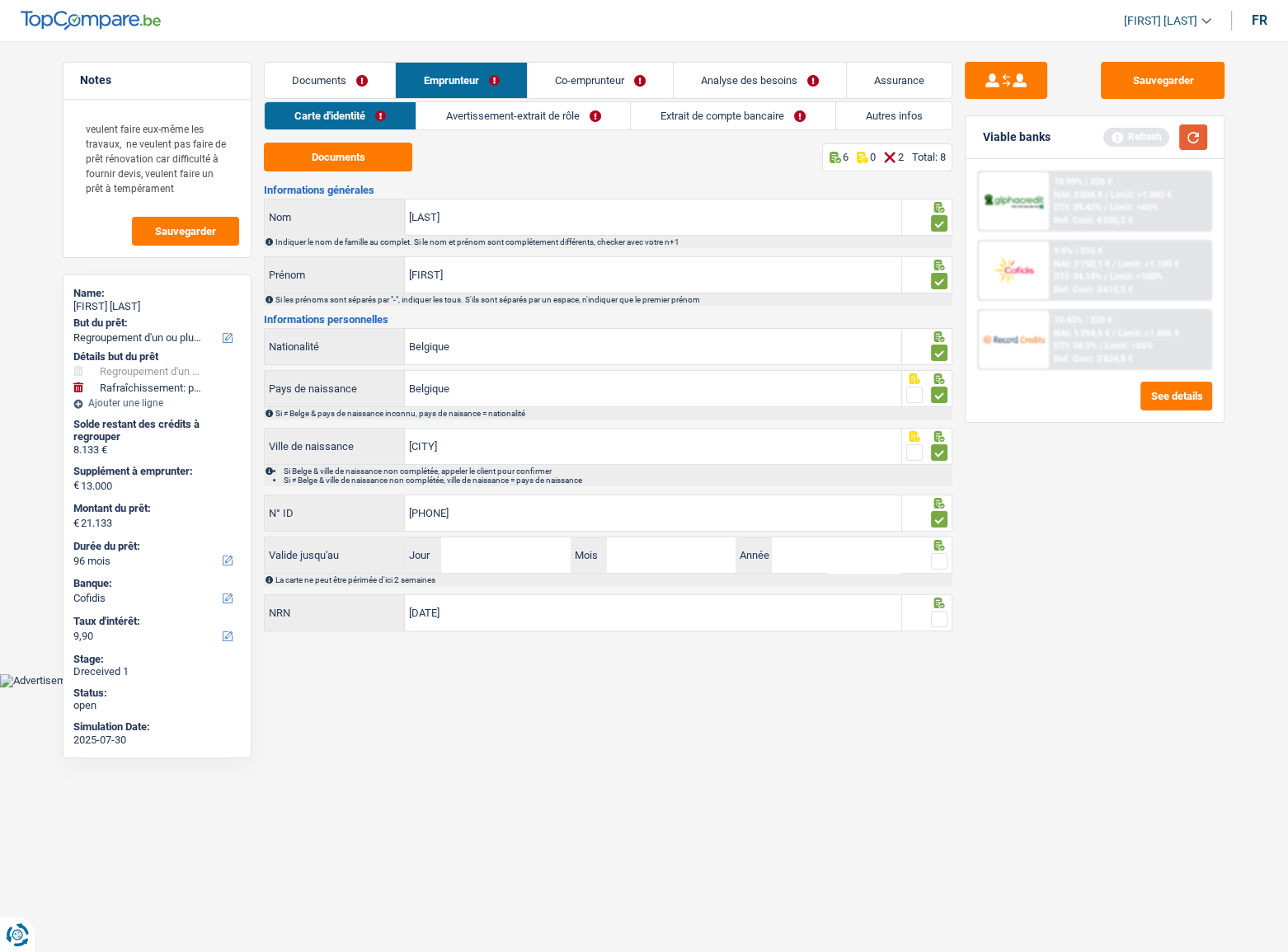 click at bounding box center (1193, 137) 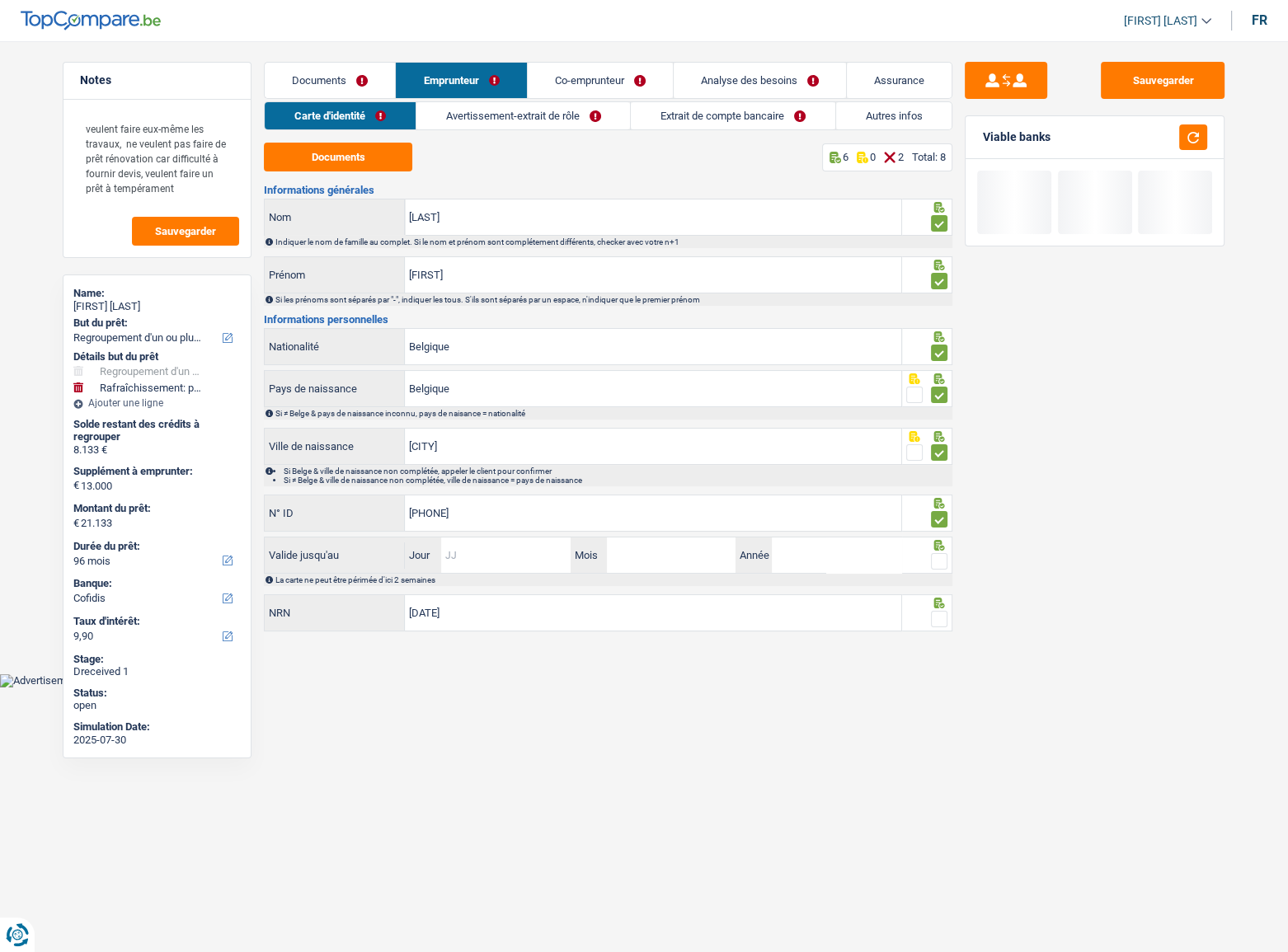 drag, startPoint x: 447, startPoint y: 560, endPoint x: 681, endPoint y: 560, distance: 234 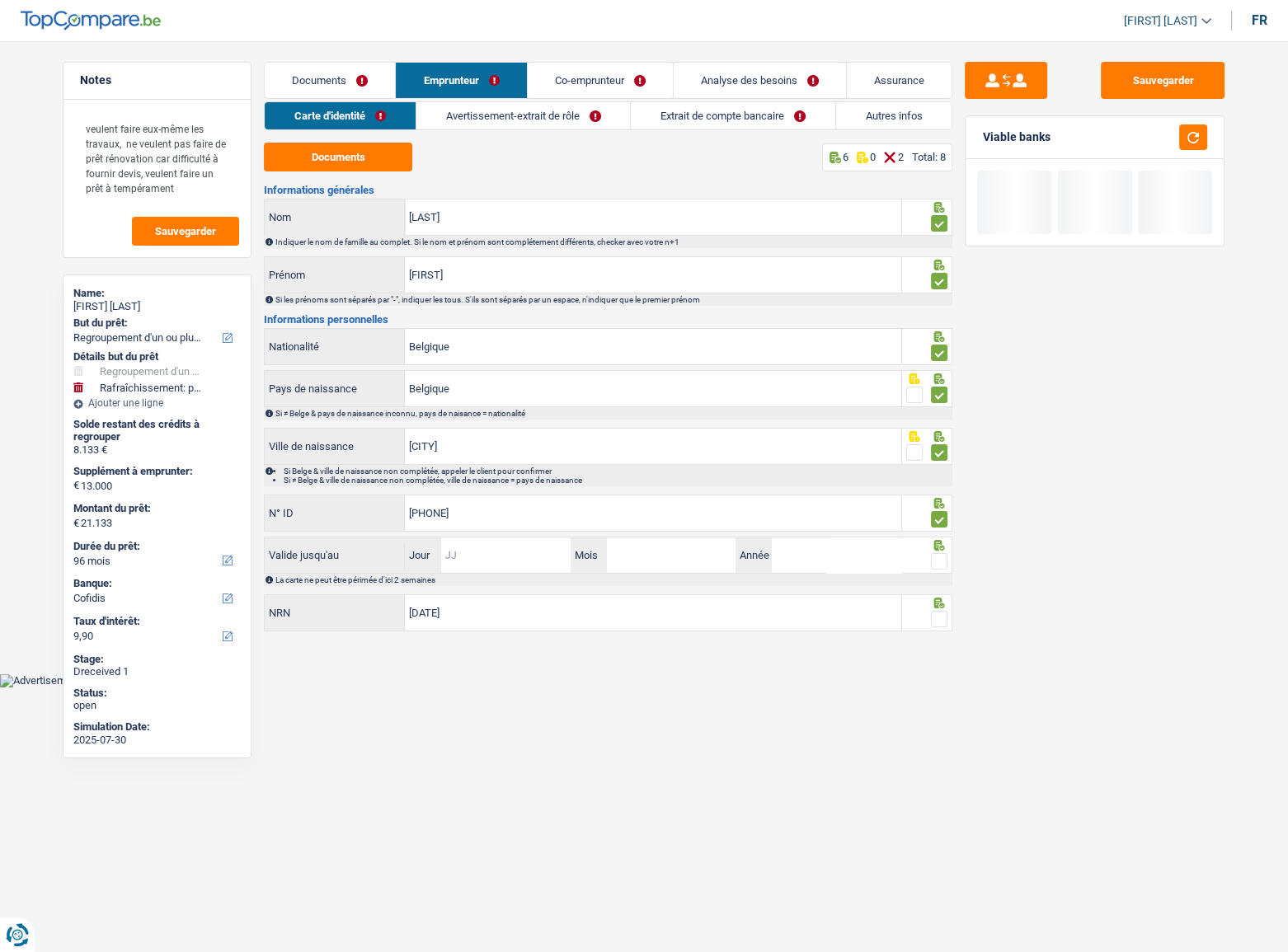 click on "Jour" at bounding box center (505, 555) 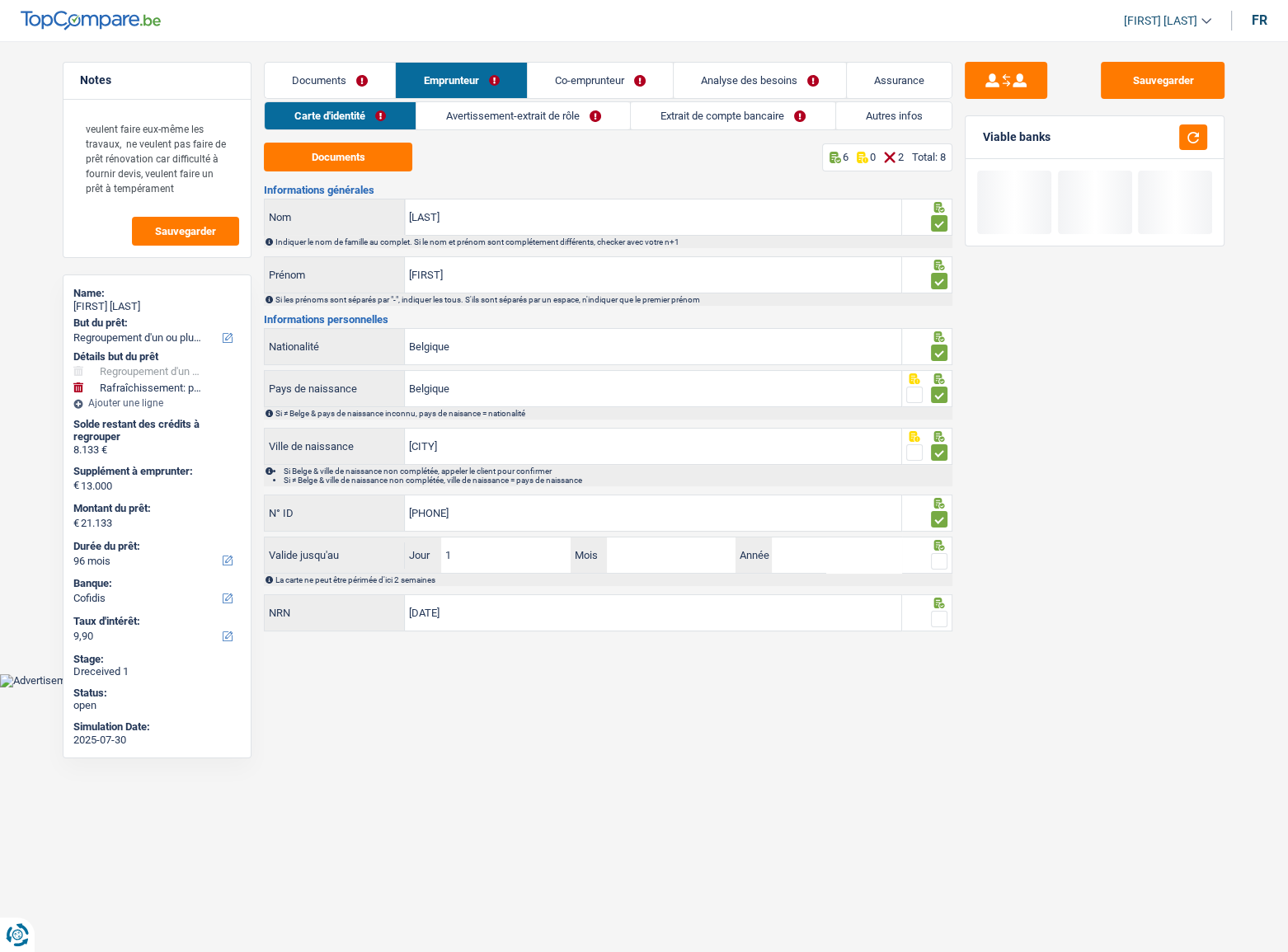 type on "12" 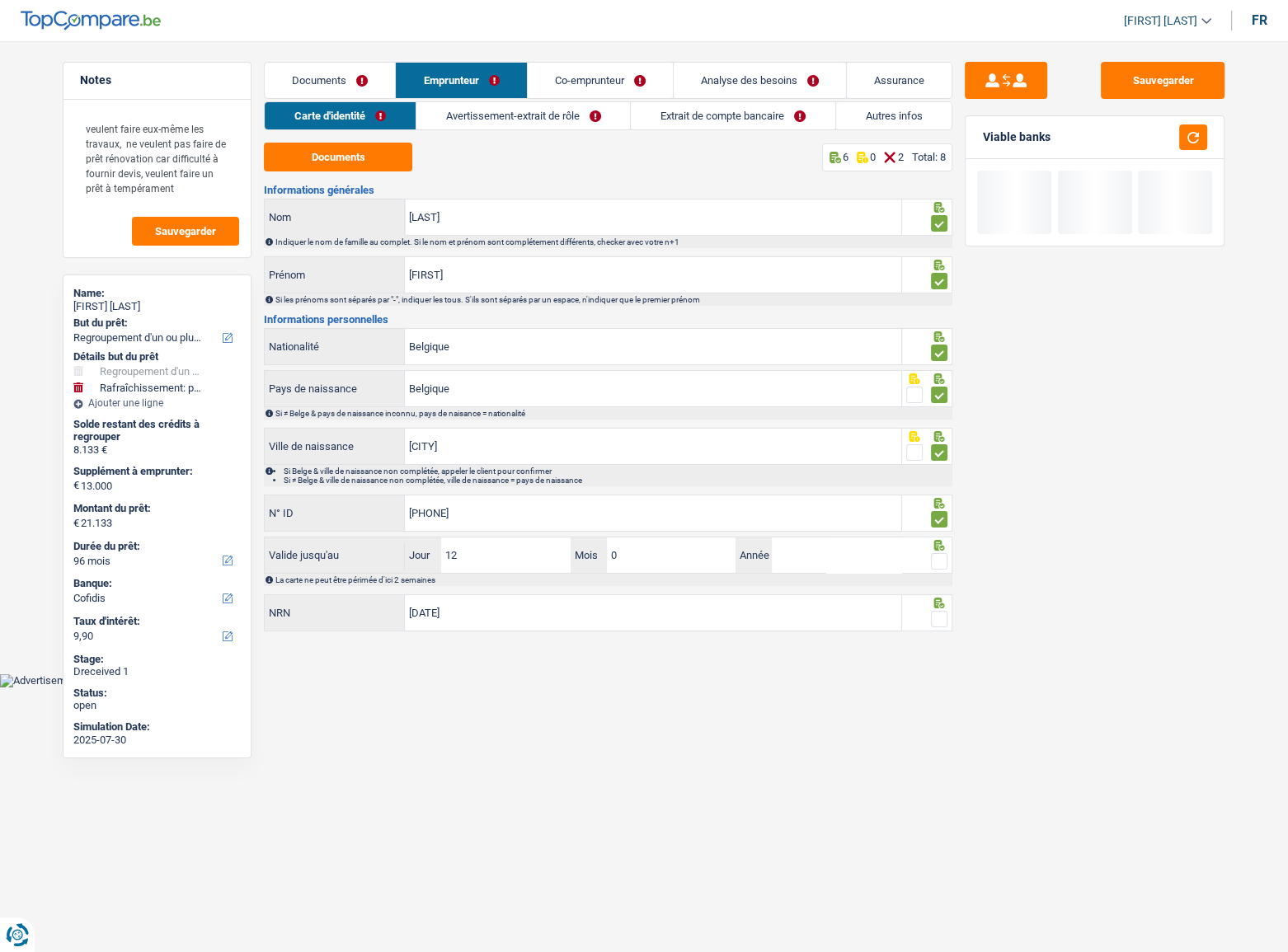 type on "06" 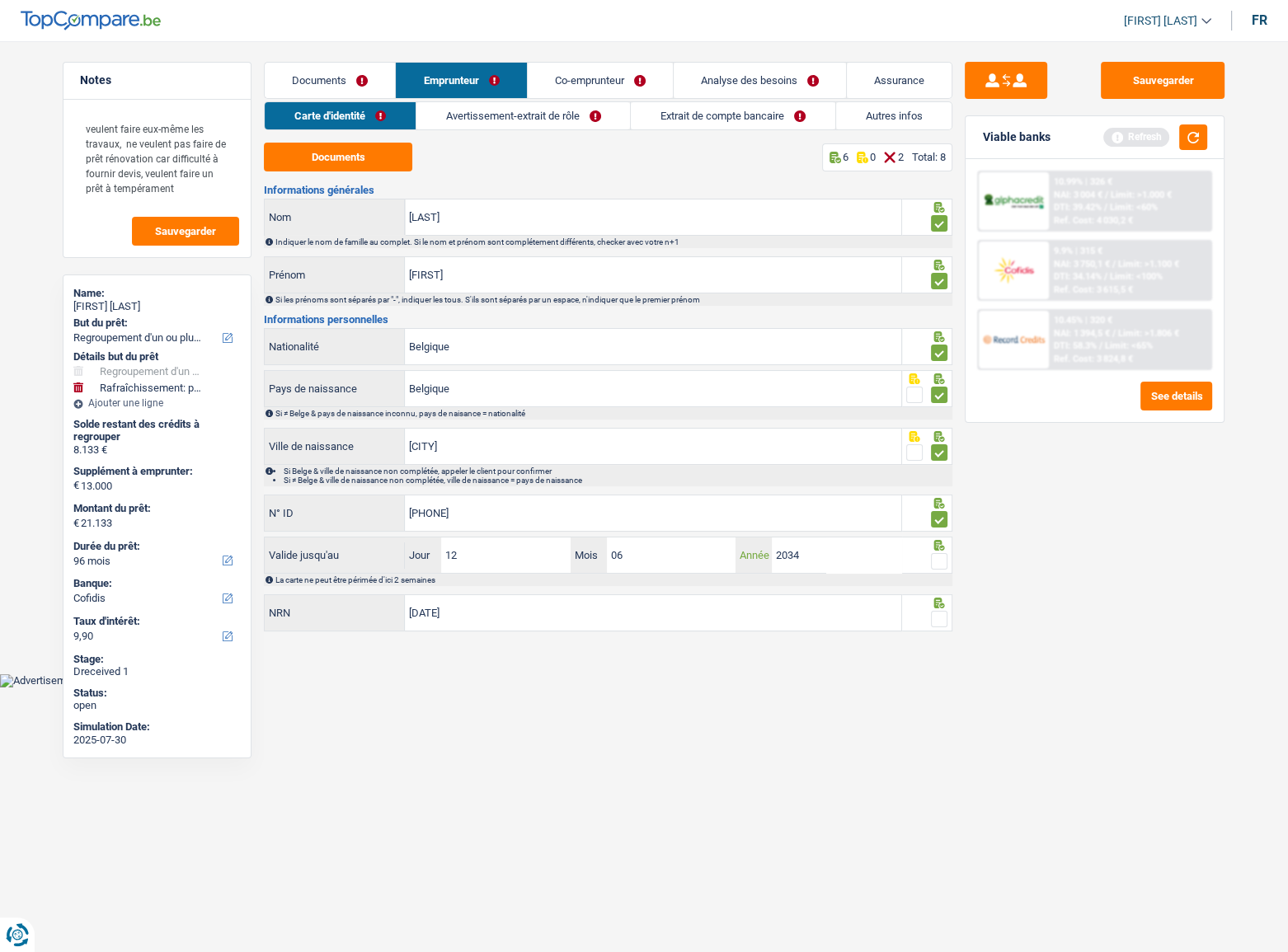 type on "2034" 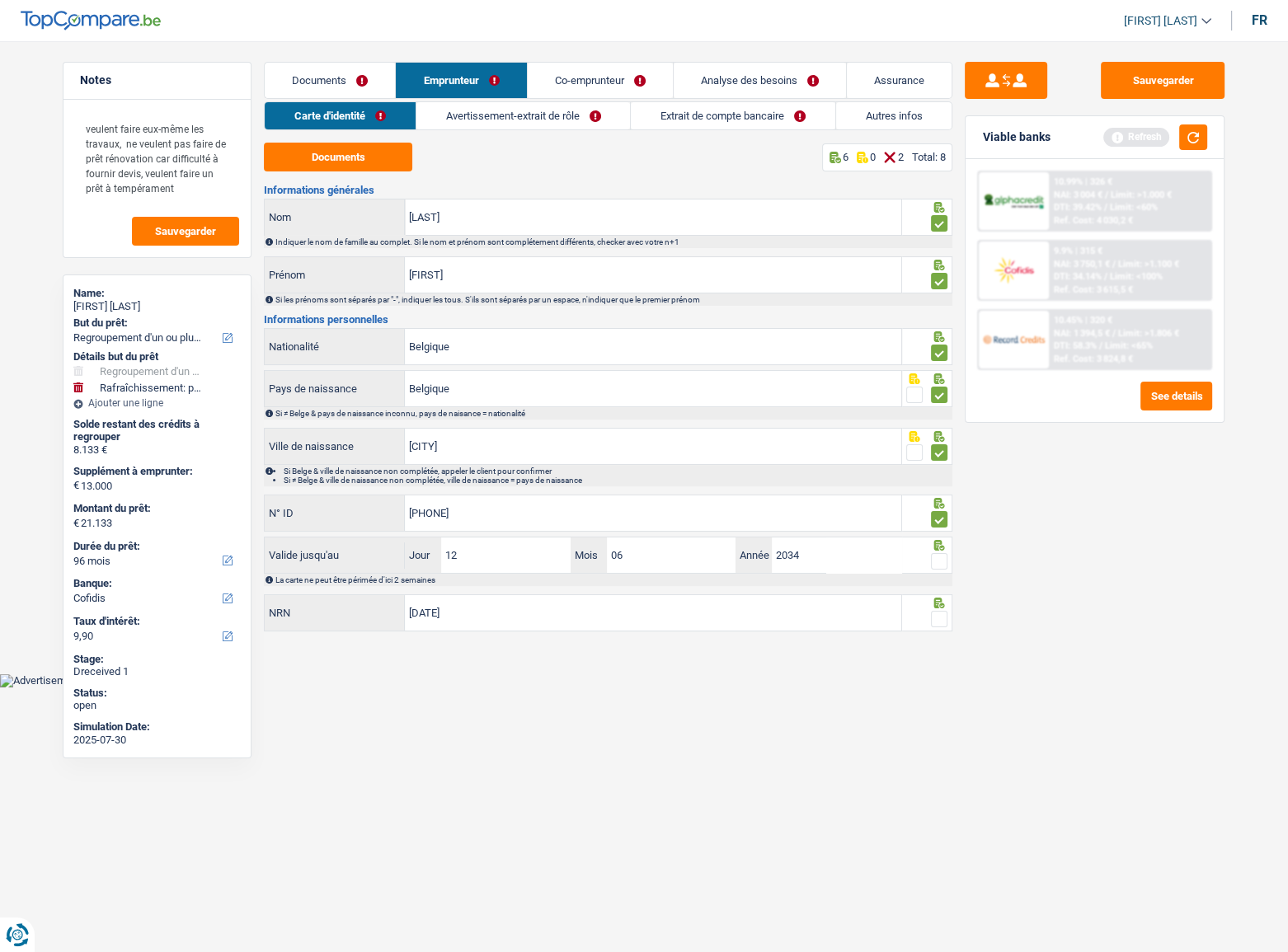 click at bounding box center [939, 561] 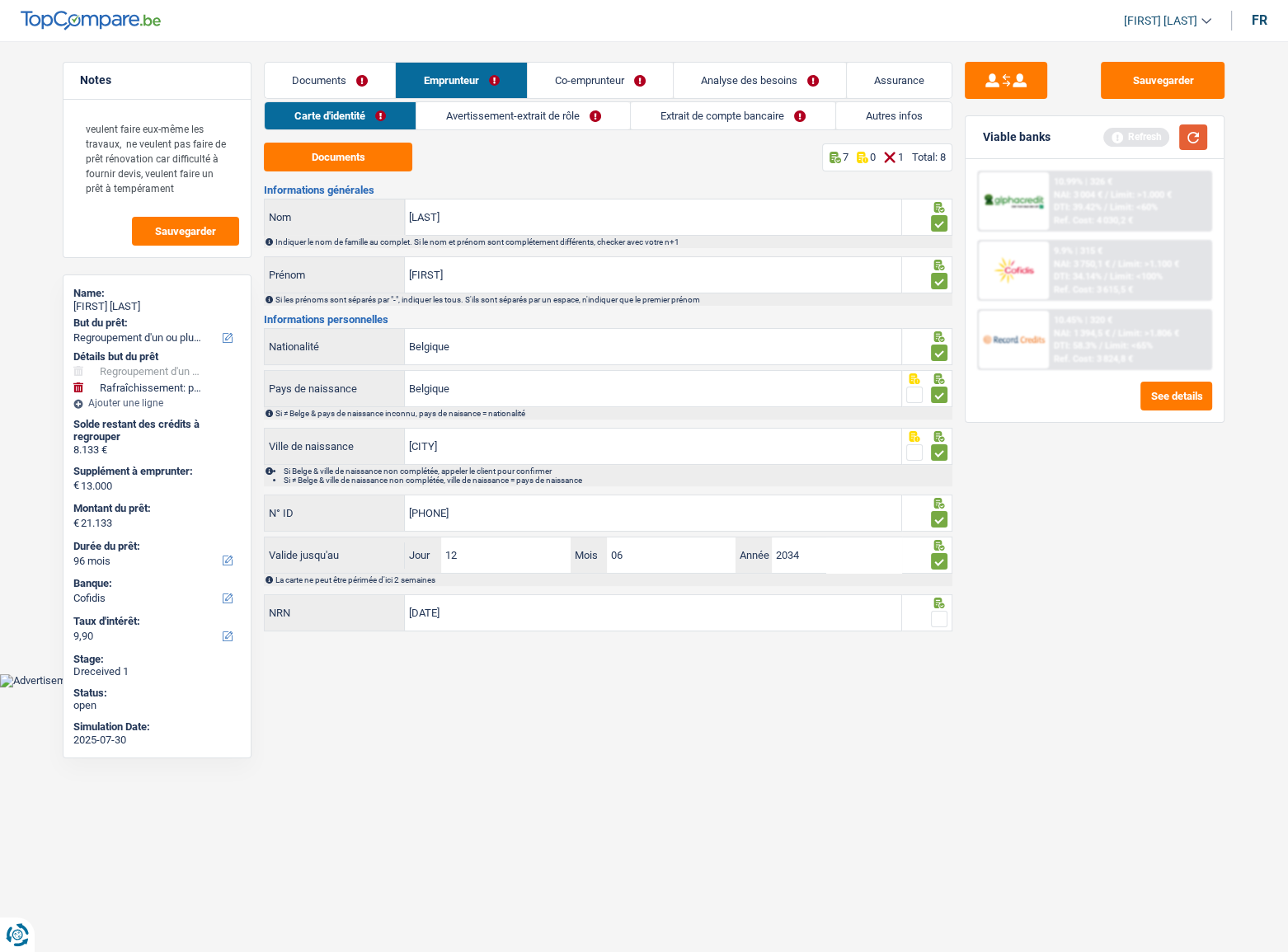 click at bounding box center (1193, 137) 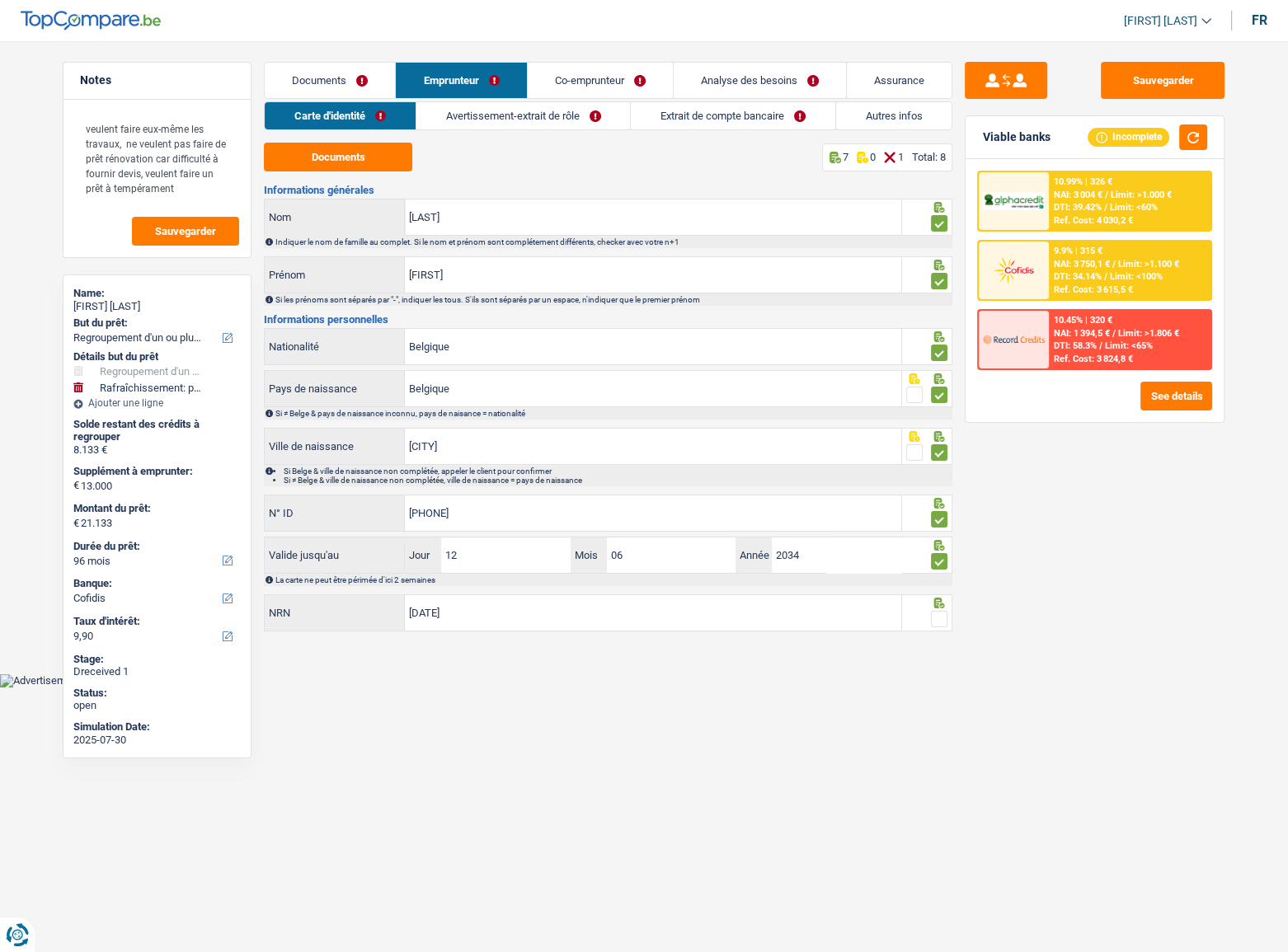 click at bounding box center (939, 619) 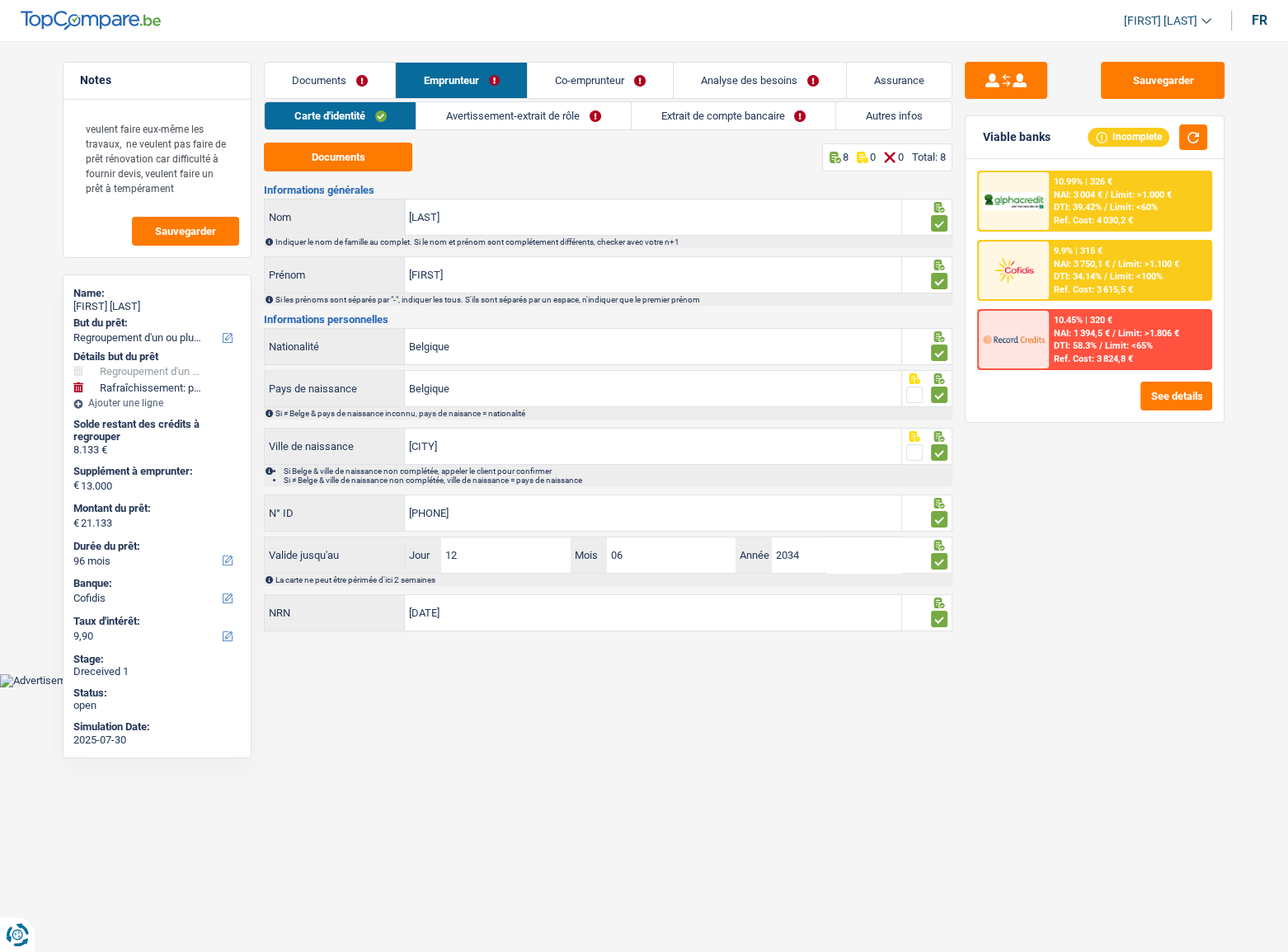 click on "Avertissement-extrait de rôle" at bounding box center (523, 115) 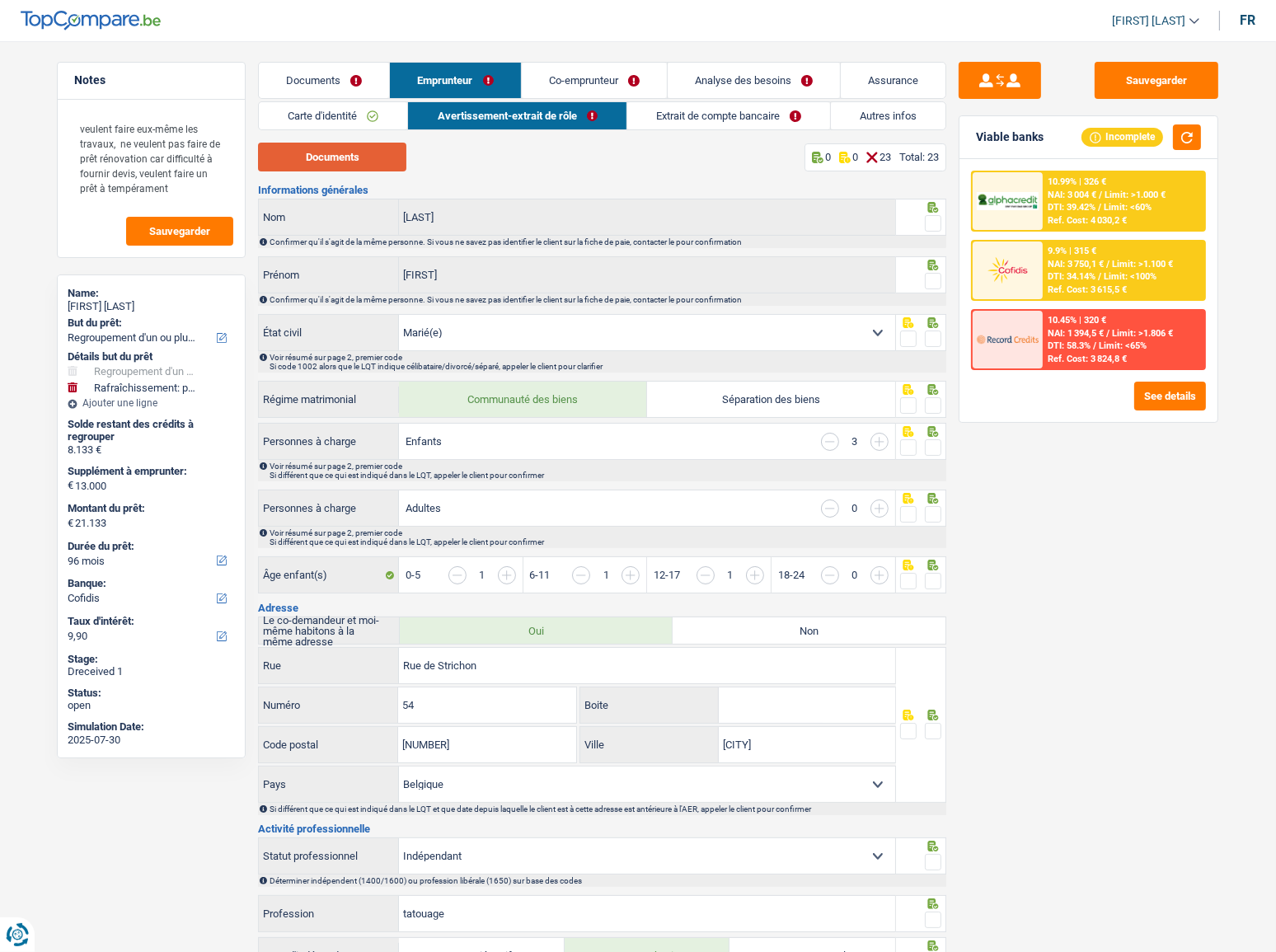 drag, startPoint x: 377, startPoint y: 154, endPoint x: 351, endPoint y: 173, distance: 32.202484 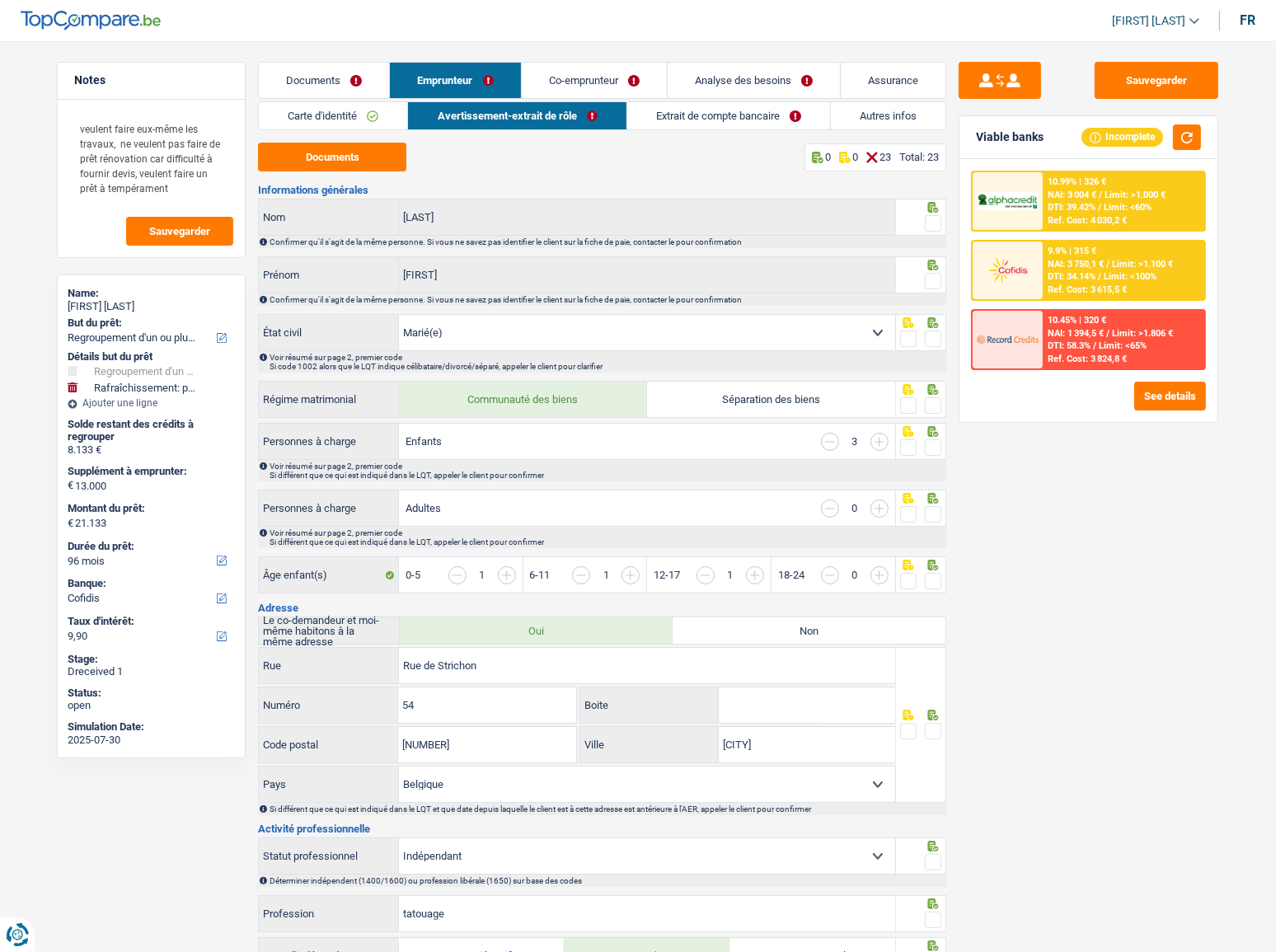 drag, startPoint x: 930, startPoint y: 218, endPoint x: 932, endPoint y: 252, distance: 34.058773 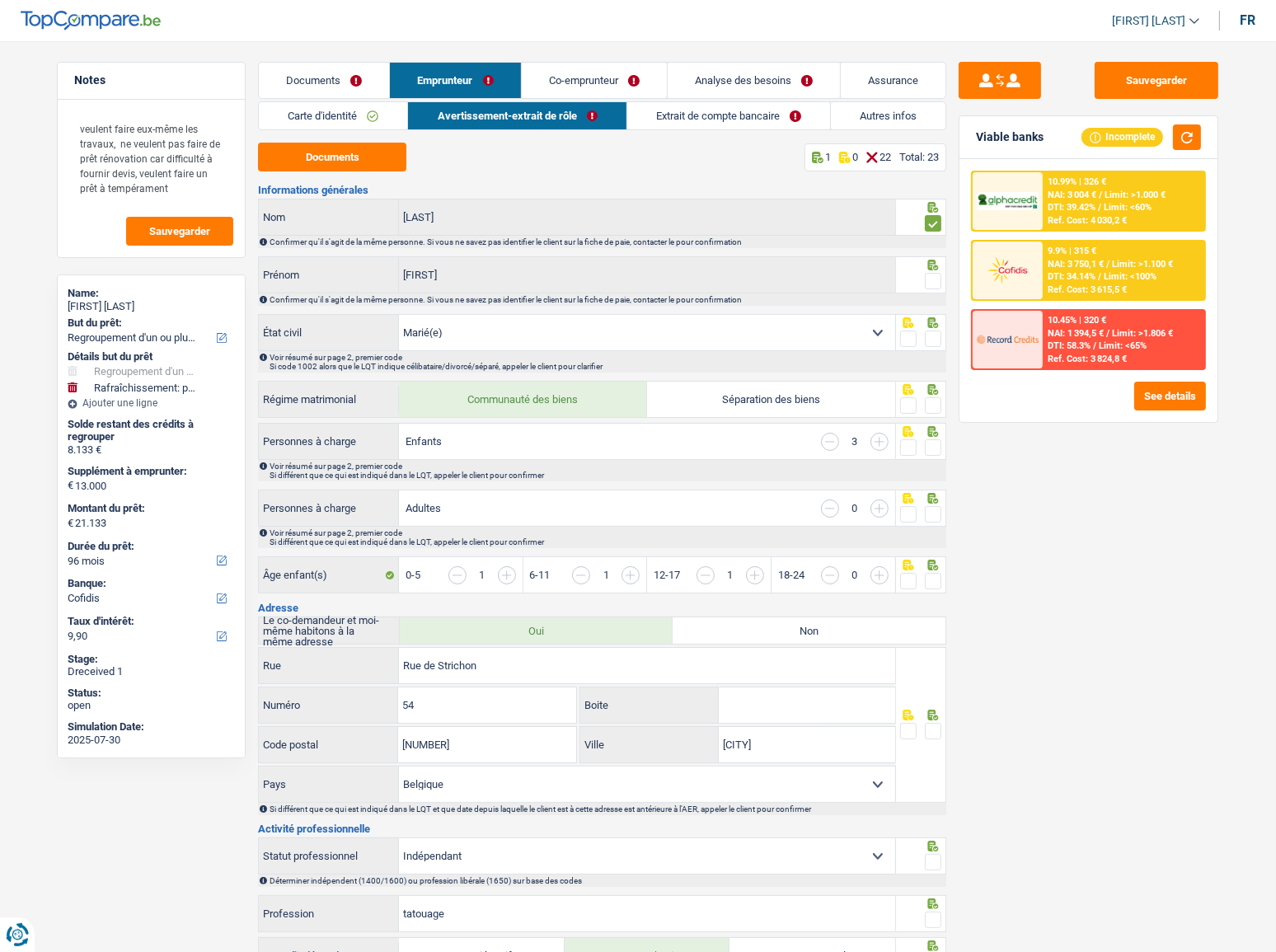 click at bounding box center (933, 281) 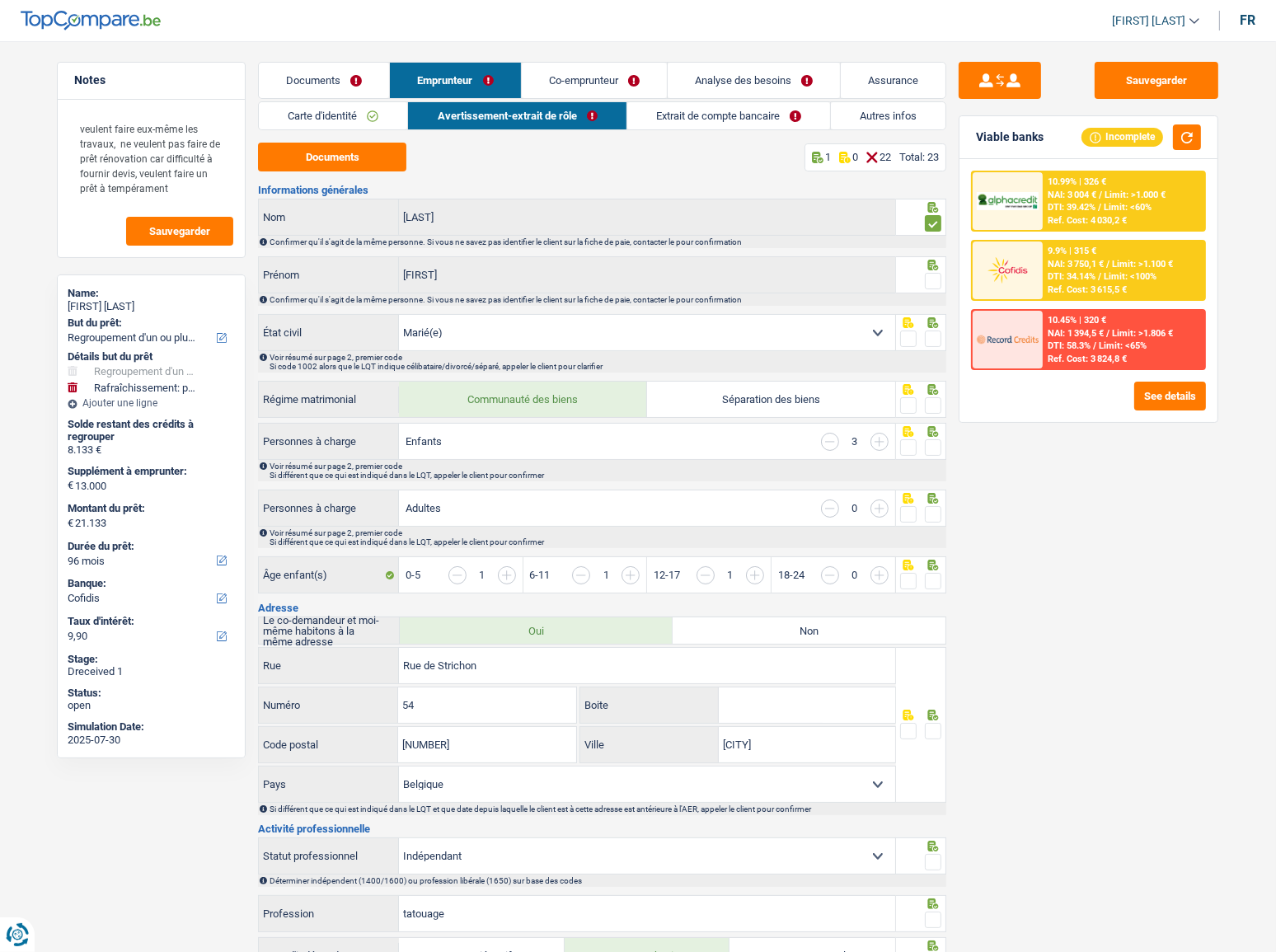 click at bounding box center (0, 0) 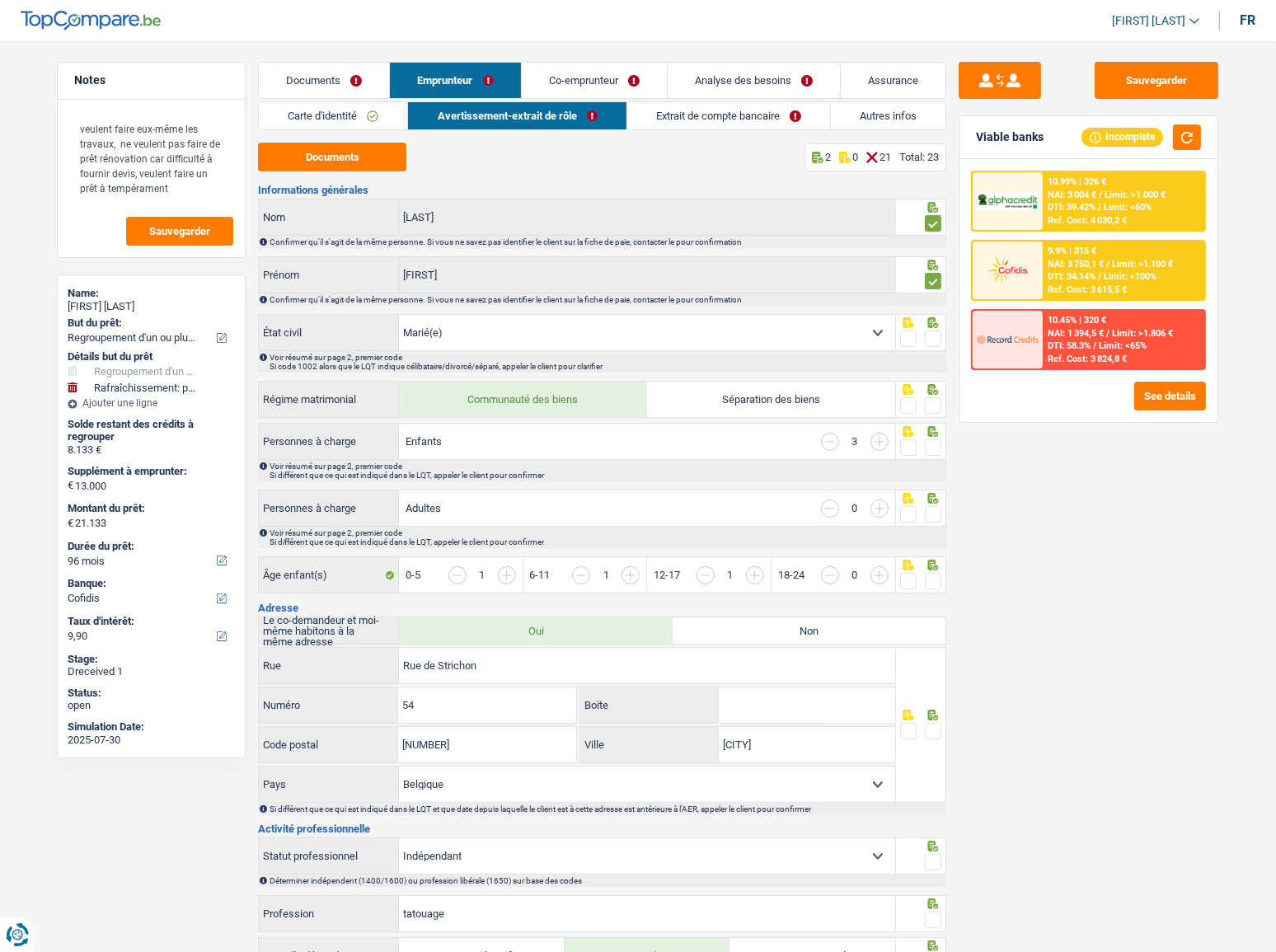 click at bounding box center [933, 339] 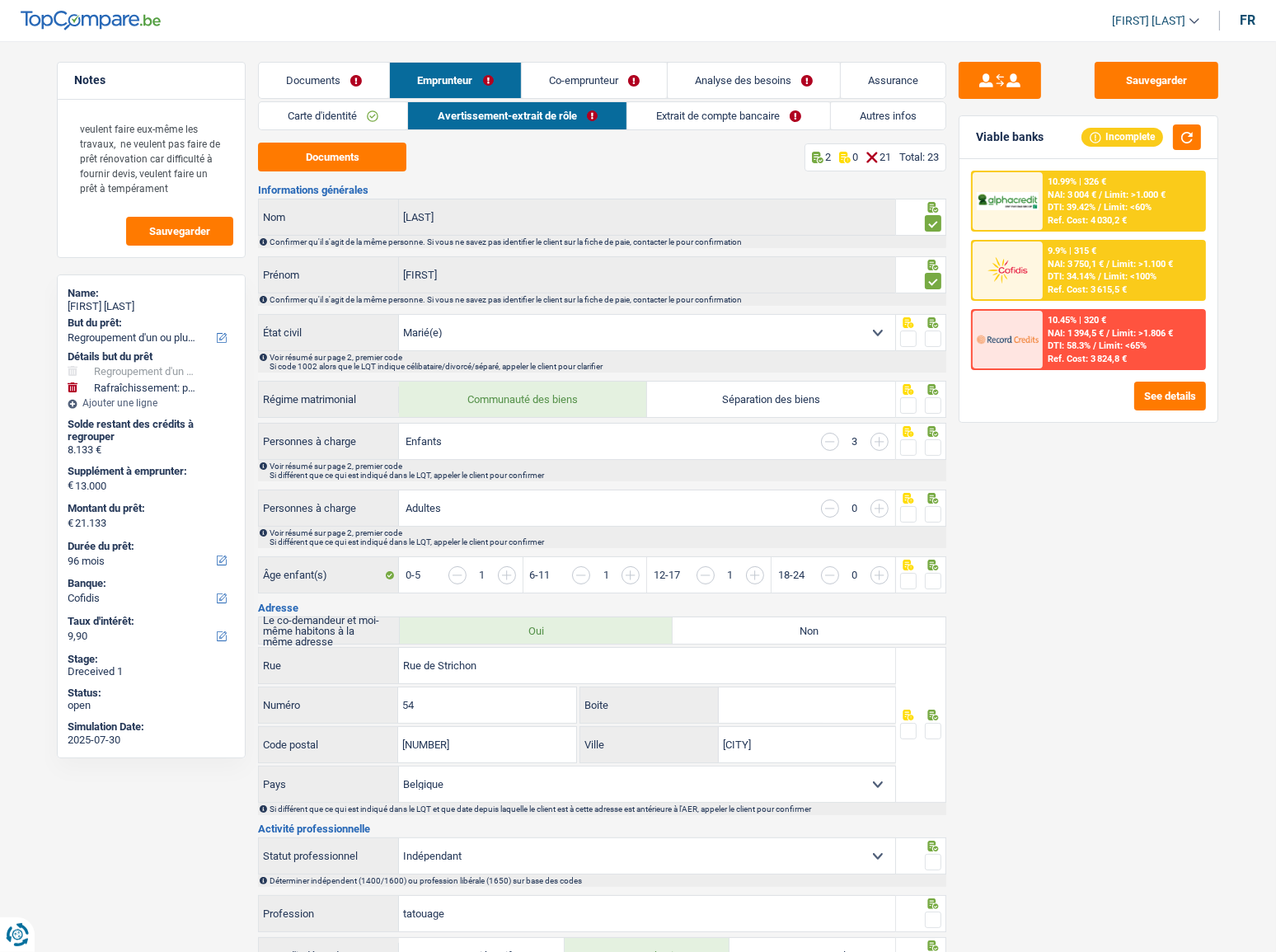 click at bounding box center (0, 0) 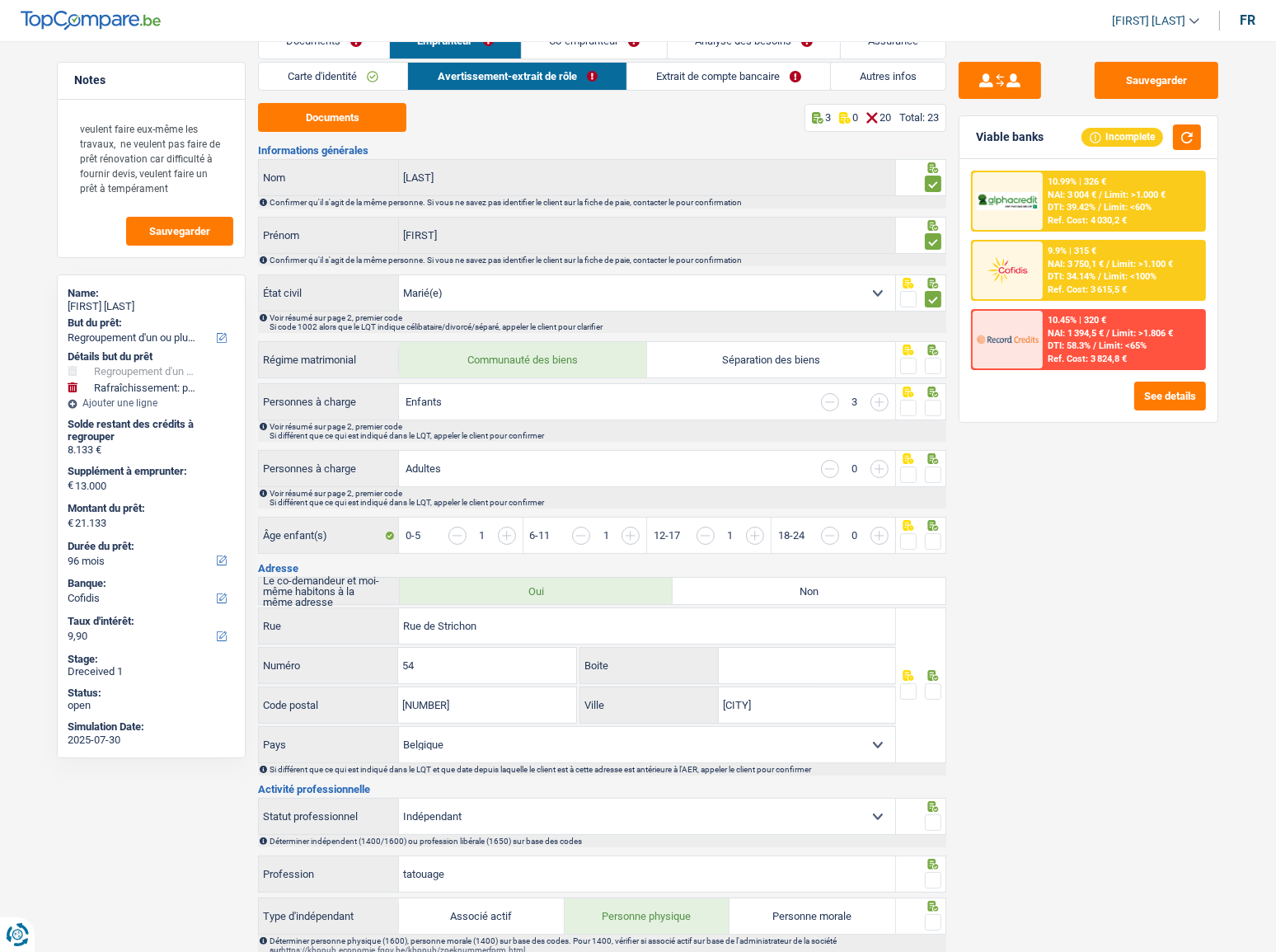 scroll, scrollTop: 74, scrollLeft: 0, axis: vertical 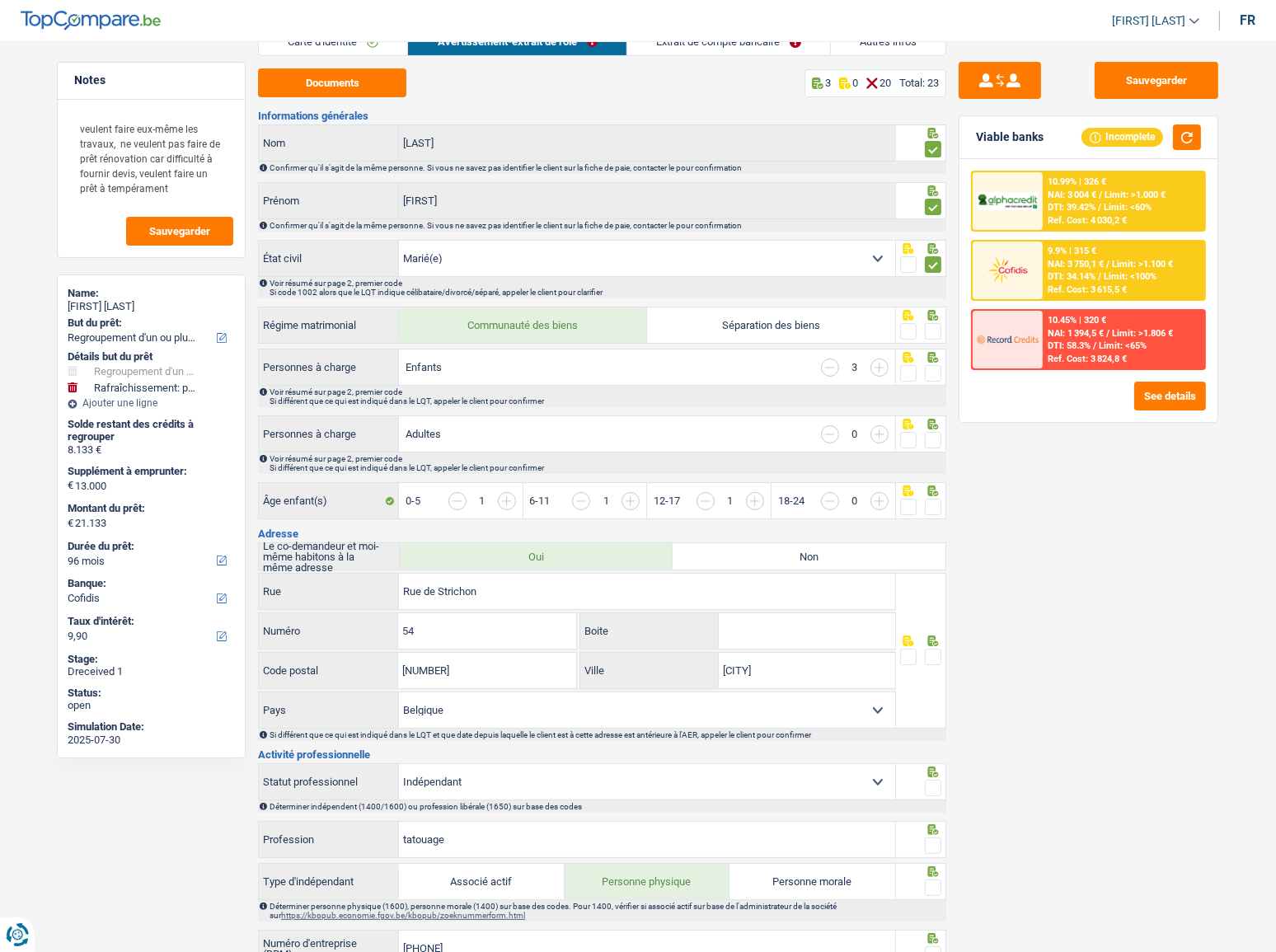 click at bounding box center [933, 331] 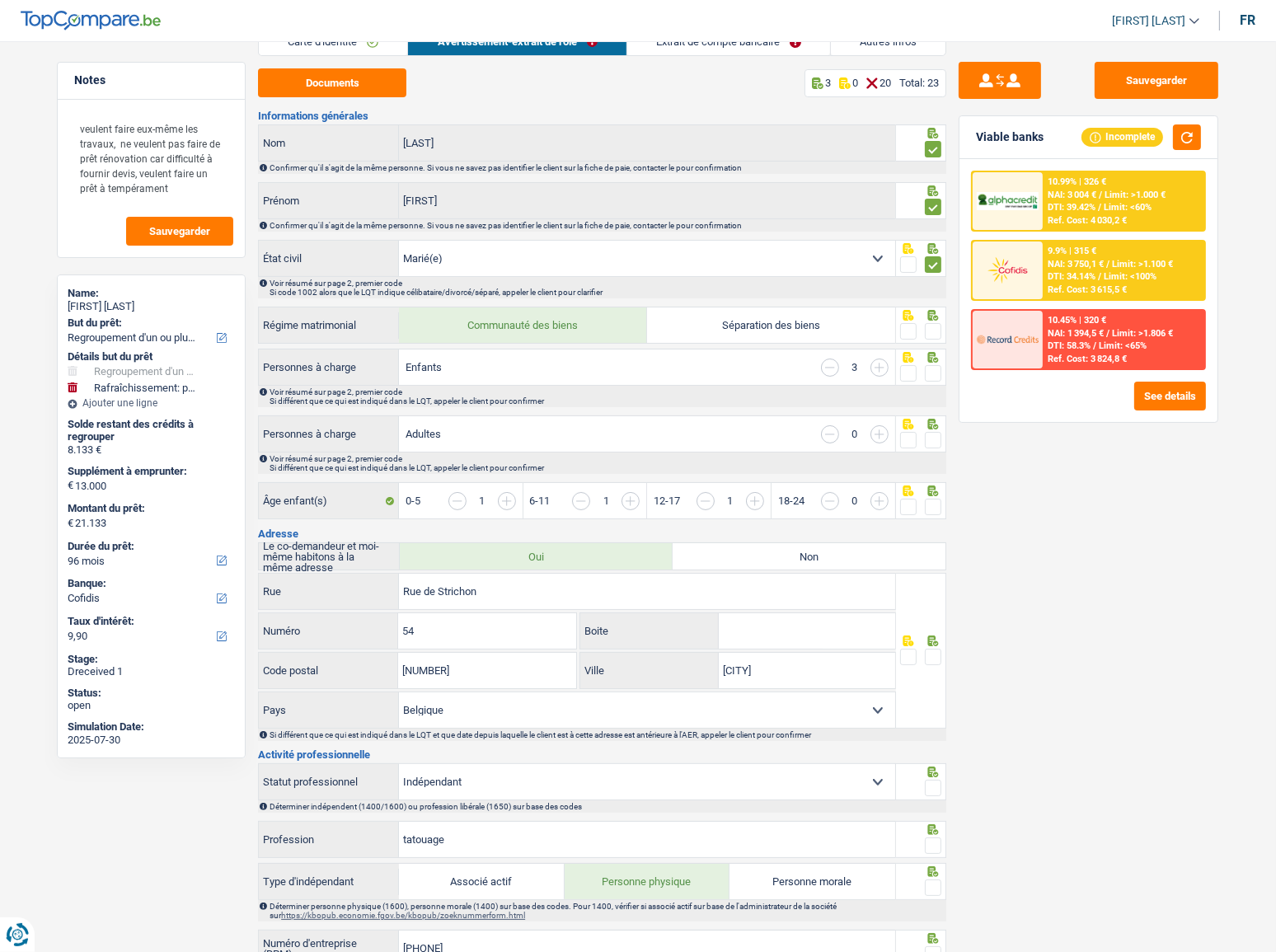 click at bounding box center [0, 0] 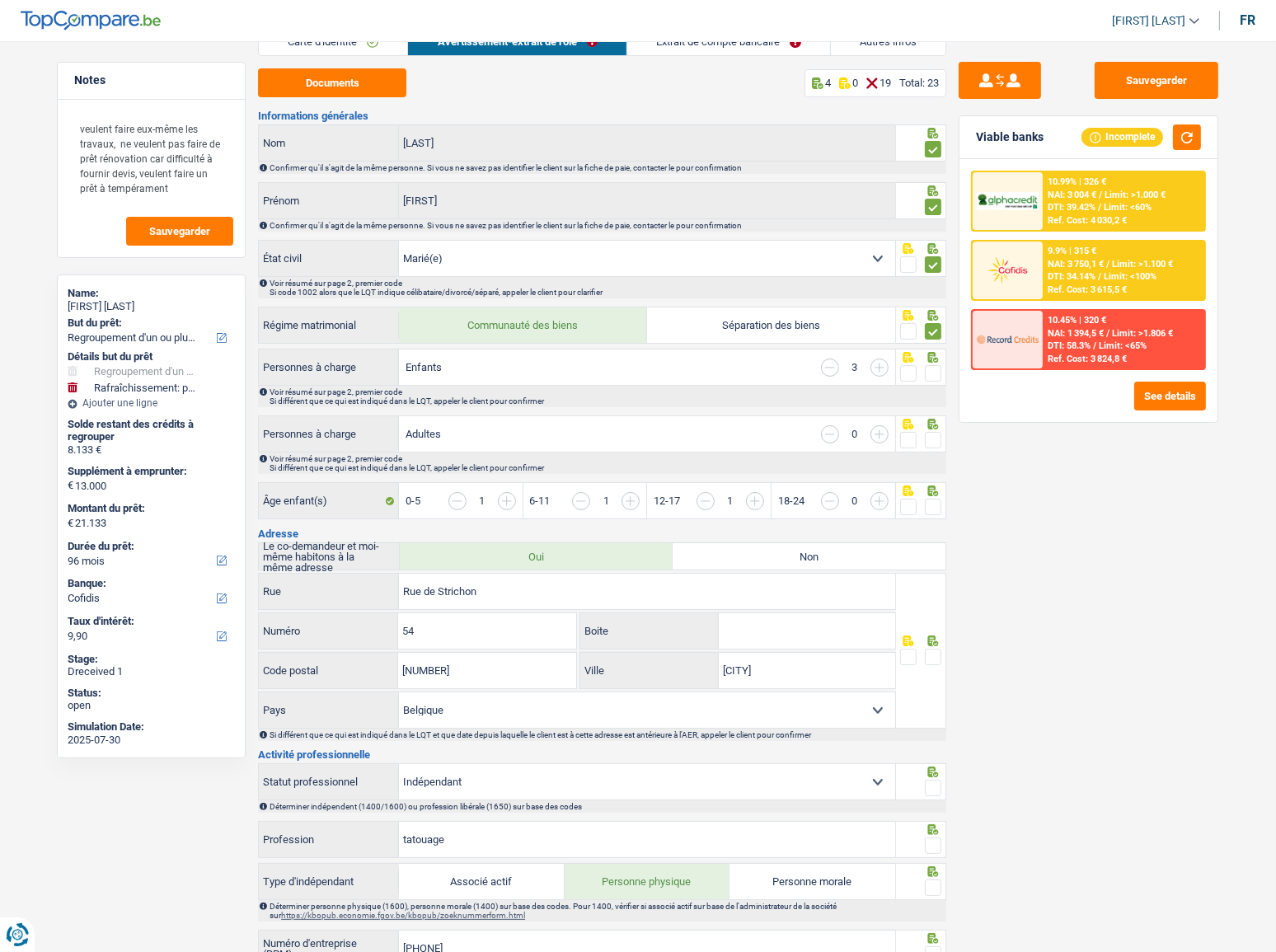 click at bounding box center (933, 373) 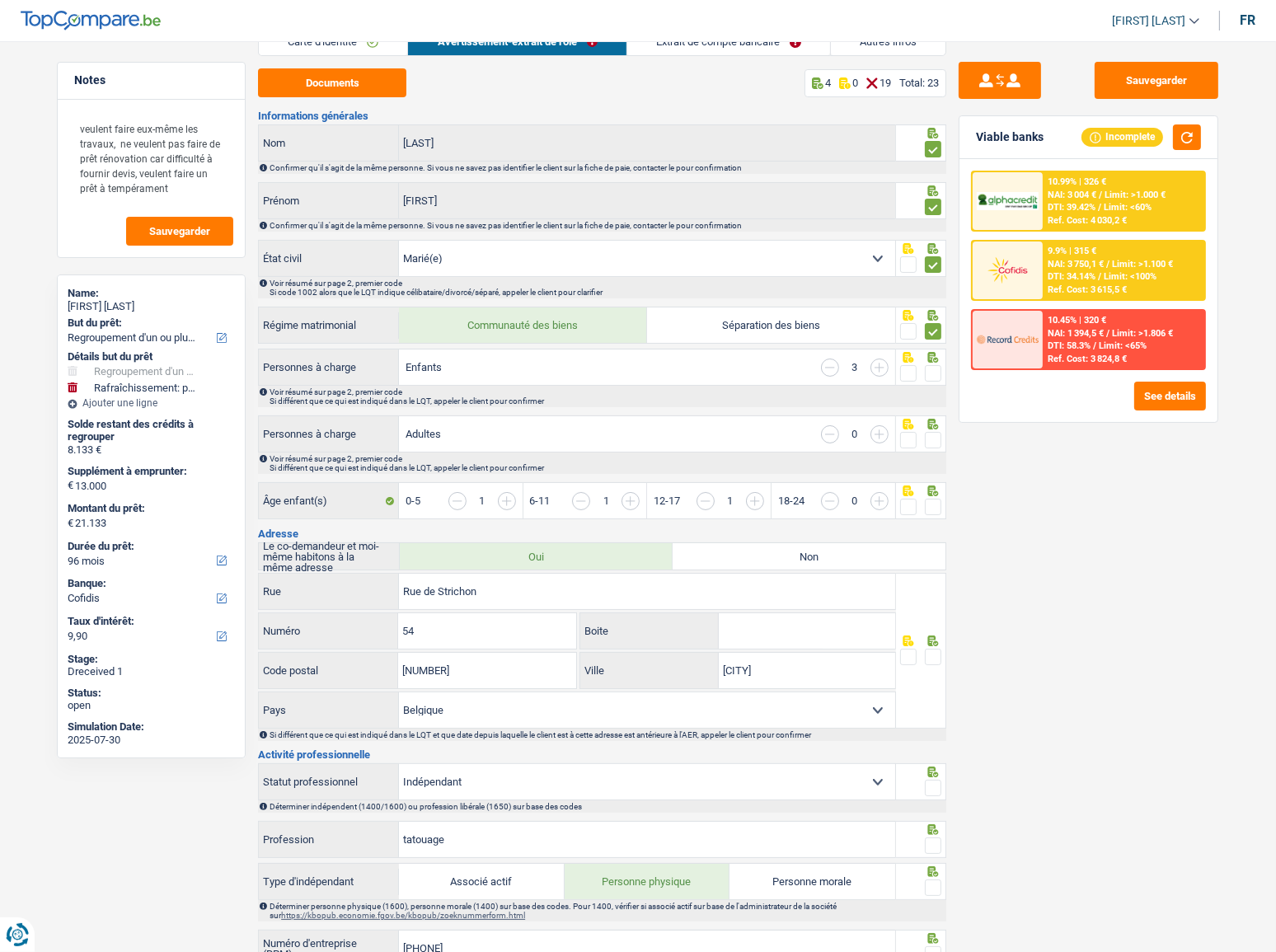 click at bounding box center [0, 0] 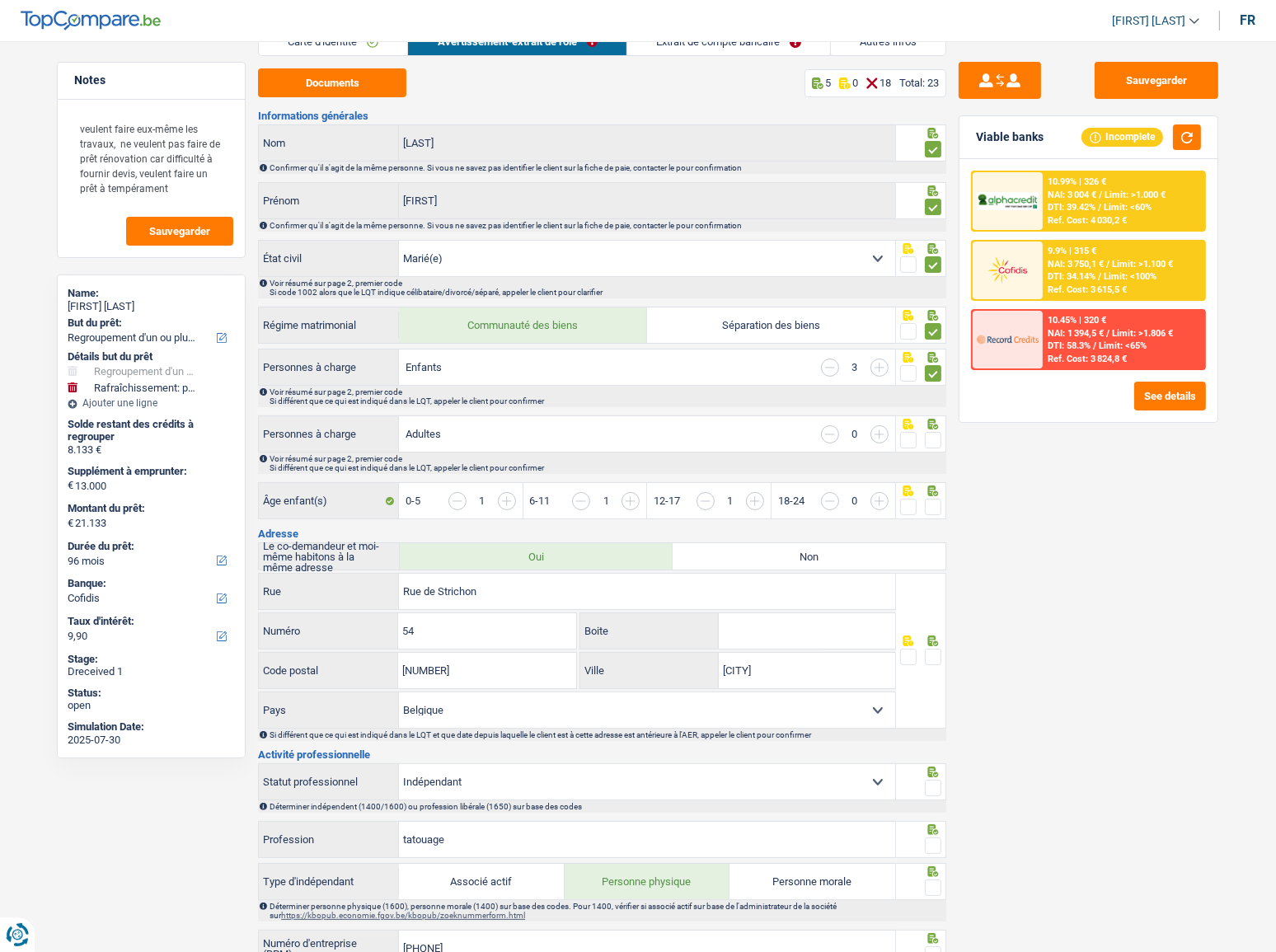 click at bounding box center (933, 440) 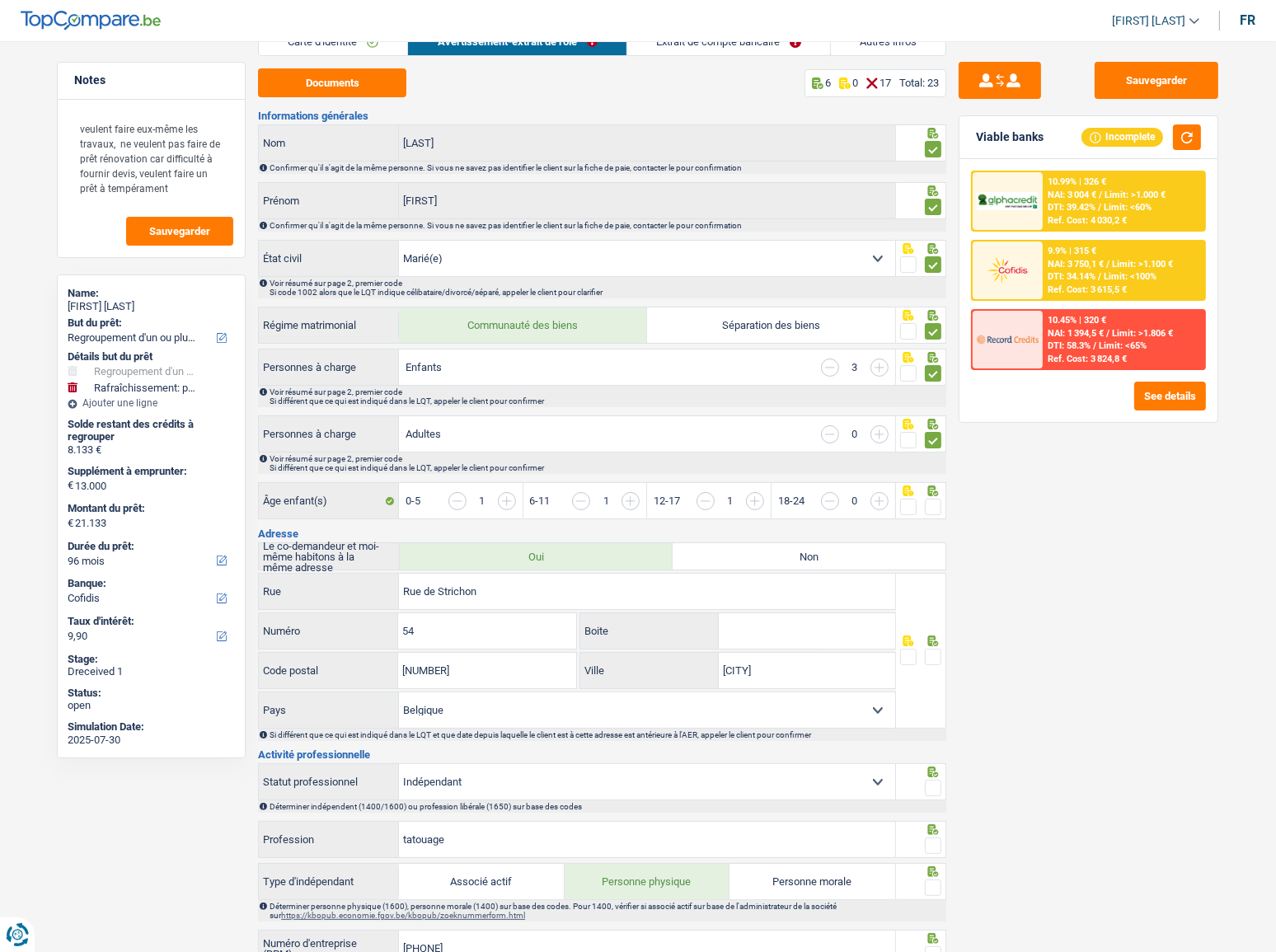 click at bounding box center [933, 507] 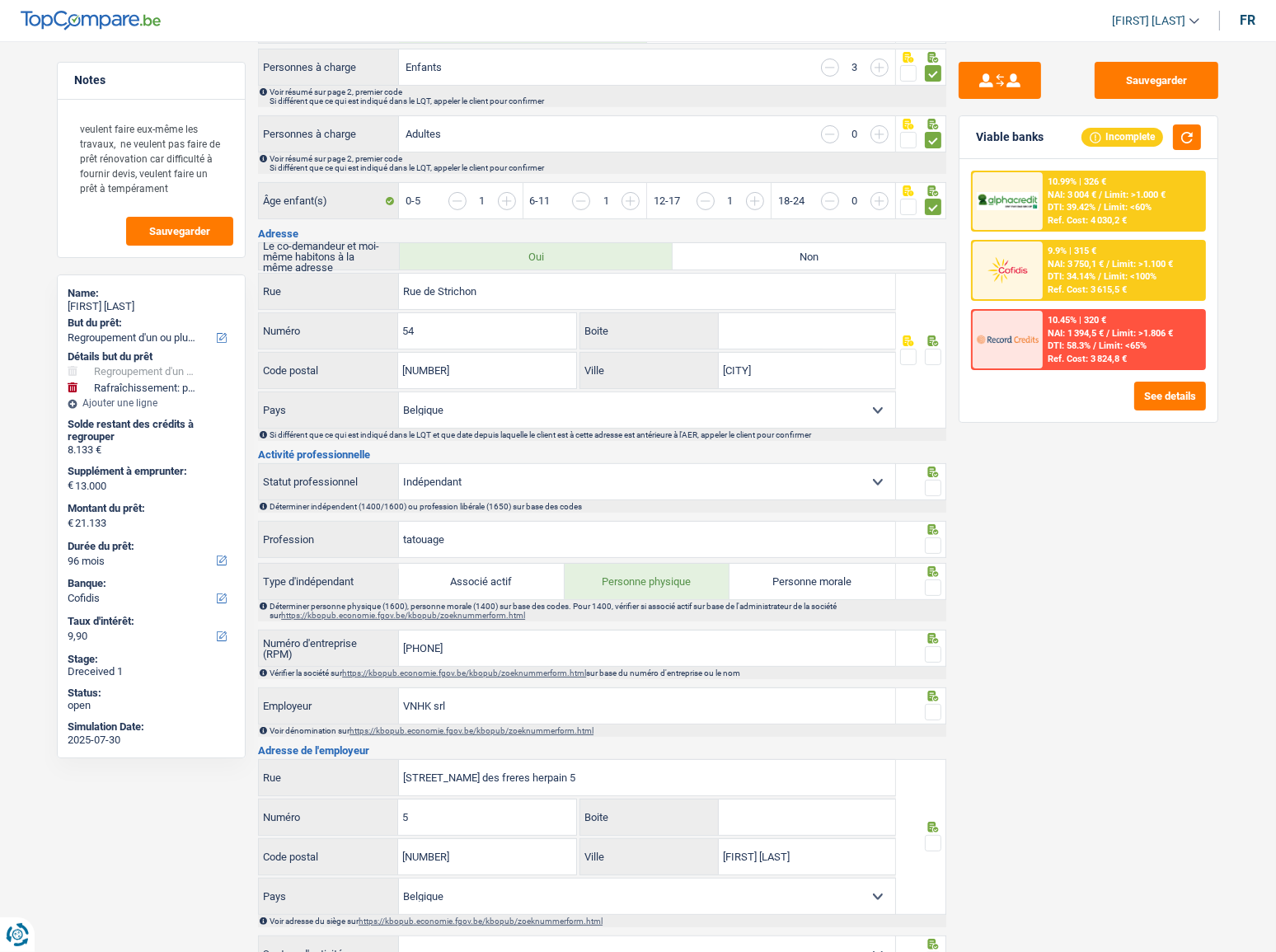 scroll, scrollTop: 0, scrollLeft: 0, axis: both 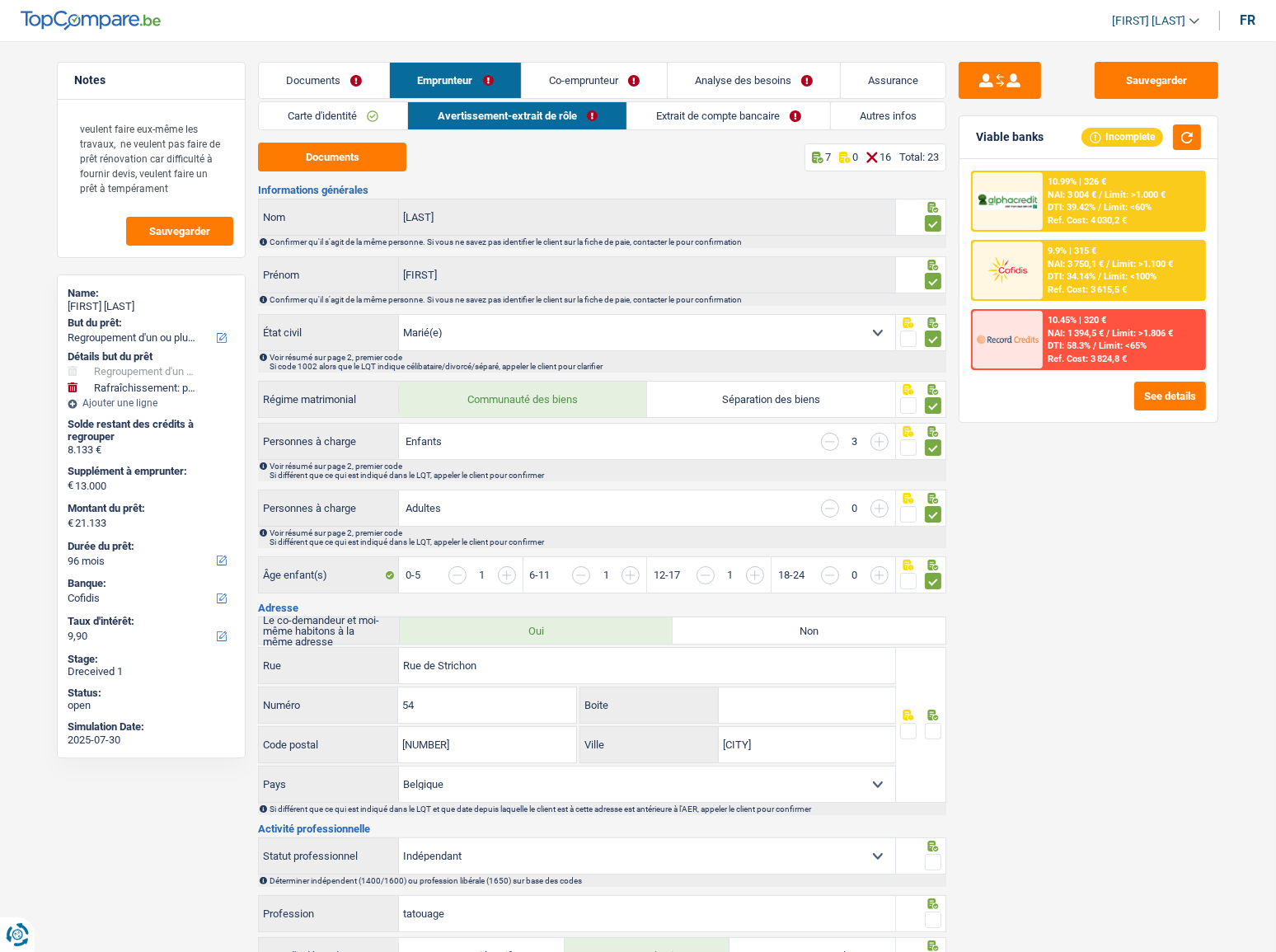click on "Co-emprunteur" at bounding box center [594, 80] 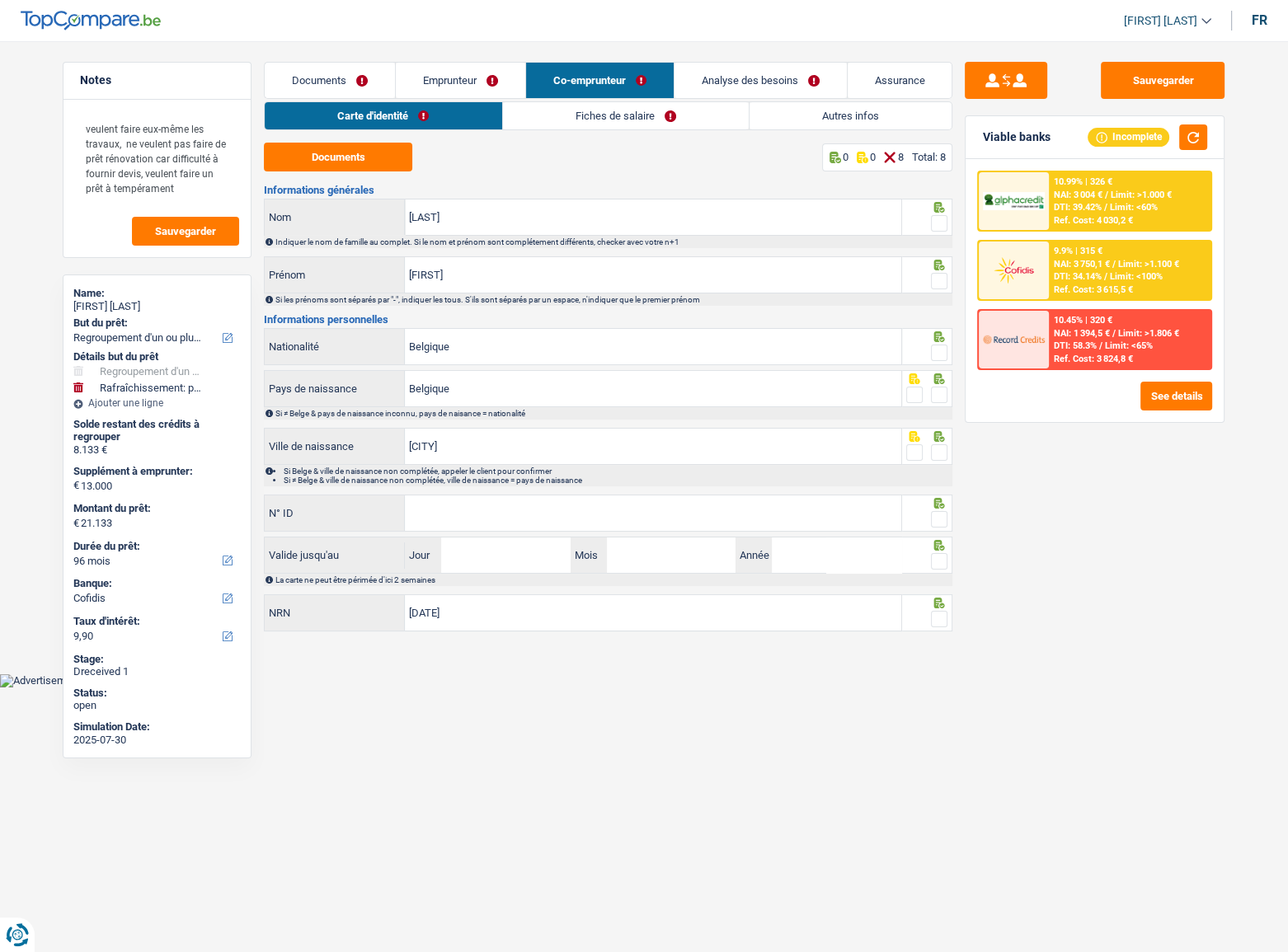 click on "Fiches de salaire" at bounding box center [626, 115] 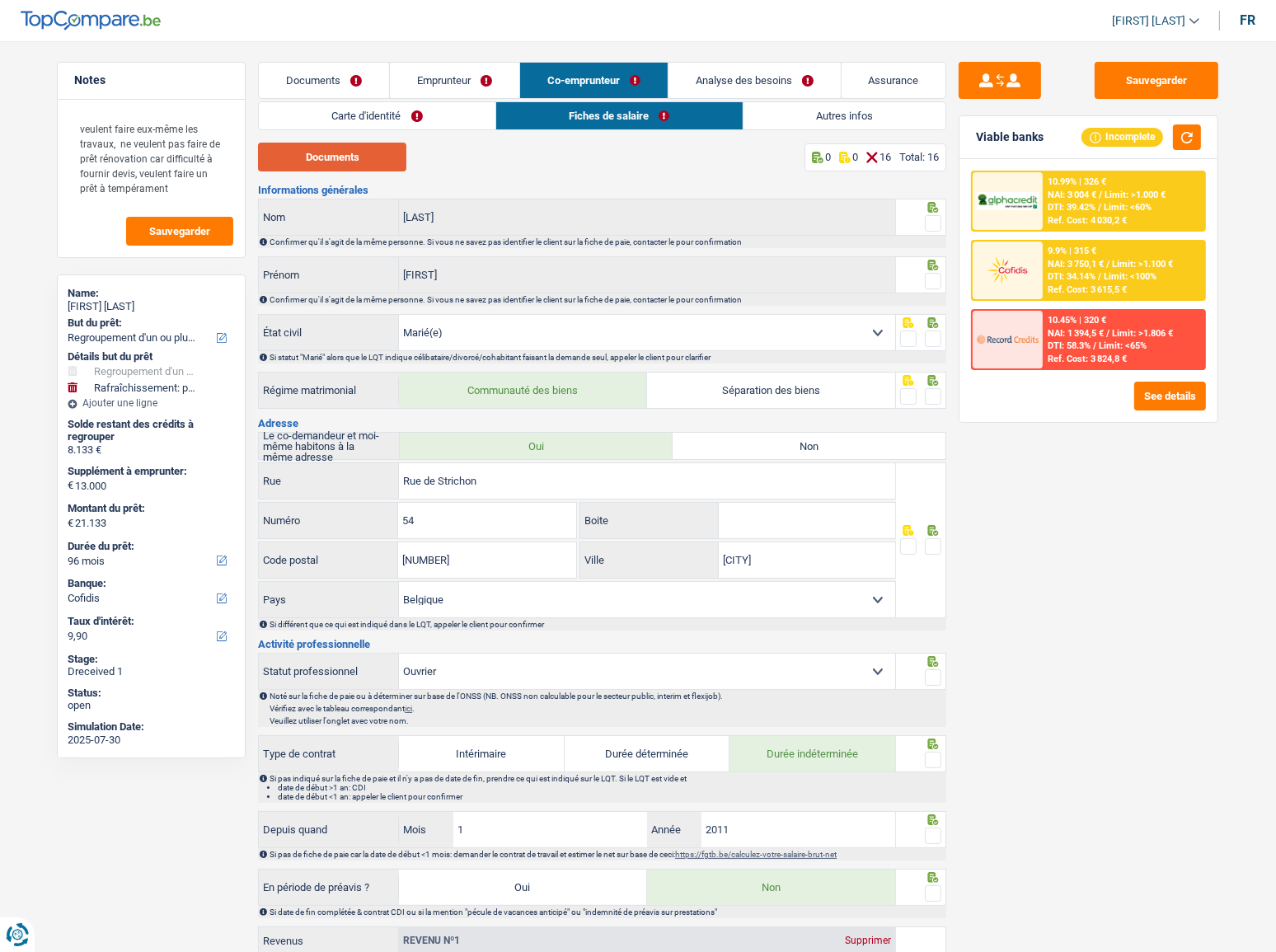 click on "Documents" at bounding box center (332, 157) 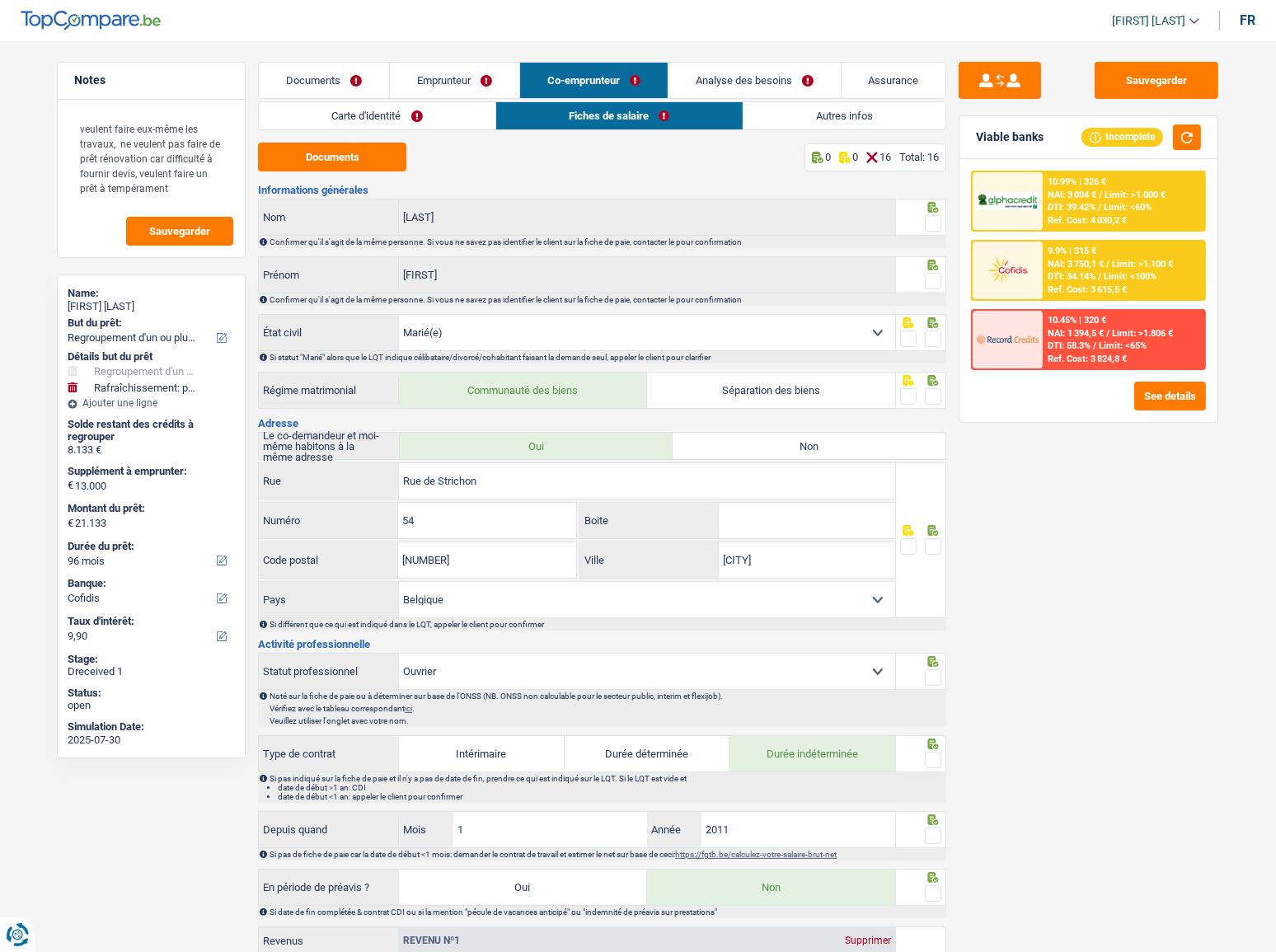 drag, startPoint x: 484, startPoint y: 80, endPoint x: 500, endPoint y: 82, distance: 16.124515 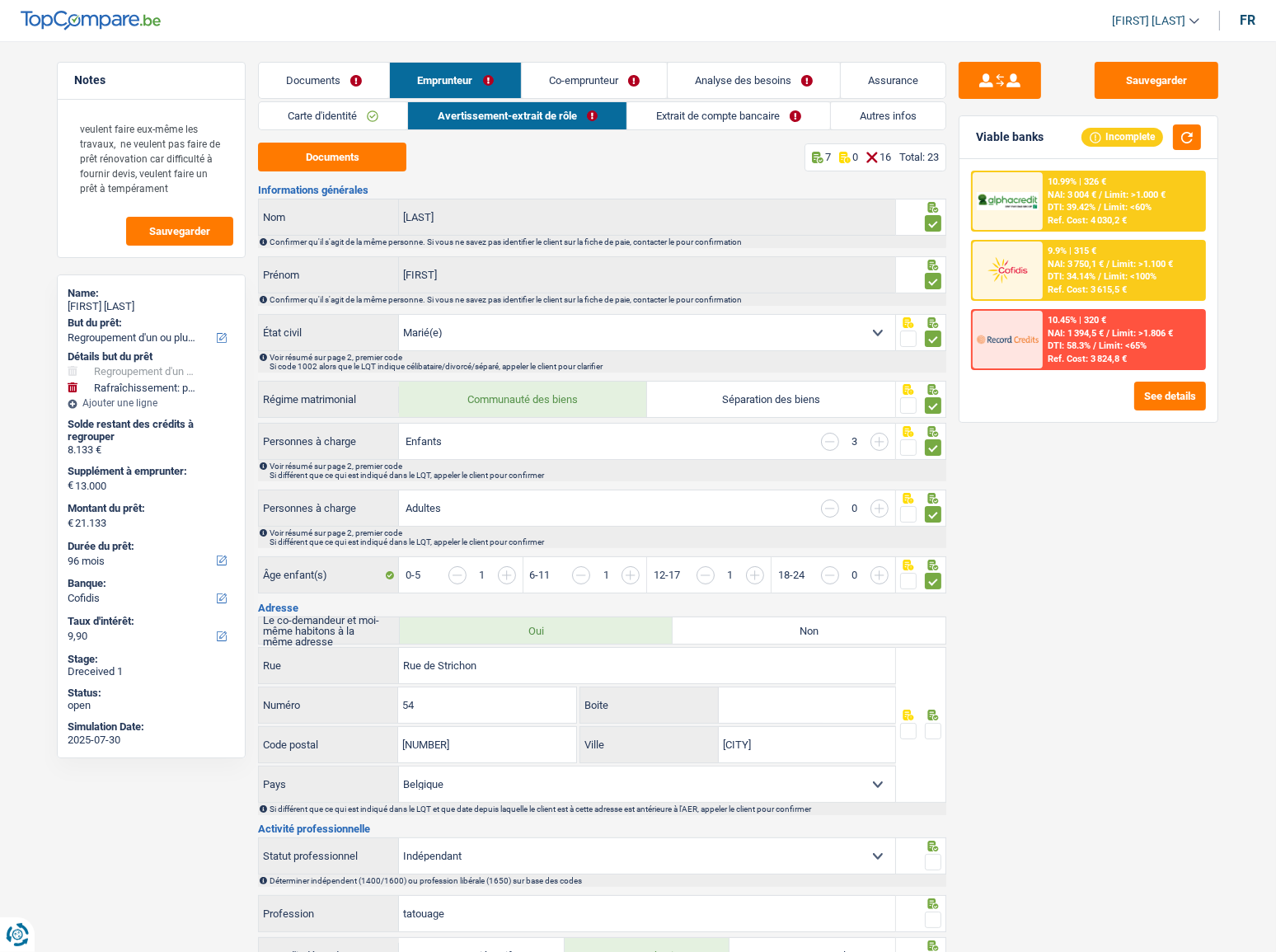 click on "Autres infos" at bounding box center [888, 115] 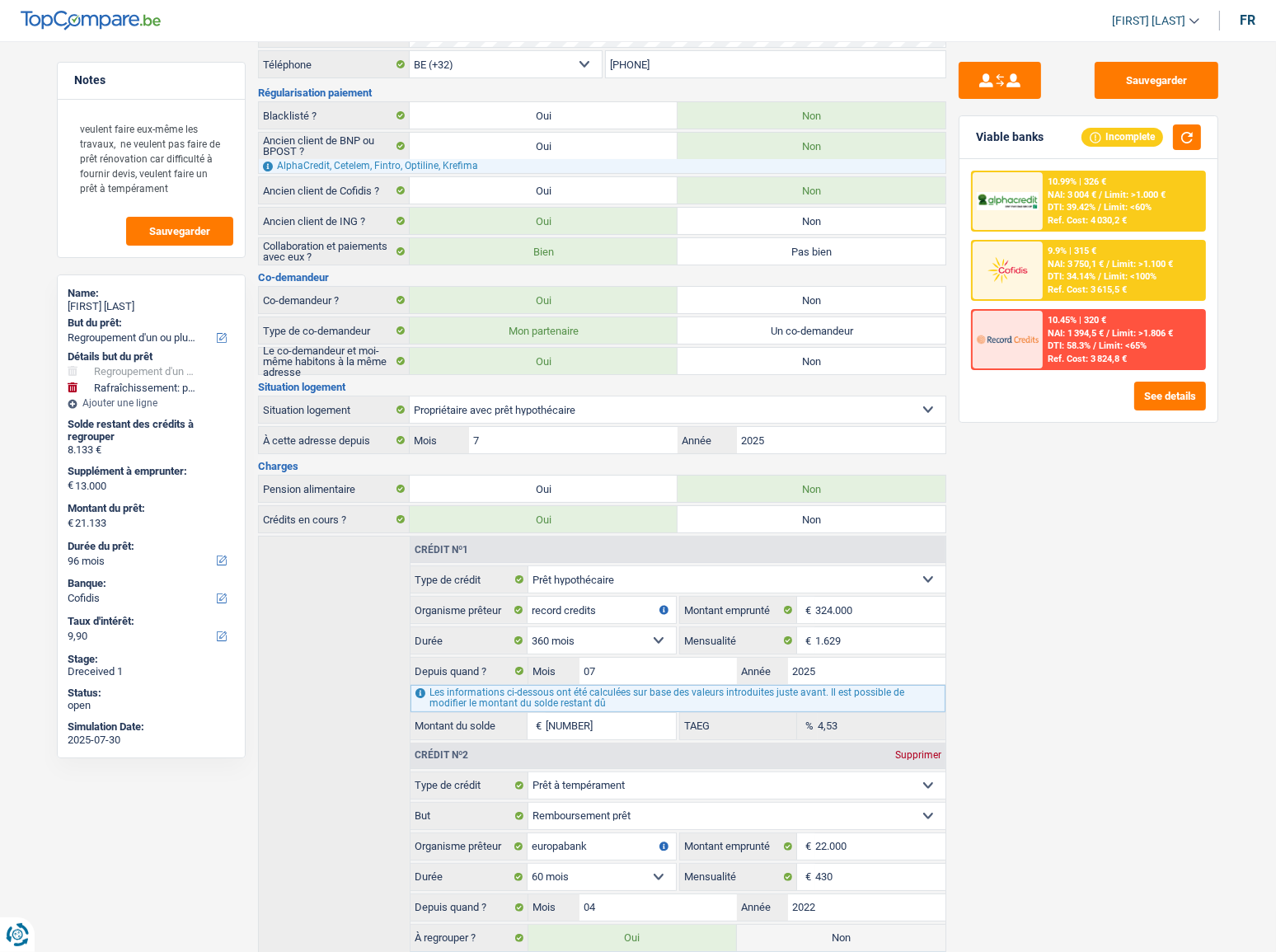 scroll, scrollTop: 0, scrollLeft: 0, axis: both 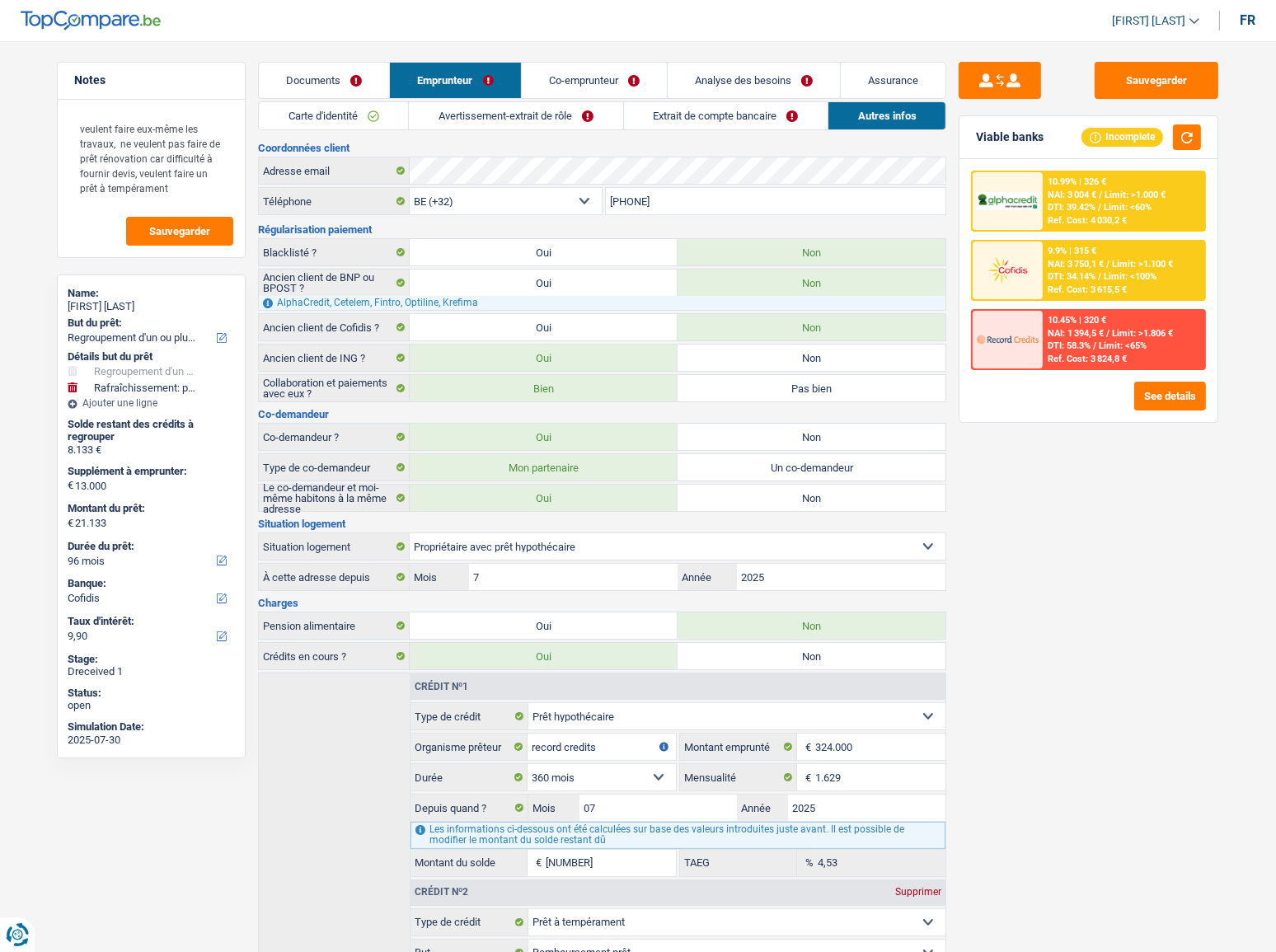 click on "Documents" at bounding box center (324, 80) 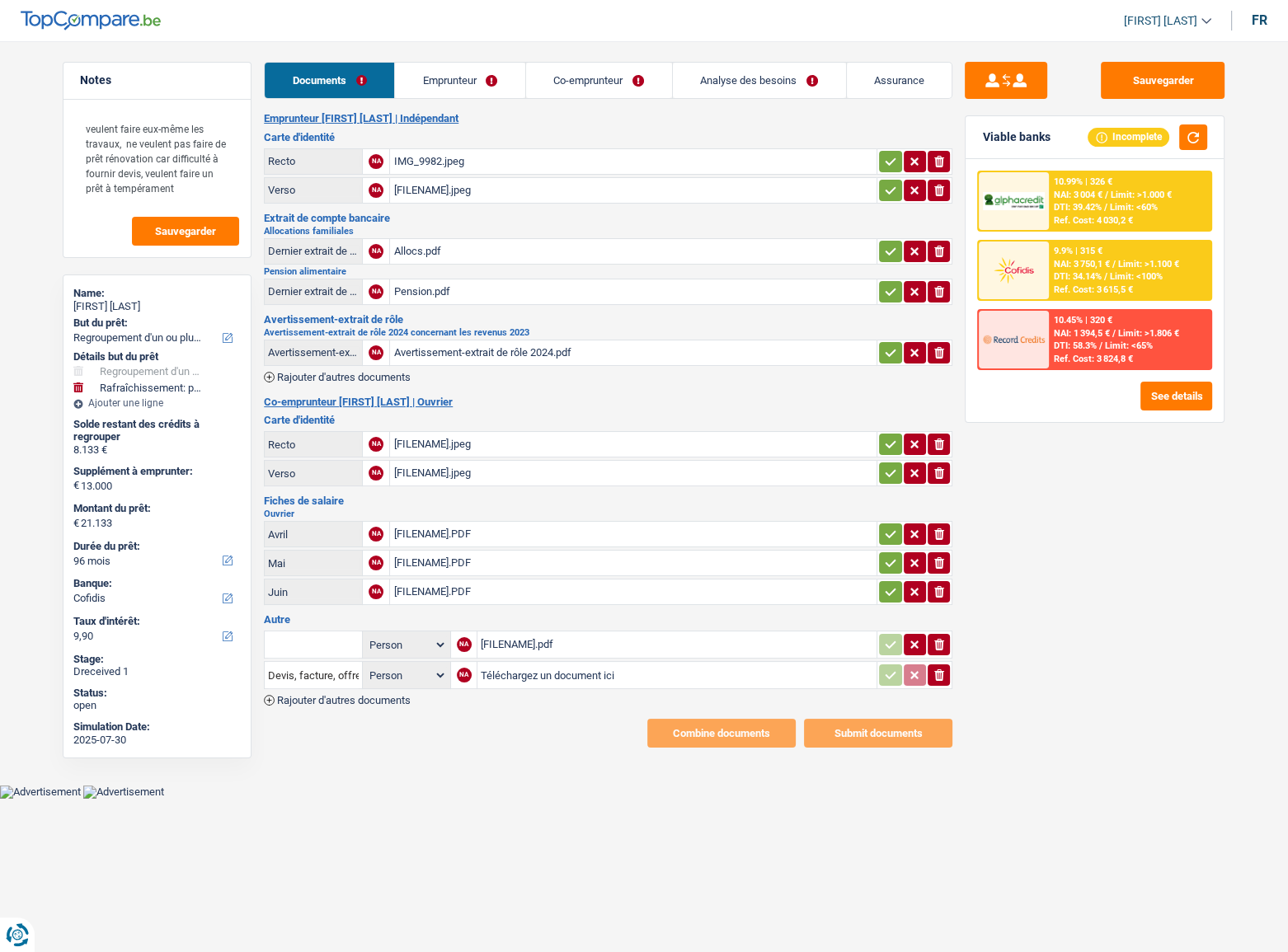 click on "Person
Emprunteur
Co-emprunteur
NA
DC25.213 bis Hinderykx.pdf
ionicons-v5-e Devis, facture, offre, bon de commande     Person
Emprunteur
Co-emprunteur
NA
Téléchargez un document ici
ionicons-v5-e" at bounding box center [608, 659] 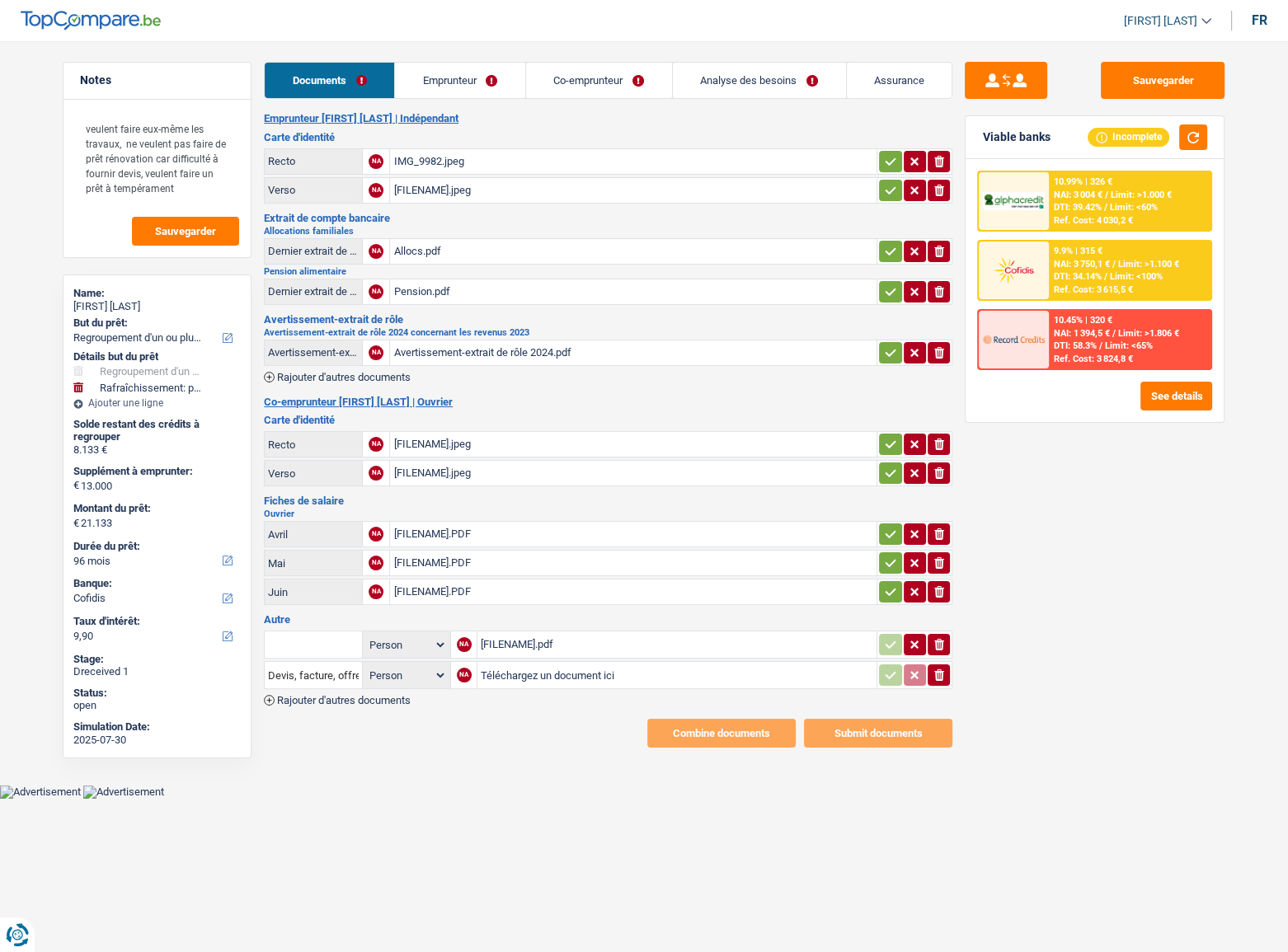 click on "DC25.213 bis Hinderykx.pdf" at bounding box center (677, 645) 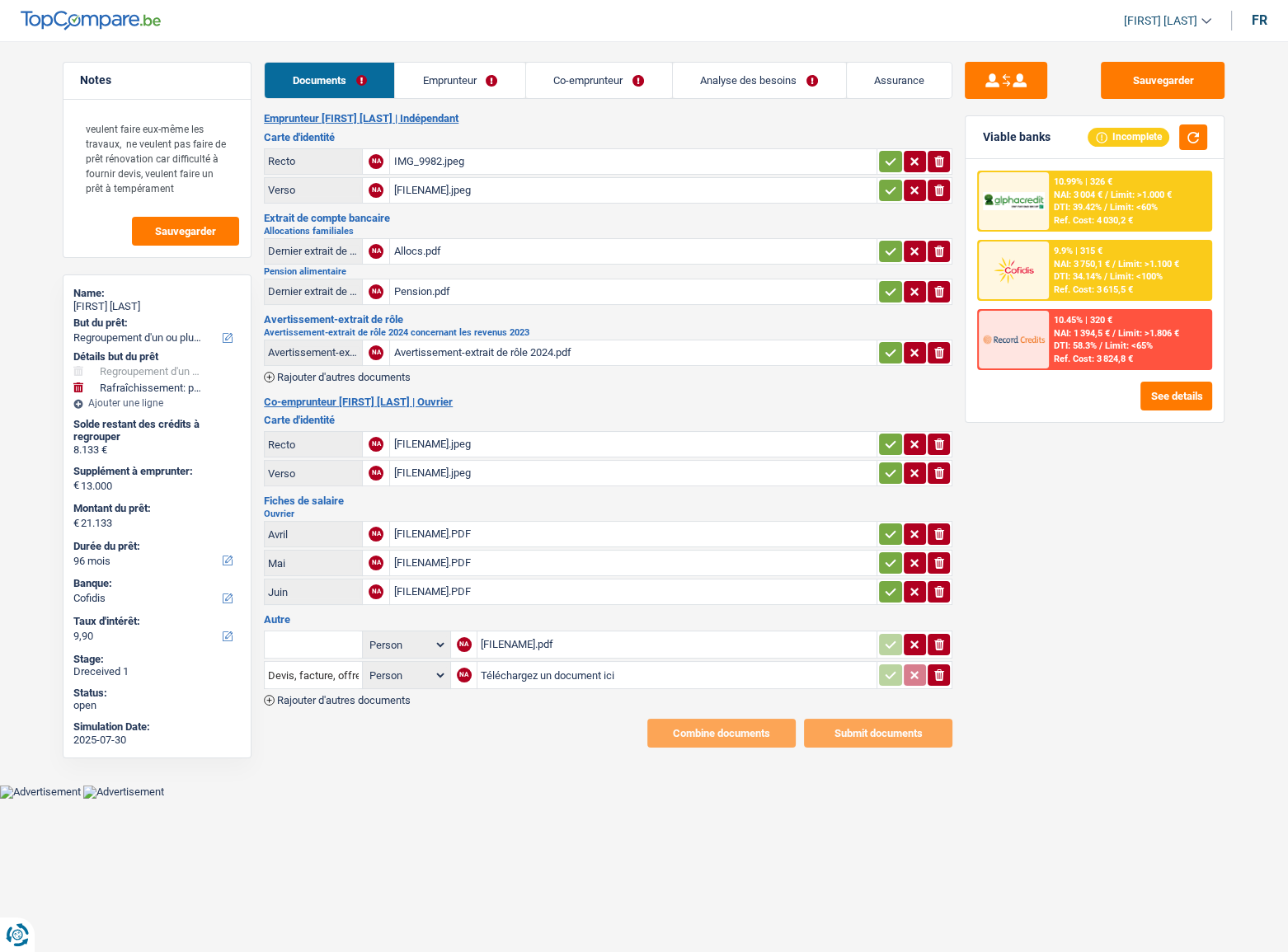 click on "Emprunteur" at bounding box center (460, 80) 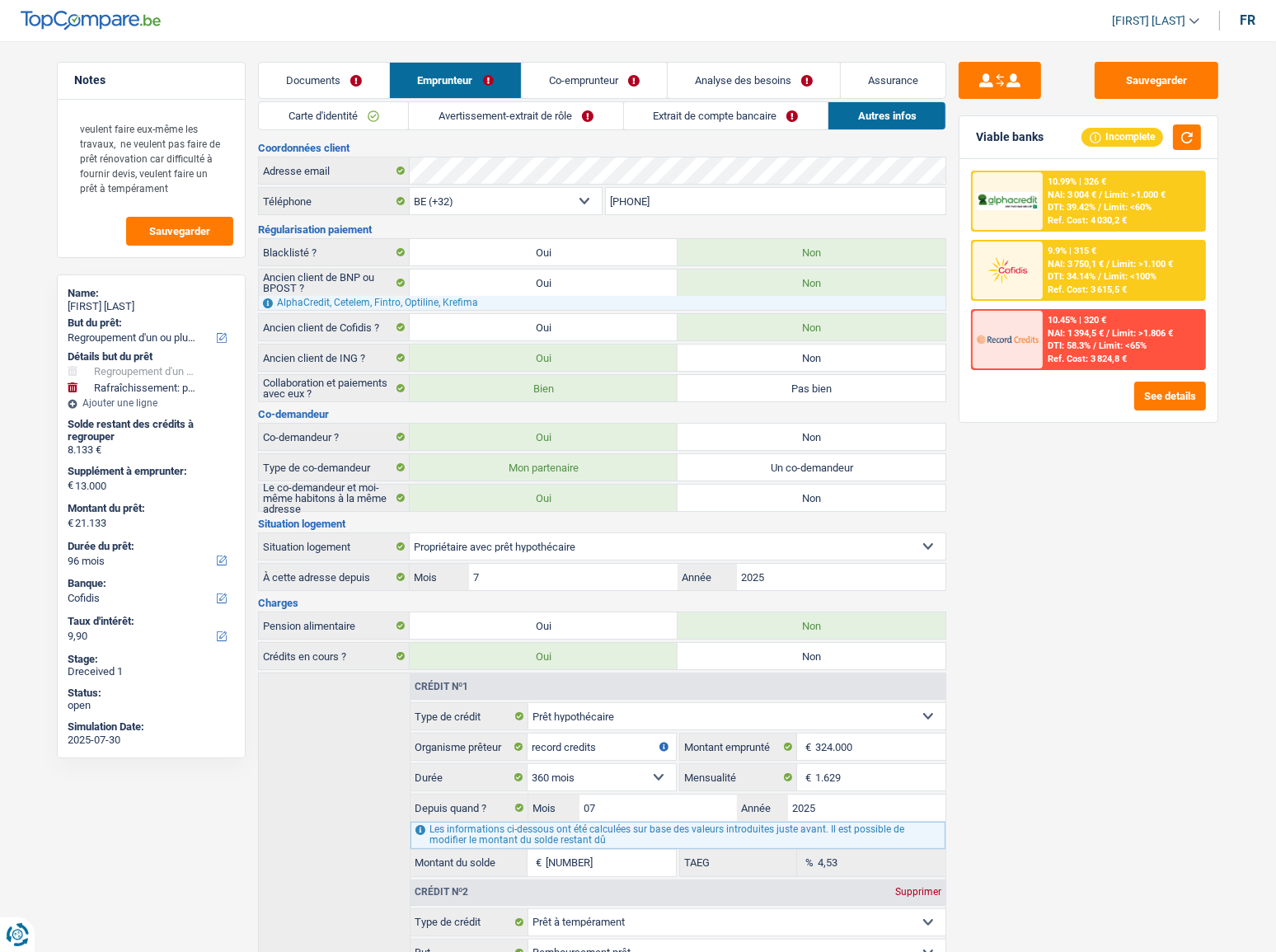 click on "Avertissement-extrait de rôle" at bounding box center (515, 115) 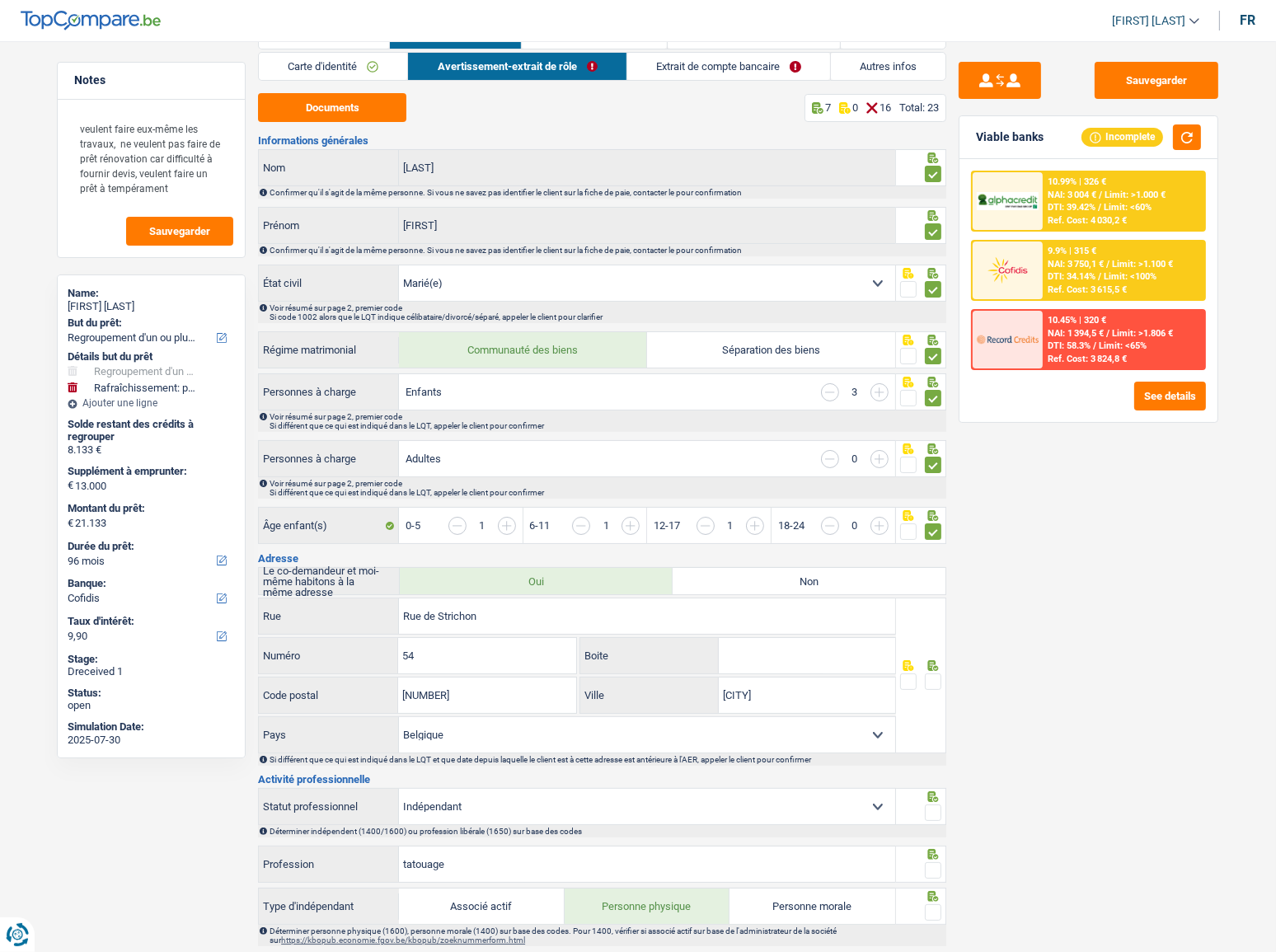 scroll, scrollTop: 0, scrollLeft: 0, axis: both 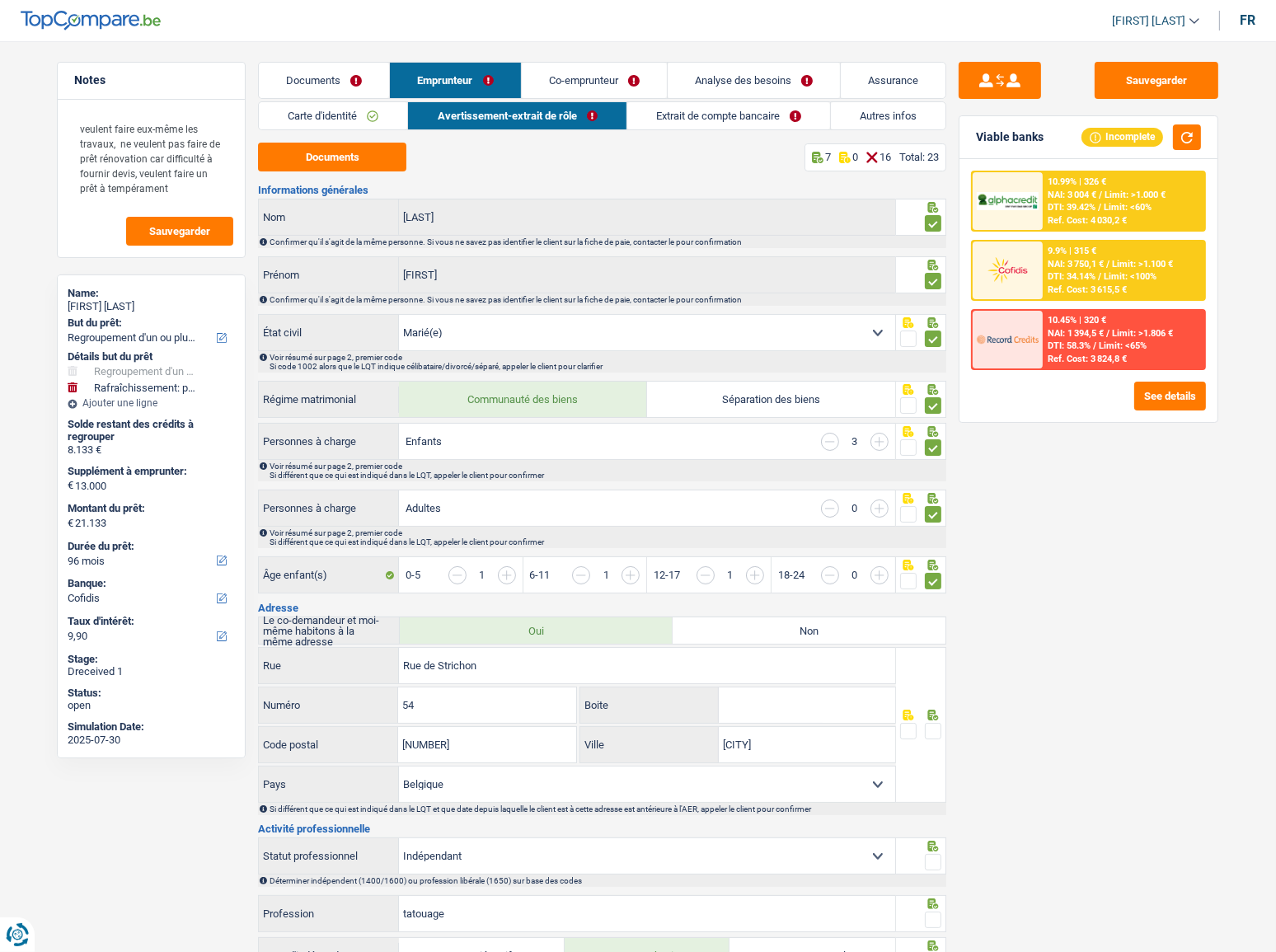 click on "Autres infos" at bounding box center (888, 115) 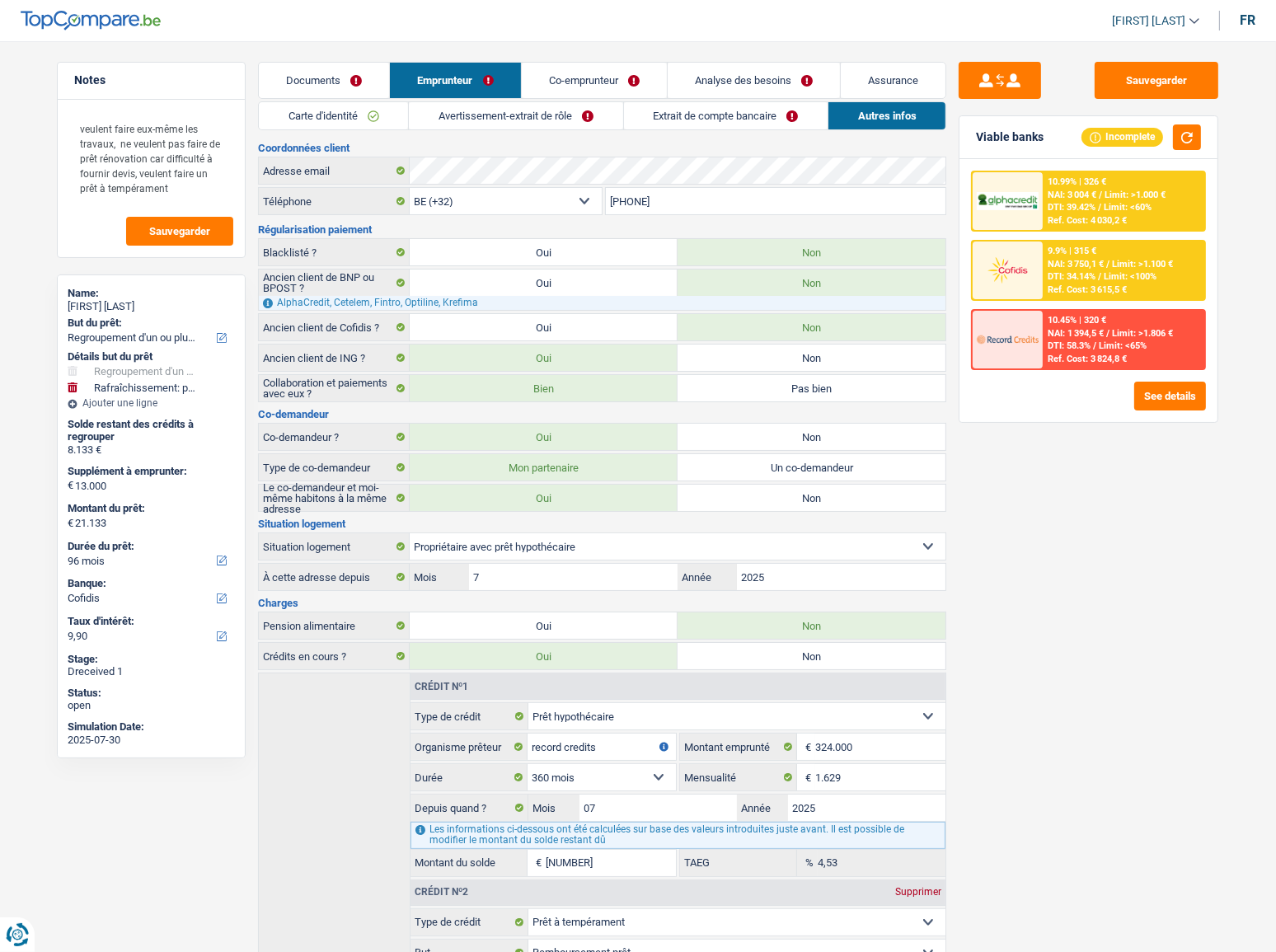 click on "Avertissement-extrait de rôle" at bounding box center [515, 115] 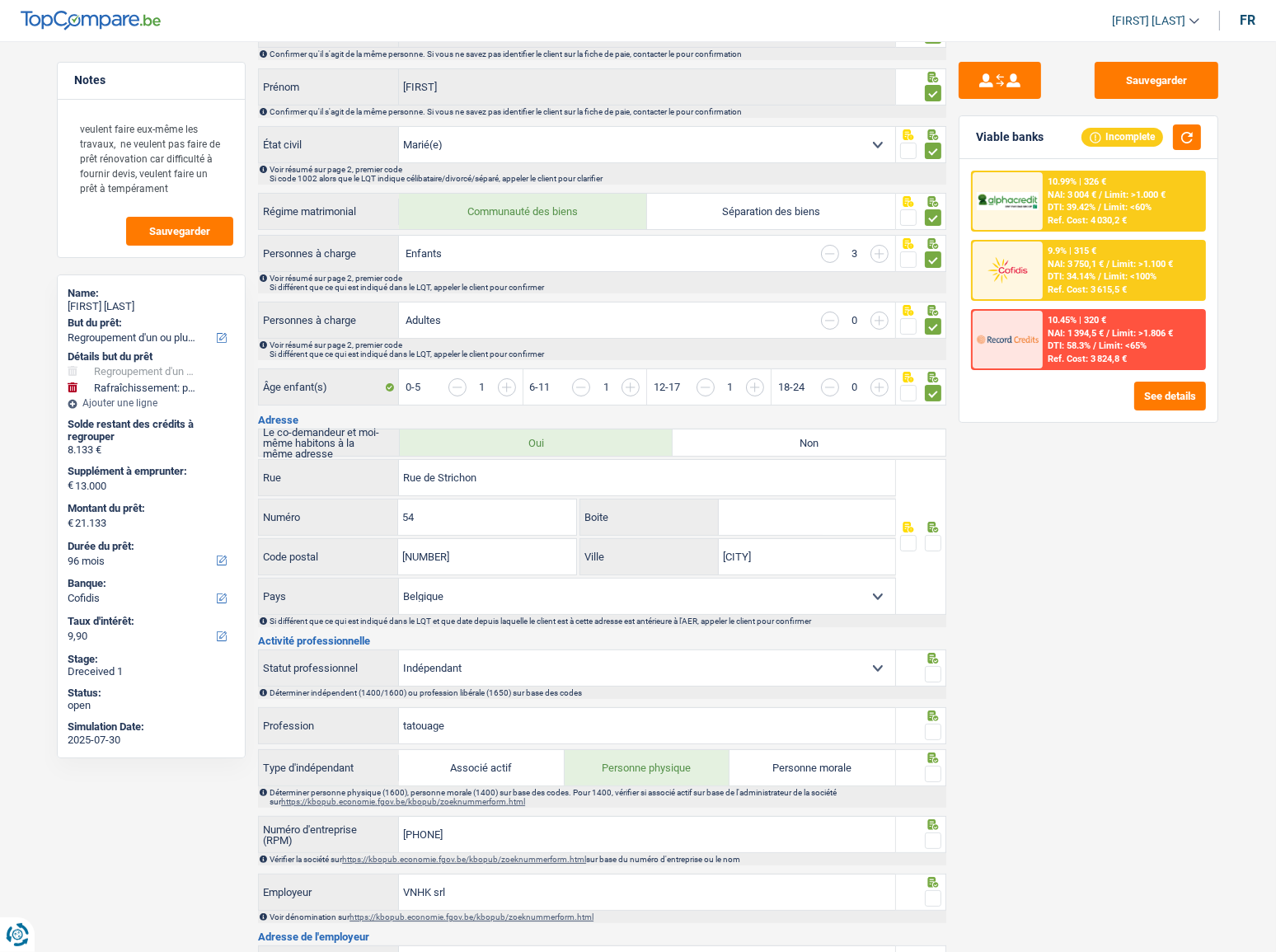 scroll, scrollTop: 224, scrollLeft: 0, axis: vertical 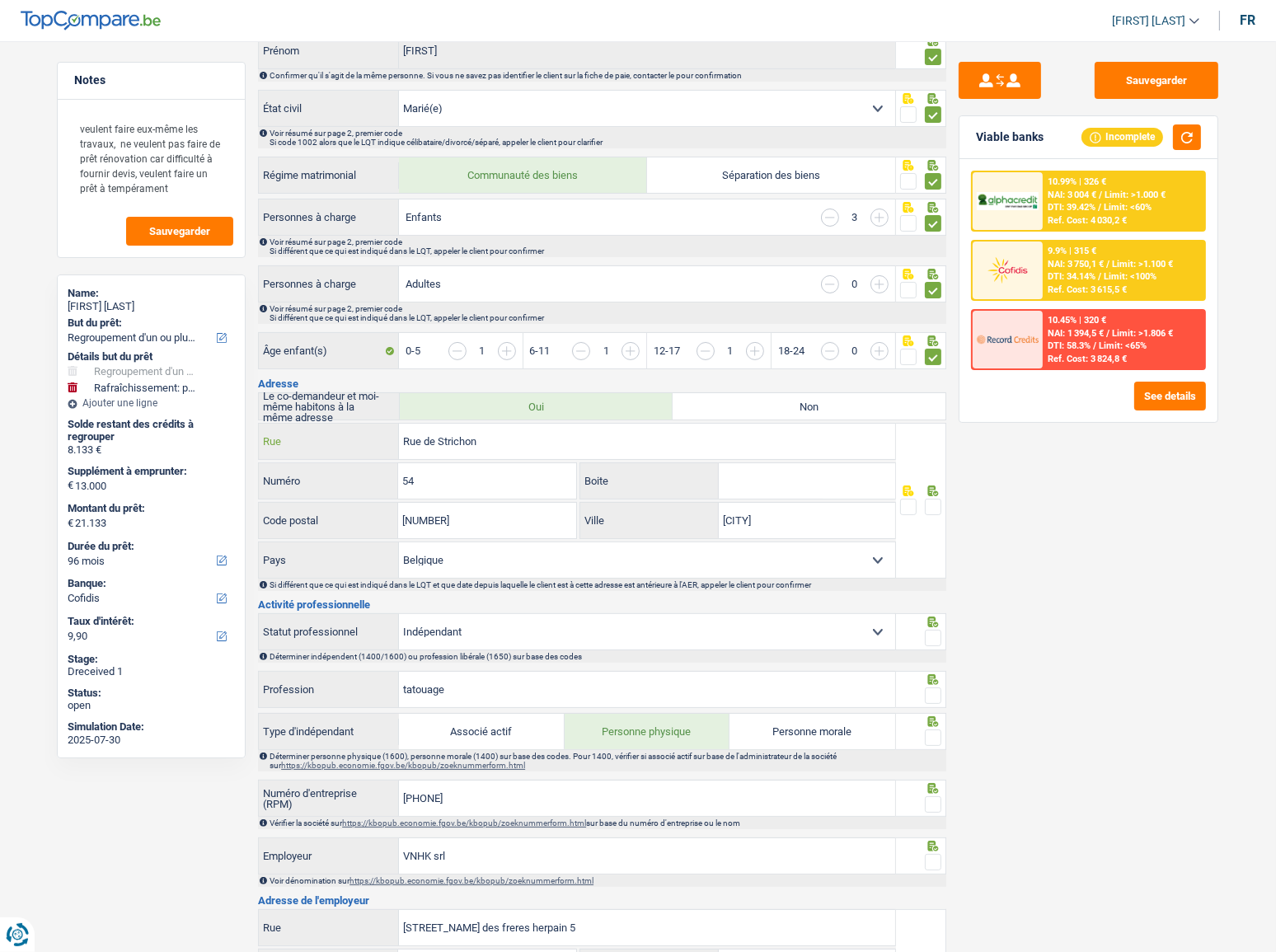 drag, startPoint x: 242, startPoint y: 462, endPoint x: 257, endPoint y: 461, distance: 15.033296 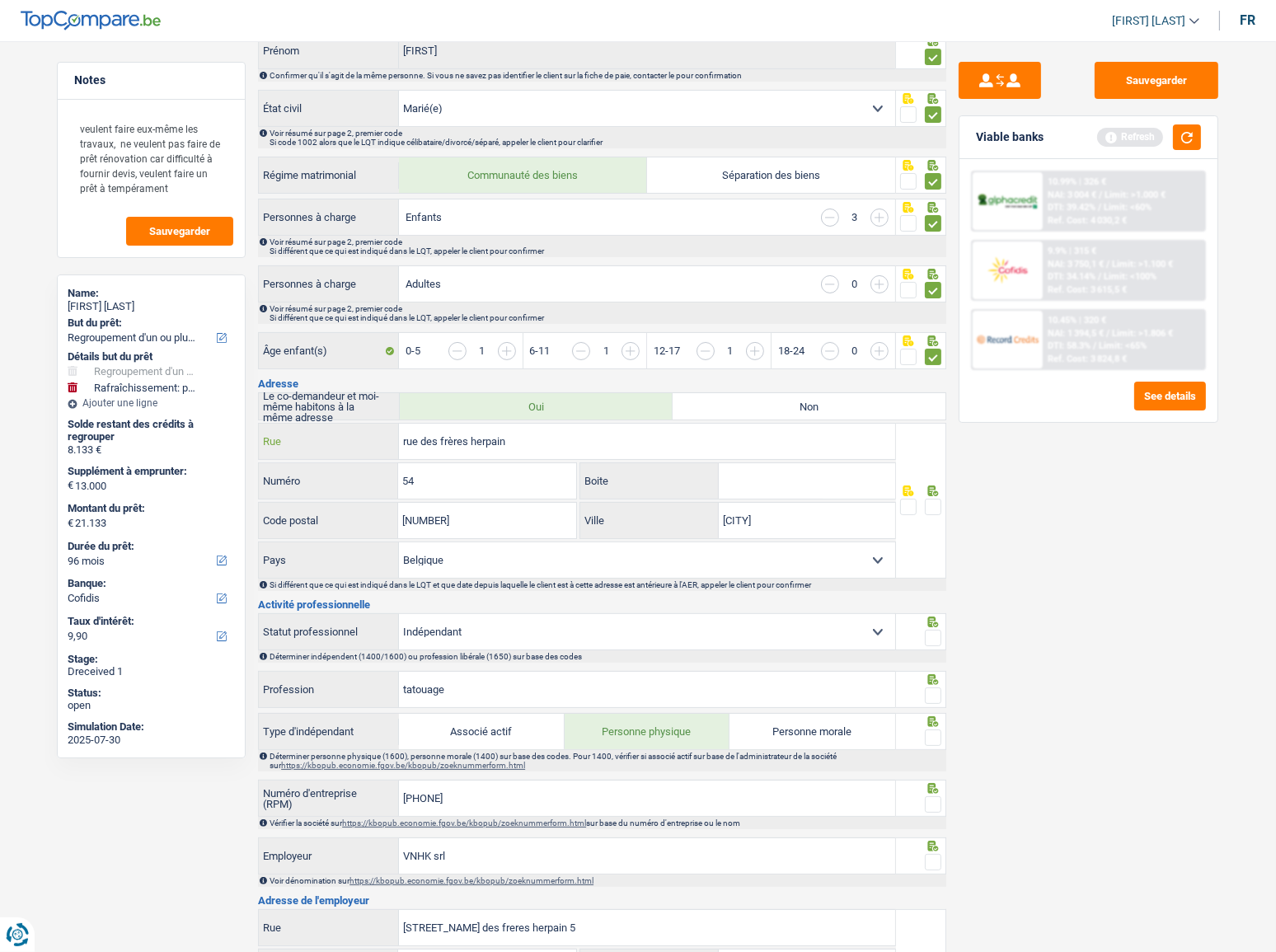type on "rue des frères herpain" 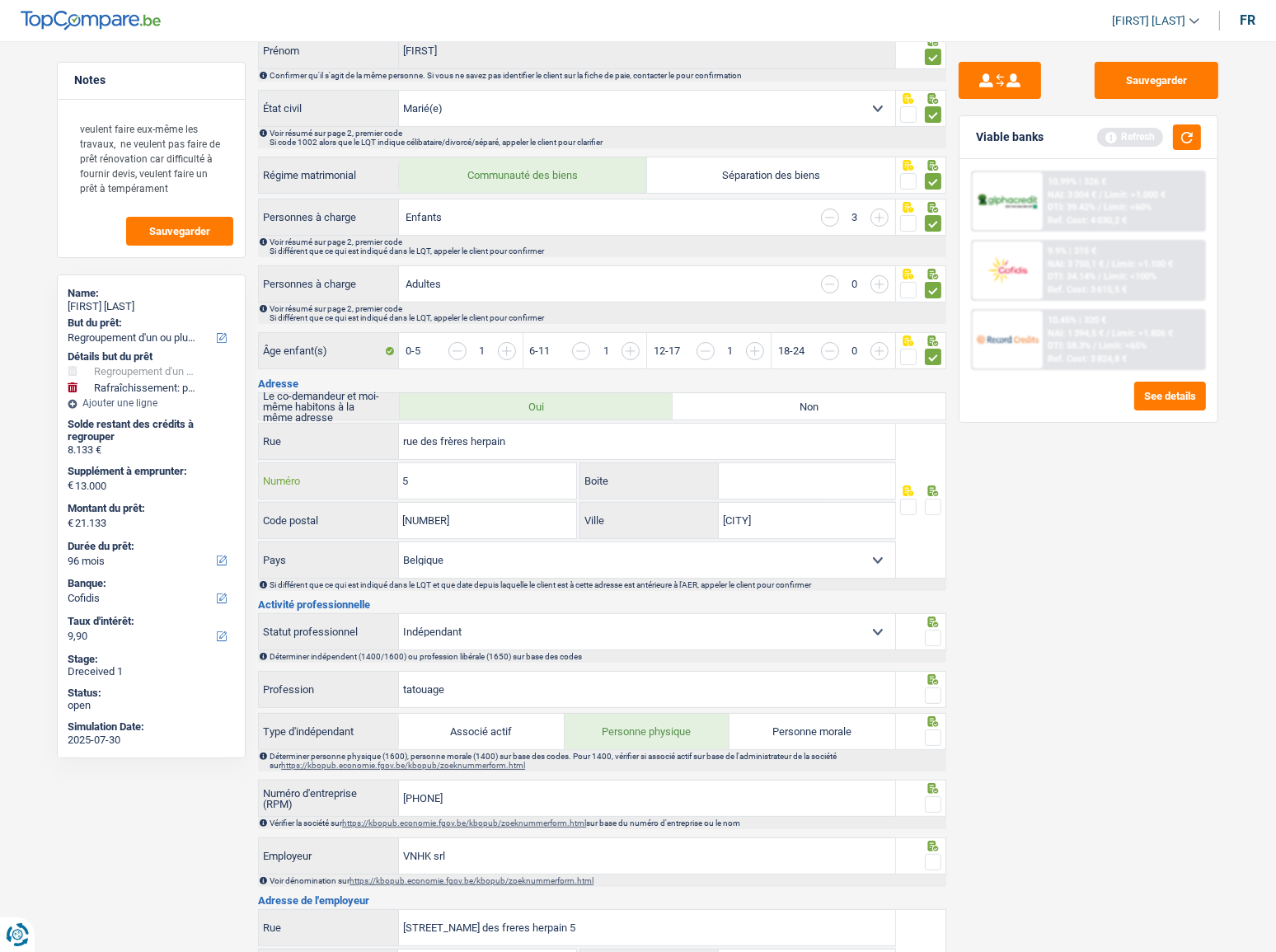 type on "5" 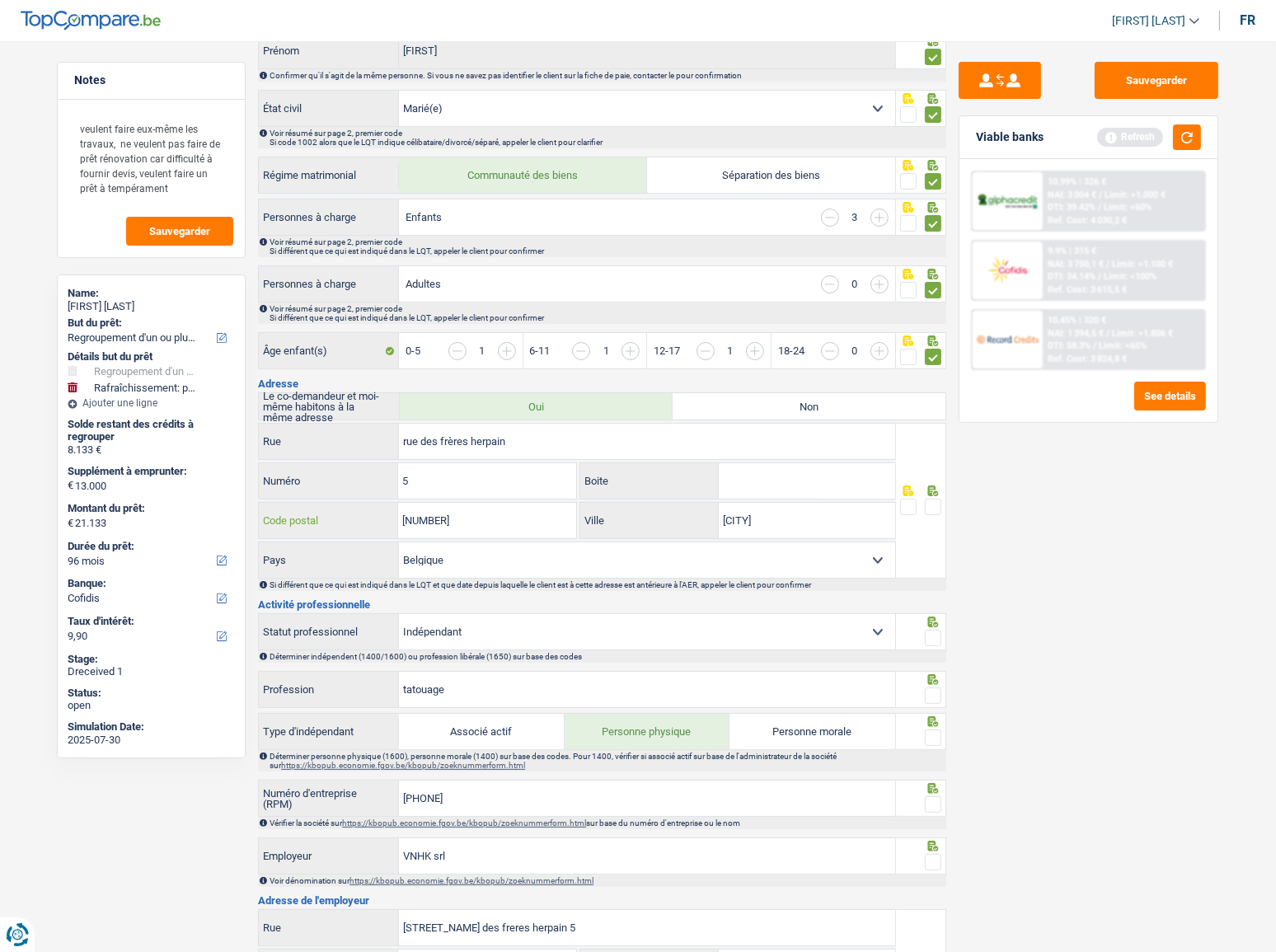 type on "1440" 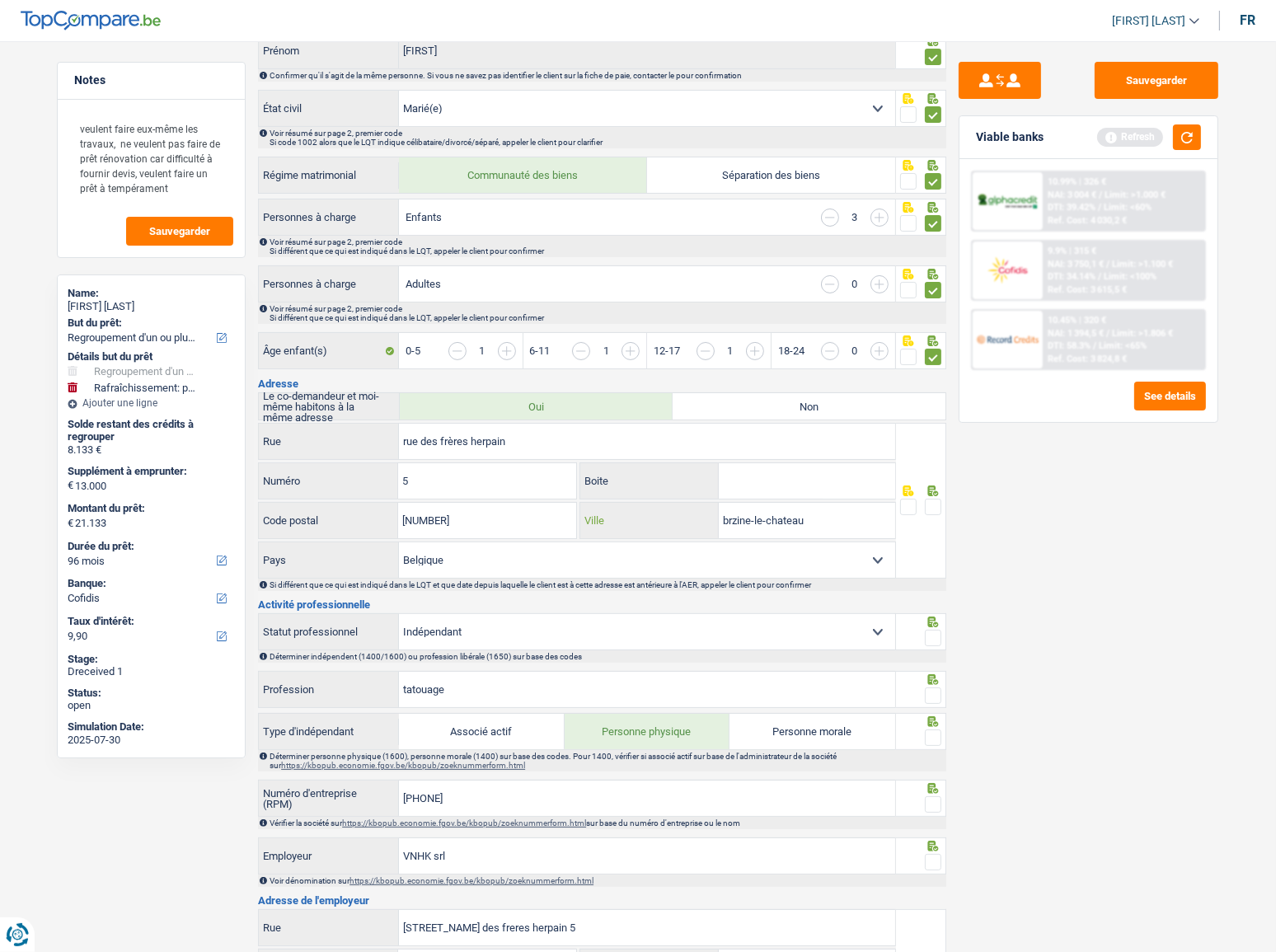 click on "brzine-le-chateau" at bounding box center [807, 520] 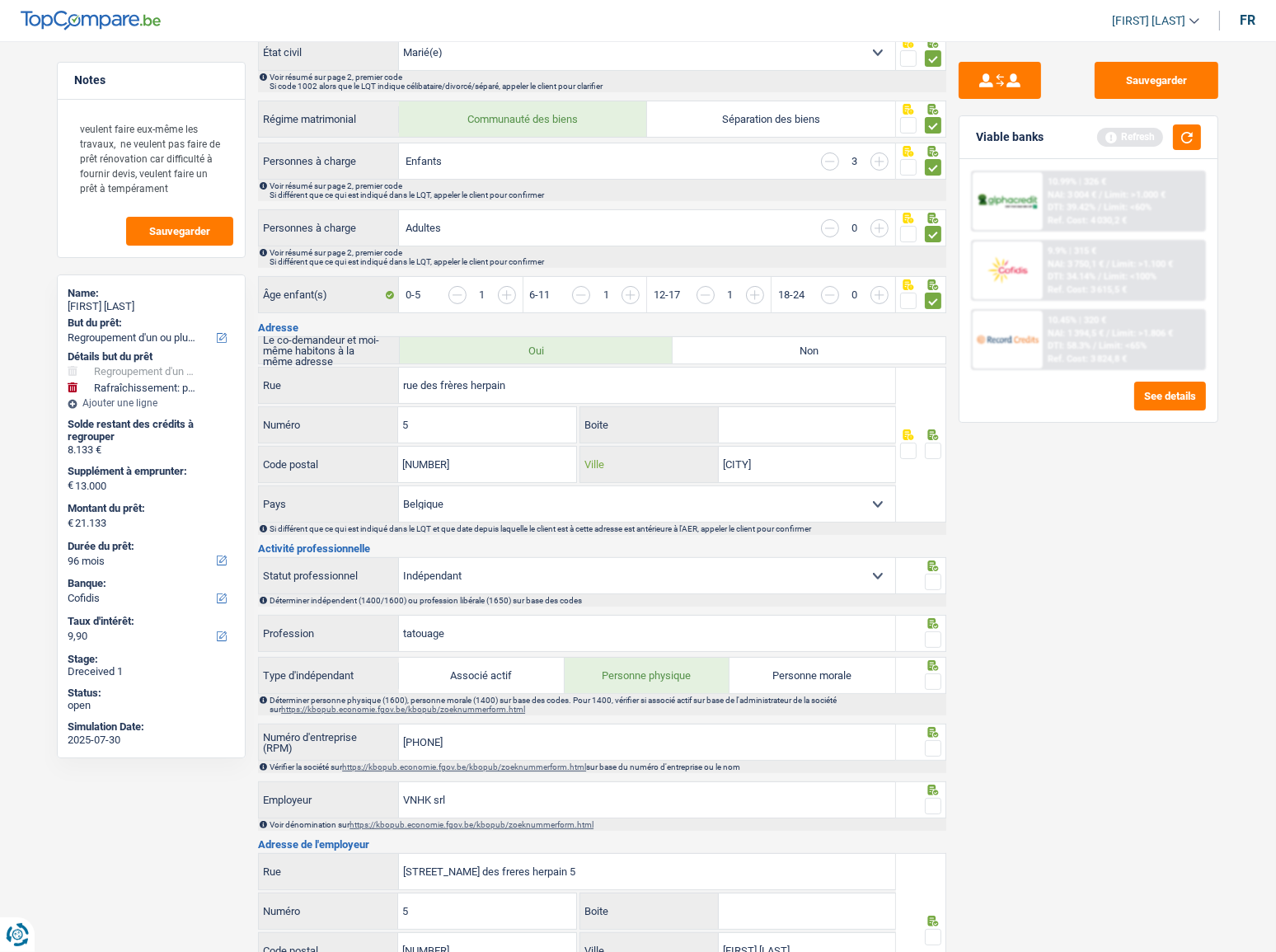 scroll, scrollTop: 374, scrollLeft: 0, axis: vertical 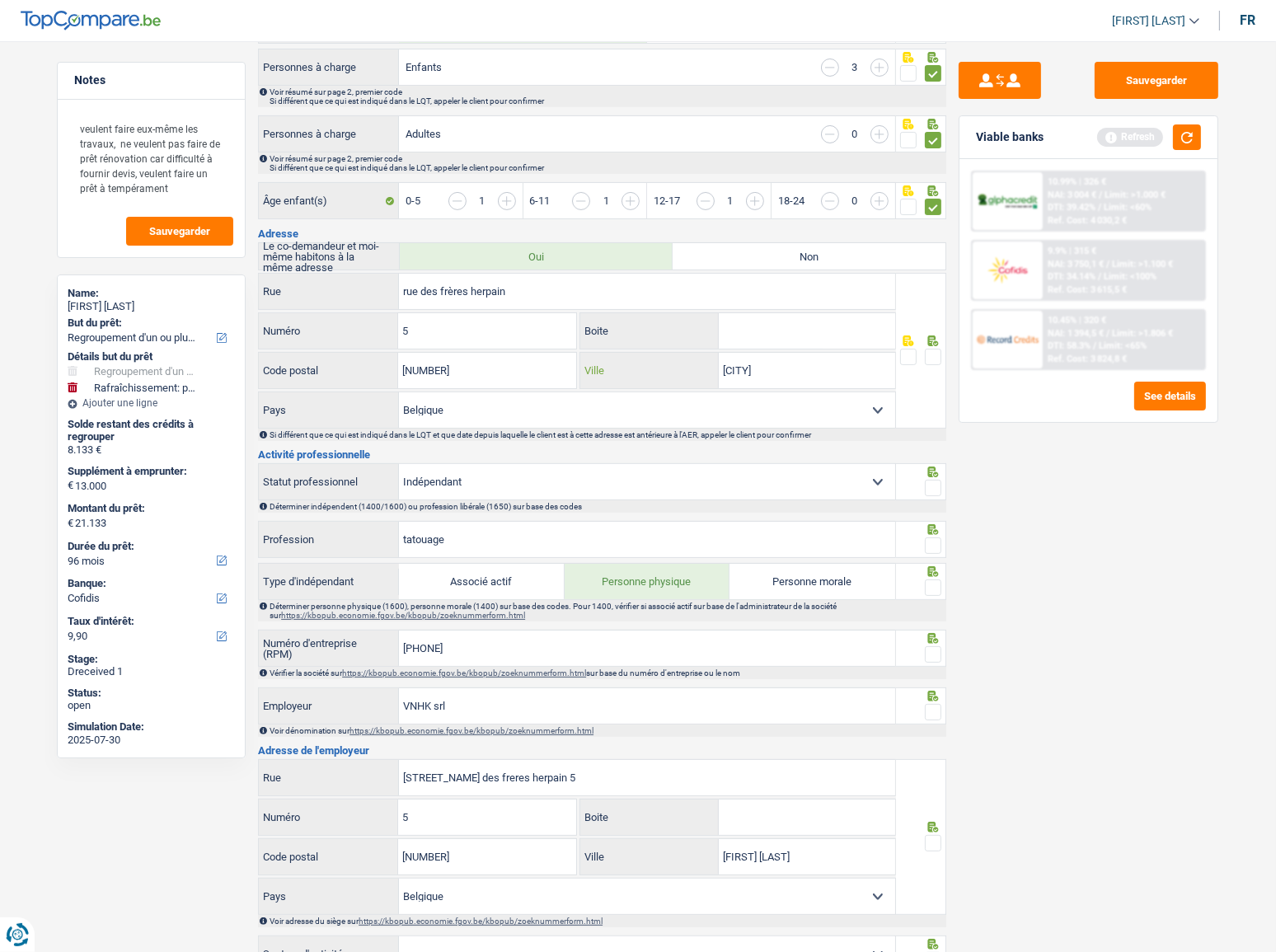 type on "braine-le-chateau" 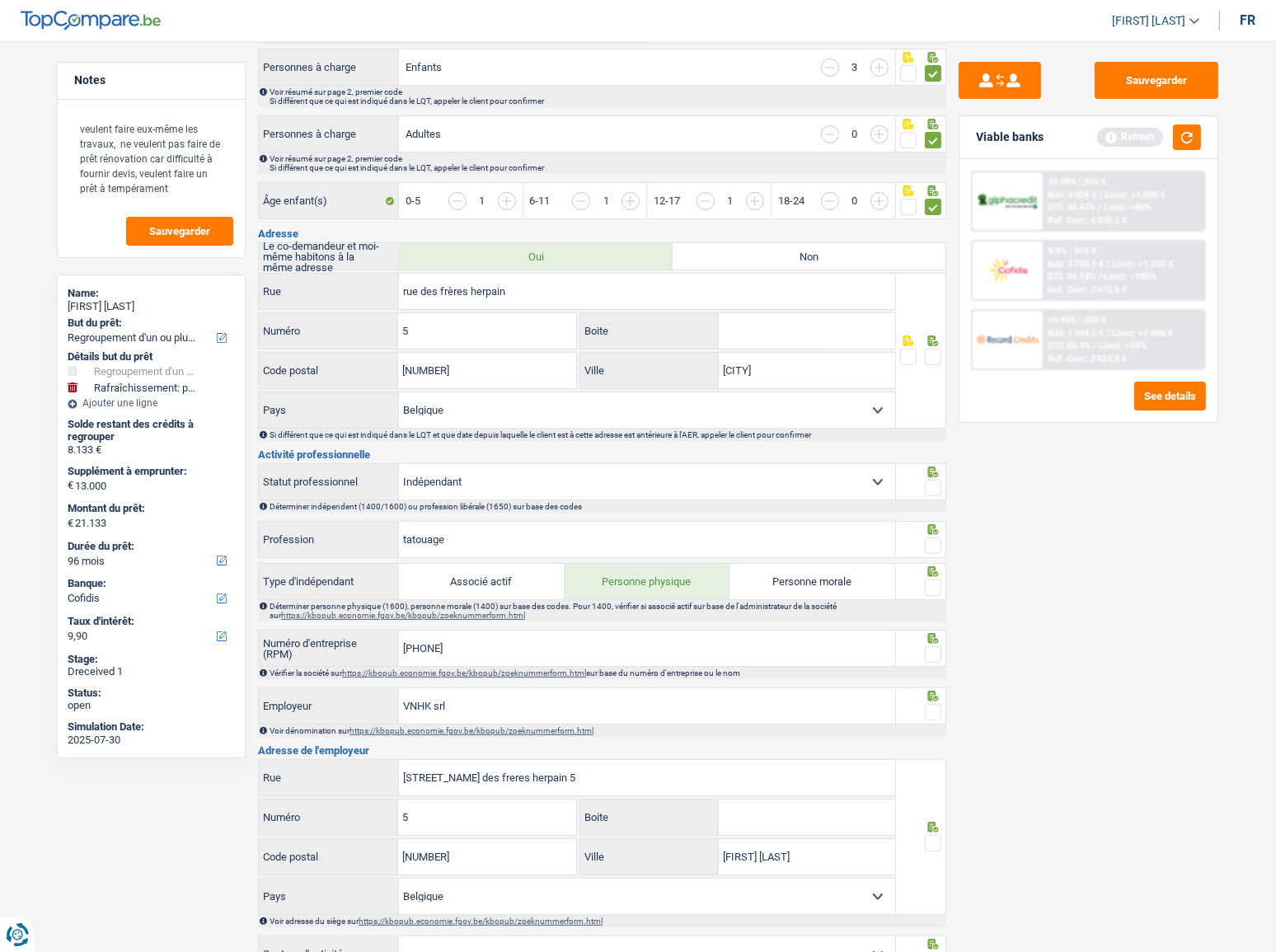 click at bounding box center [933, 357] 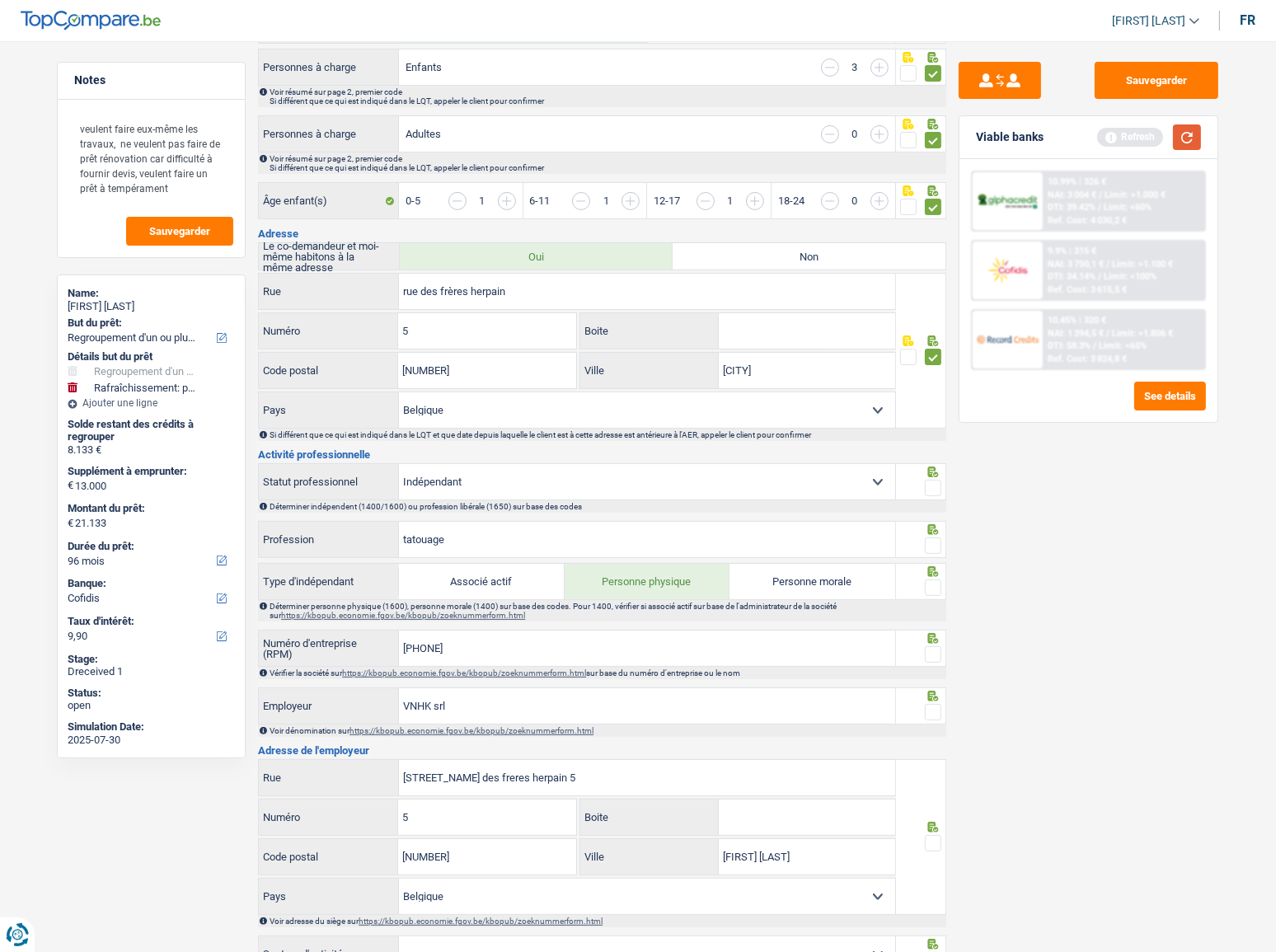 drag, startPoint x: 1183, startPoint y: 134, endPoint x: 919, endPoint y: 245, distance: 286.3861 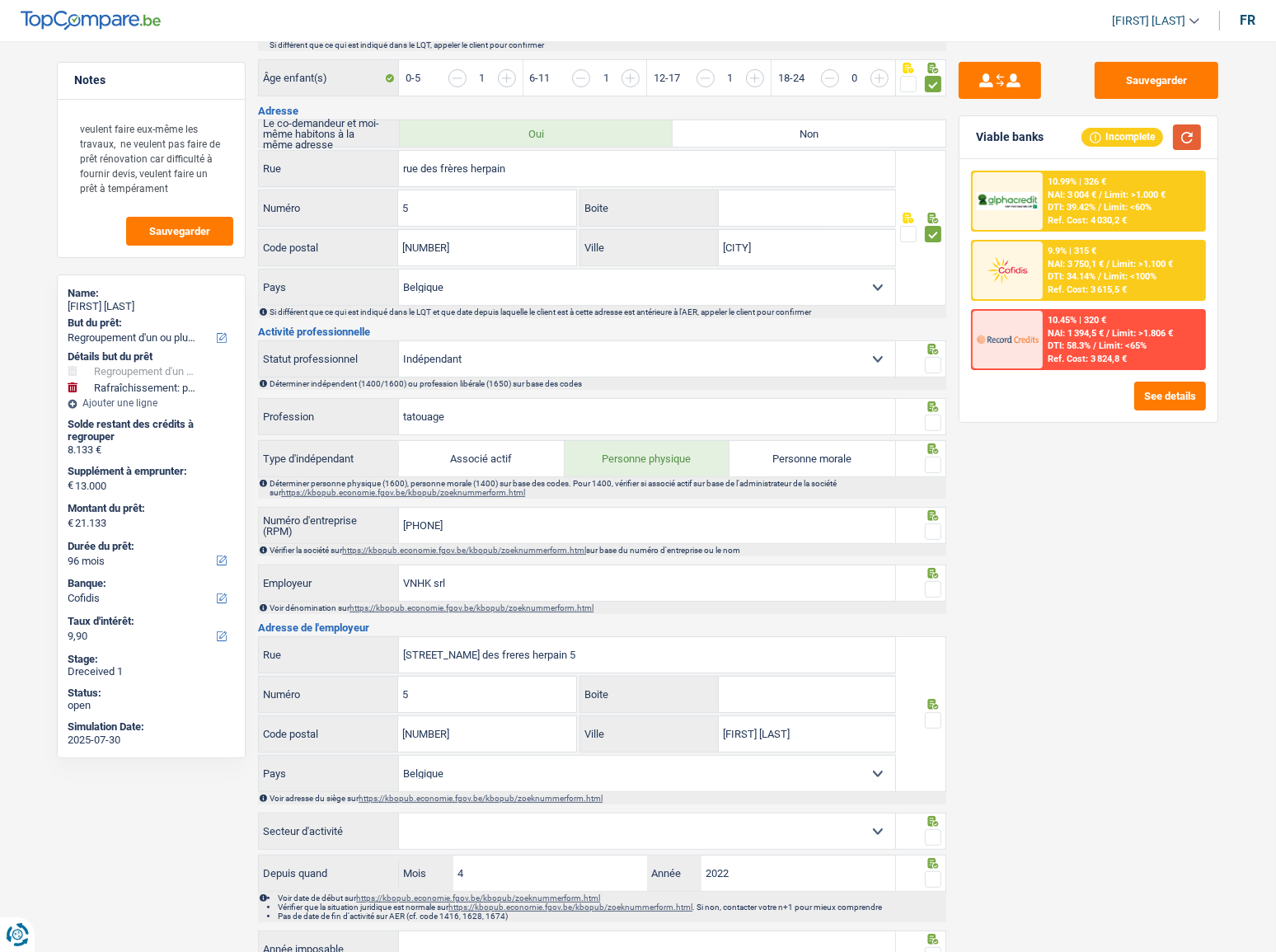 scroll, scrollTop: 524, scrollLeft: 0, axis: vertical 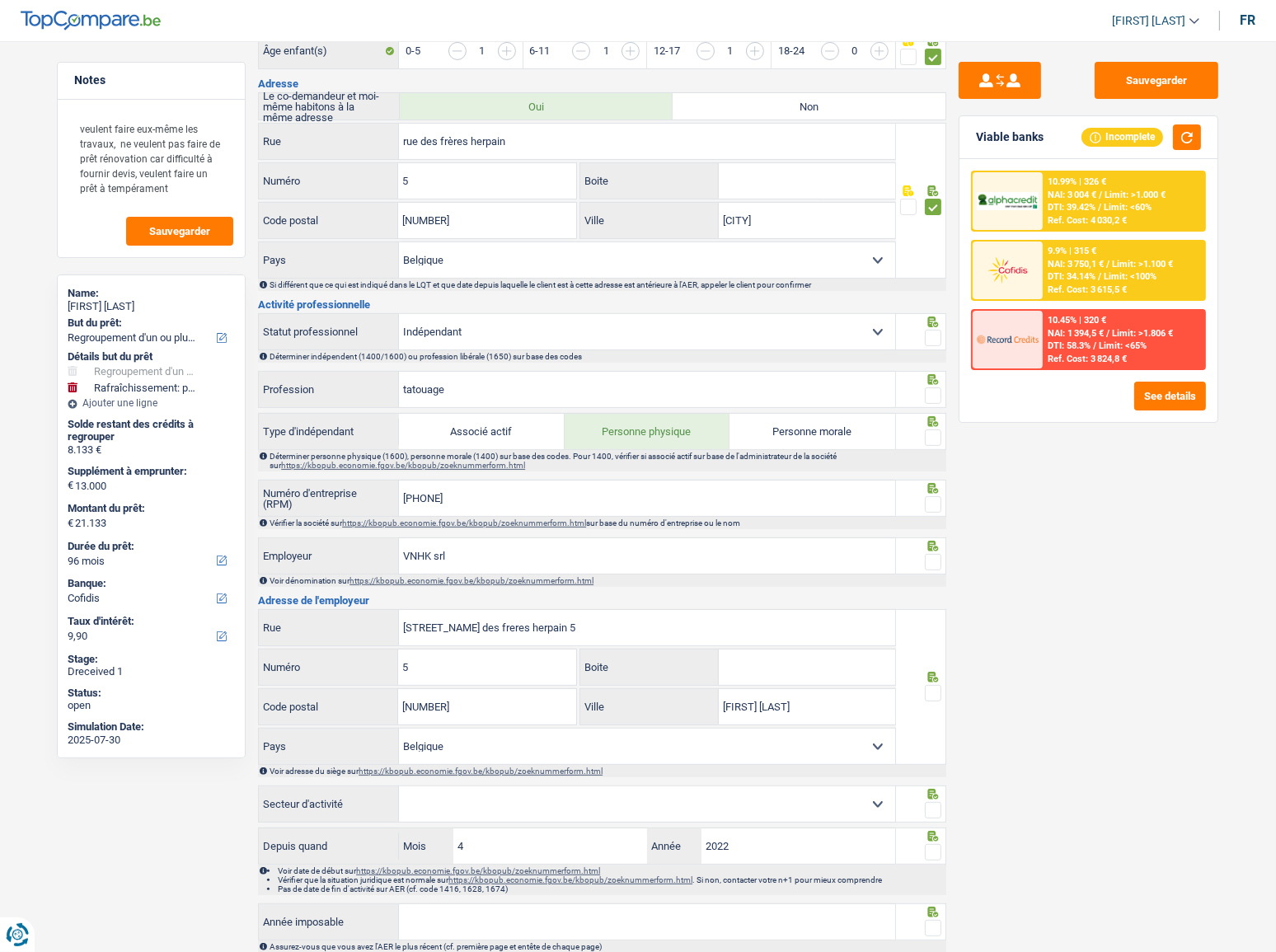 click 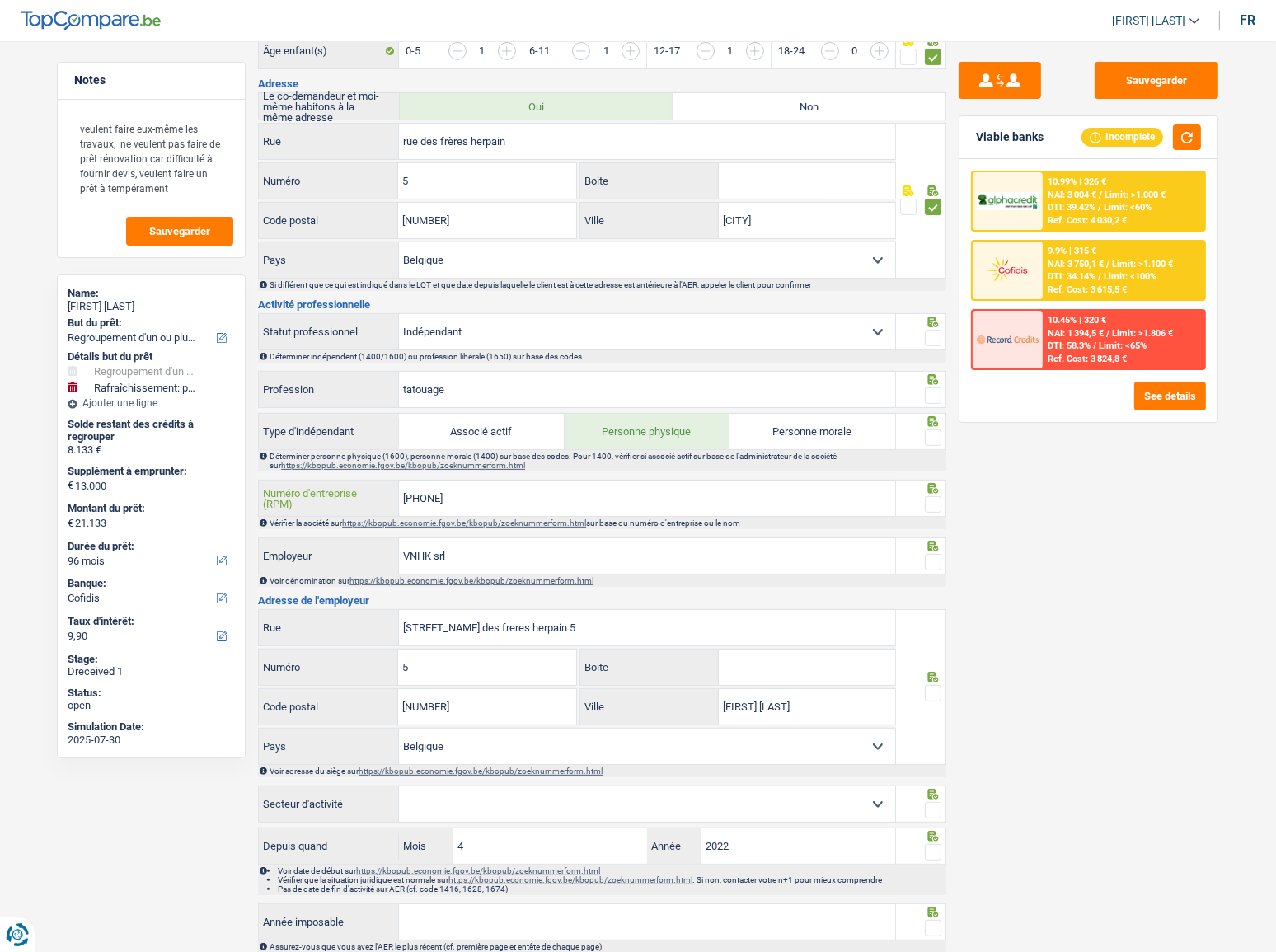 click on "0785609037" at bounding box center [647, 498] 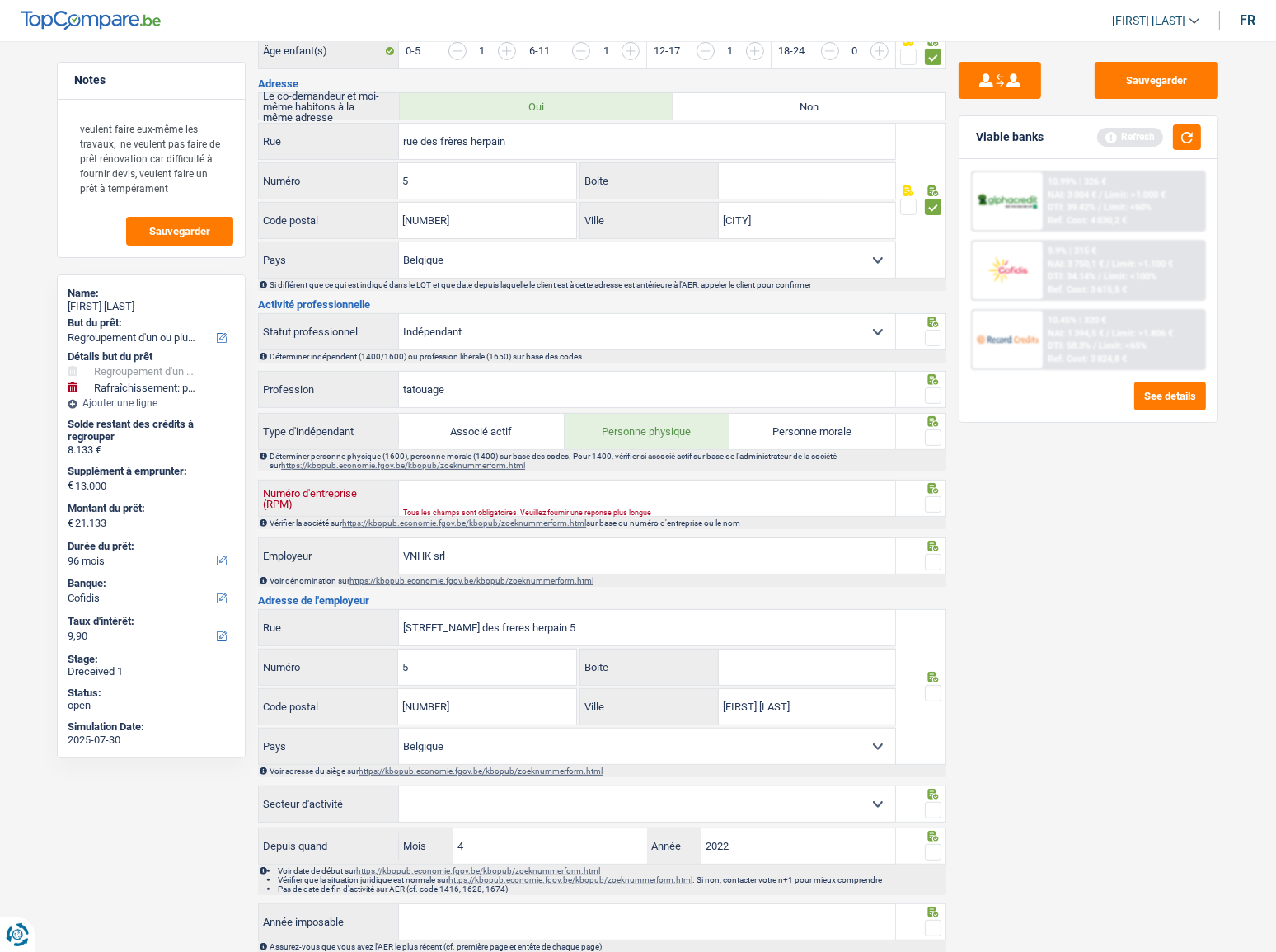 type 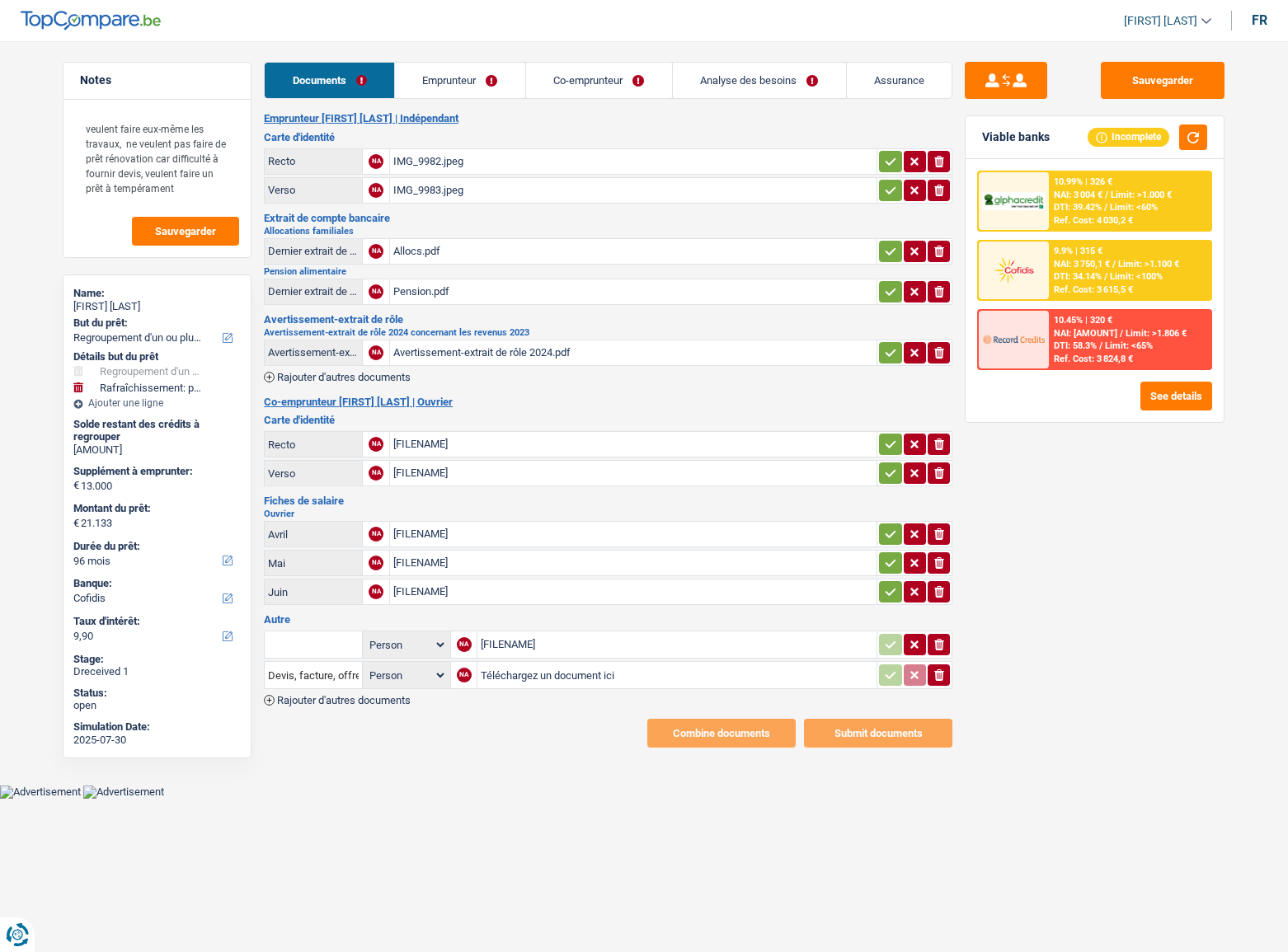 select on "refinancing" 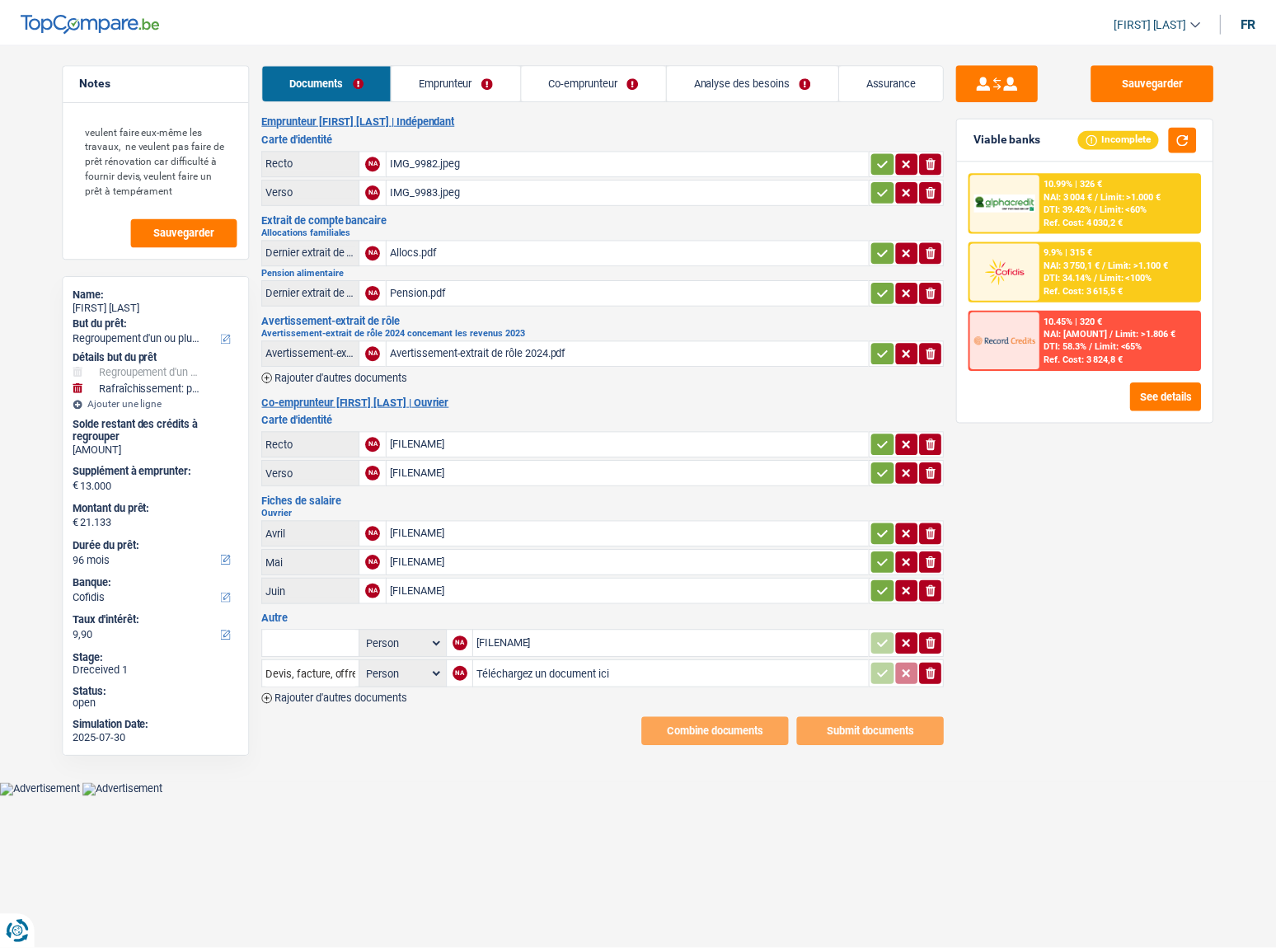 scroll, scrollTop: 0, scrollLeft: 0, axis: both 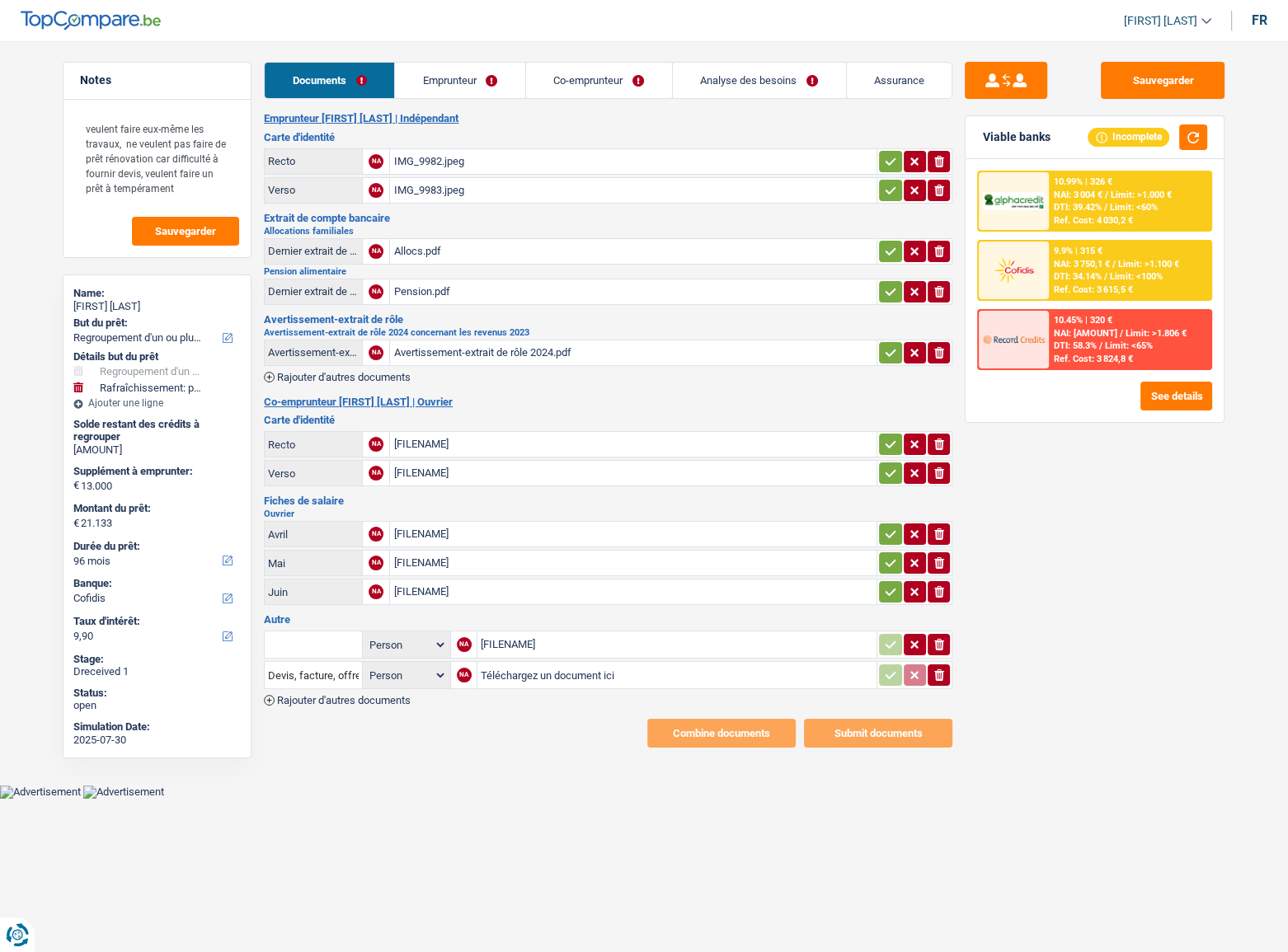 click on "Emprunteur" at bounding box center [460, 80] 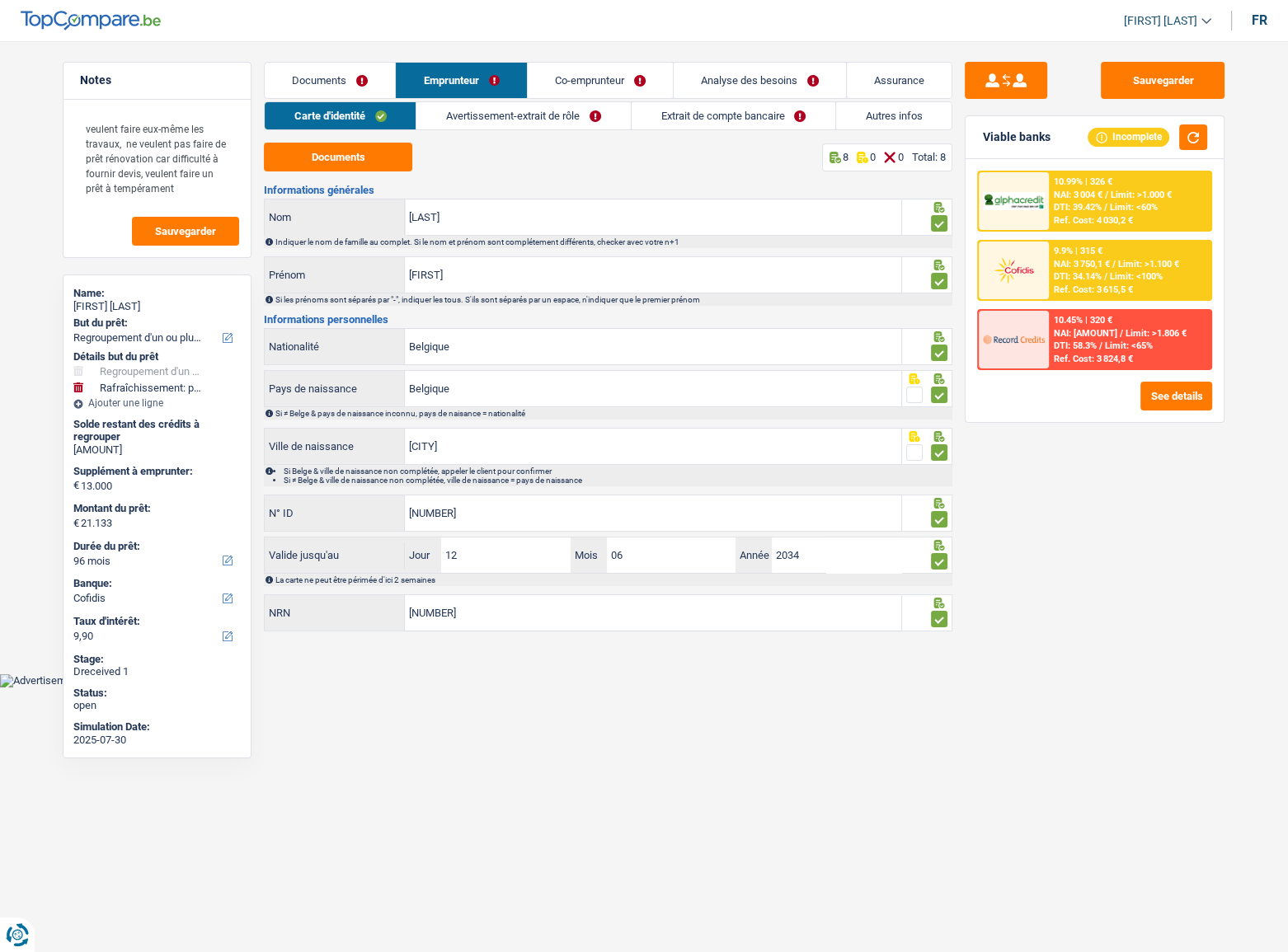 click on "Avertissement-extrait de rôle" at bounding box center (523, 115) 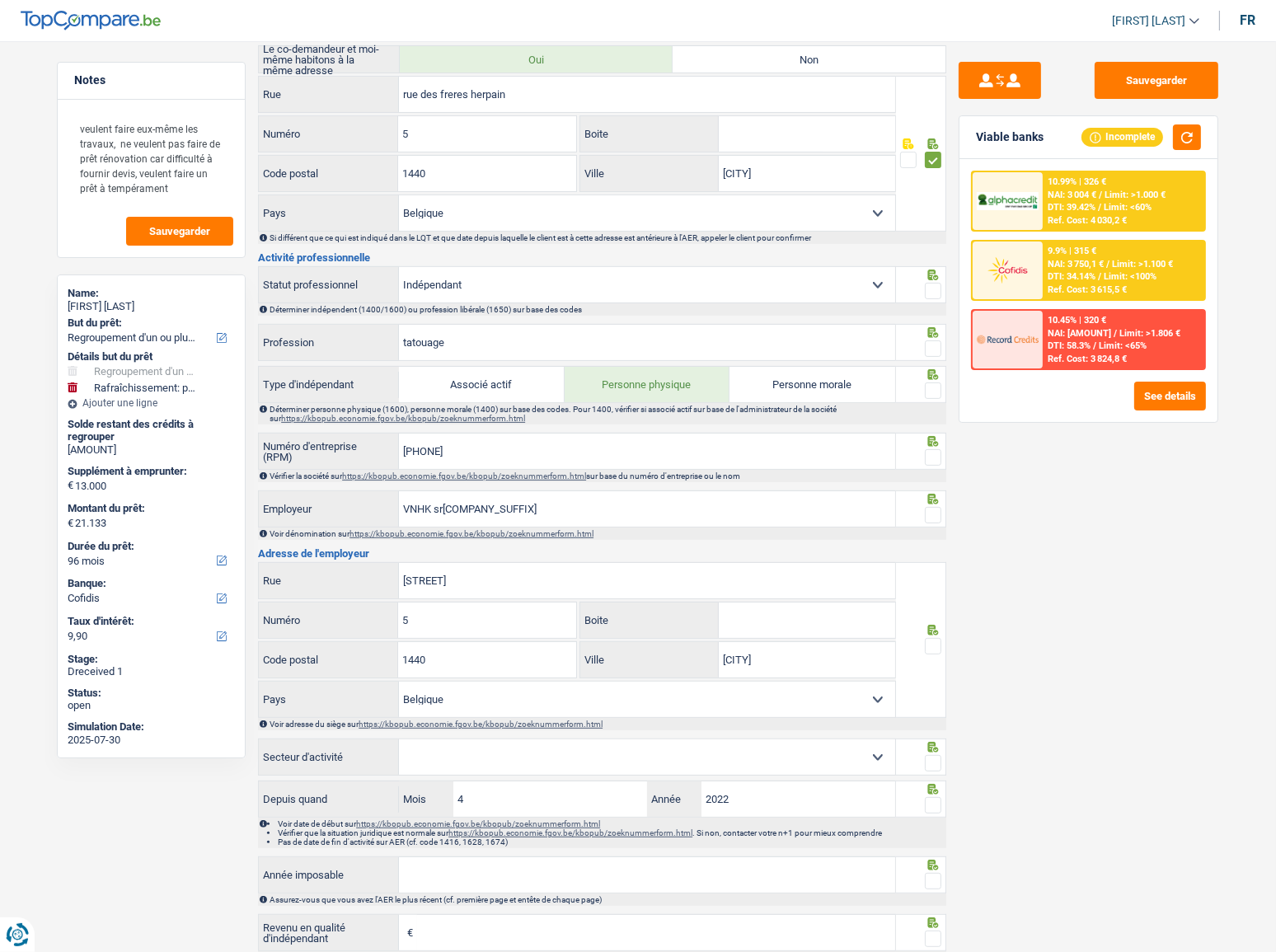 scroll, scrollTop: 674, scrollLeft: 0, axis: vertical 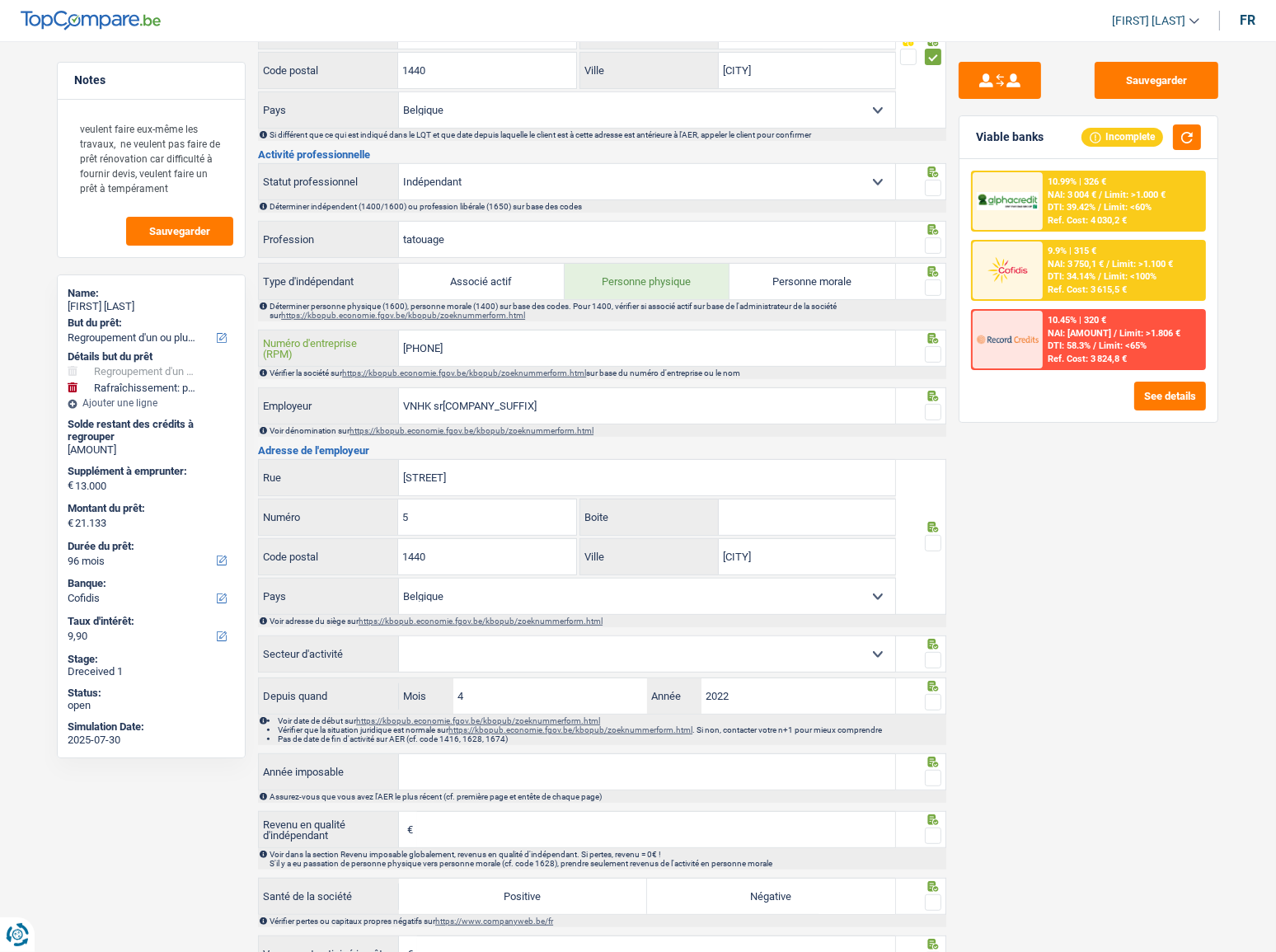 click on "[PHONE]" at bounding box center (647, 348) 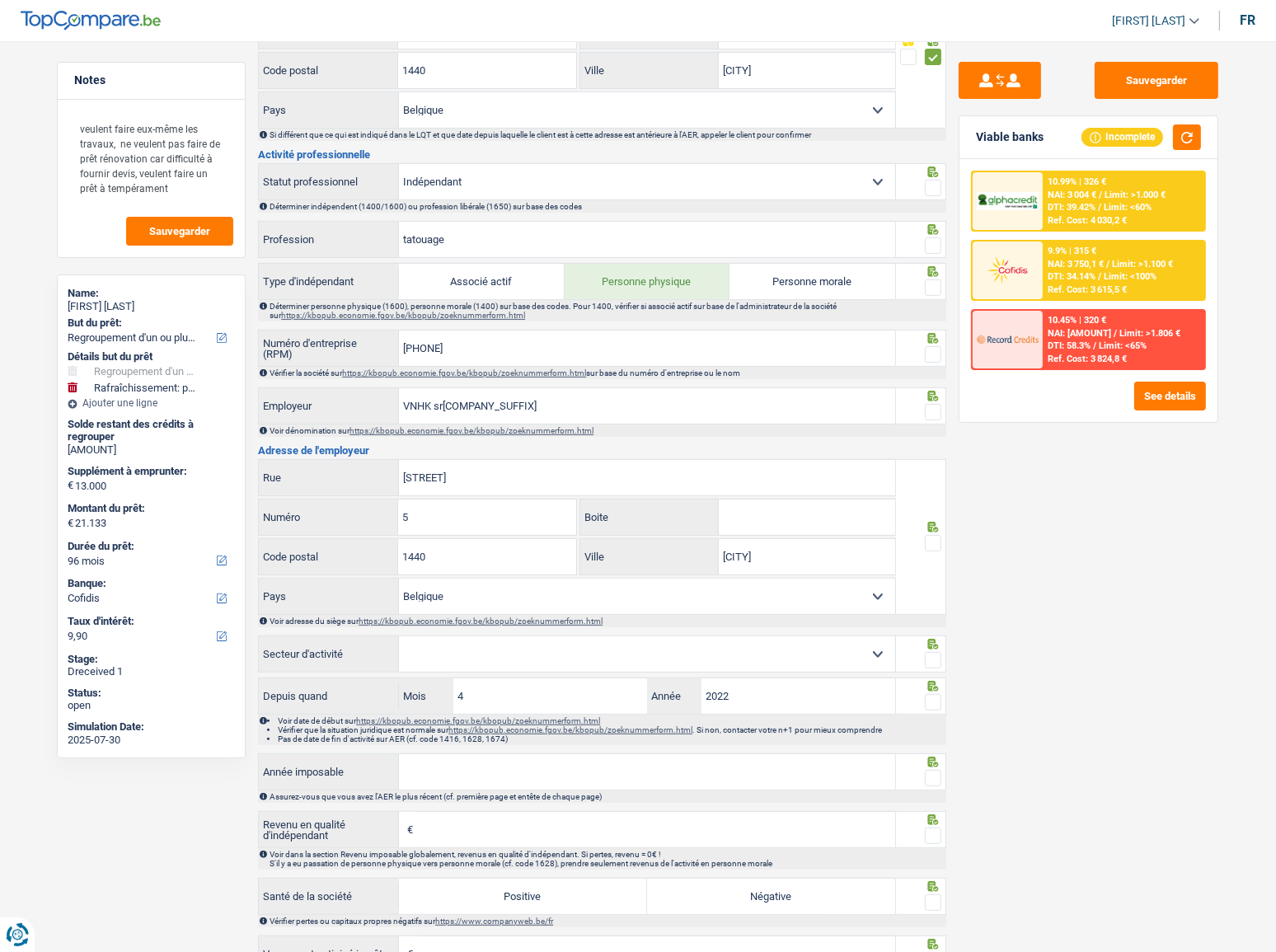 click on "https://kbopub.economie.fgov.be/kbopub/zoeknummerform.html" at bounding box center (464, 373) 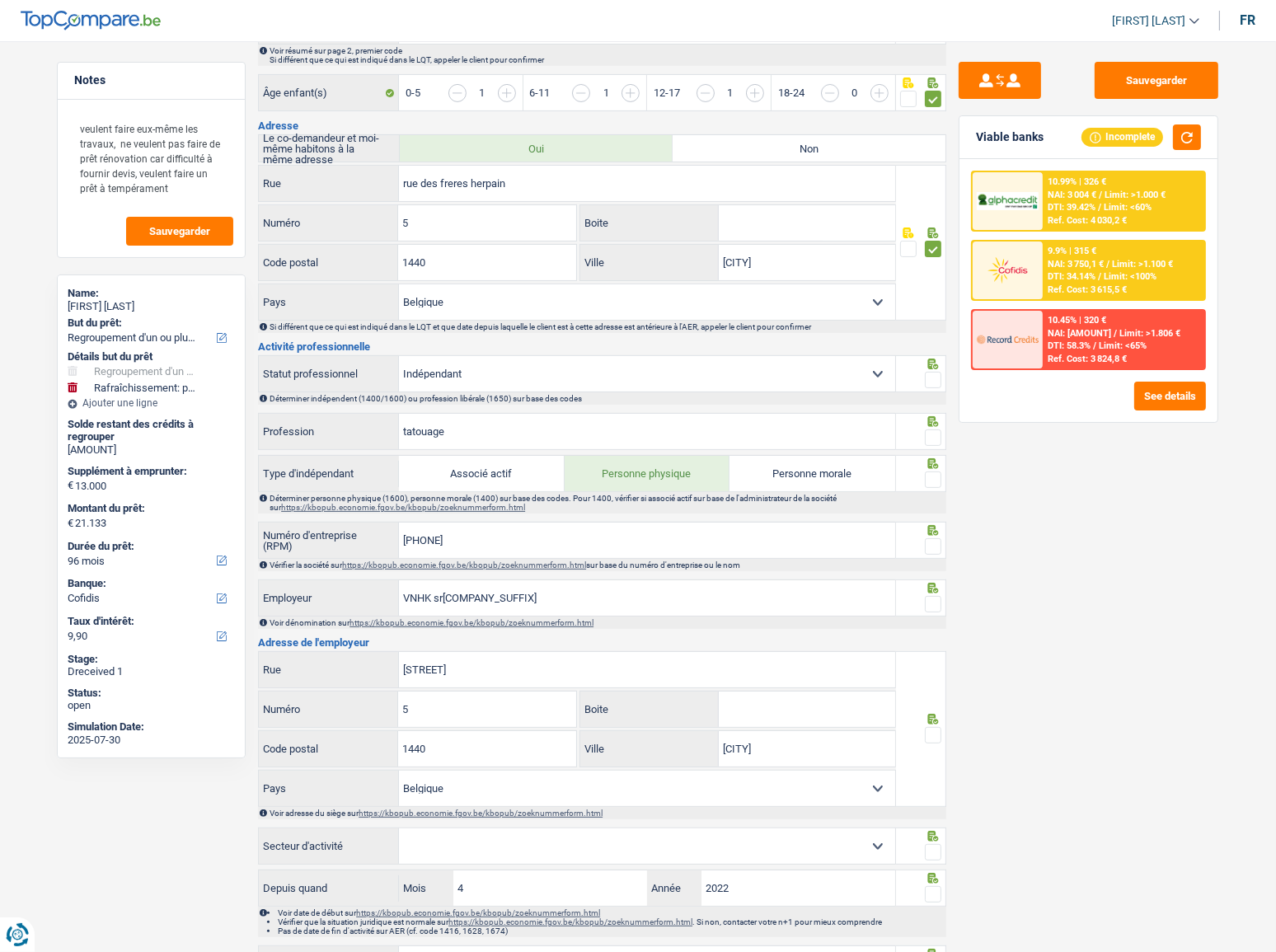 scroll, scrollTop: 524, scrollLeft: 0, axis: vertical 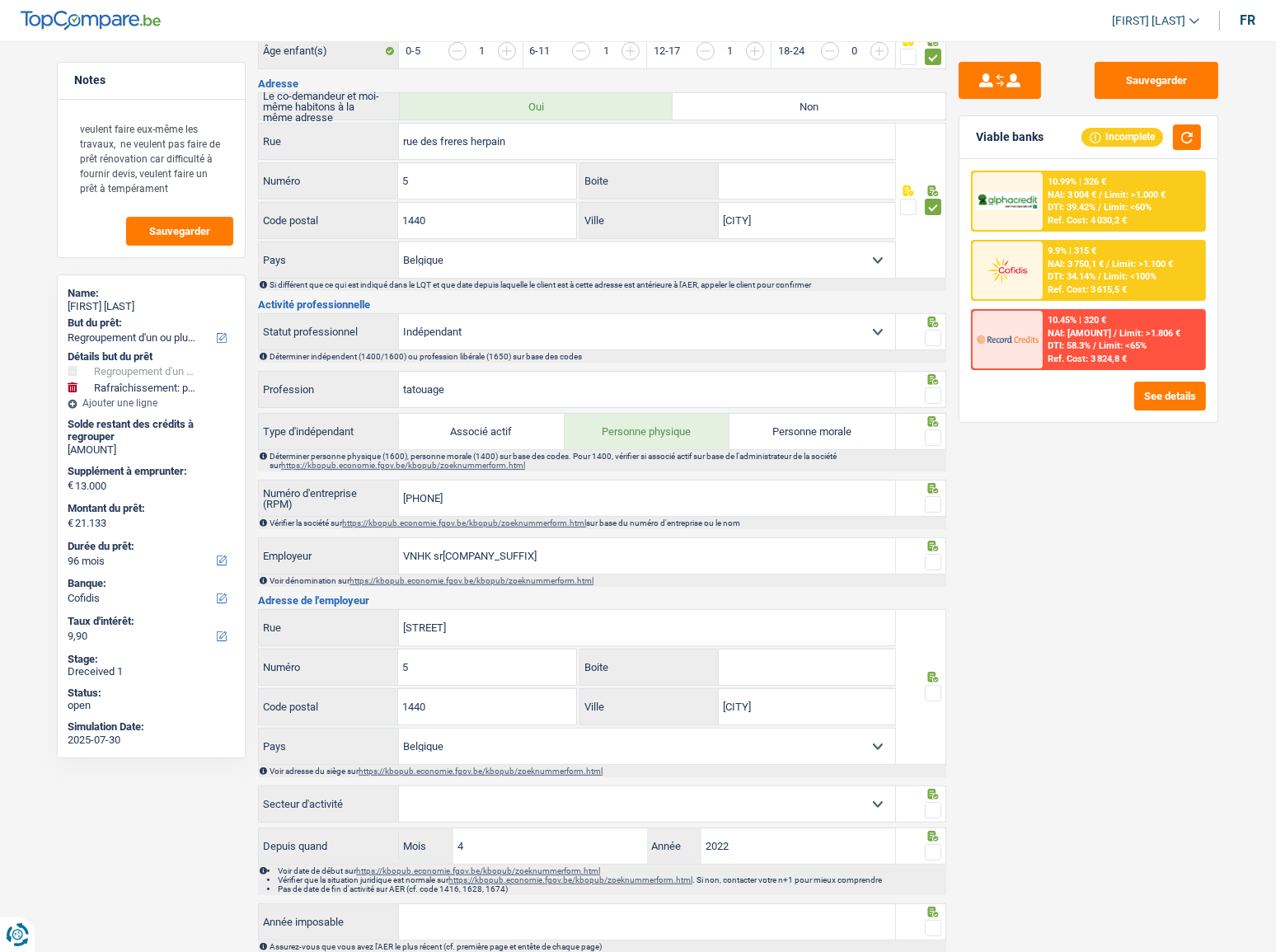 click at bounding box center (933, 338) 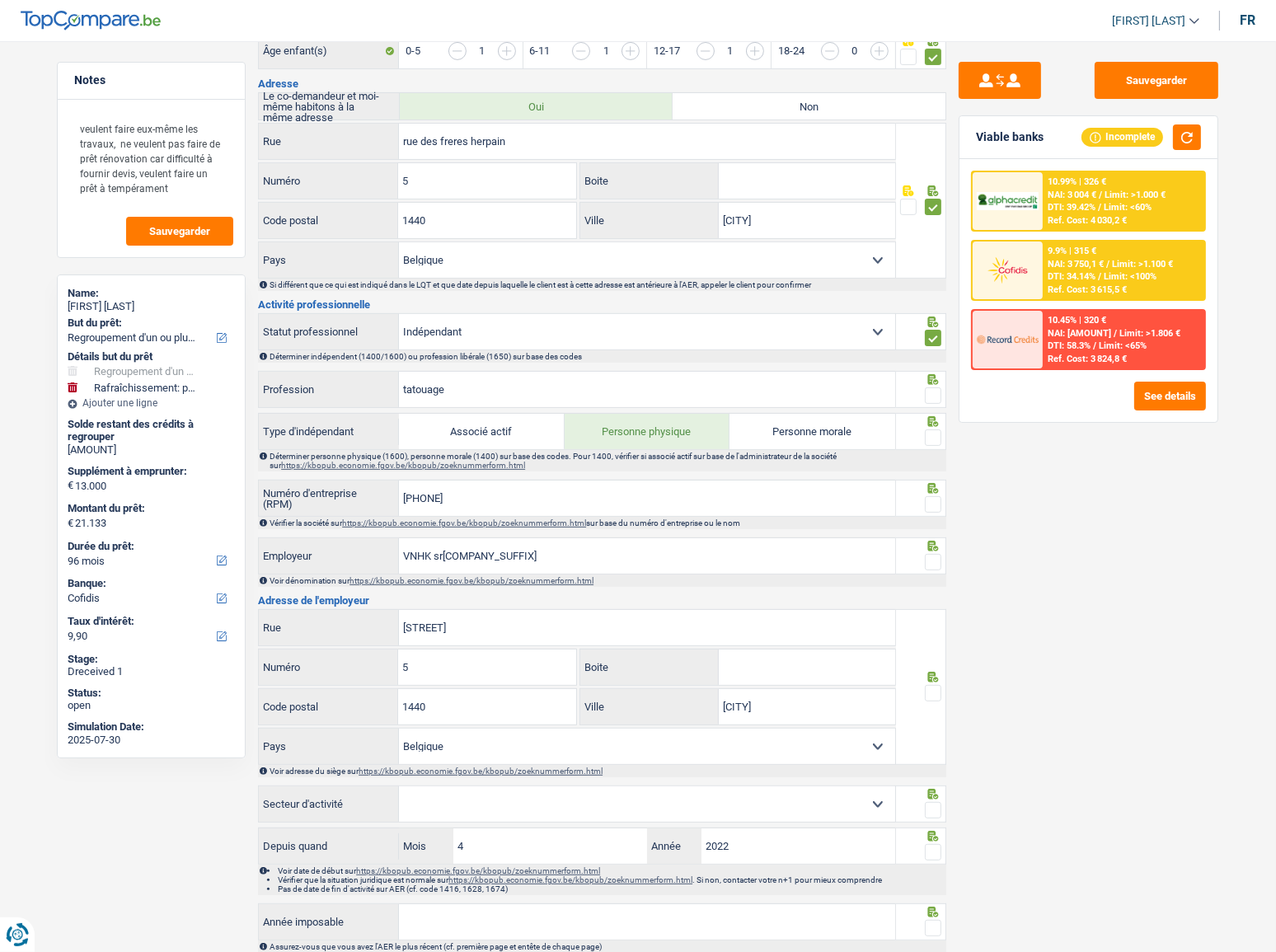 click at bounding box center [933, 396] 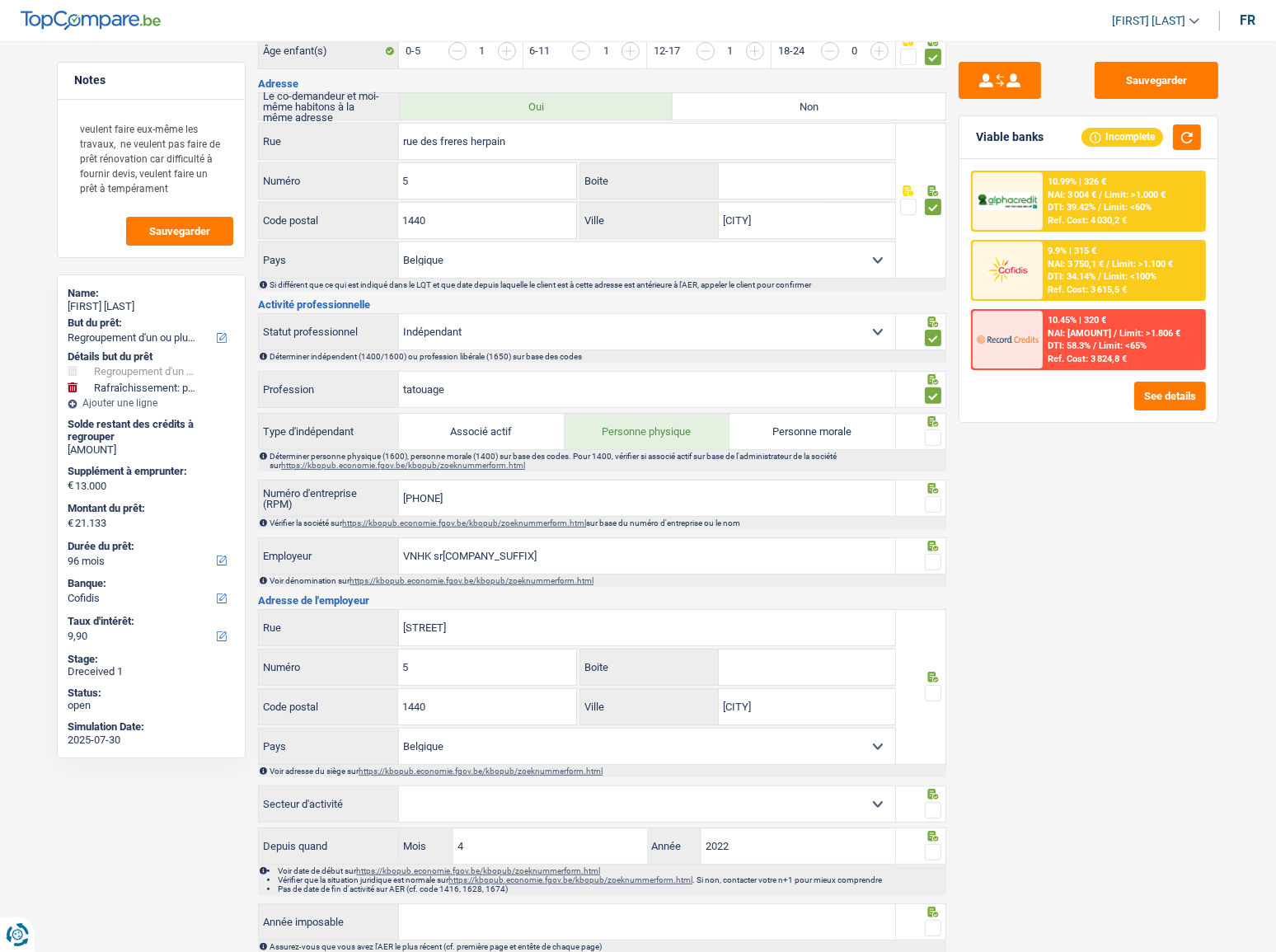 click at bounding box center (933, 396) 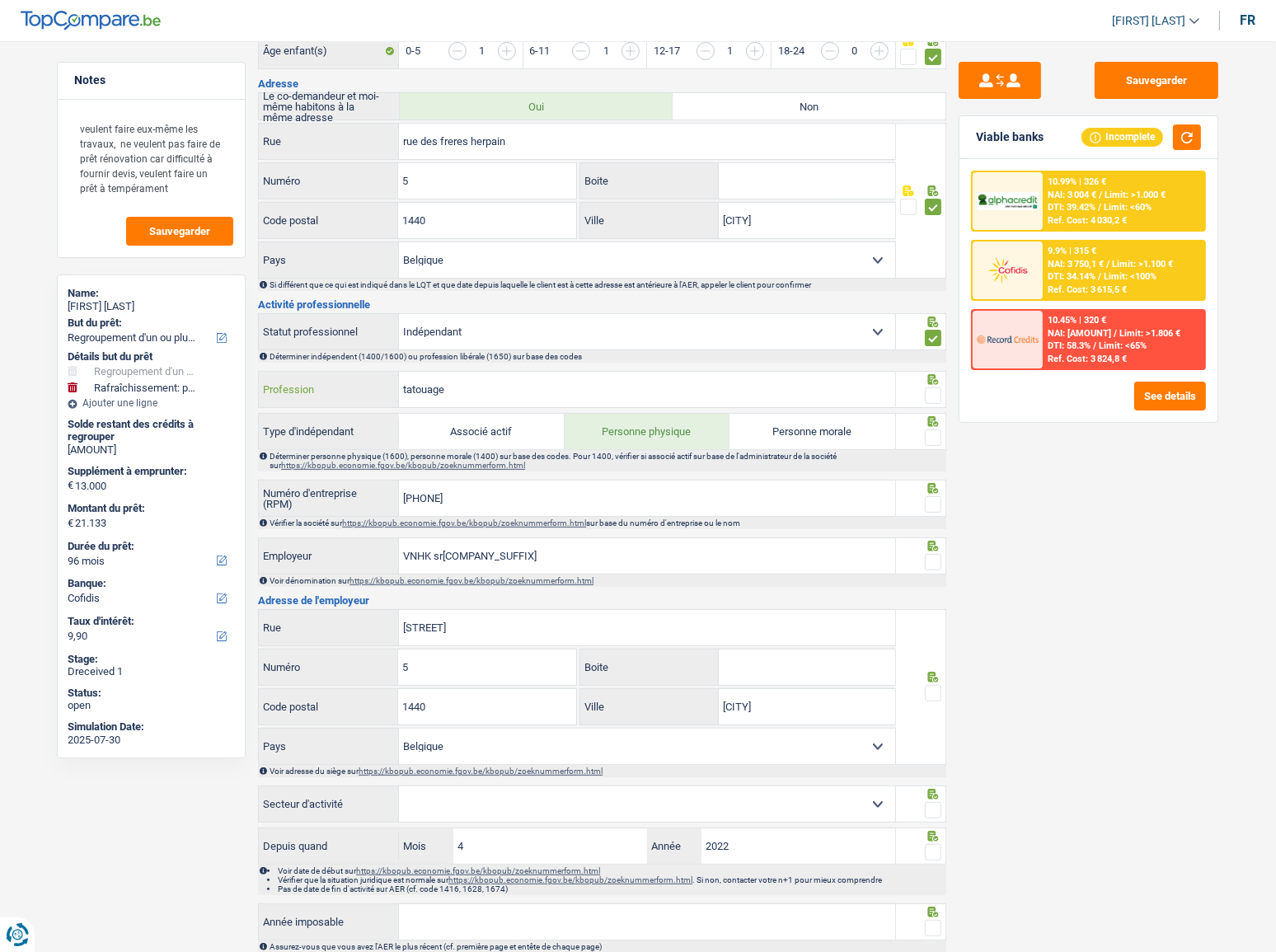 drag, startPoint x: 474, startPoint y: 387, endPoint x: 115, endPoint y: 370, distance: 359.4023 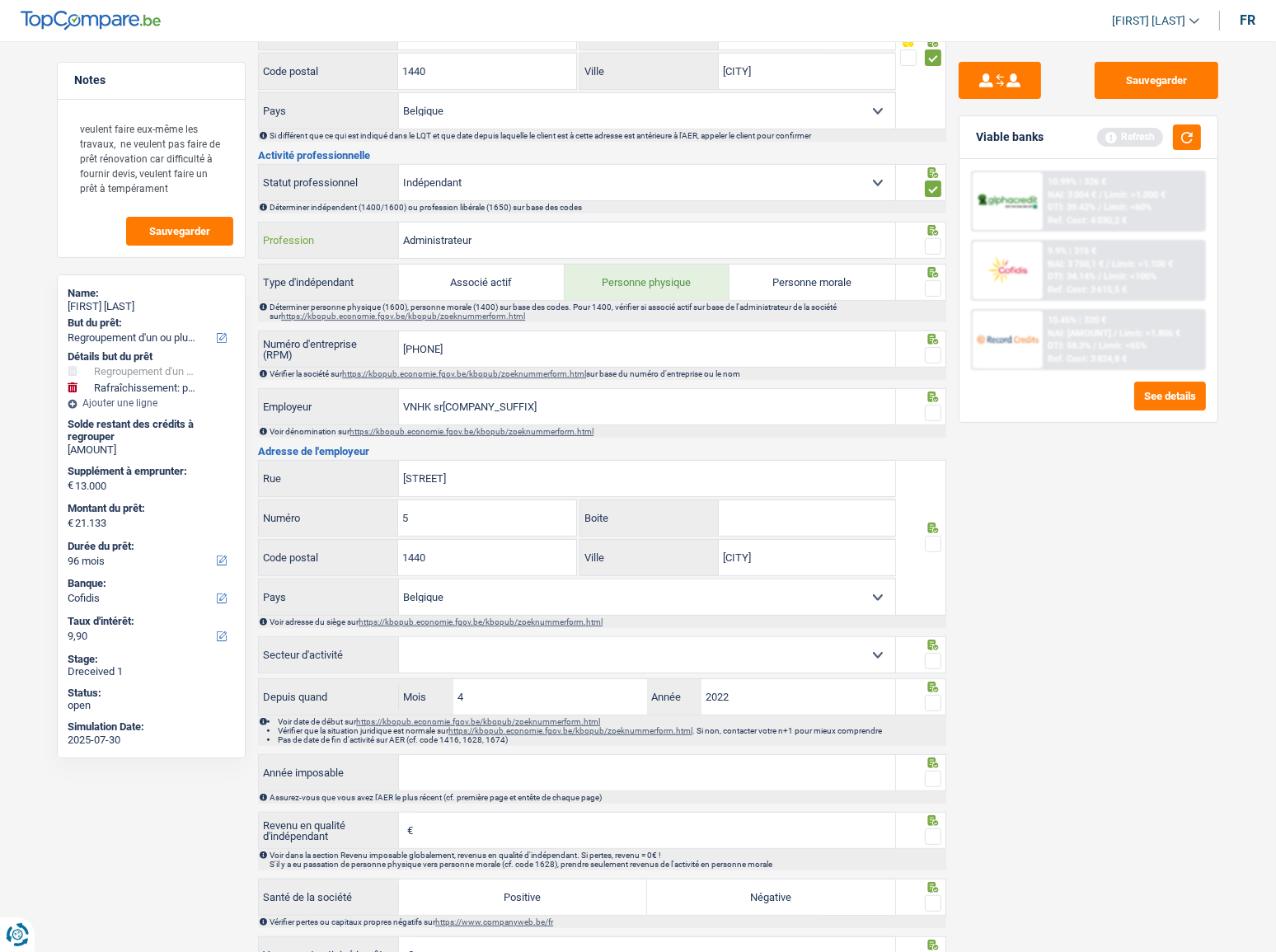 scroll, scrollTop: 674, scrollLeft: 0, axis: vertical 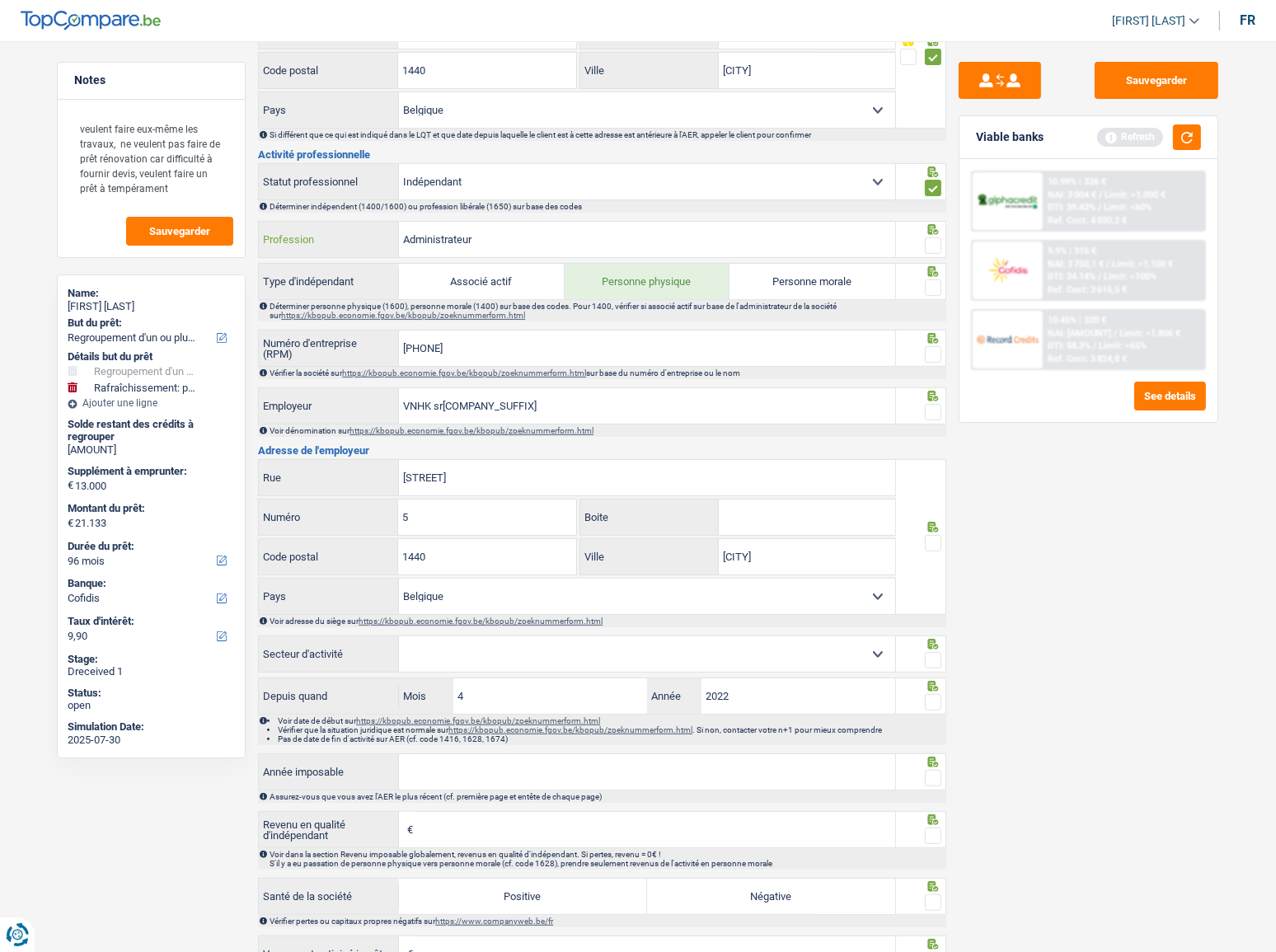 type on "Administrateur" 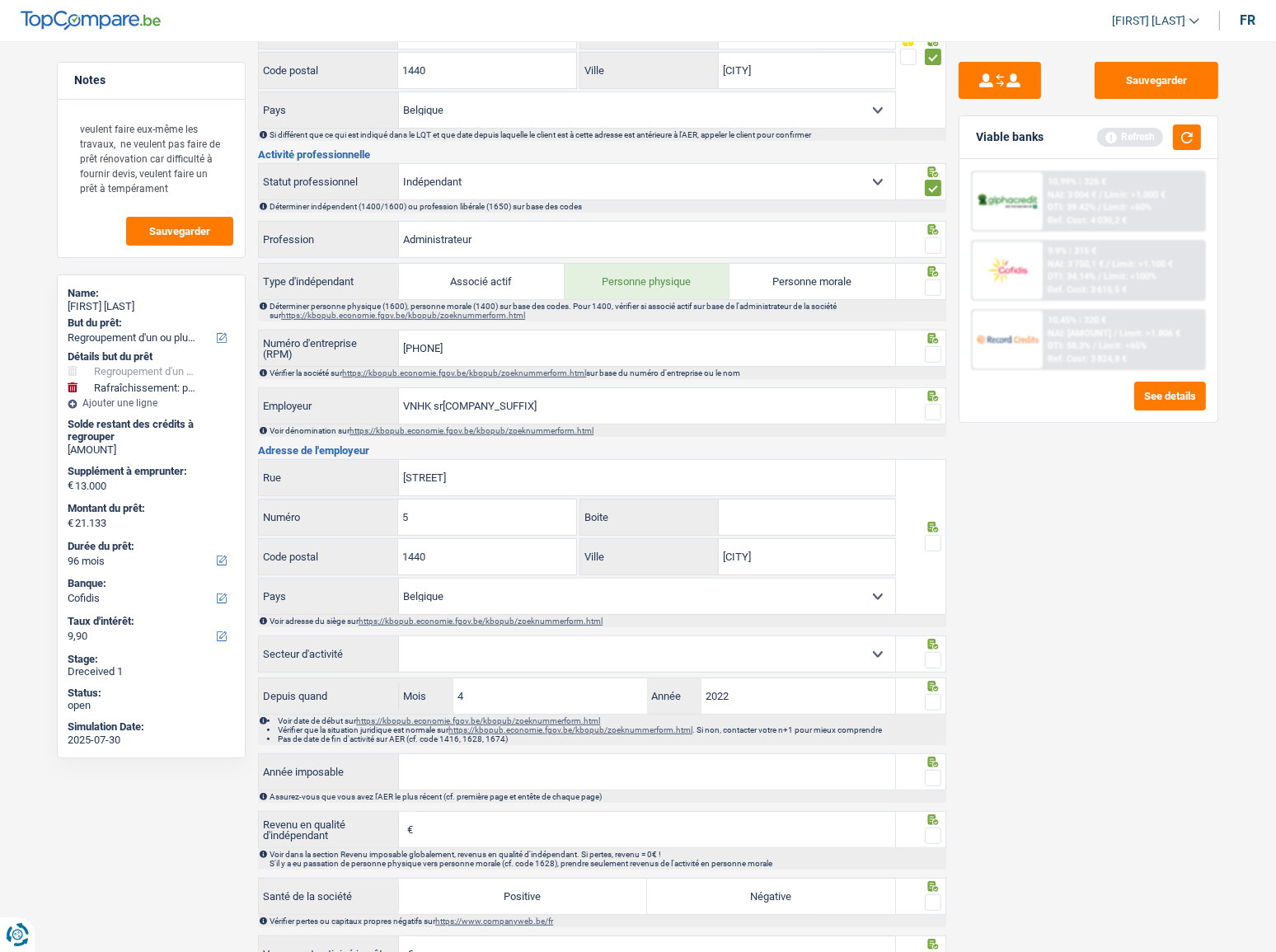 click at bounding box center [933, 246] 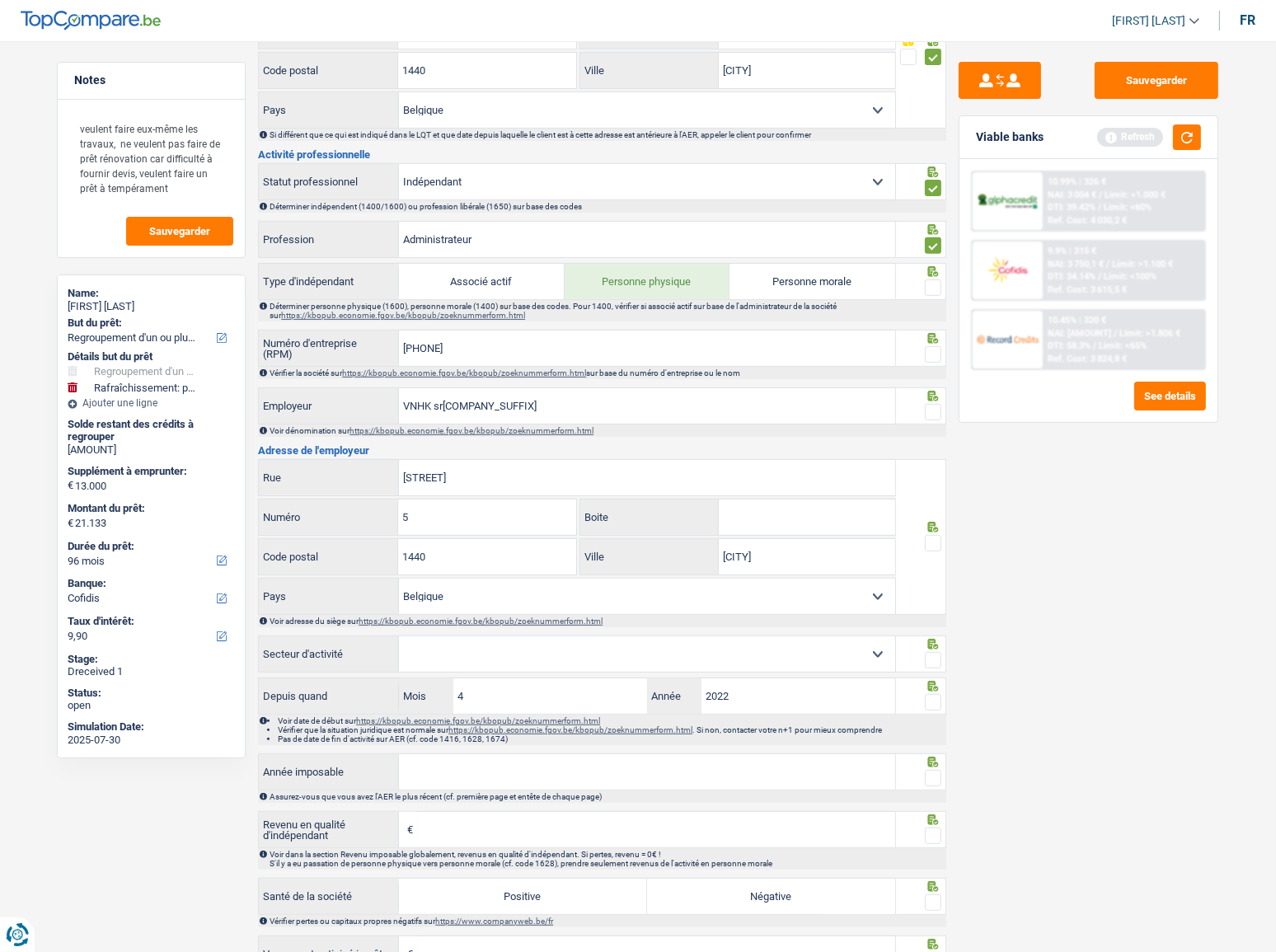 drag, startPoint x: 807, startPoint y: 284, endPoint x: 885, endPoint y: 284, distance: 78 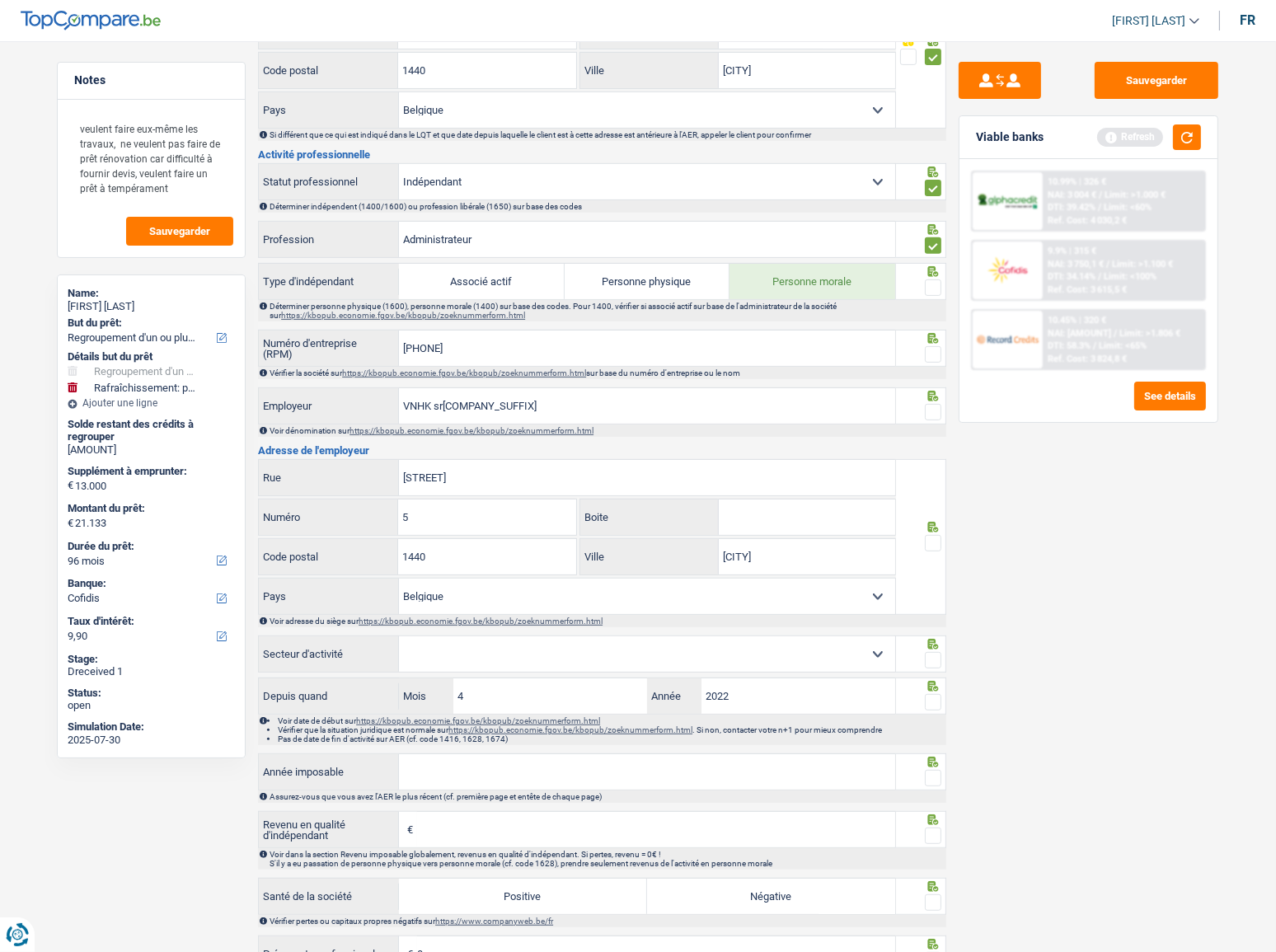 drag, startPoint x: 939, startPoint y: 286, endPoint x: 905, endPoint y: 298, distance: 36.05551 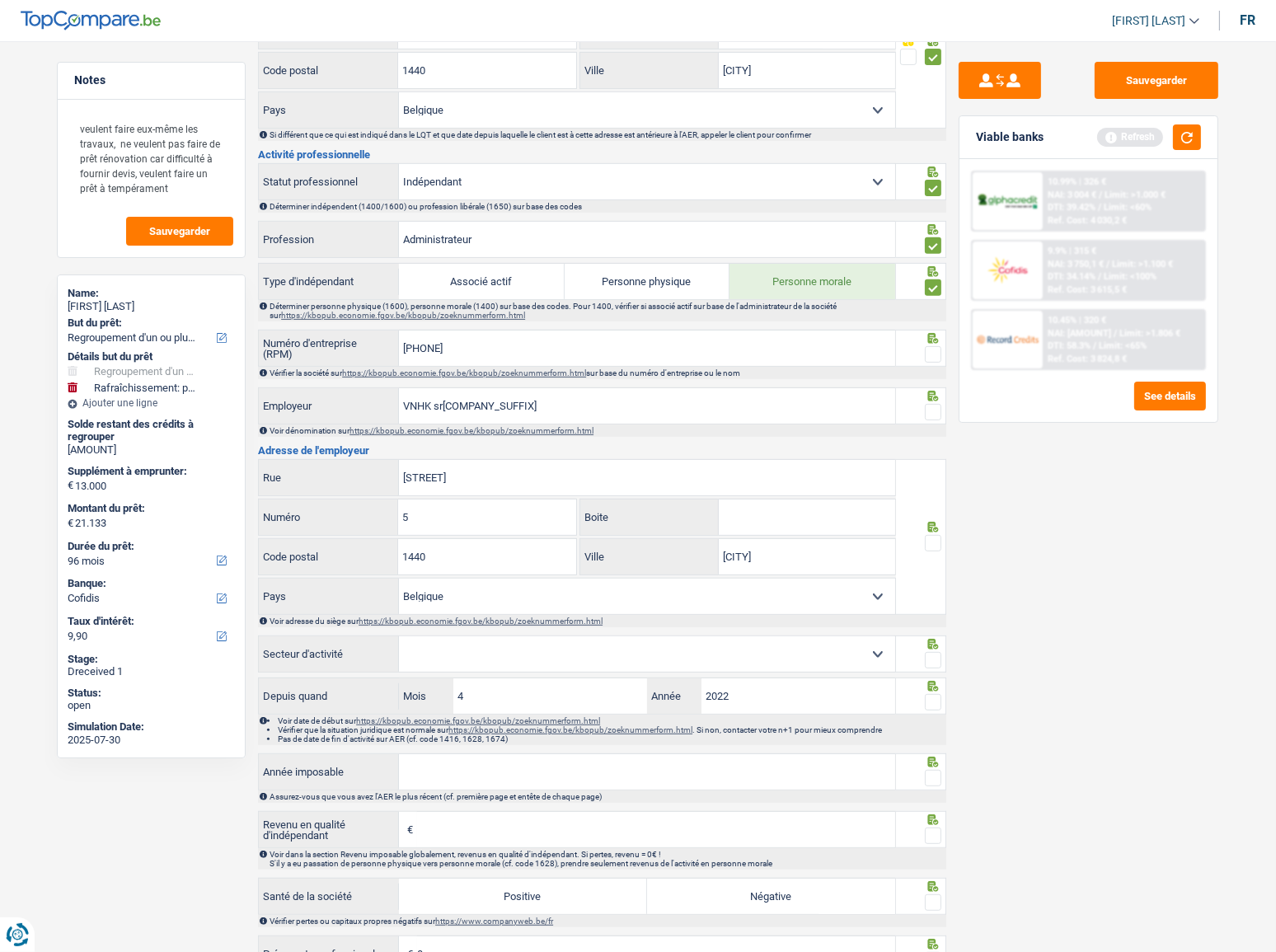 click at bounding box center (933, 354) 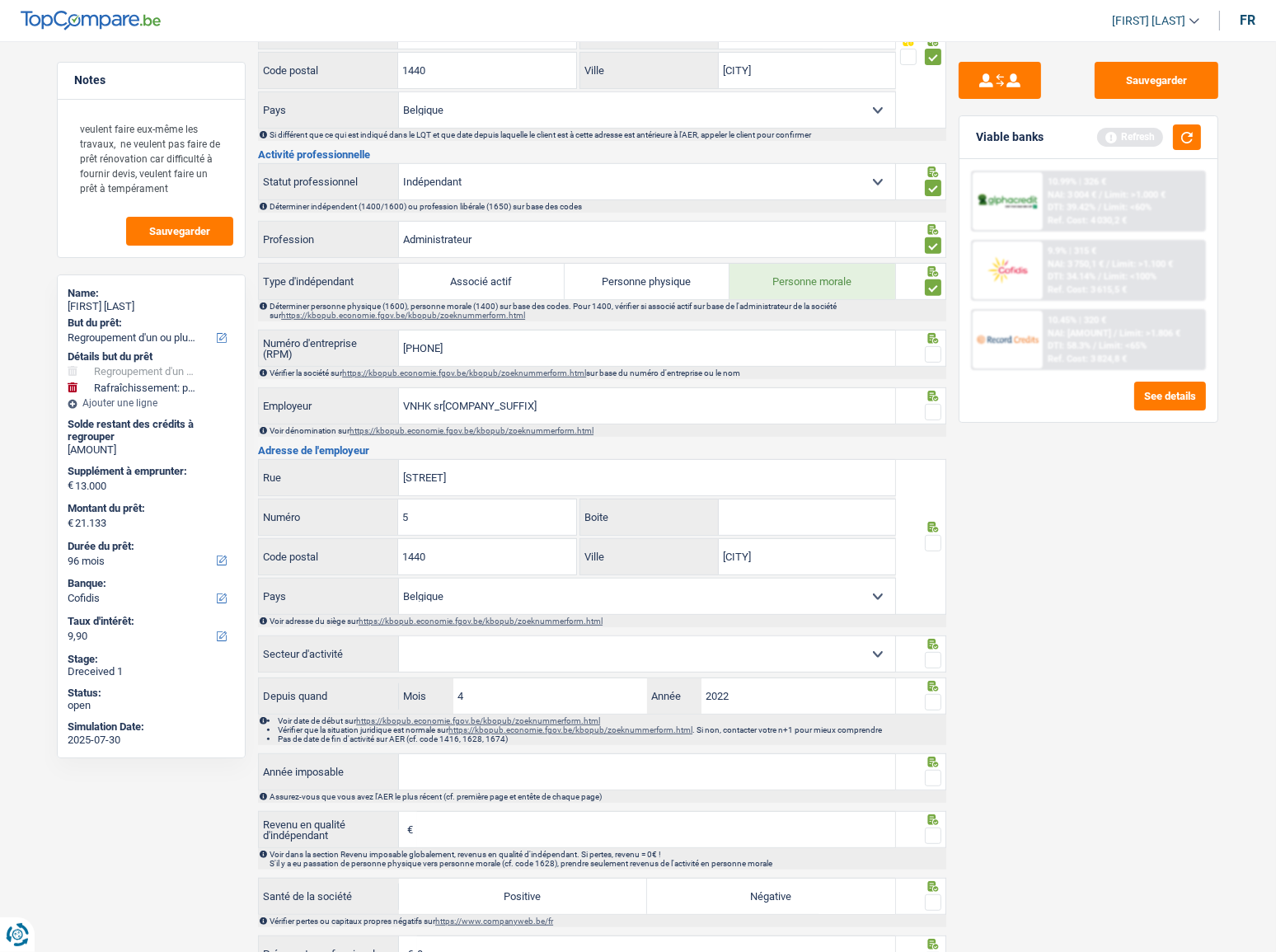 click at bounding box center (0, 0) 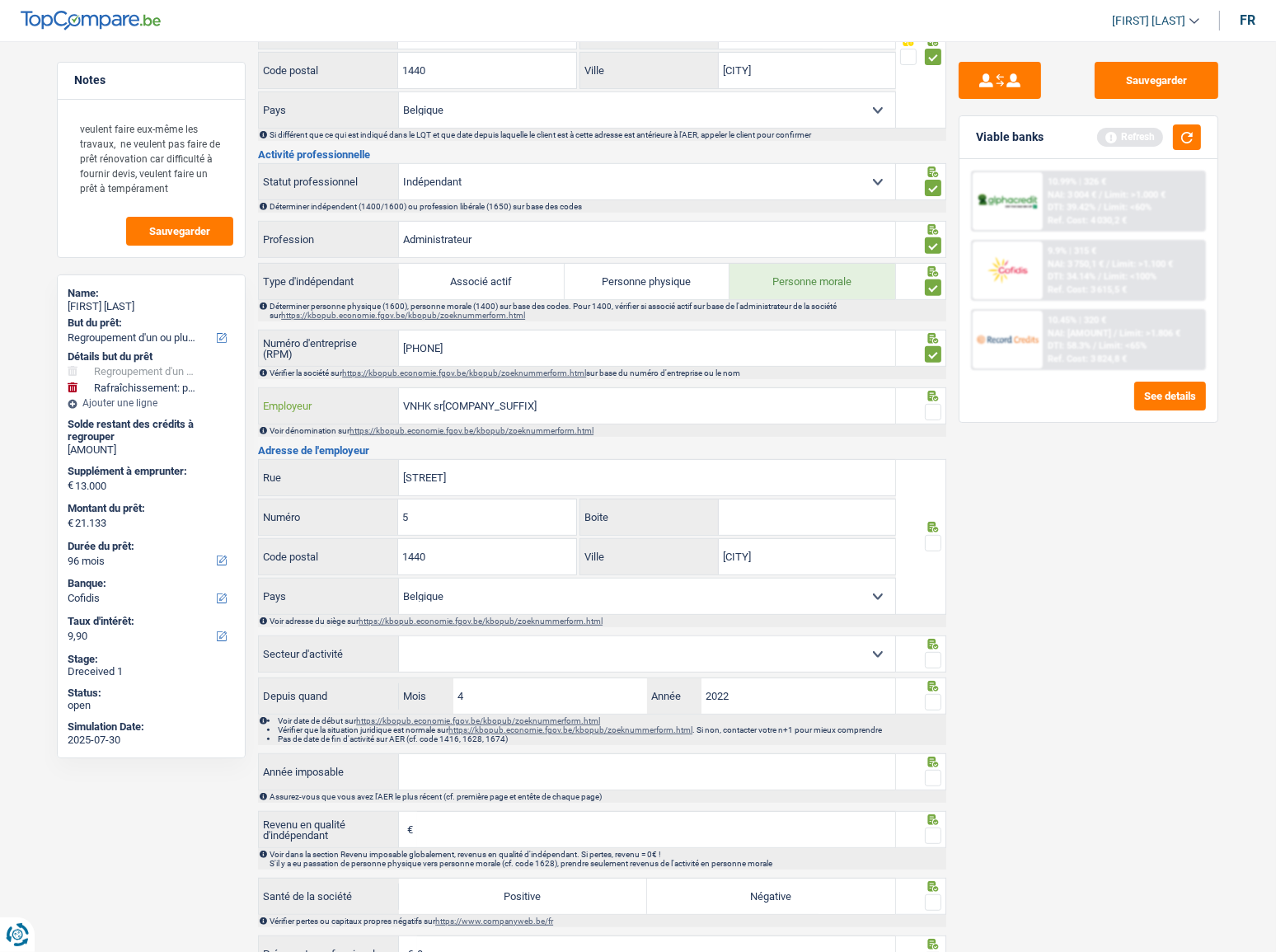click on "VNHK srl" at bounding box center (647, 406) 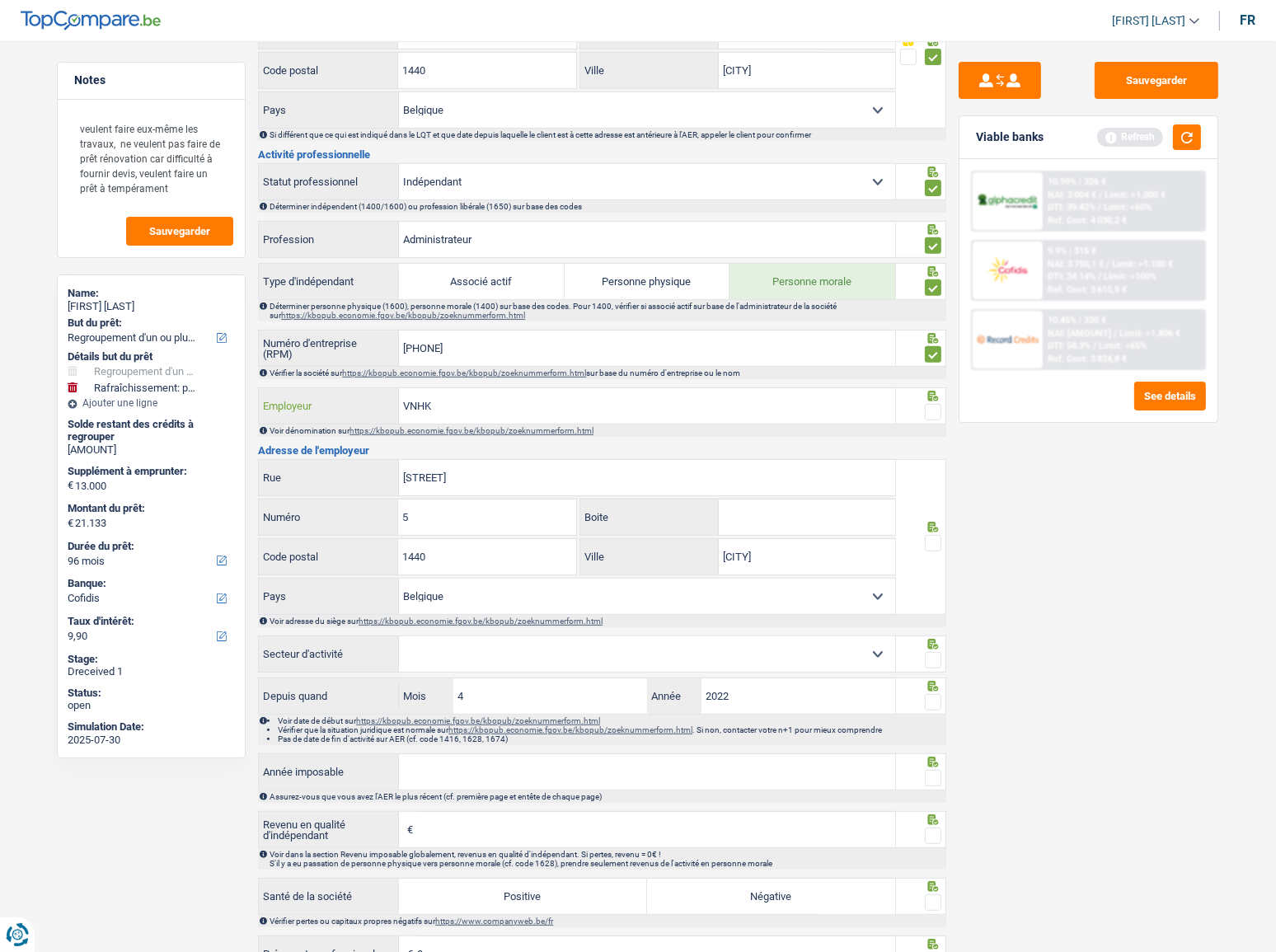 type on "VNHK" 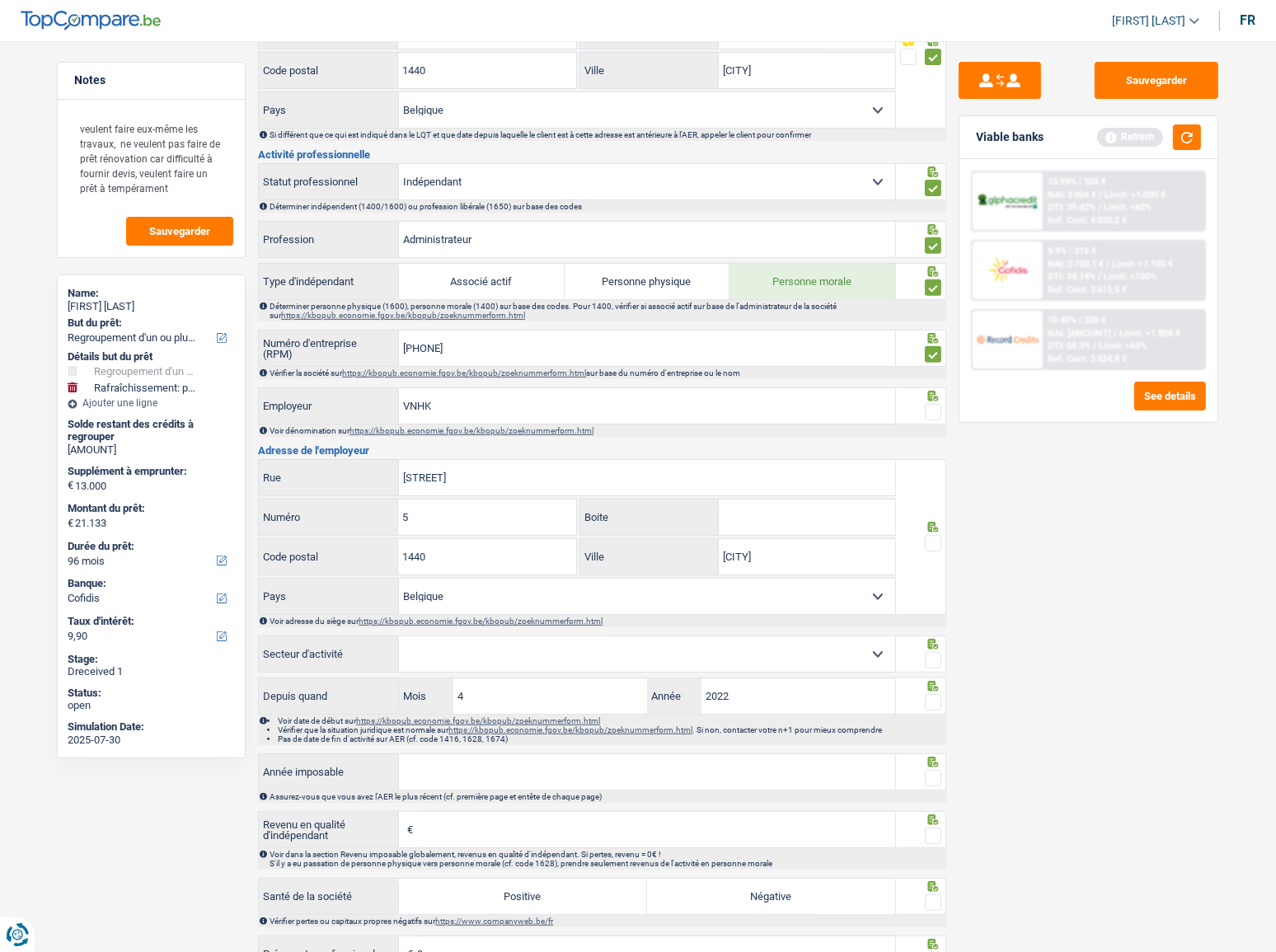 click at bounding box center (933, 412) 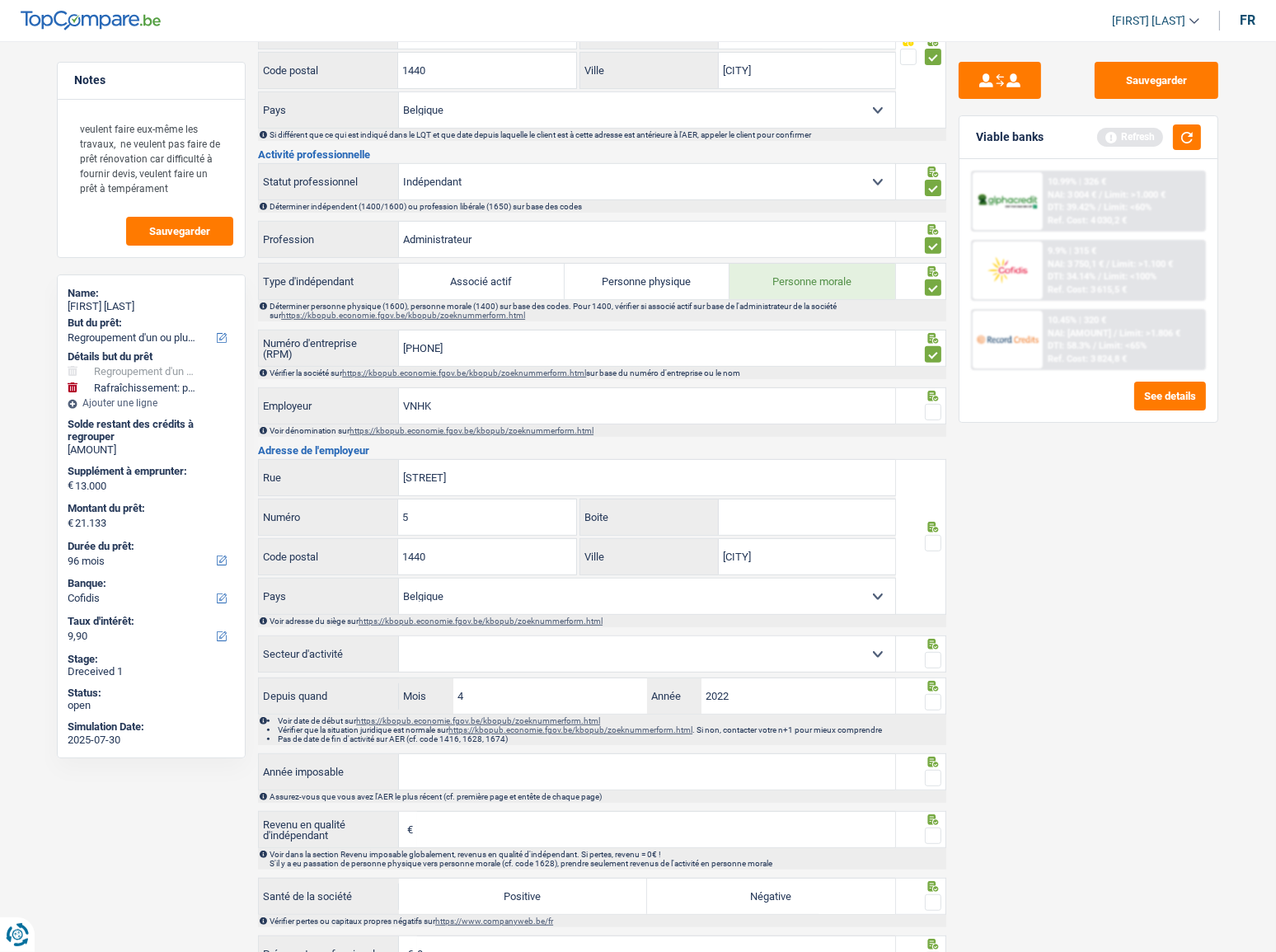 click at bounding box center (0, 0) 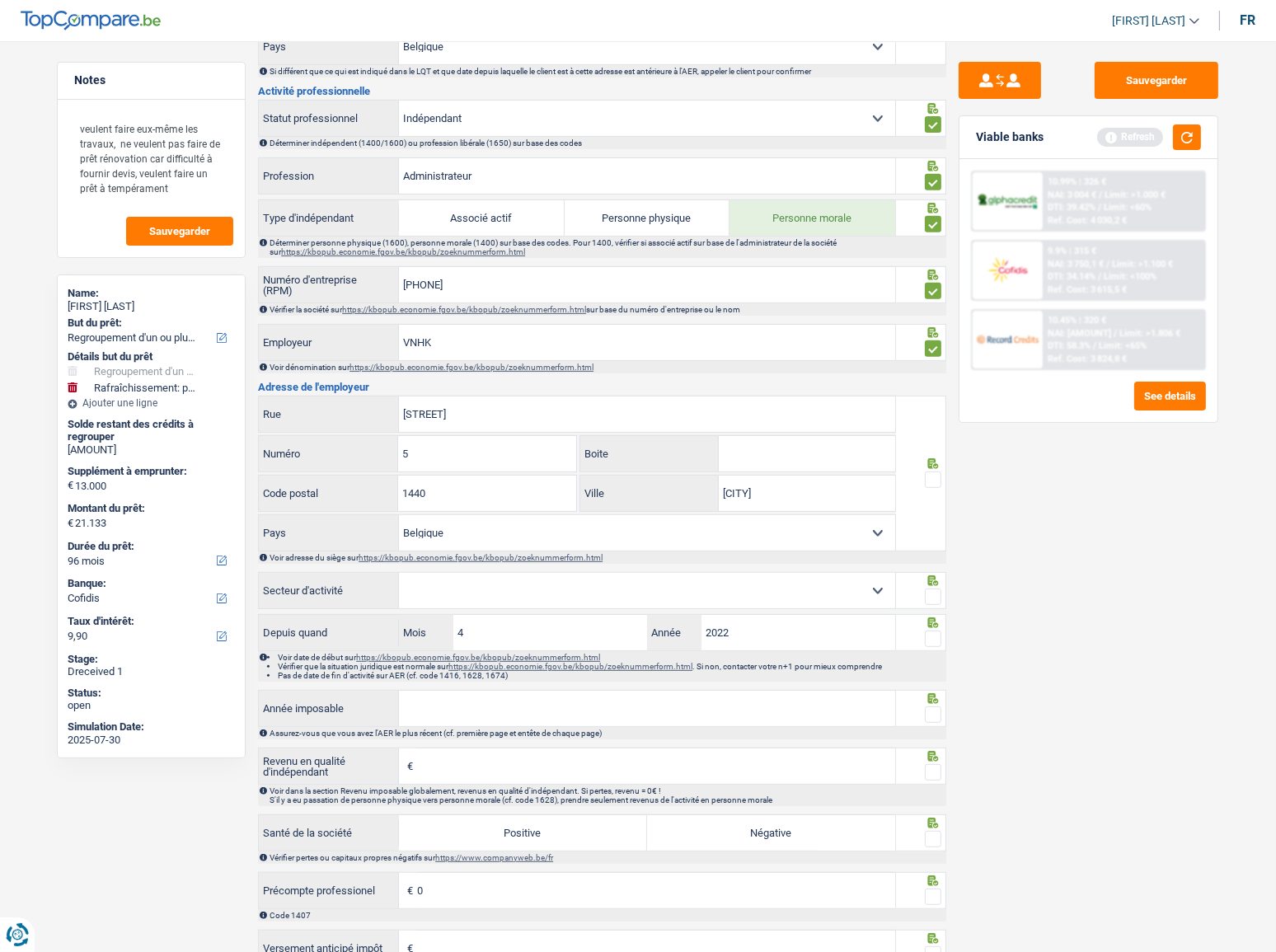 scroll, scrollTop: 824, scrollLeft: 0, axis: vertical 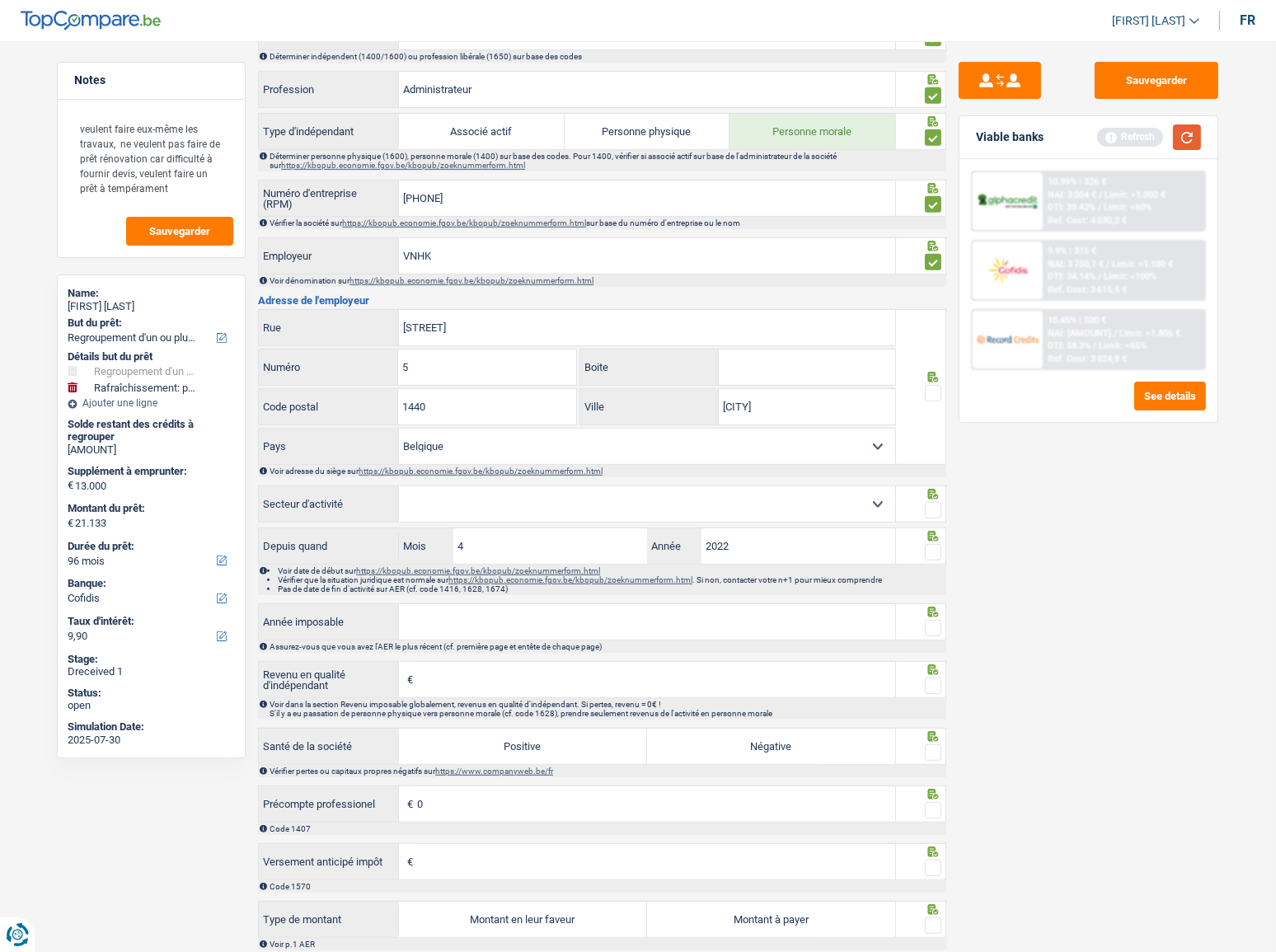 click at bounding box center (1187, 137) 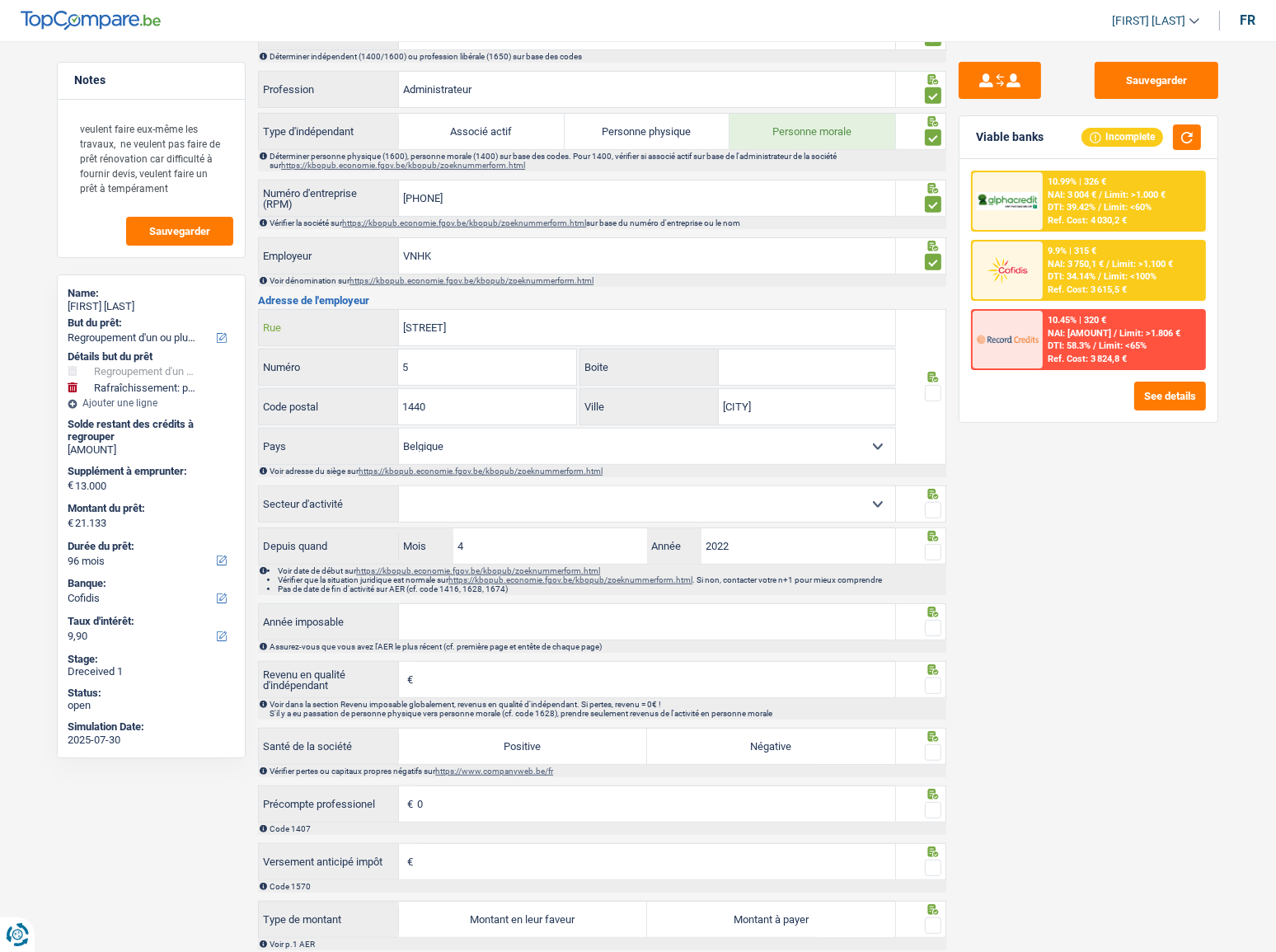 drag, startPoint x: 551, startPoint y: 331, endPoint x: 300, endPoint y: 359, distance: 252.55692 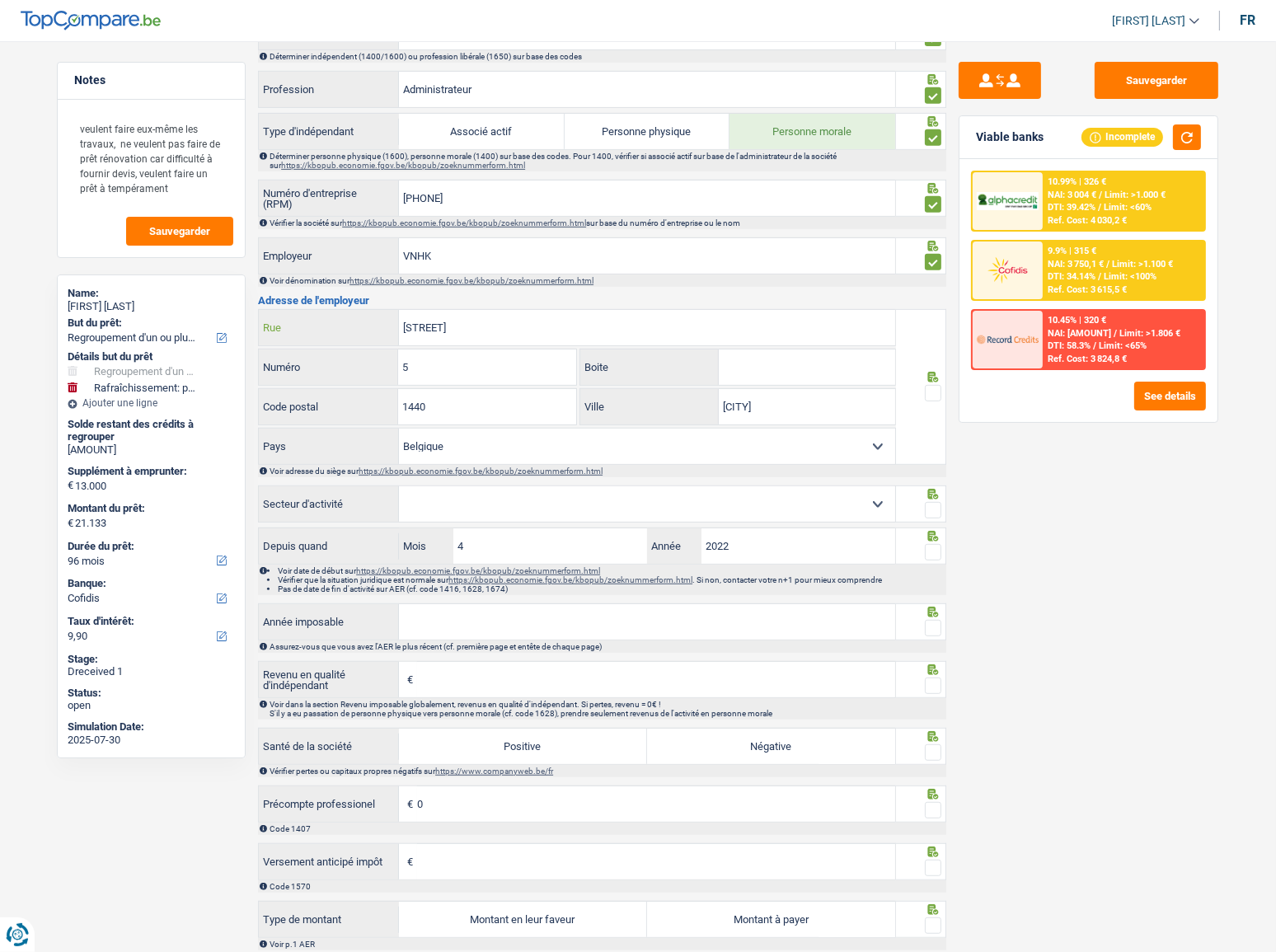 click on "rue des freres herpain 5
Rue
5
Numéro
Boite
1440
Code postal
Wauthier Braine
Ville
Belgique Luxembourg
Sélectionner une option
Pays" at bounding box center (577, 387) 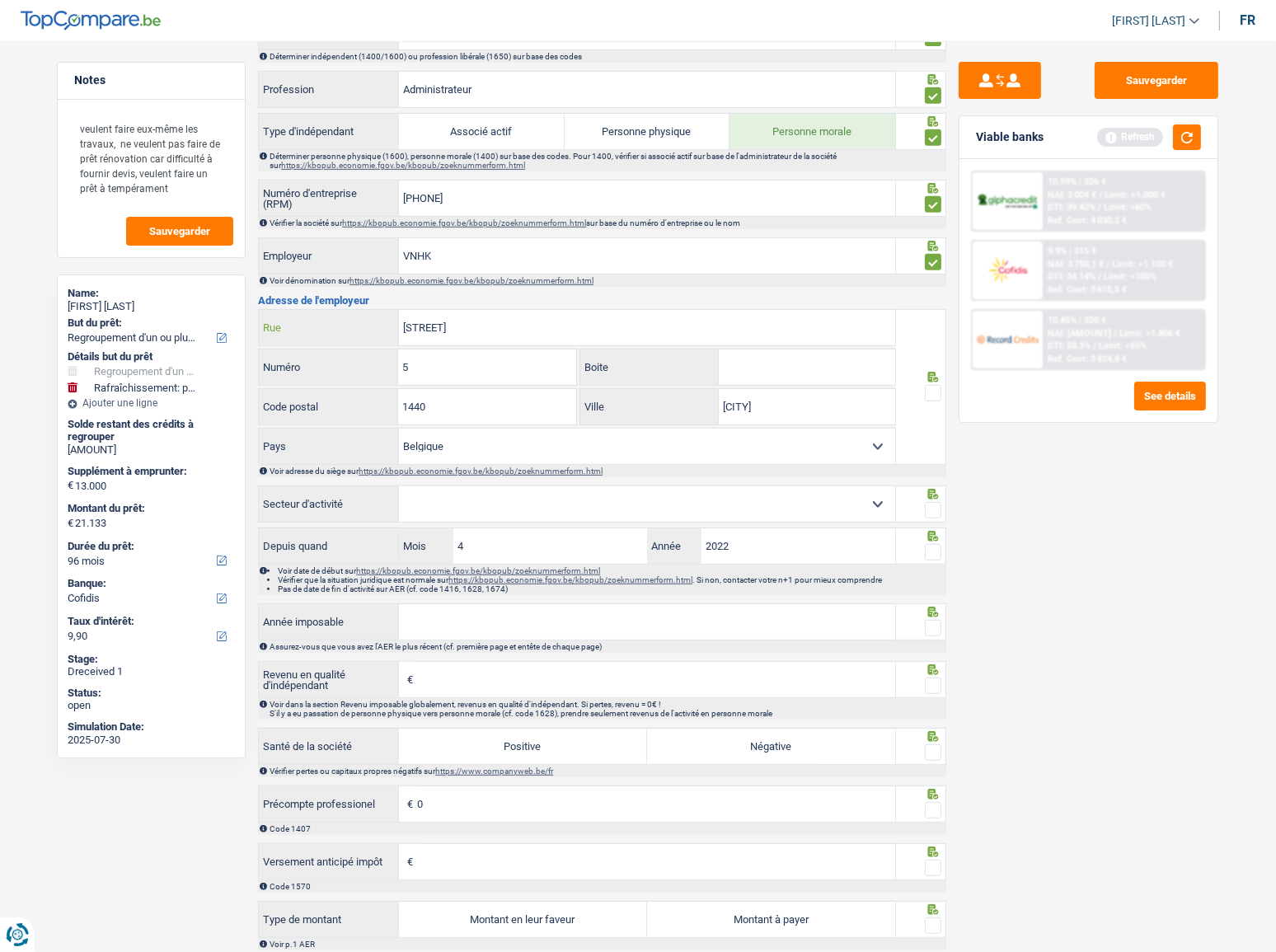 type on "Rue Vanderkindere 1" 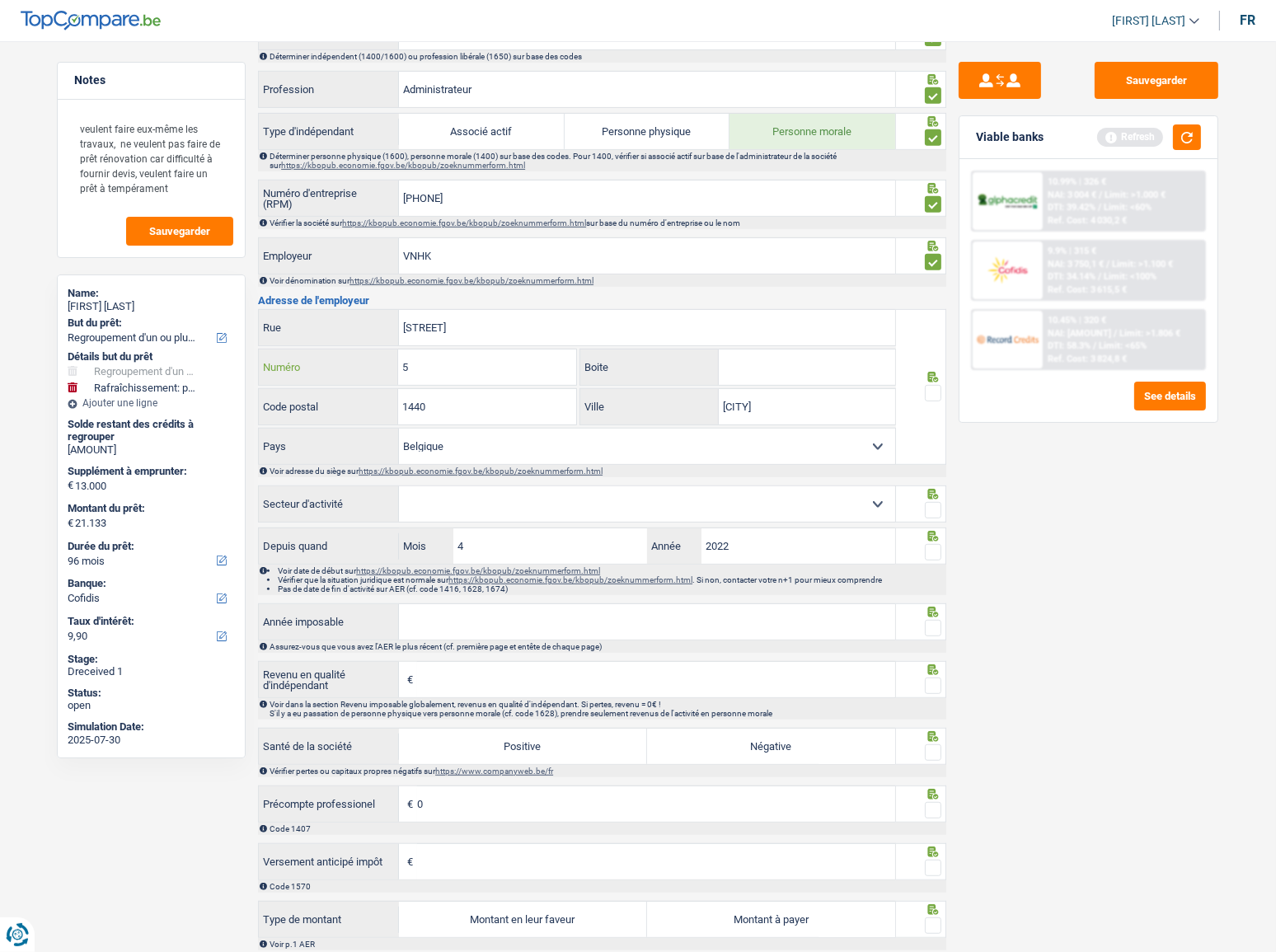 drag, startPoint x: 453, startPoint y: 376, endPoint x: 322, endPoint y: 384, distance: 131.24405 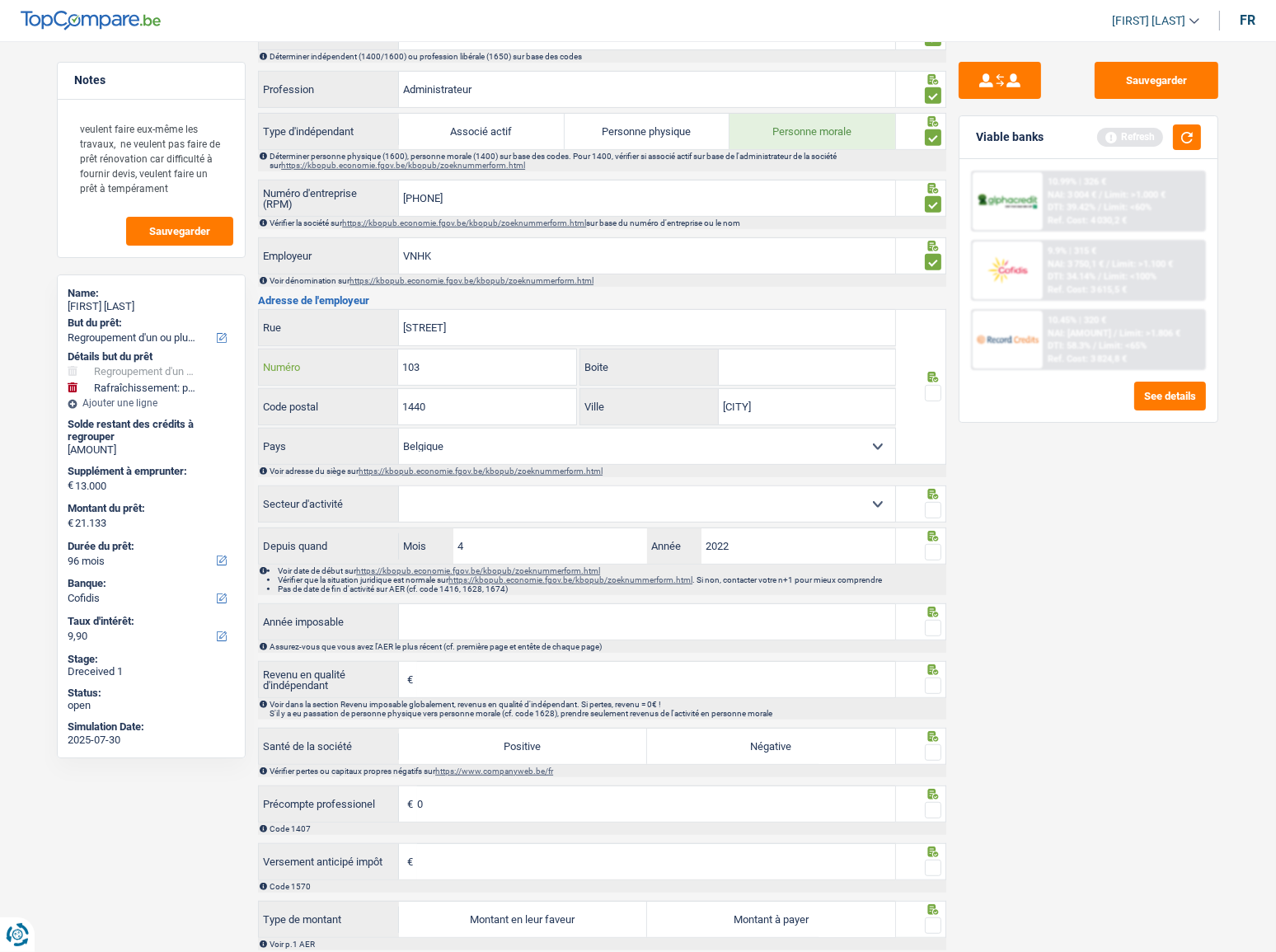 type on "103" 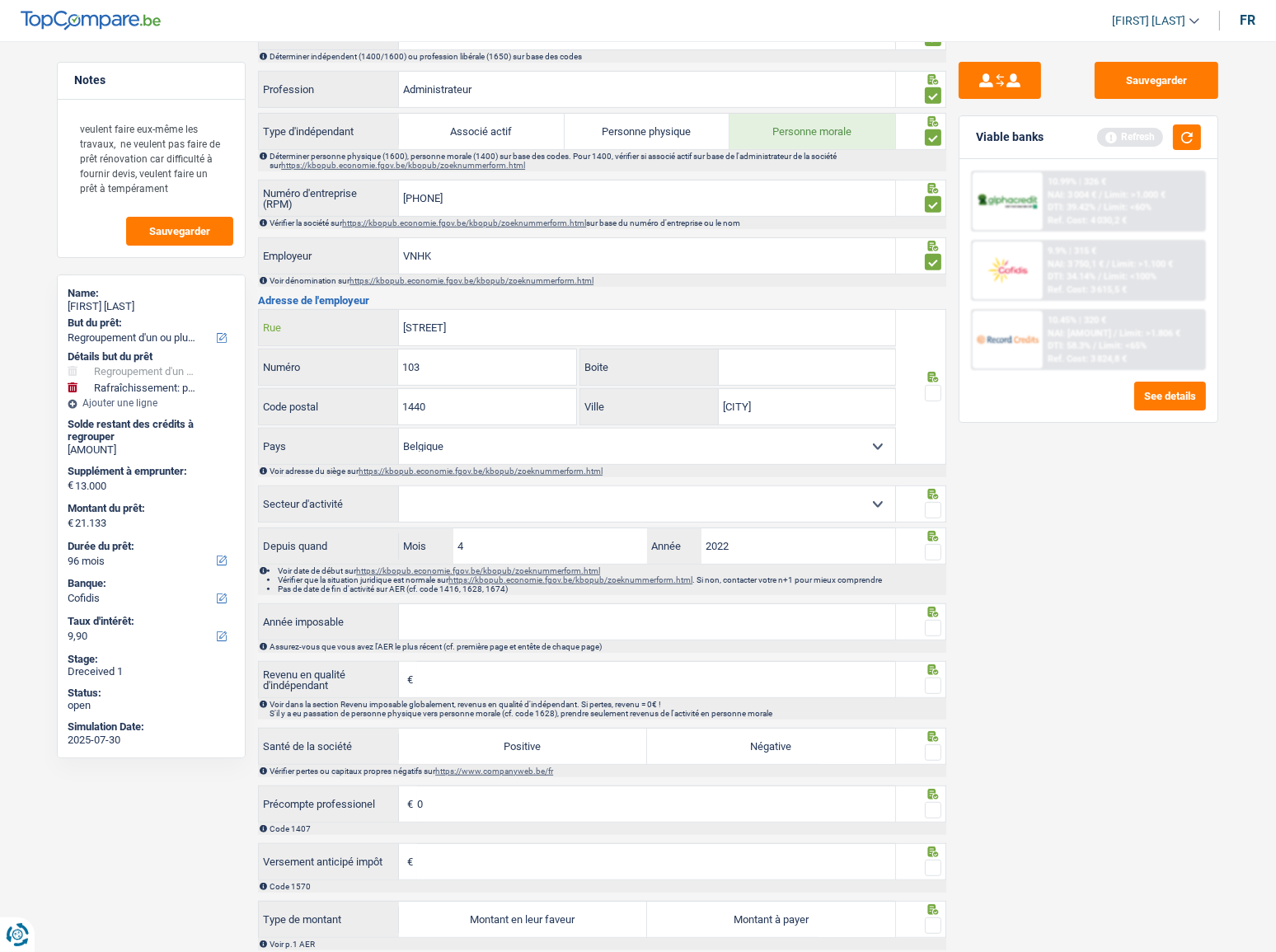 click on "Rue Vanderkindere 1" at bounding box center [647, 327] 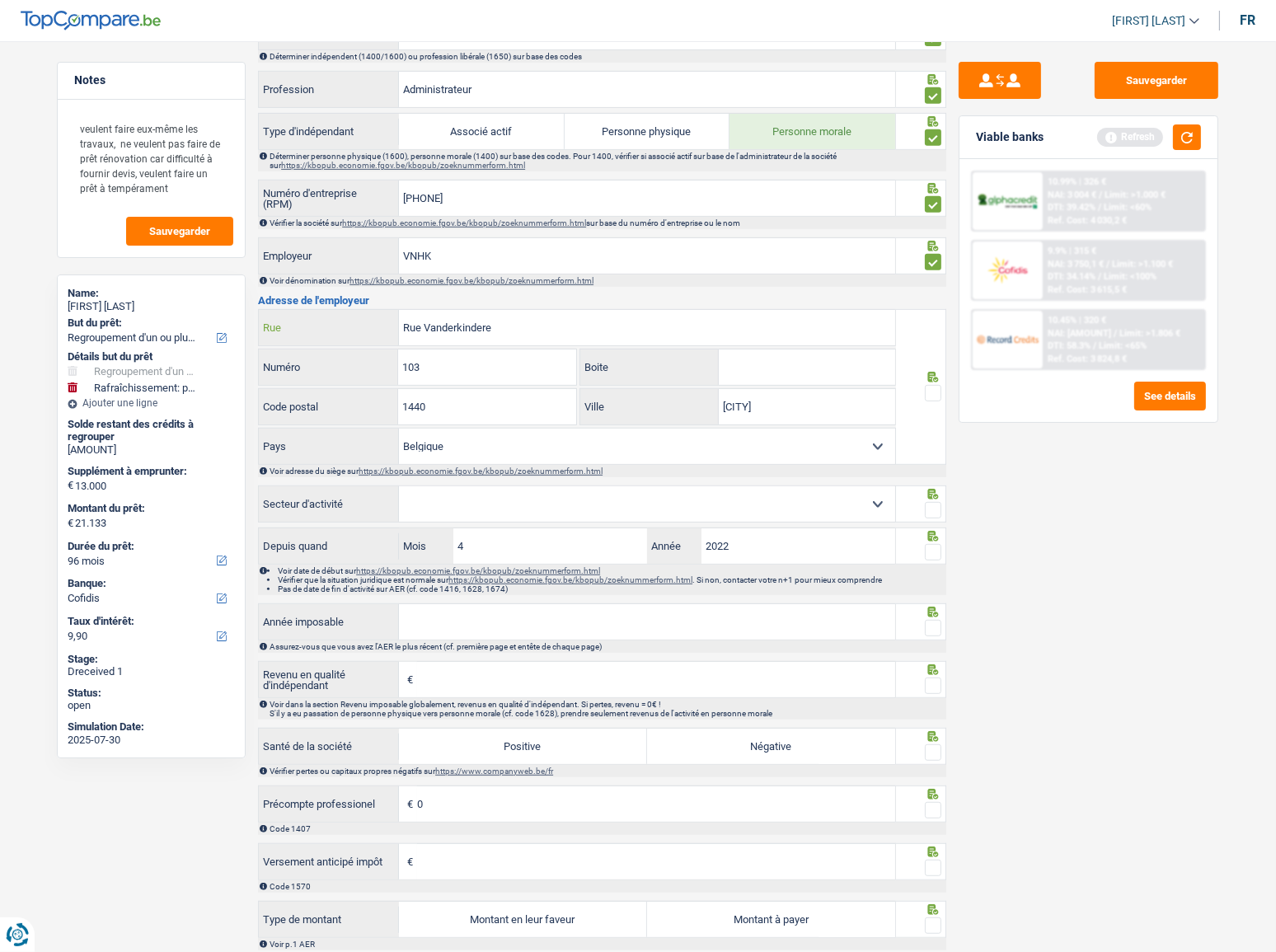 type on "Rue Vanderkindere" 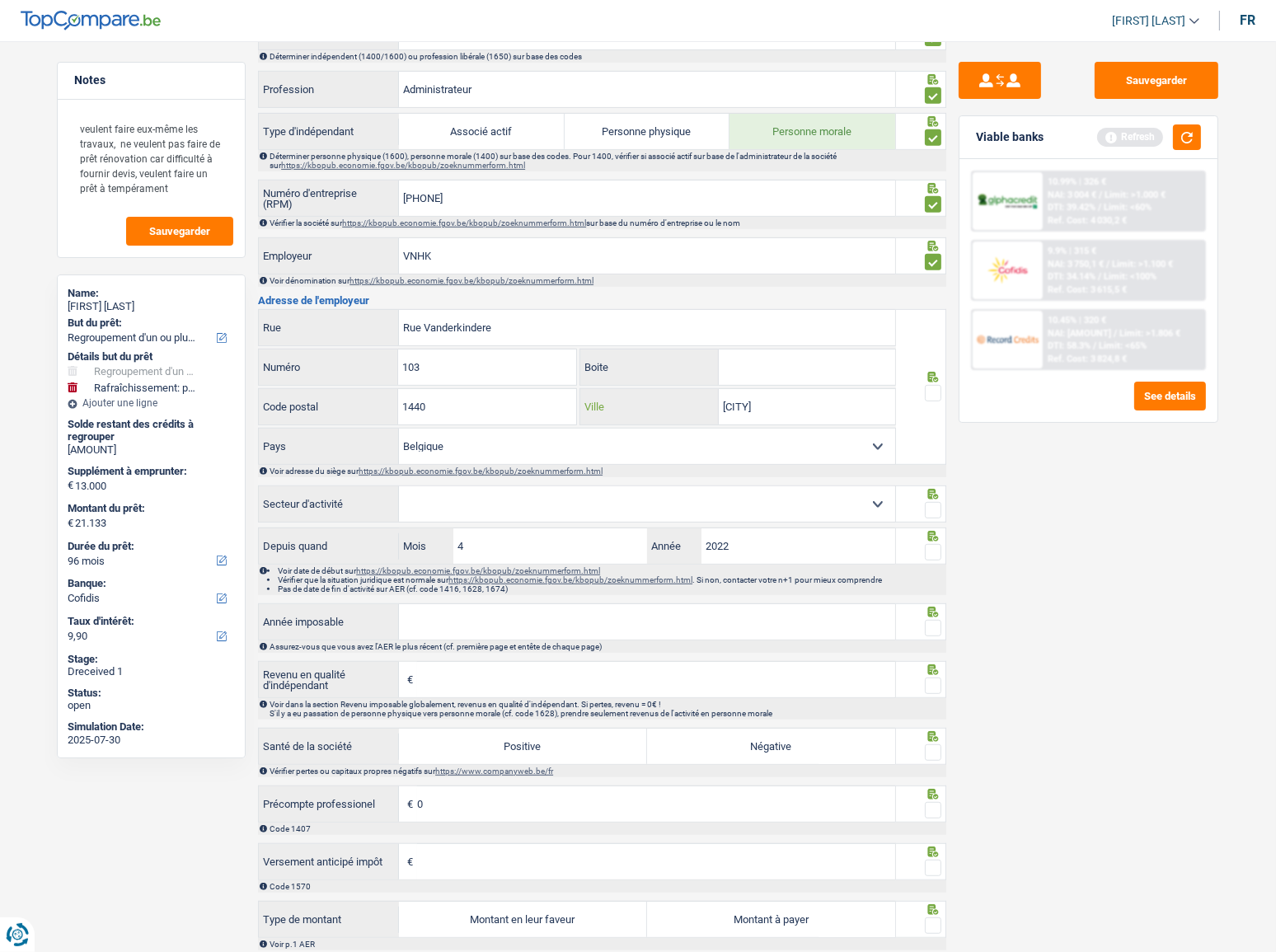 click on "Wauthier Braine" at bounding box center [807, 406] 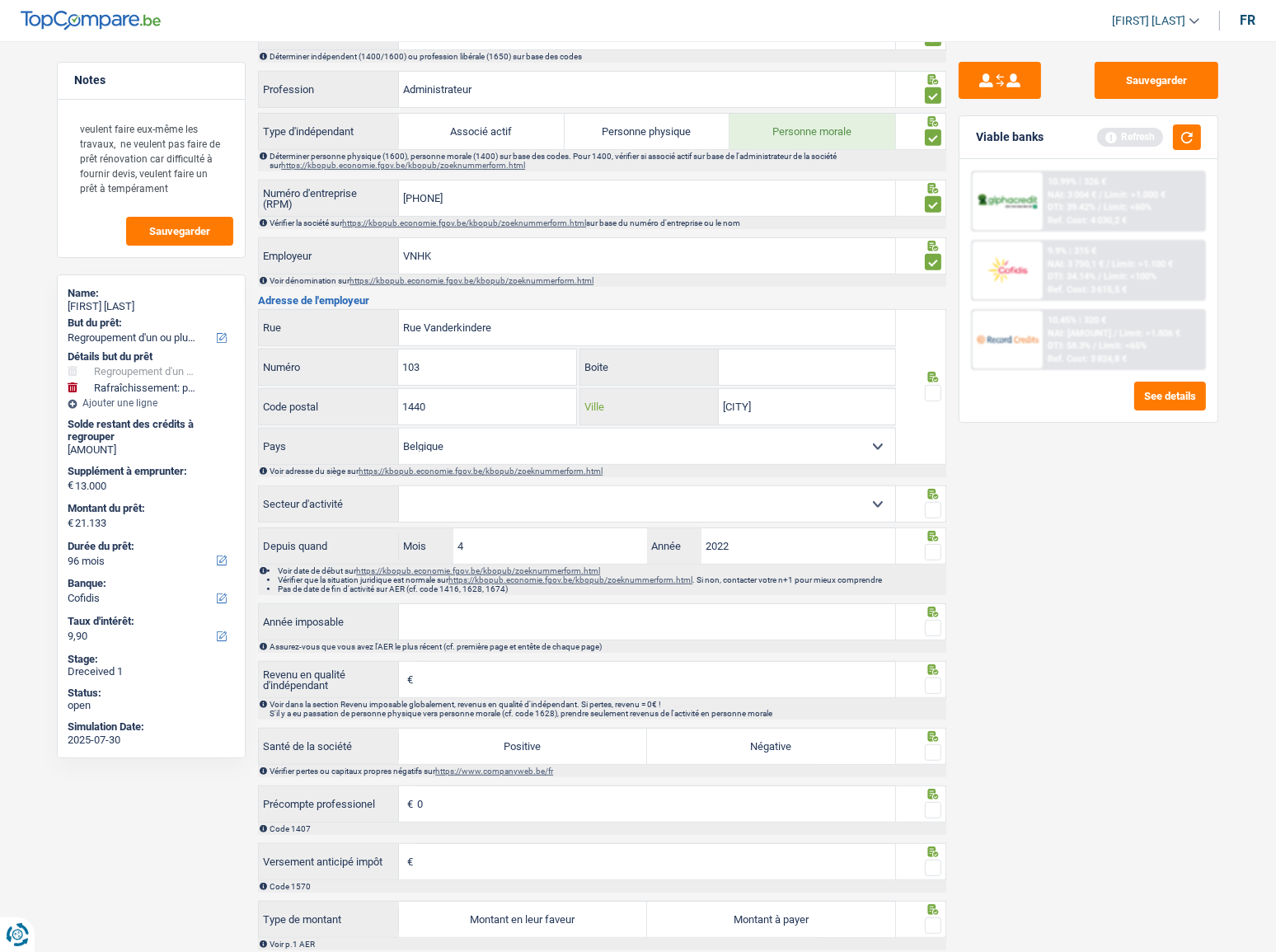 click on "Rue Vanderkindere
Rue
103
Numéro
Boite
1440
Code postal
Wauthier Braine
Ville
Belgique Luxembourg
Sélectionner une option
Pays" at bounding box center [577, 387] 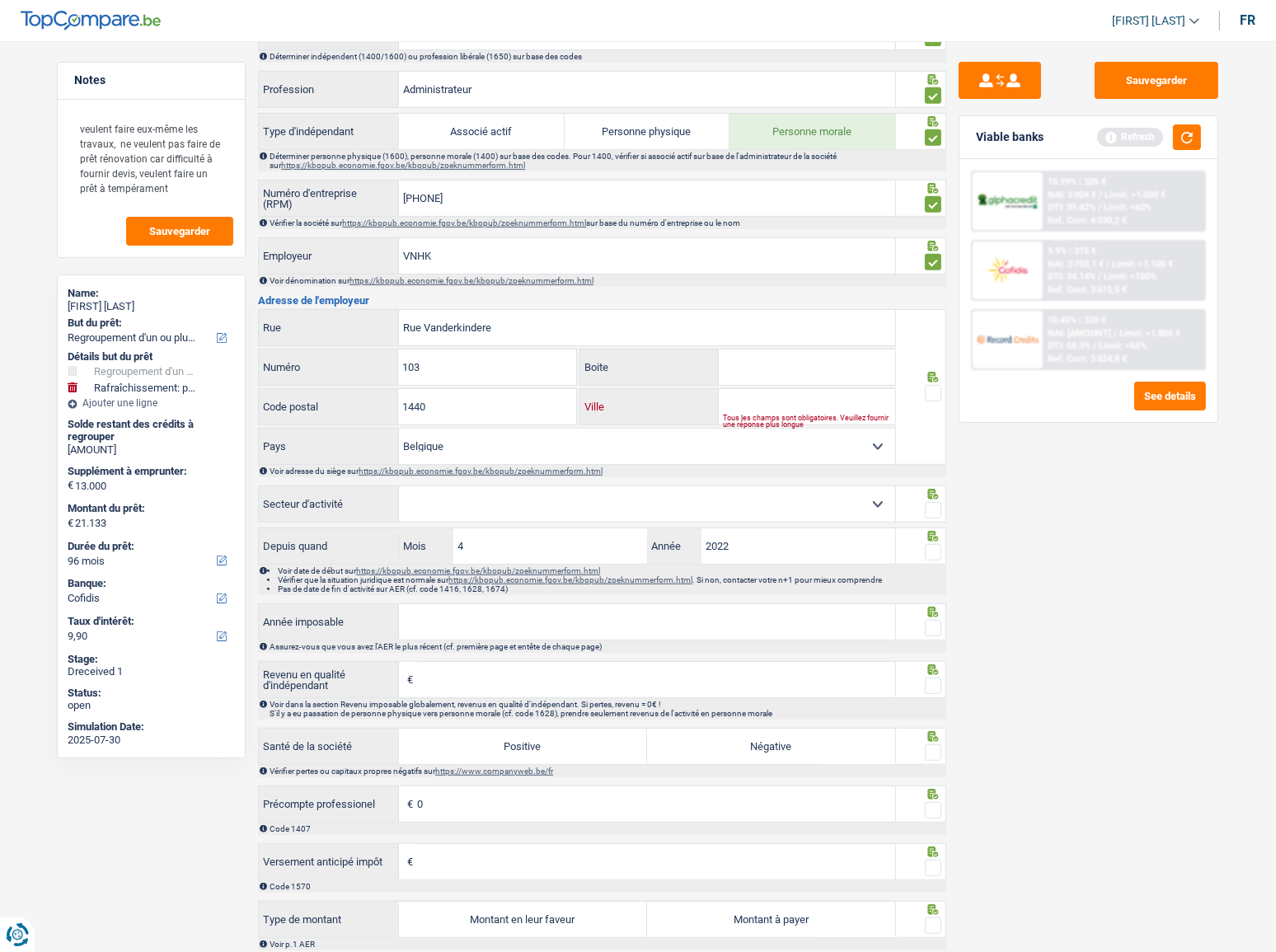type 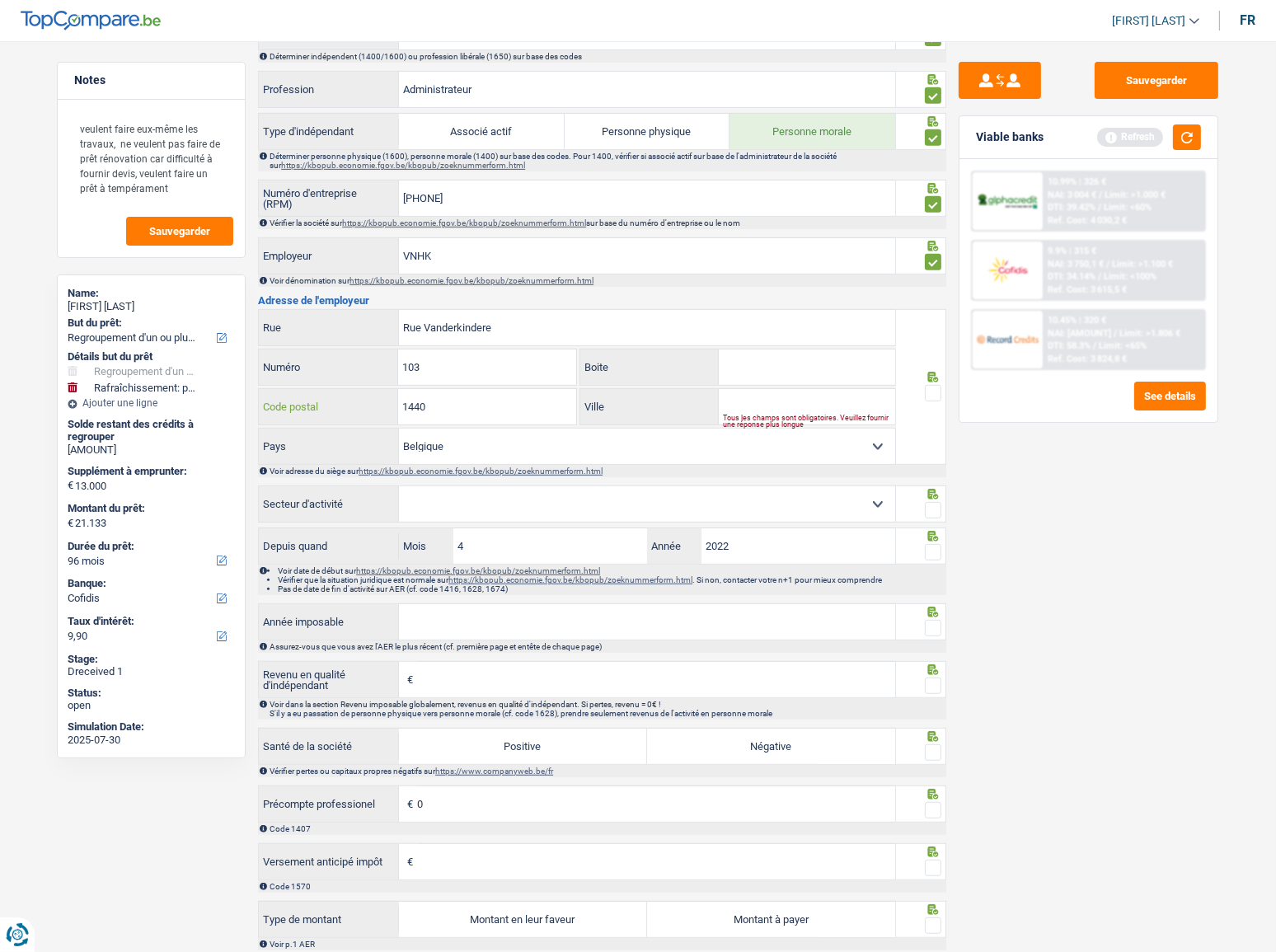 drag, startPoint x: 439, startPoint y: 406, endPoint x: 272, endPoint y: 421, distance: 167.6723 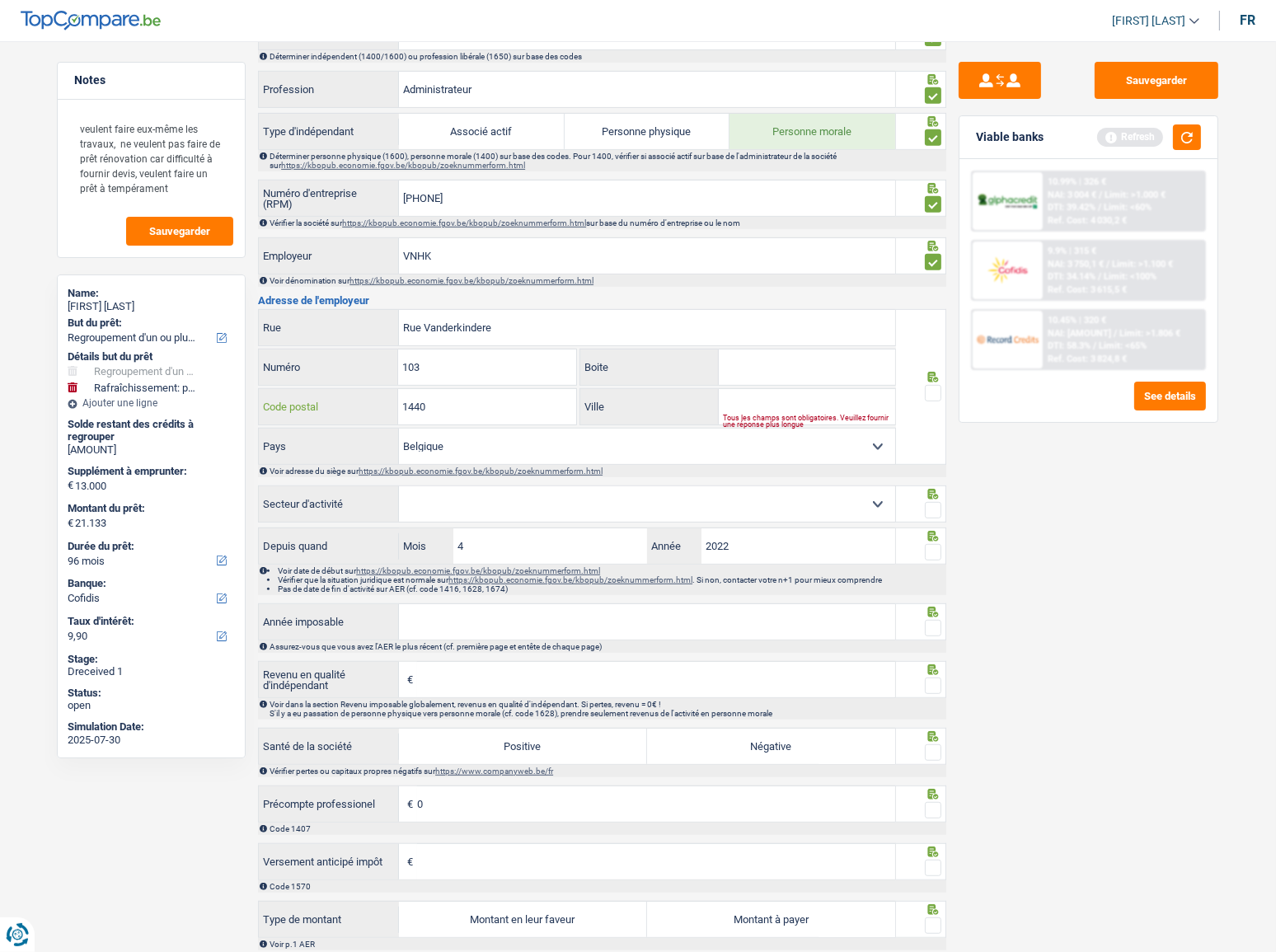 click on "1440
Code postal" at bounding box center (417, 406) 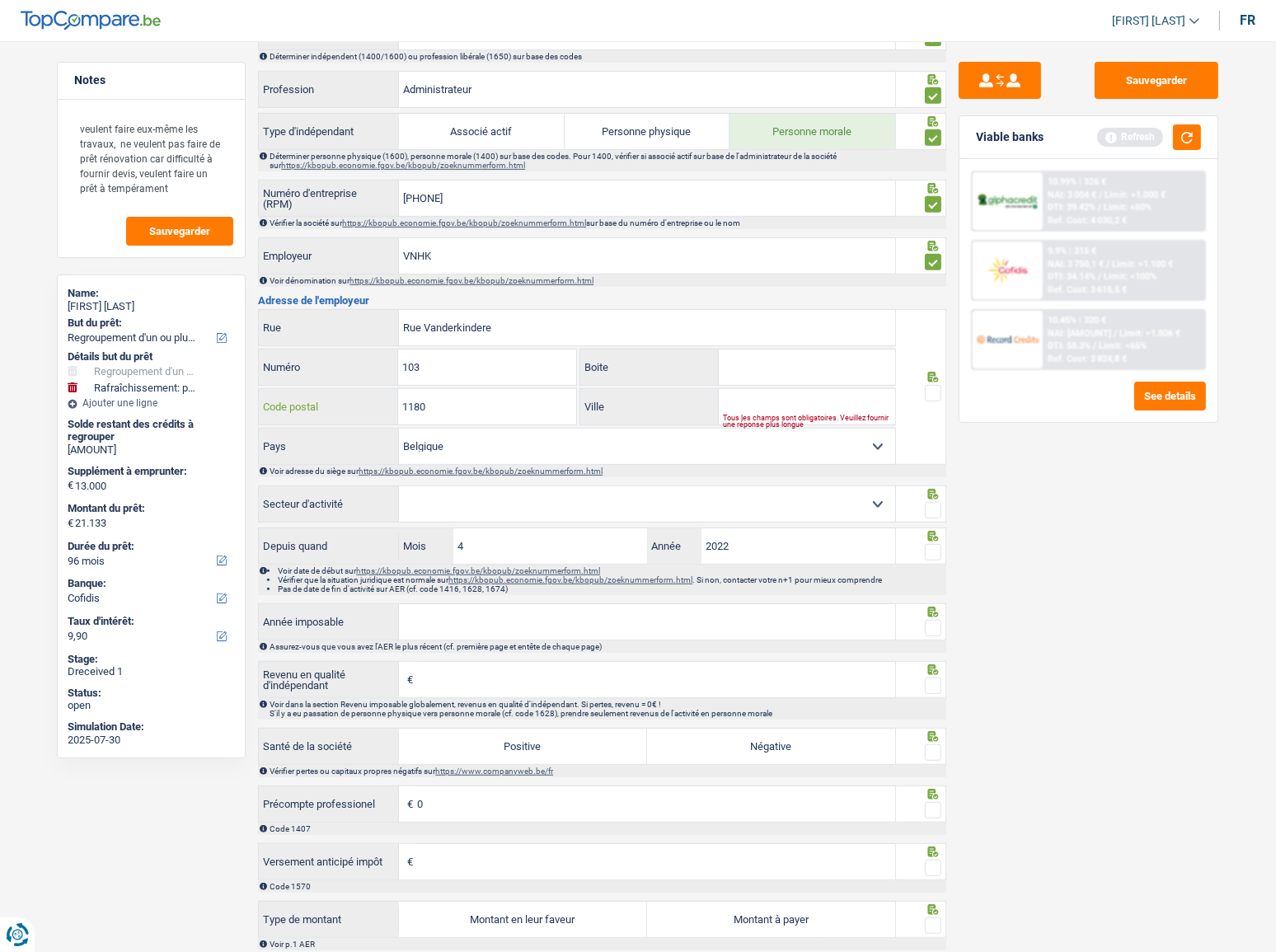type on "1180" 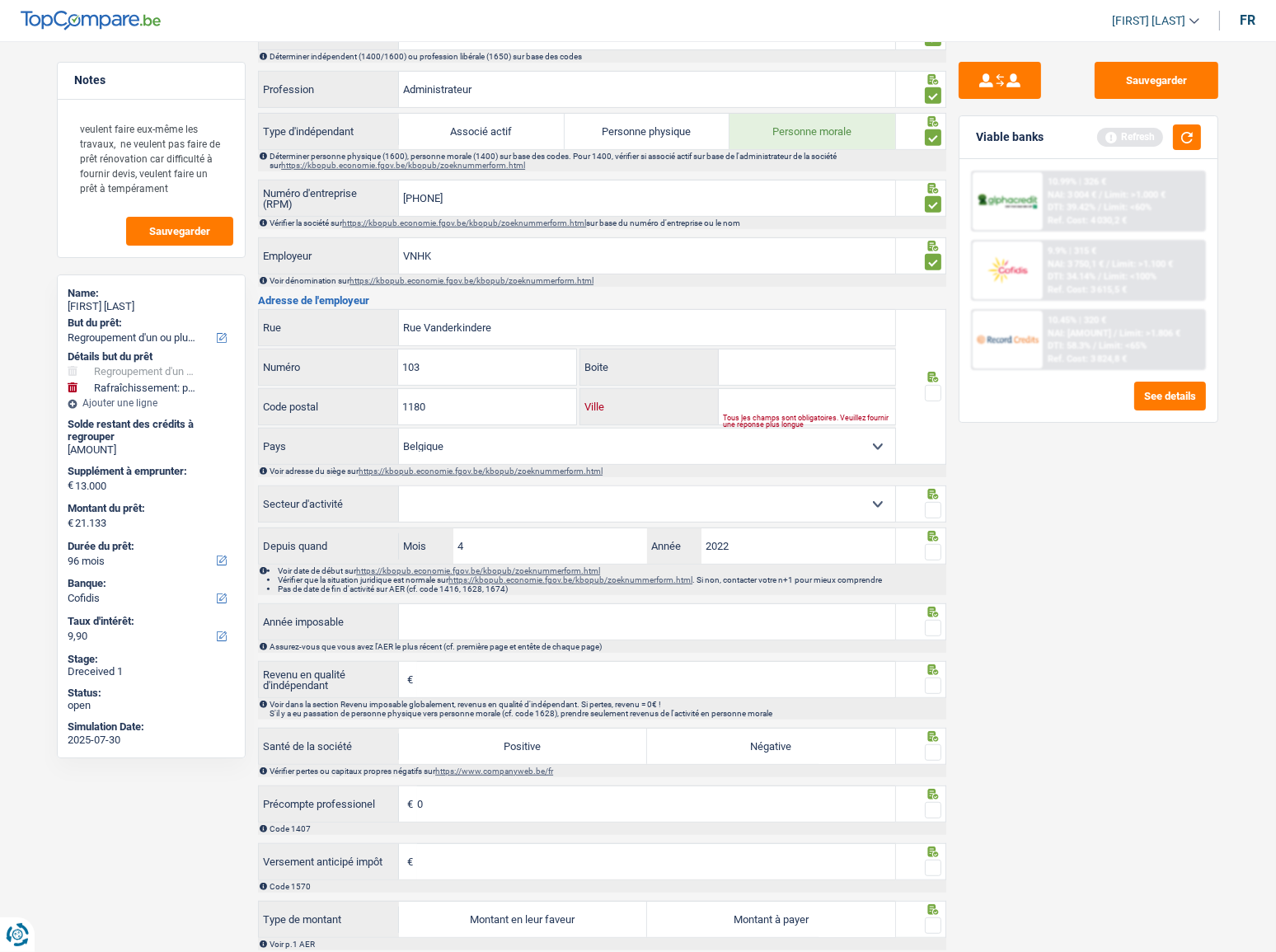 click on "Ville" at bounding box center (807, 406) 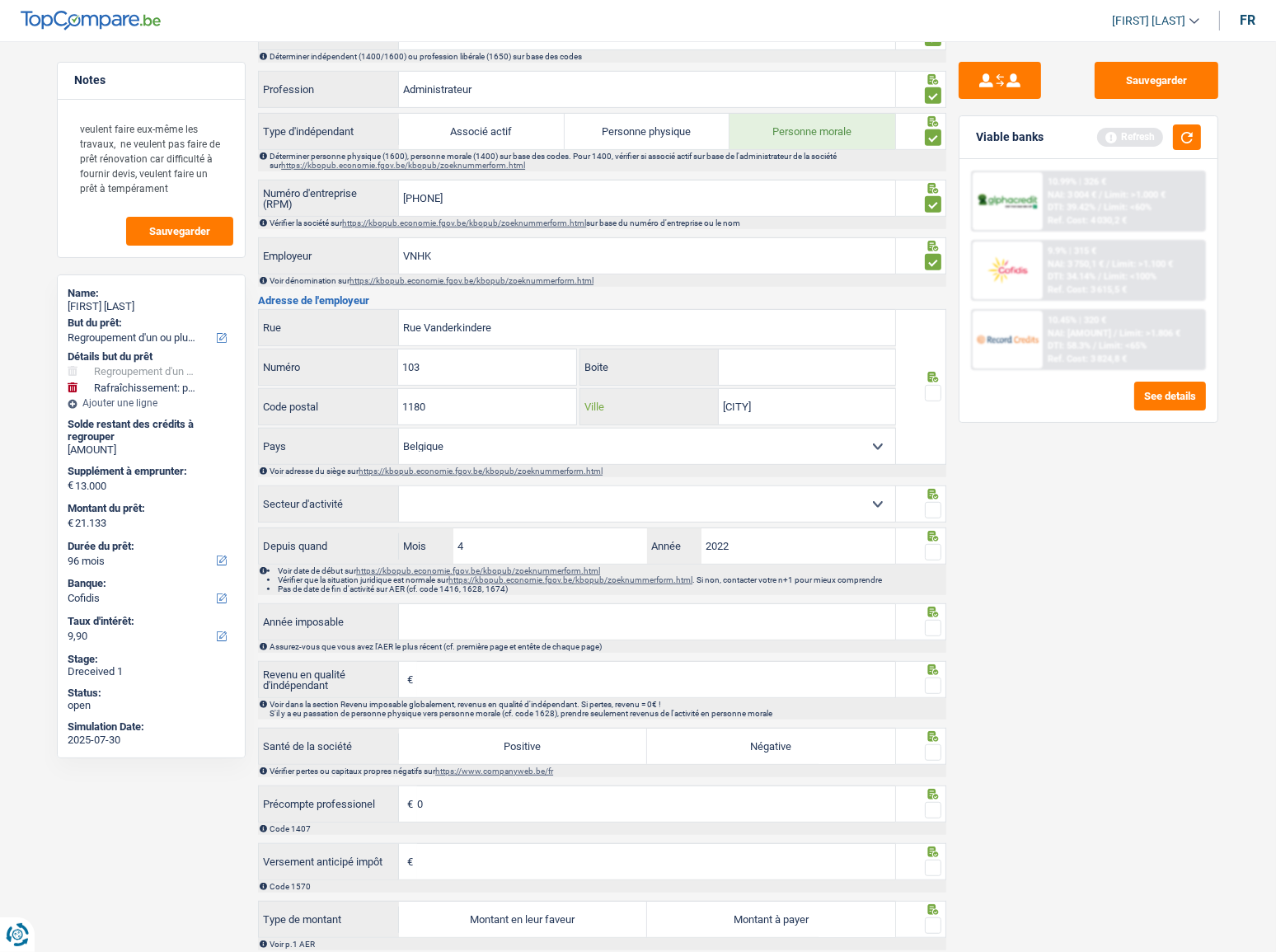 type on "Uccle" 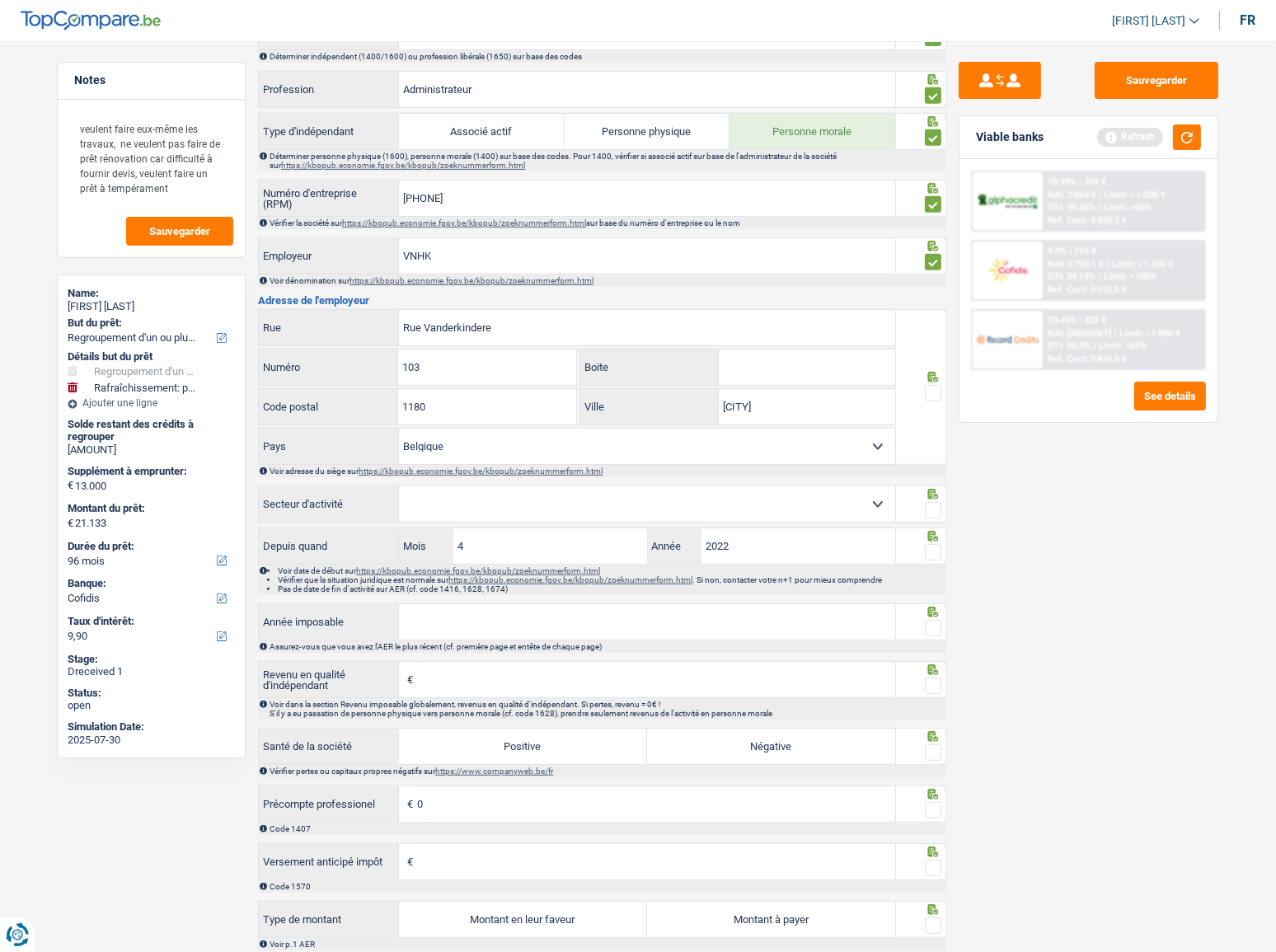 click at bounding box center (933, 393) 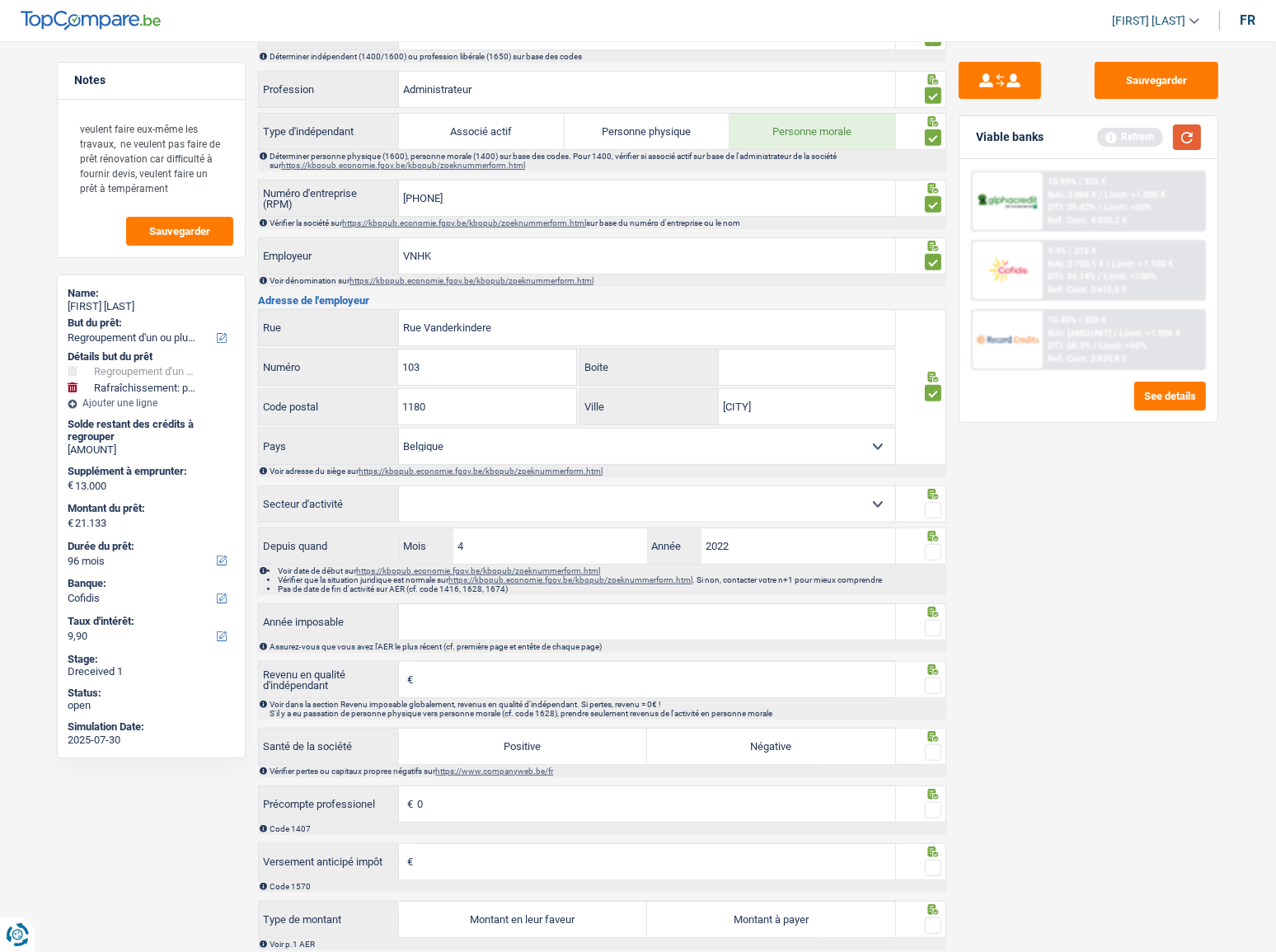 click at bounding box center (1187, 137) 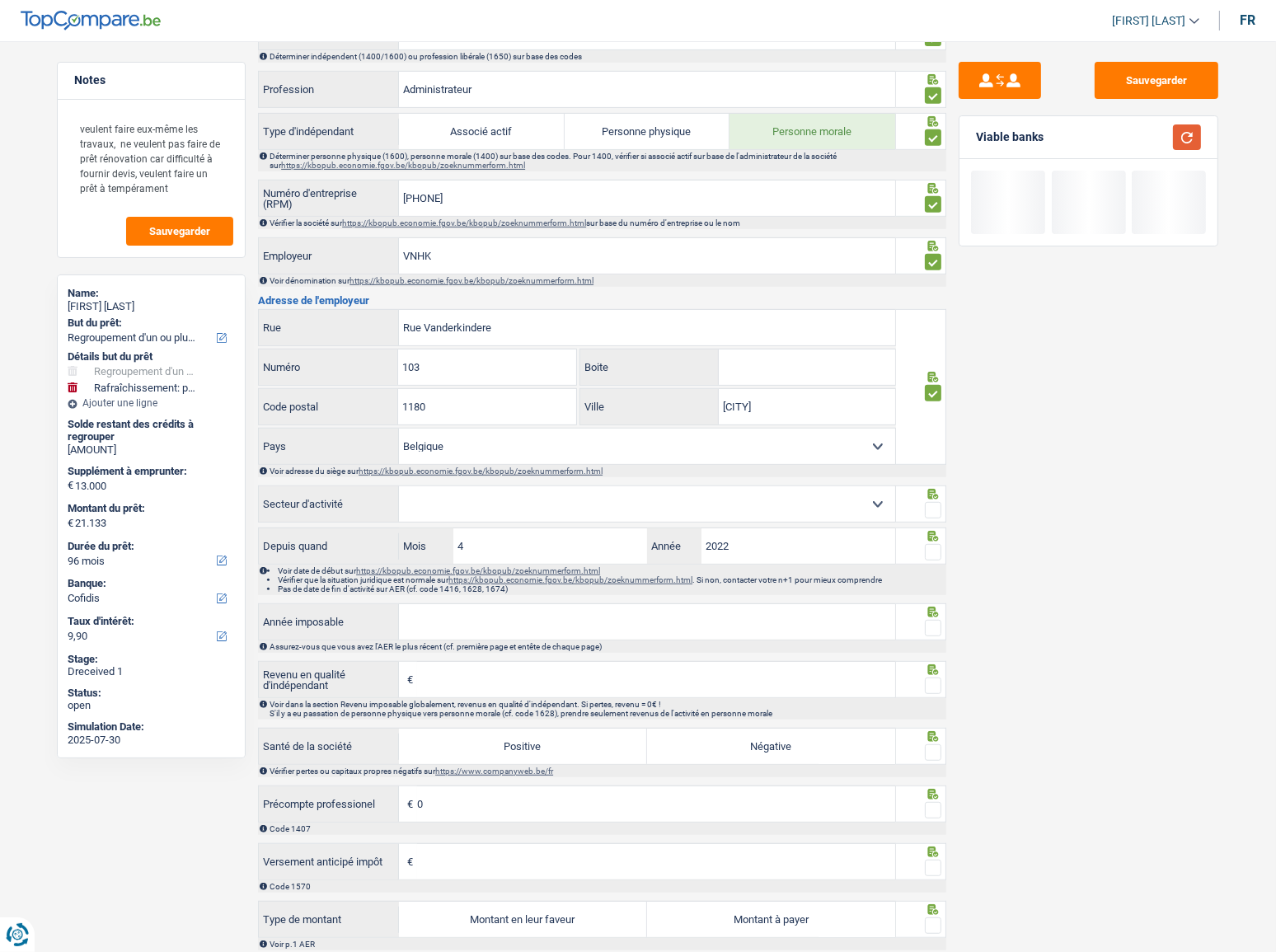 scroll, scrollTop: 962, scrollLeft: 0, axis: vertical 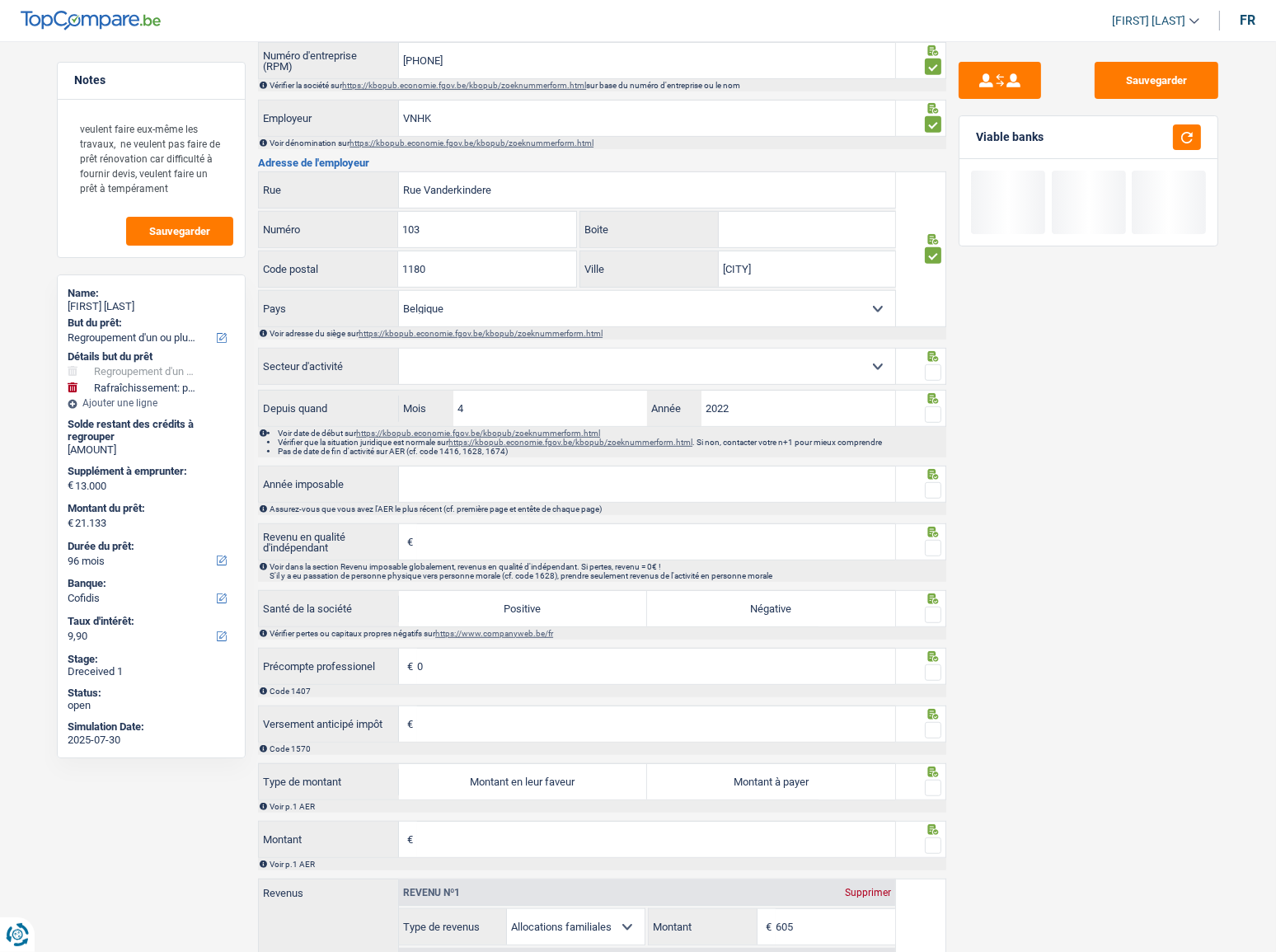 click on "Agriculture/Pêche Industrie Horeca Courier/Fitness/Taxi Construction Banques/Assurances Etat/Université ou Union Européenne Petites entreprises (-50pers) Grandes entreprises (+50pers) Autres institutions internationales
Sélectionner une option" at bounding box center [647, 366] 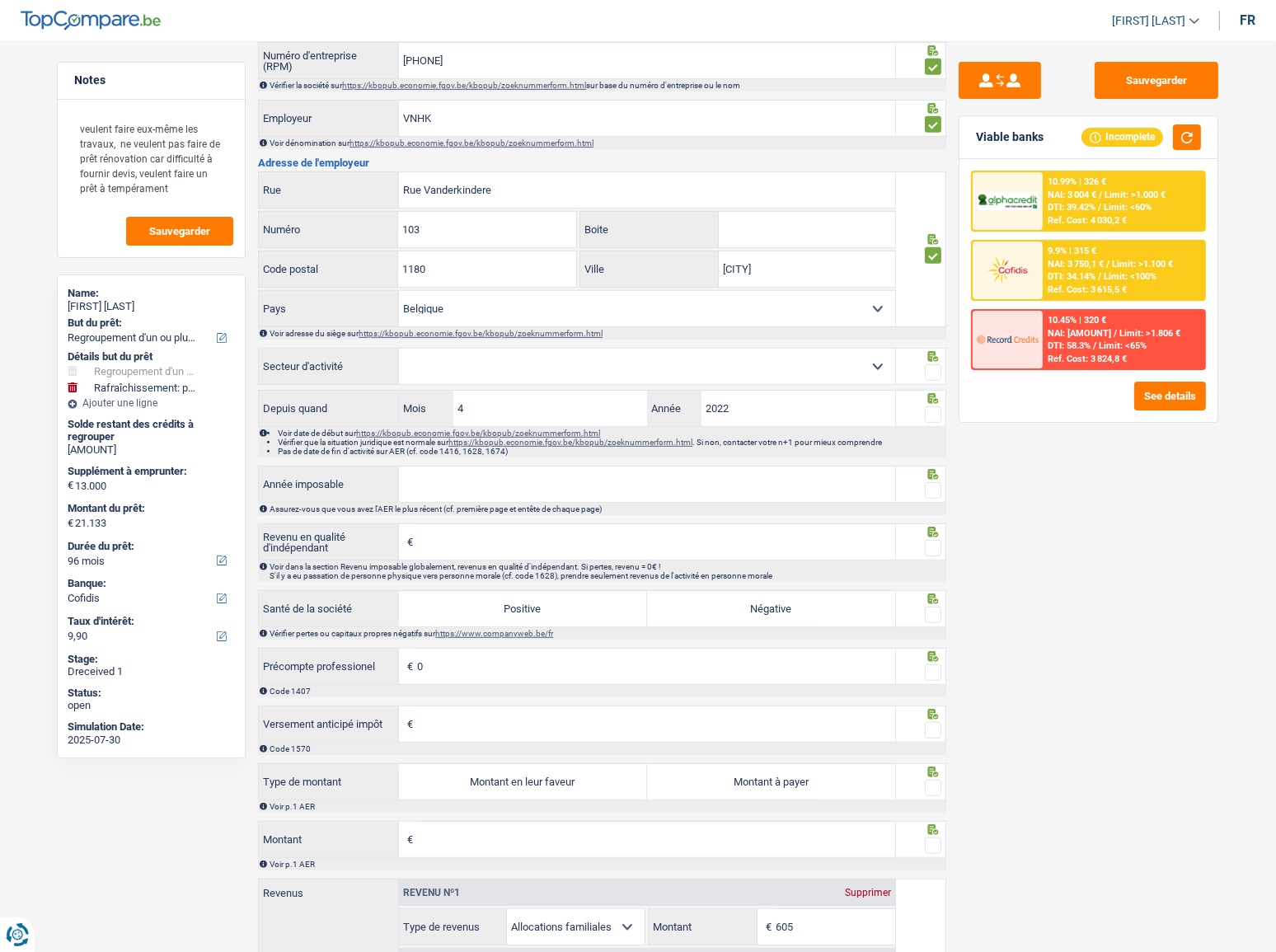 click on "Sauvegarder
Viable banks
Incomplete
10.99% | 326 €
NAI: 3 004 €
/
Limit: >1.000 €
DTI: 39.42%
/
Limit: <60%
Ref. Cost: 4 030,2 €
9.9% | 315 €
NAI: 3 750,1 €
/
Limit: >1.100 €
DTI: 34.14%
/               /" at bounding box center (1088, 491) 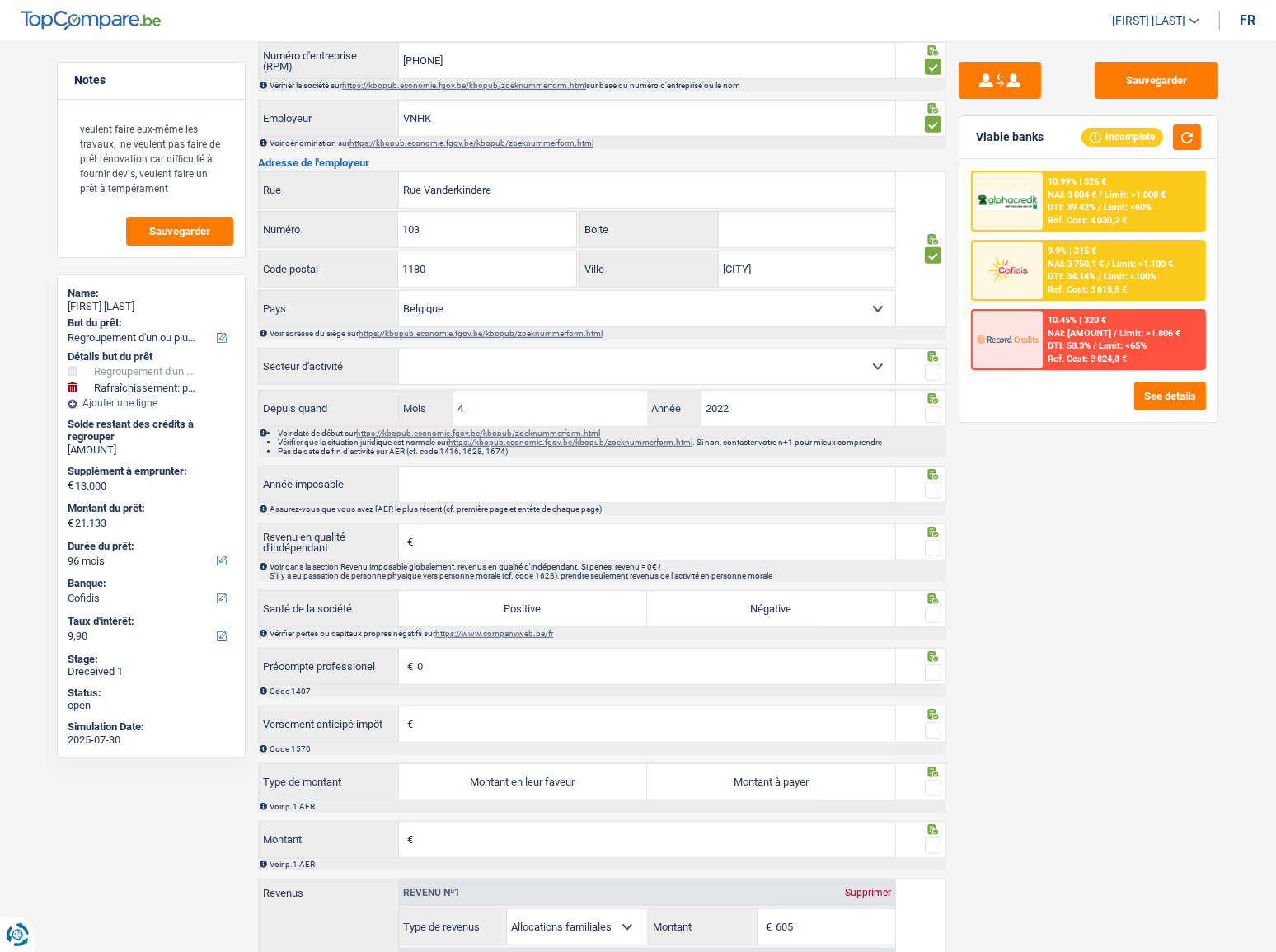 click on "Agriculture/Pêche Industrie Horeca Courier/Fitness/Taxi Construction Banques/Assurances Etat/Université ou Union Européenne Petites entreprises (-50pers) Grandes entreprises (+50pers) Autres institutions internationales
Sélectionner une option" at bounding box center (647, 366) 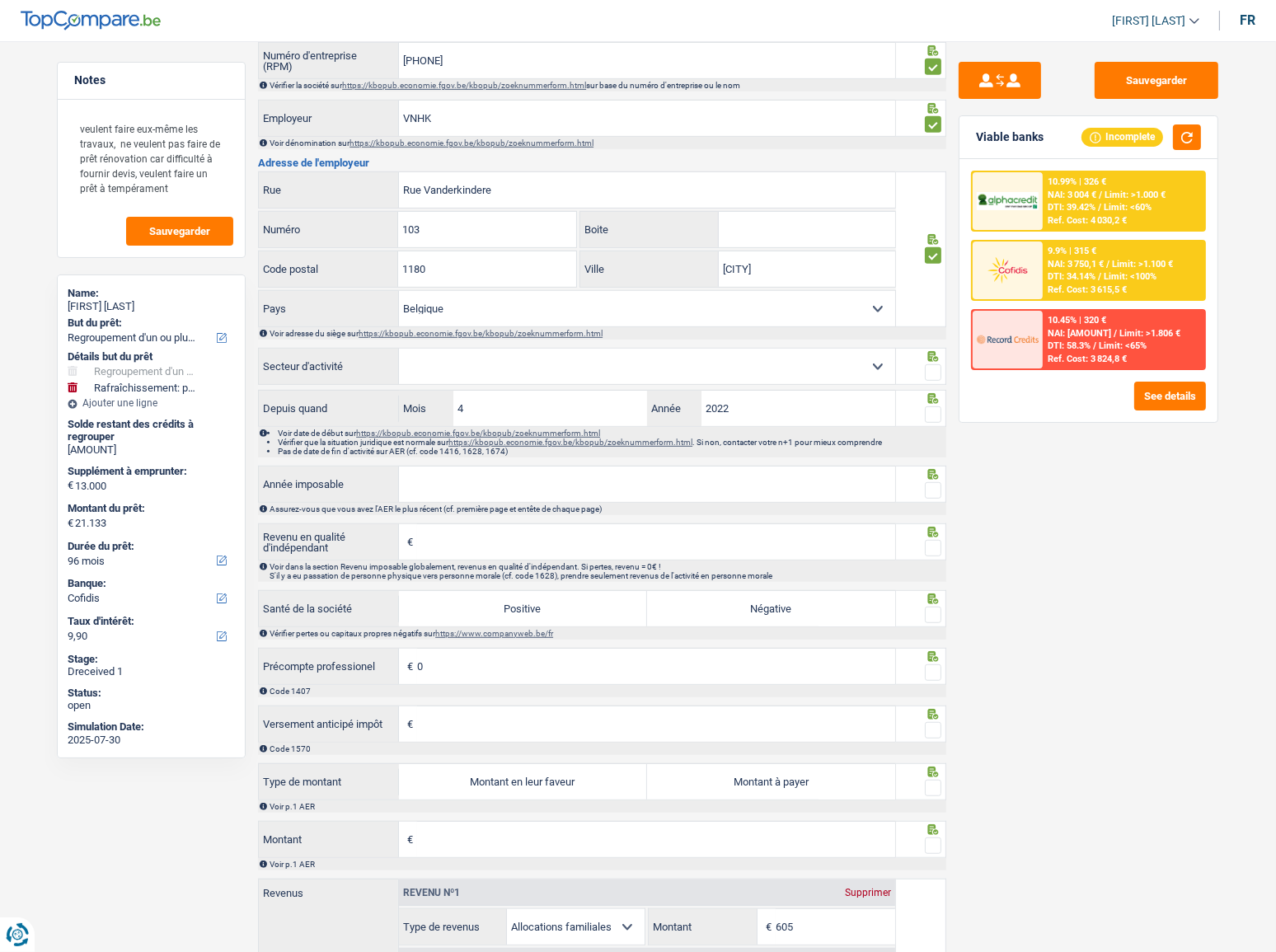 click on "Agriculture/Pêche Industrie Horeca Courier/Fitness/Taxi Construction Banques/Assurances Etat/Université ou Union Européenne Petites entreprises (-50pers) Grandes entreprises (+50pers) Autres institutions internationales
Sélectionner une option" at bounding box center (647, 366) 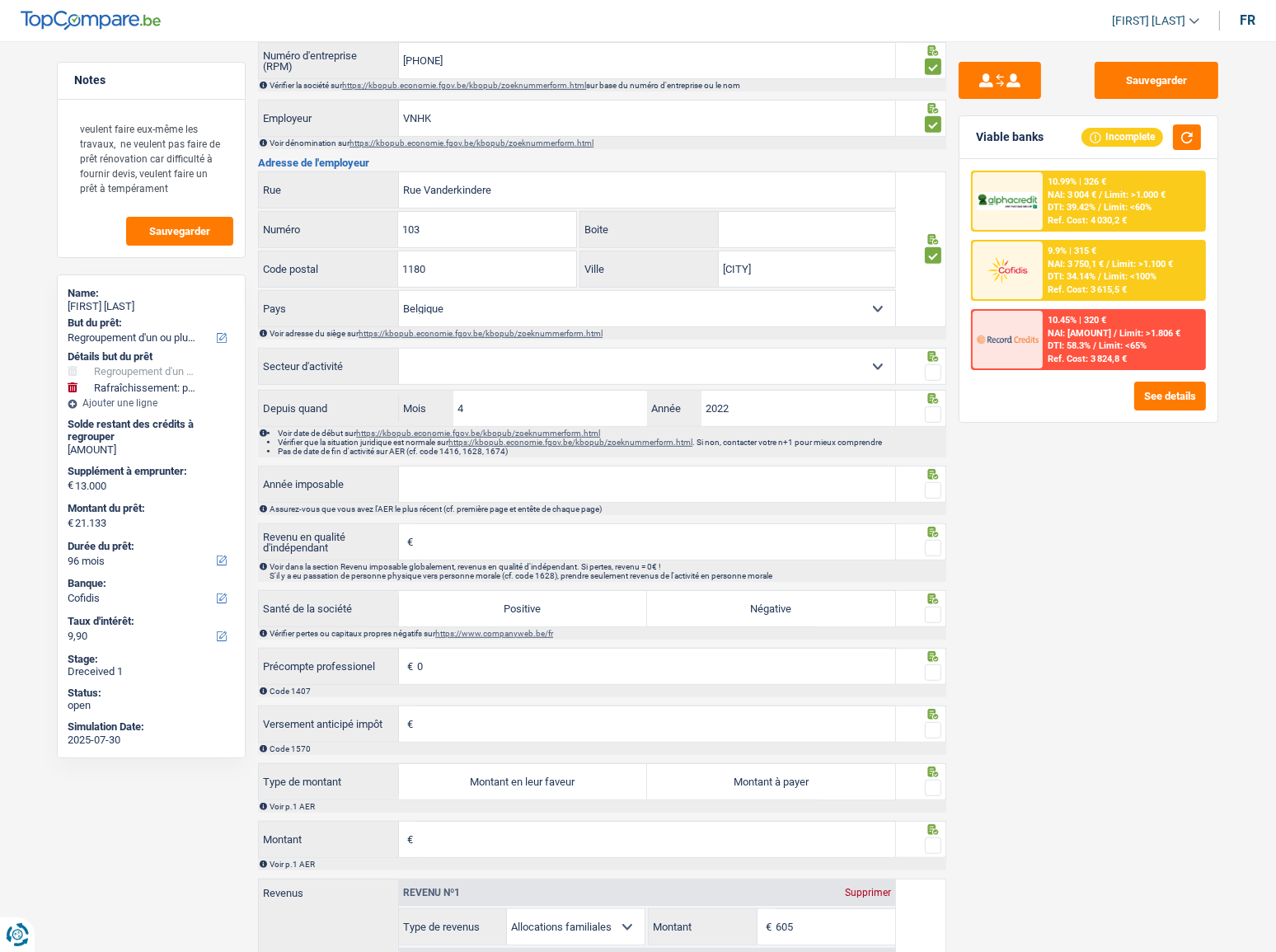 select on "smallCompanies" 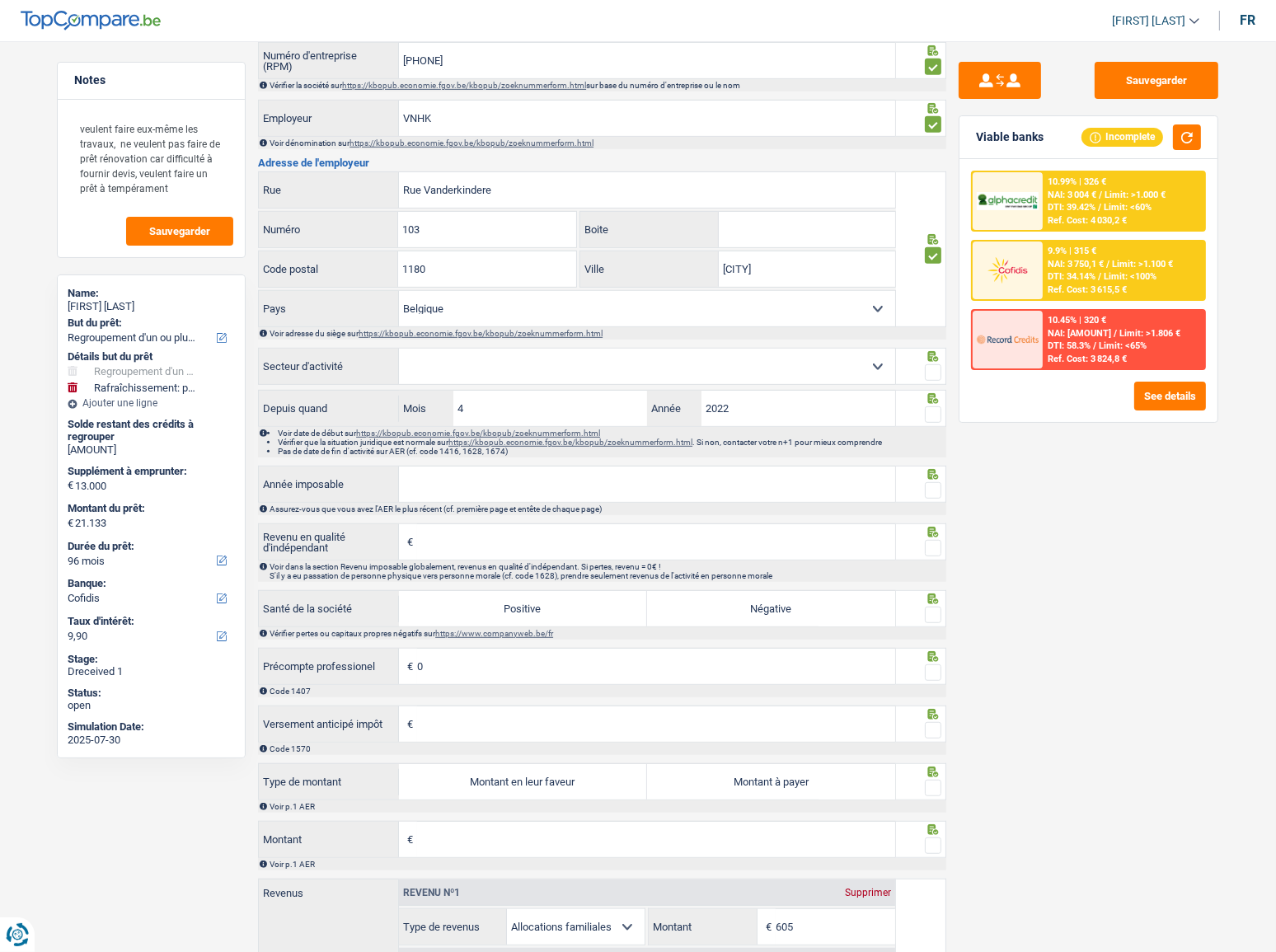 click on "Agriculture/Pêche Industrie Horeca Courier/Fitness/Taxi Construction Banques/Assurances Etat/Université ou Union Européenne Petites entreprises (-50pers) Grandes entreprises (+50pers) Autres institutions internationales
Sélectionner une option" at bounding box center (647, 366) 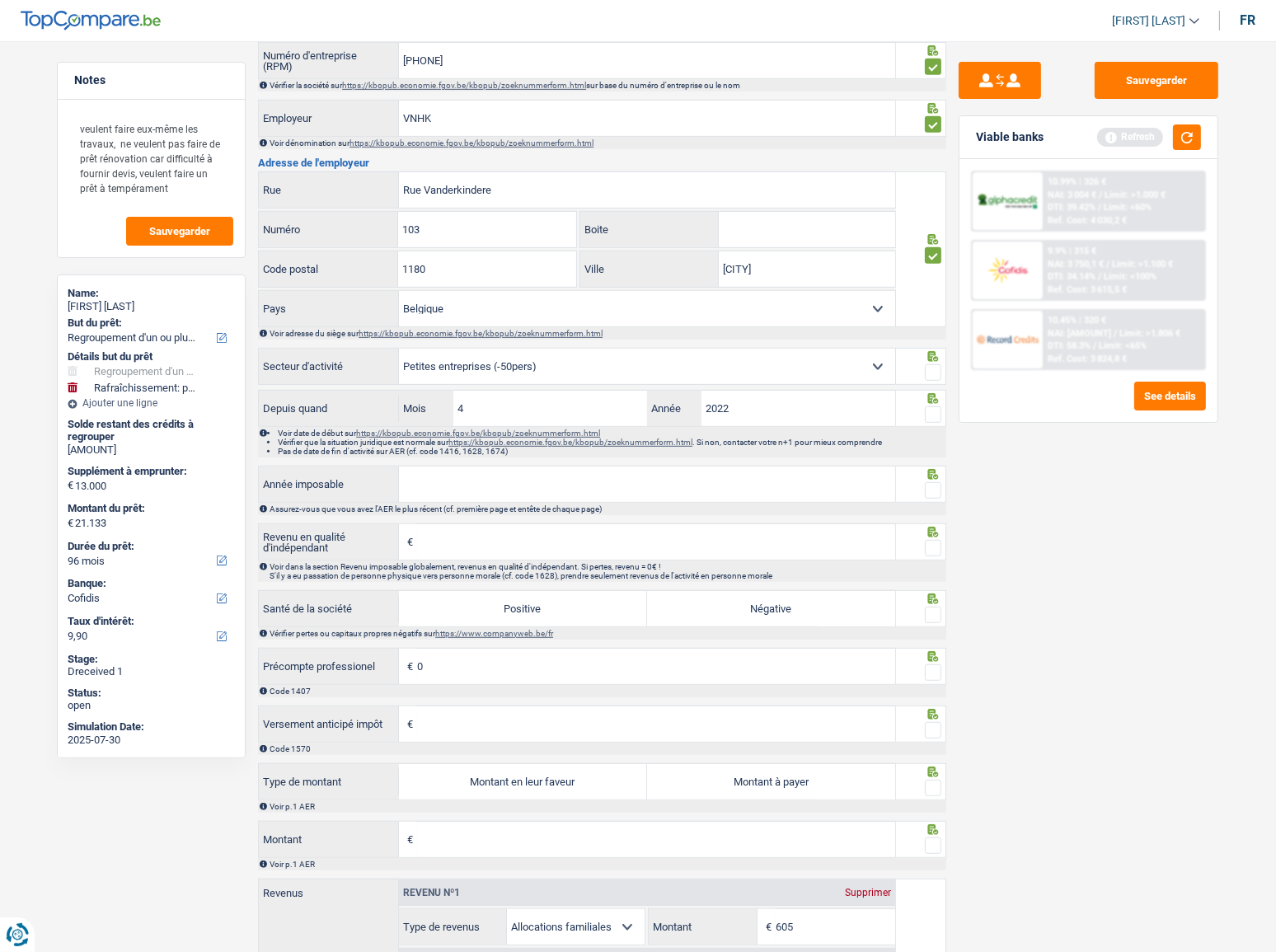 click at bounding box center (933, 373) 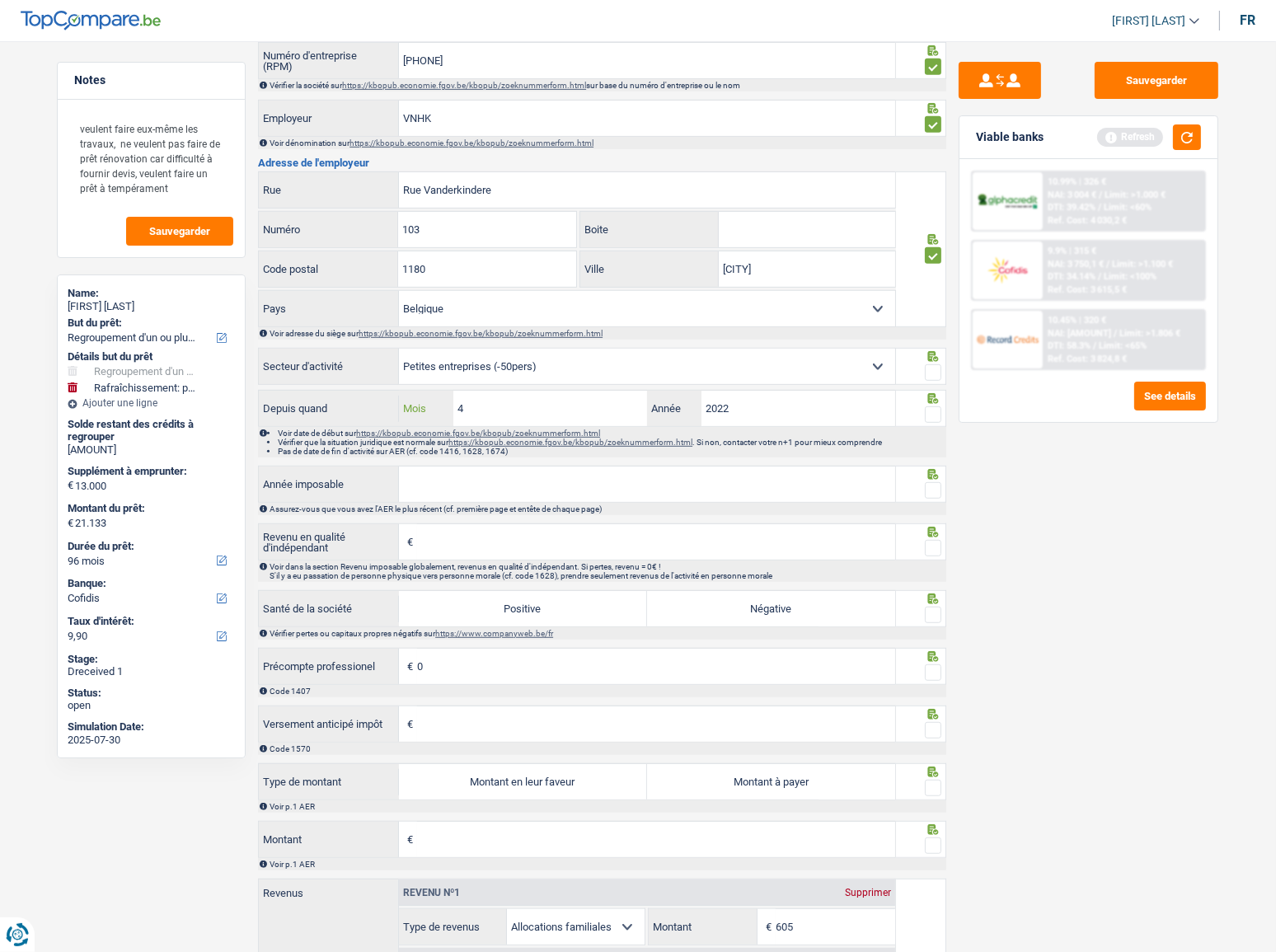drag, startPoint x: 478, startPoint y: 410, endPoint x: 301, endPoint y: 422, distance: 177.40631 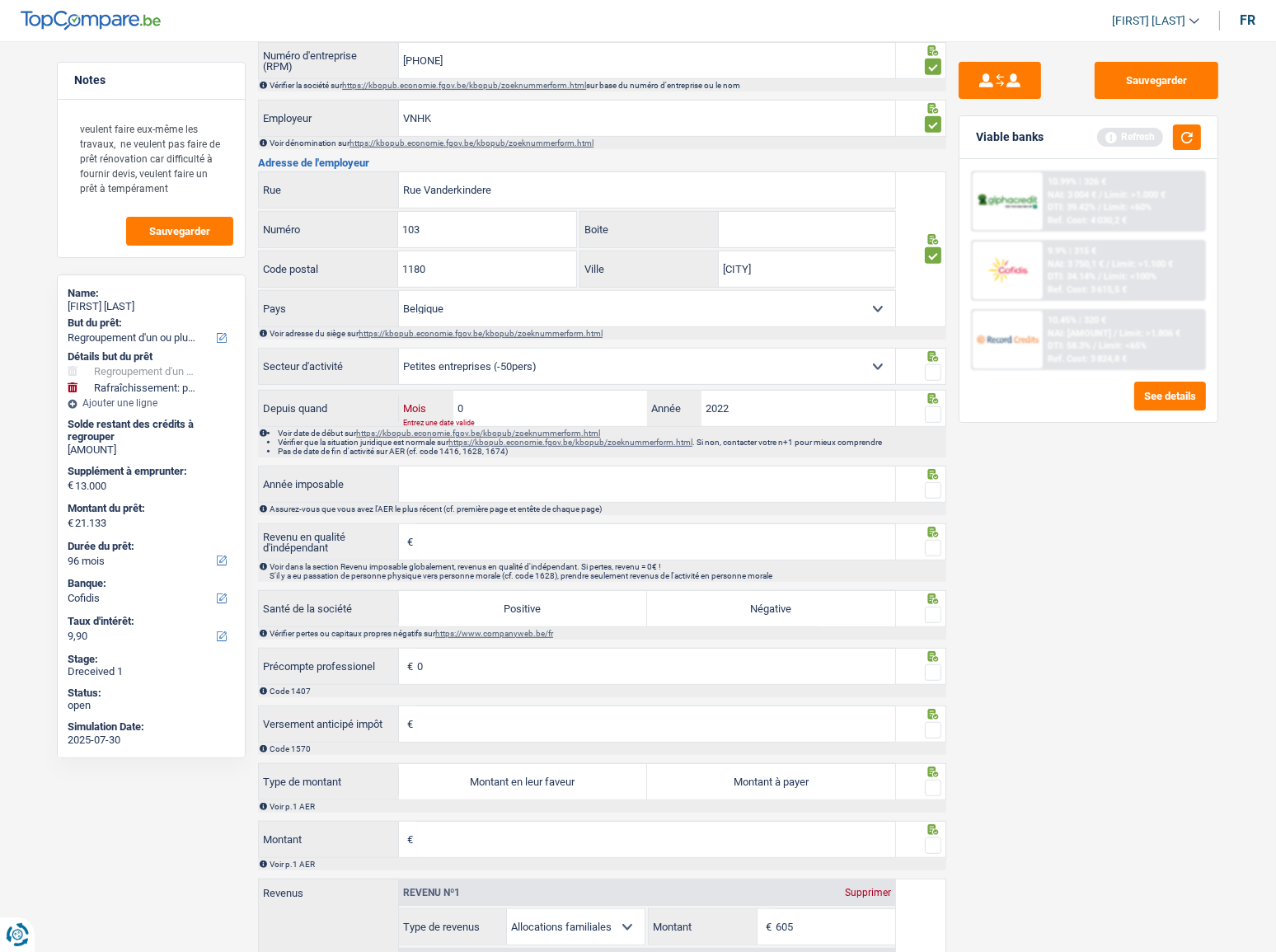 type on "05" 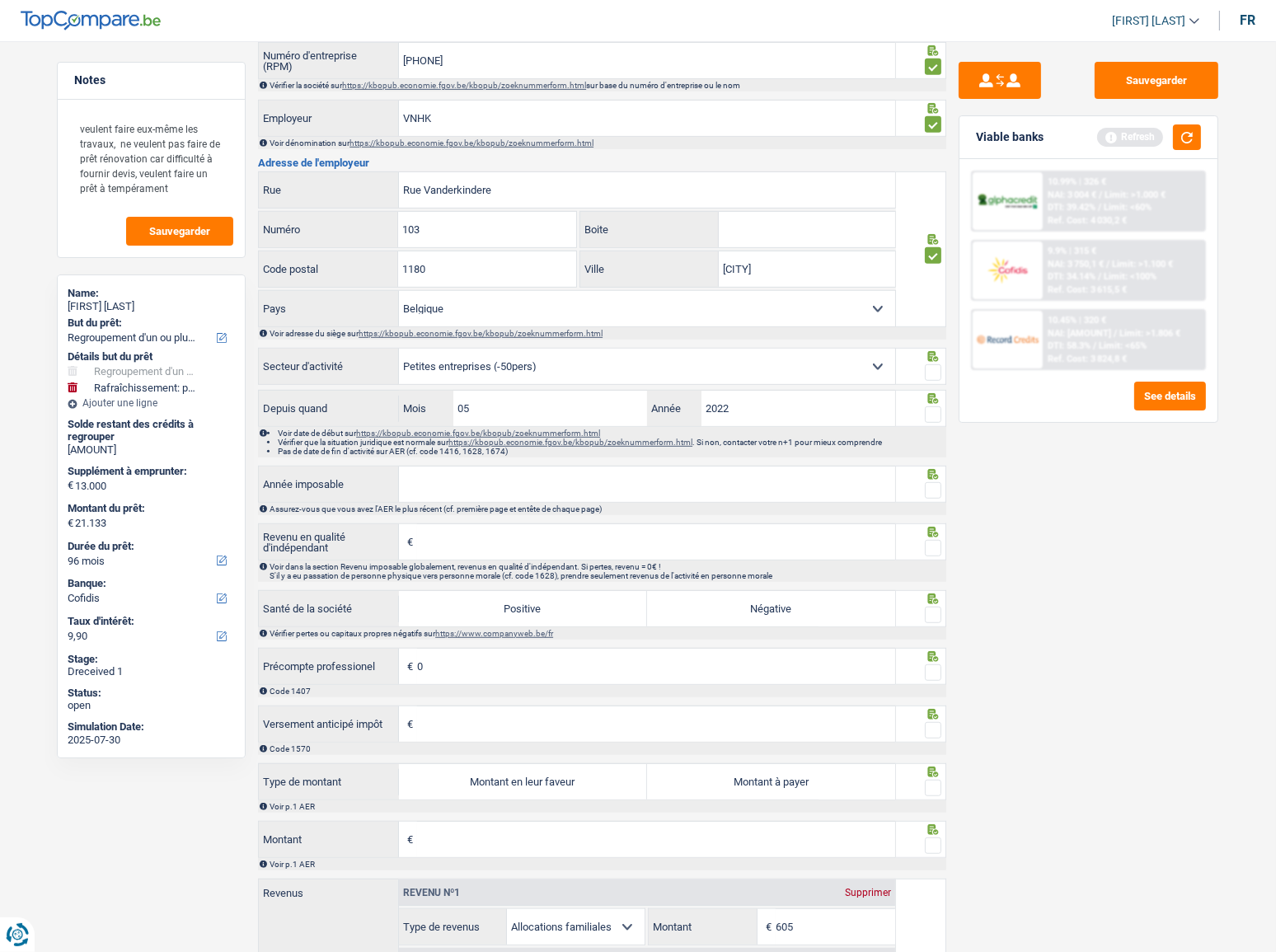 click at bounding box center (933, 373) 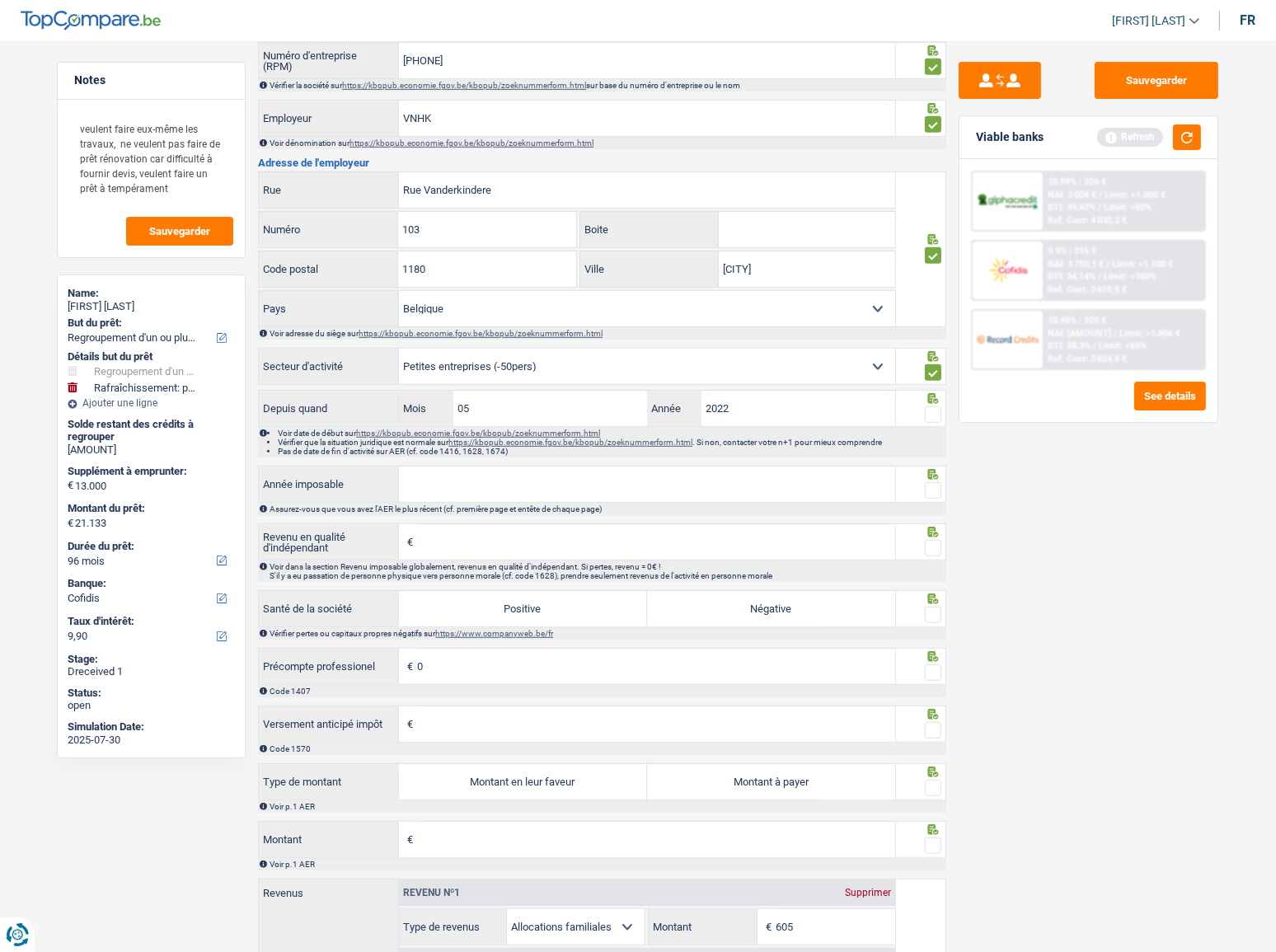 click at bounding box center (933, 415) 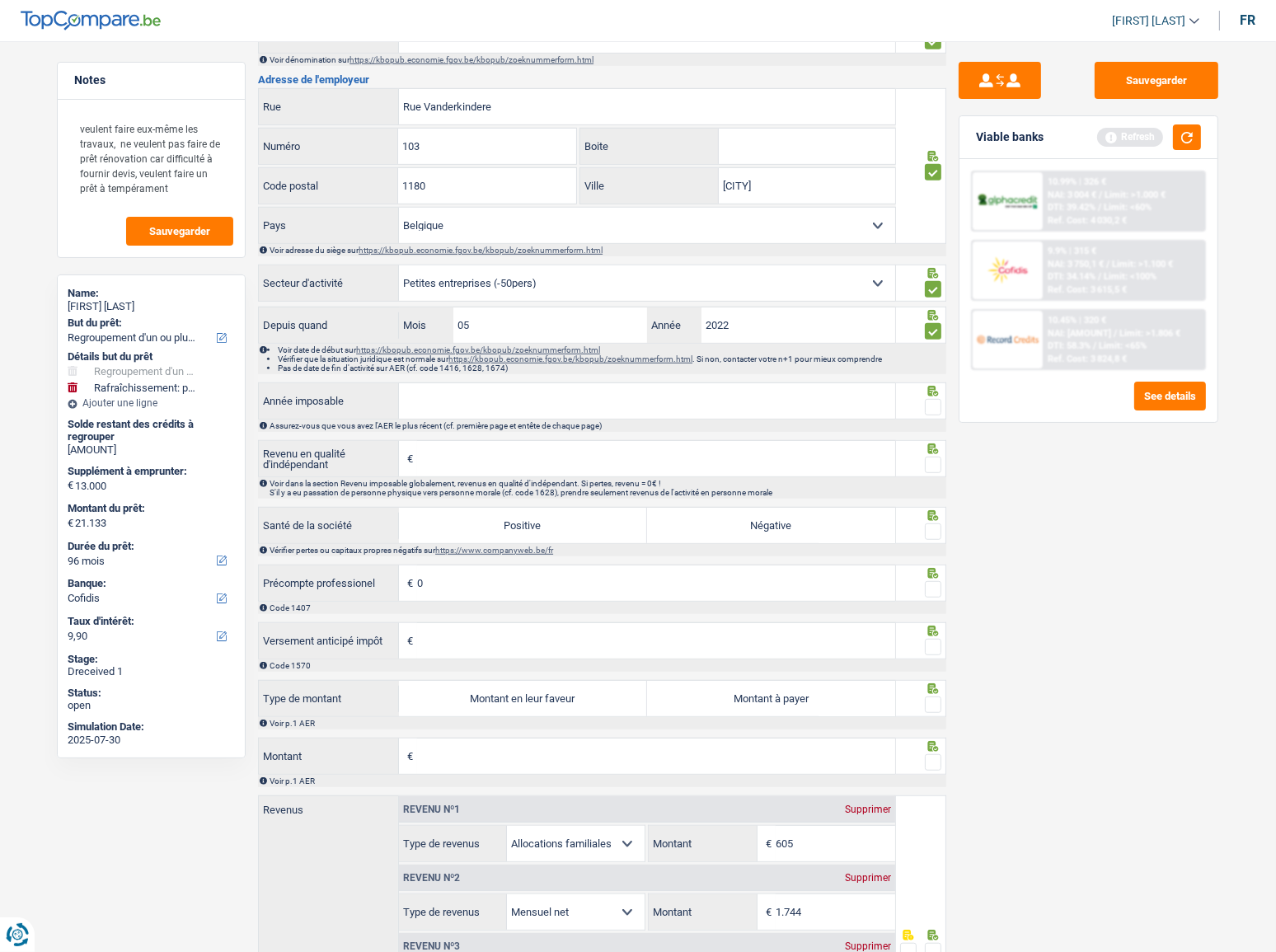 scroll, scrollTop: 1187, scrollLeft: 0, axis: vertical 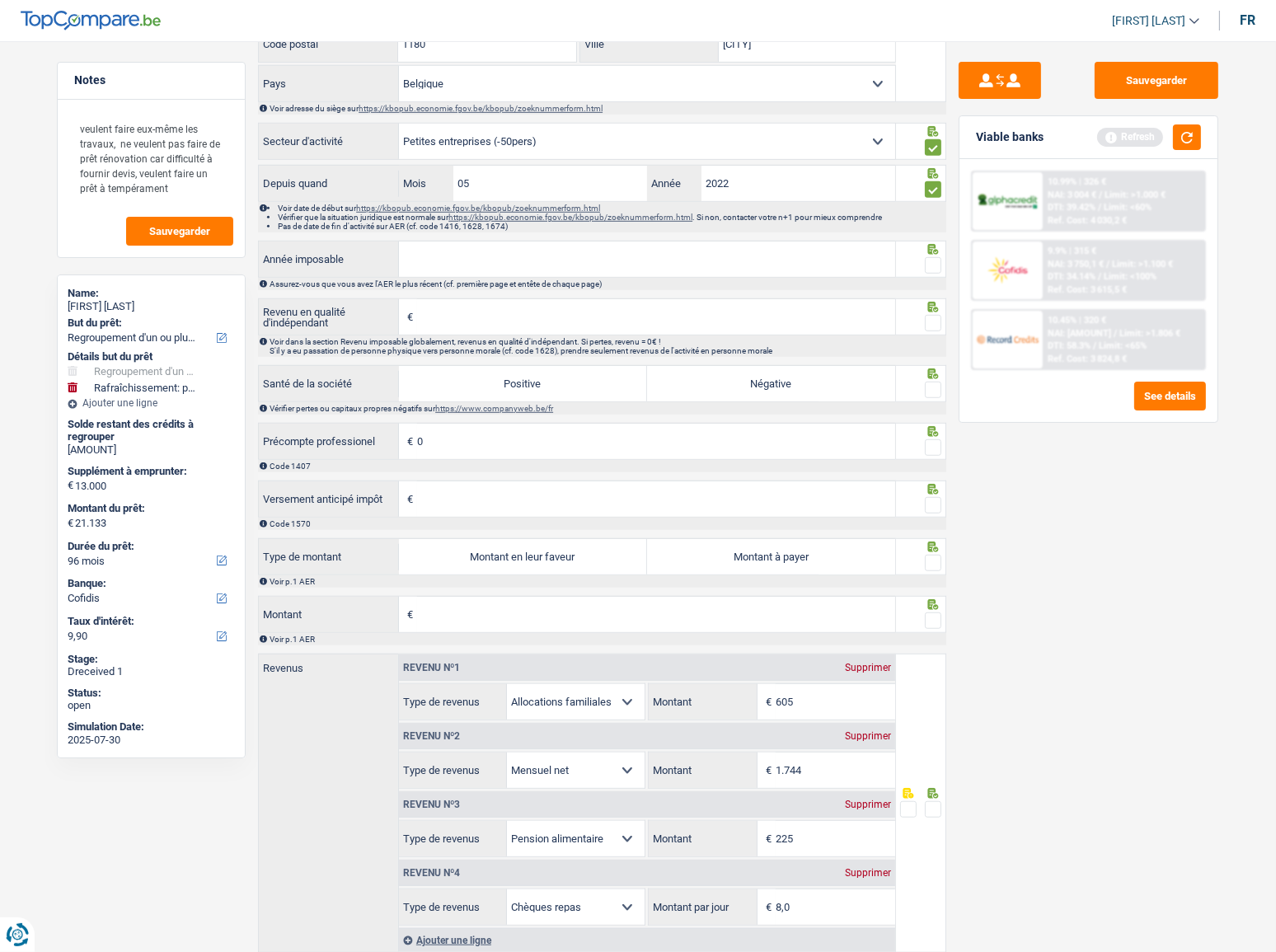 click on "Année imposable" at bounding box center [647, 259] 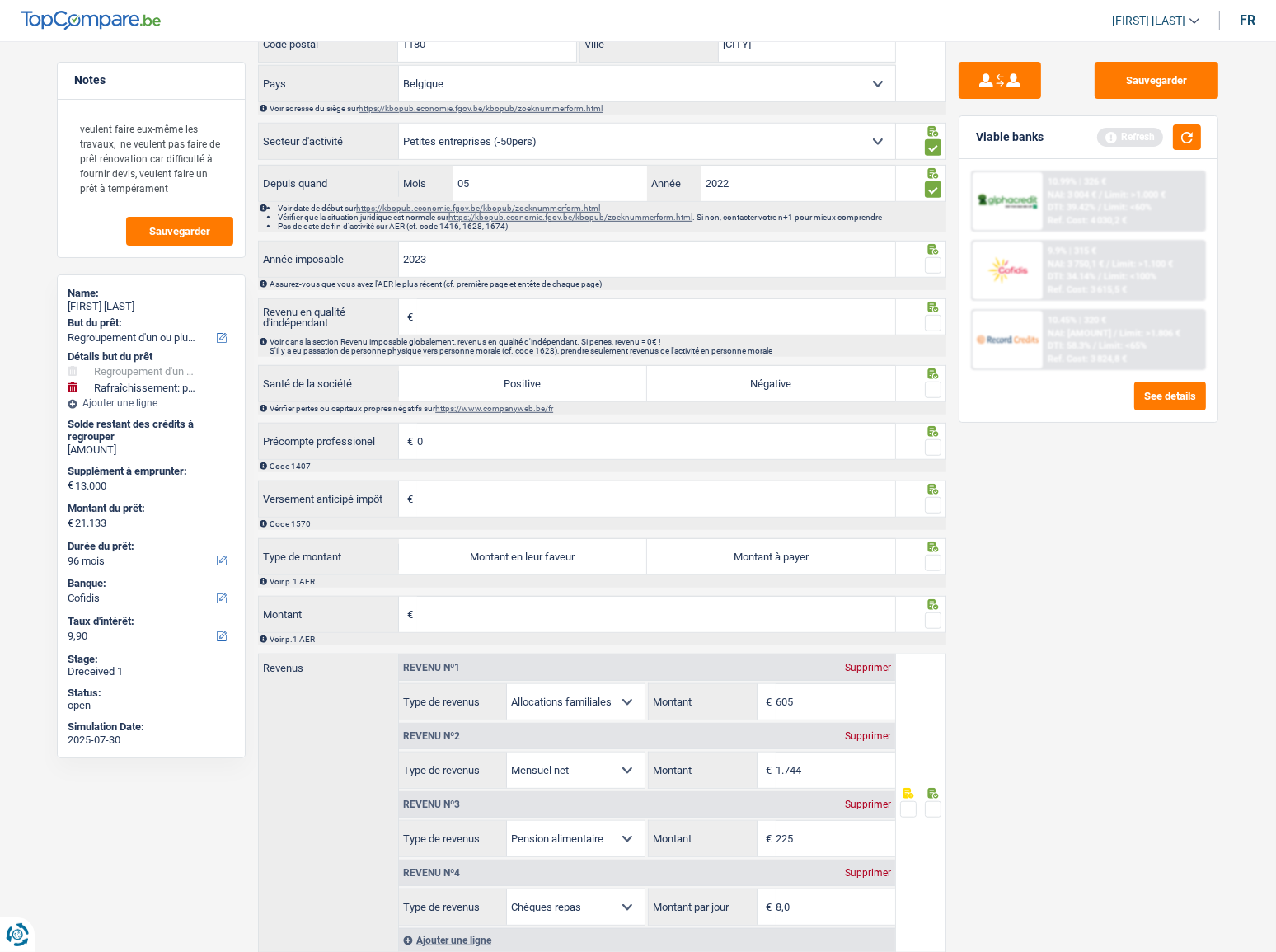 type on "2023" 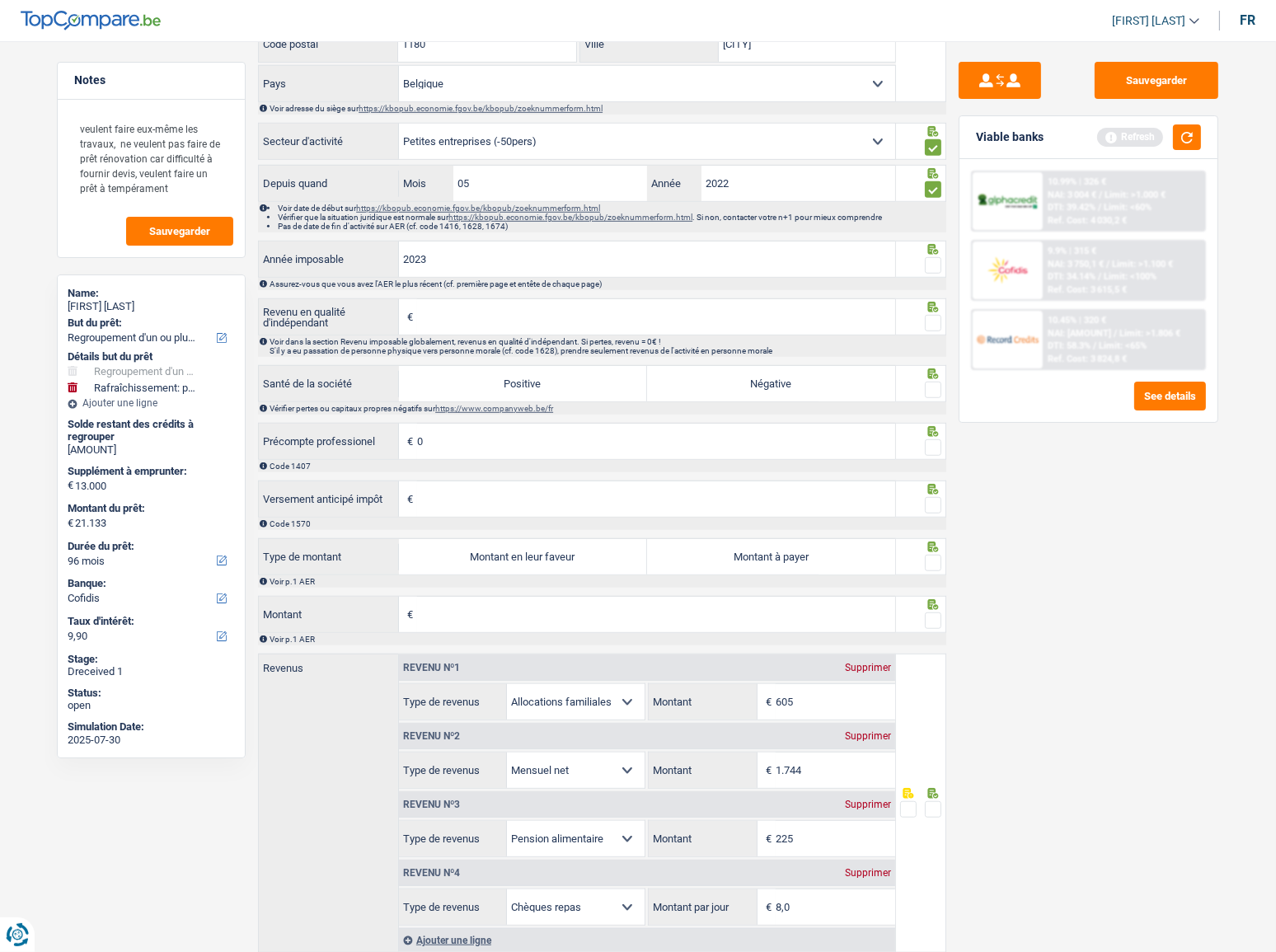 drag, startPoint x: 936, startPoint y: 263, endPoint x: 857, endPoint y: 284, distance: 81.7435 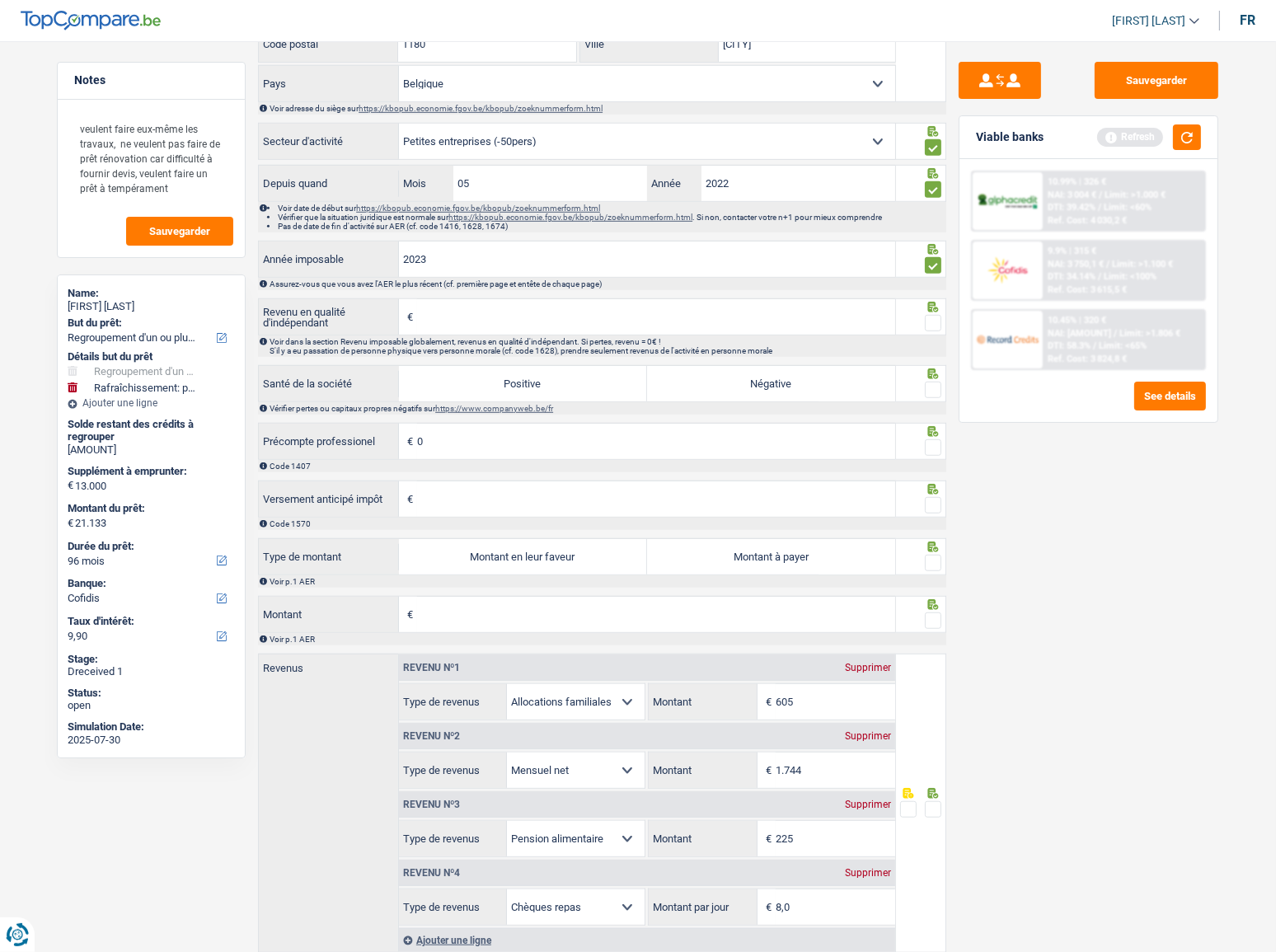 click on "Revenu en qualité d'indépendant" at bounding box center [656, 317] 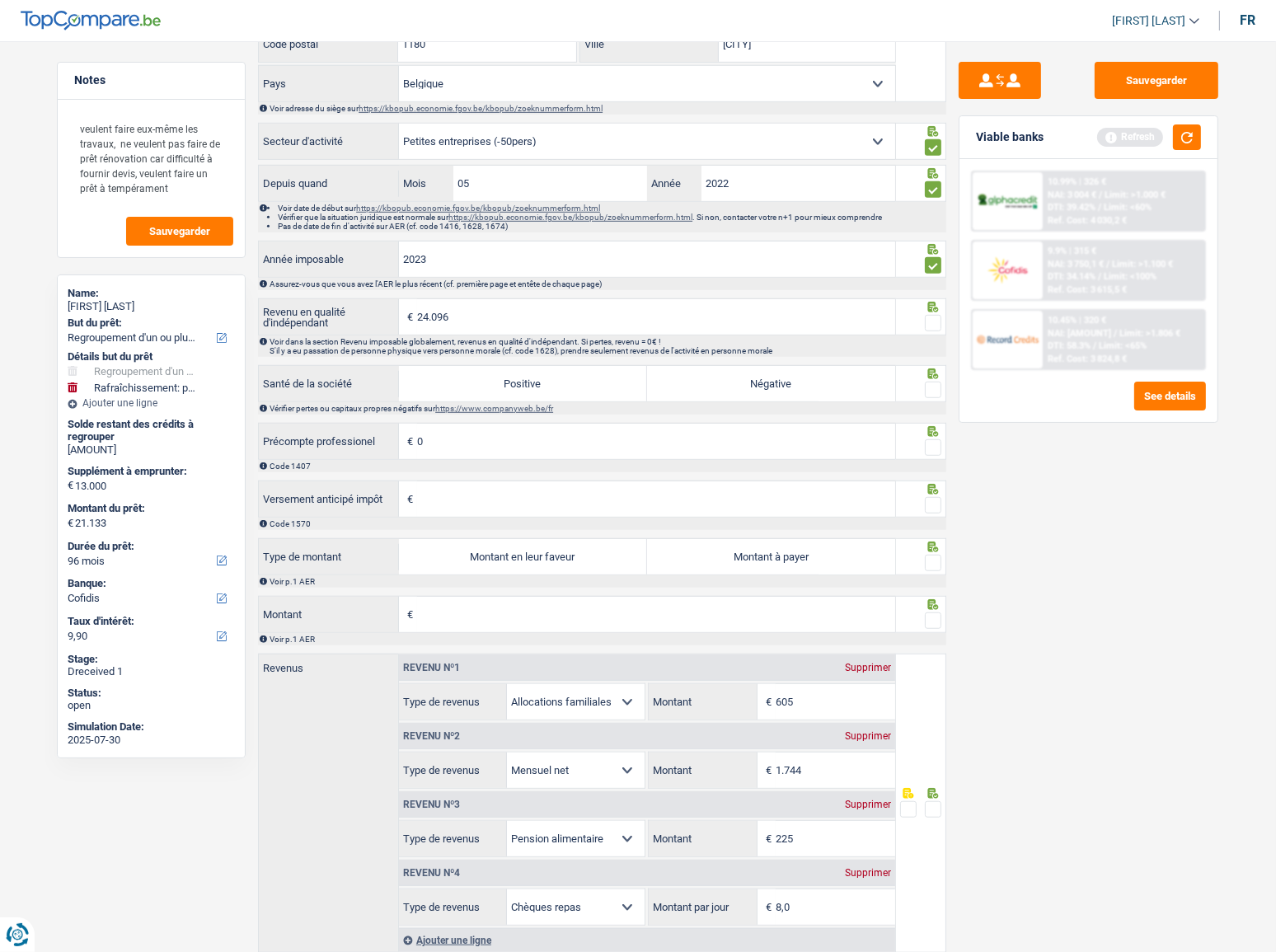 type on "24.096" 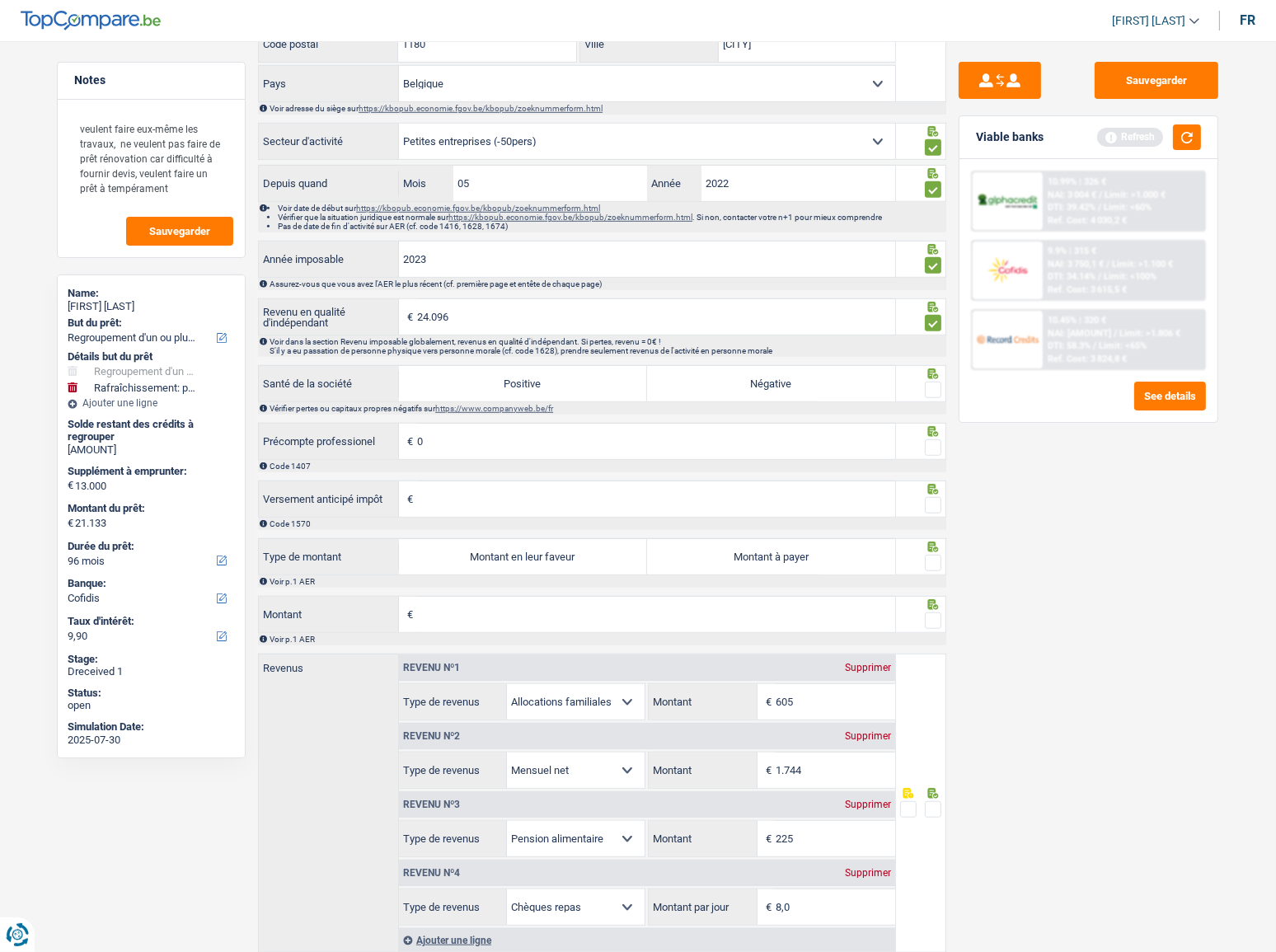 drag, startPoint x: 541, startPoint y: 365, endPoint x: 633, endPoint y: 376, distance: 92.65528 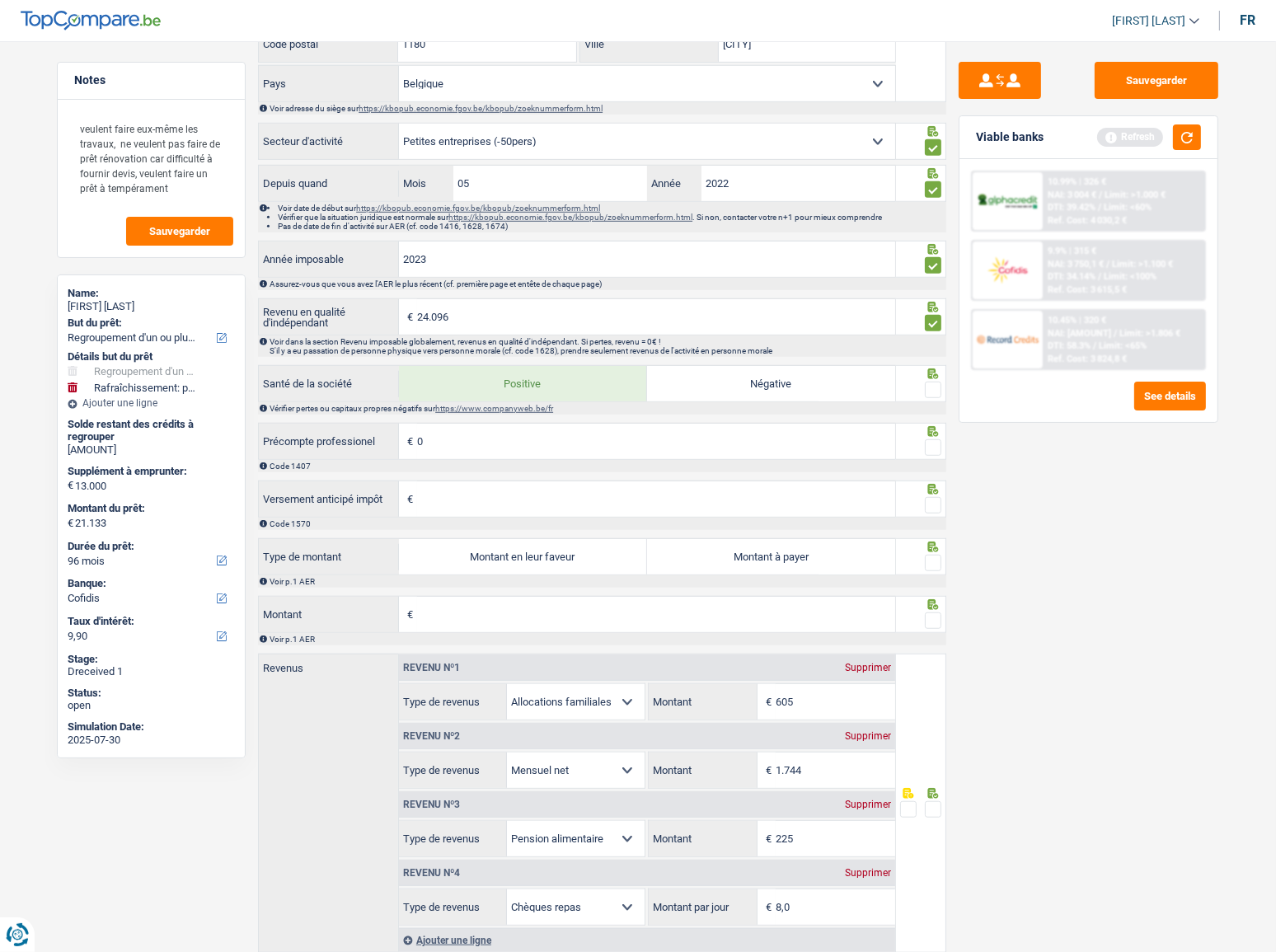 click at bounding box center (933, 390) 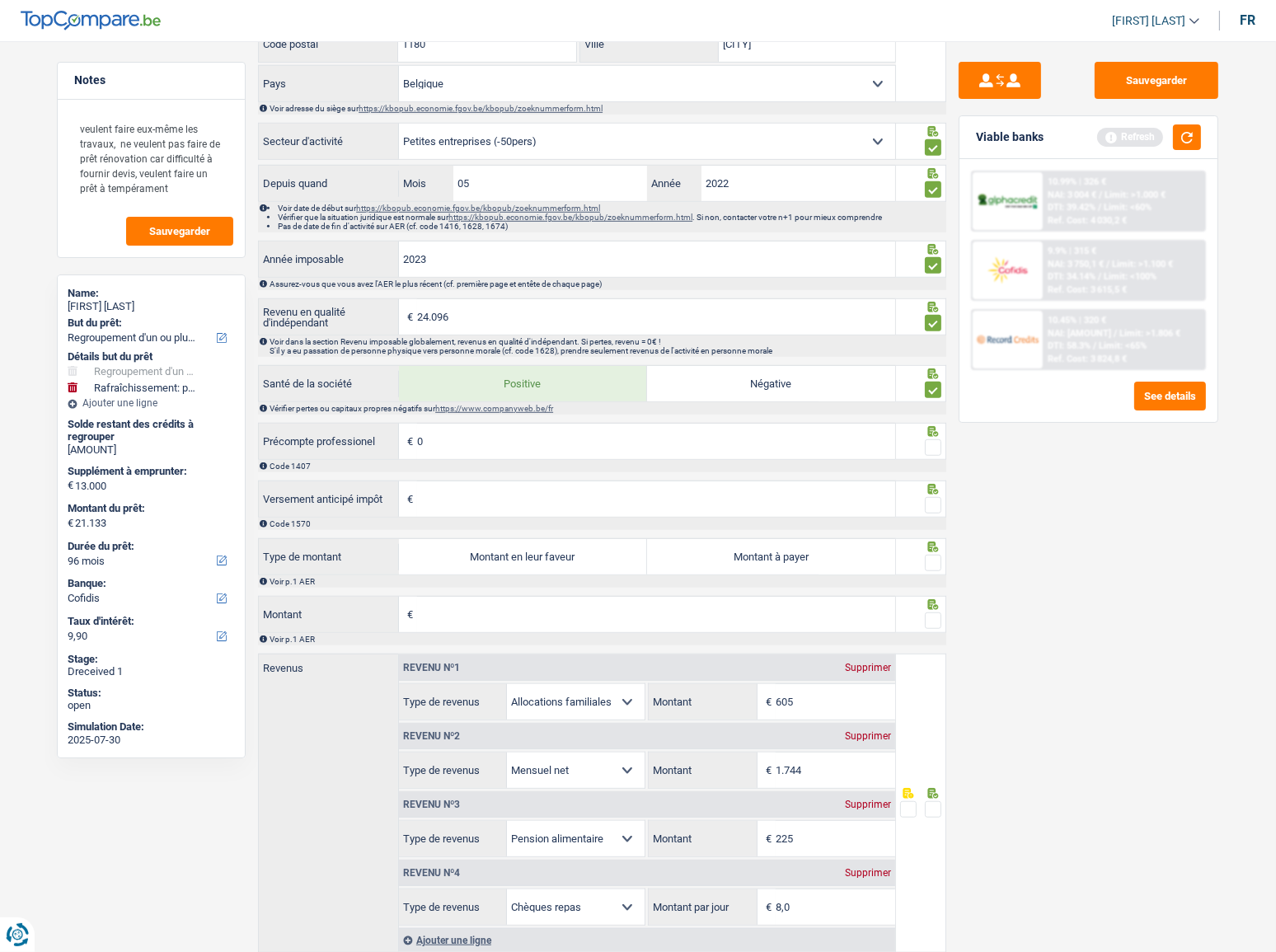 click at bounding box center [933, 448] 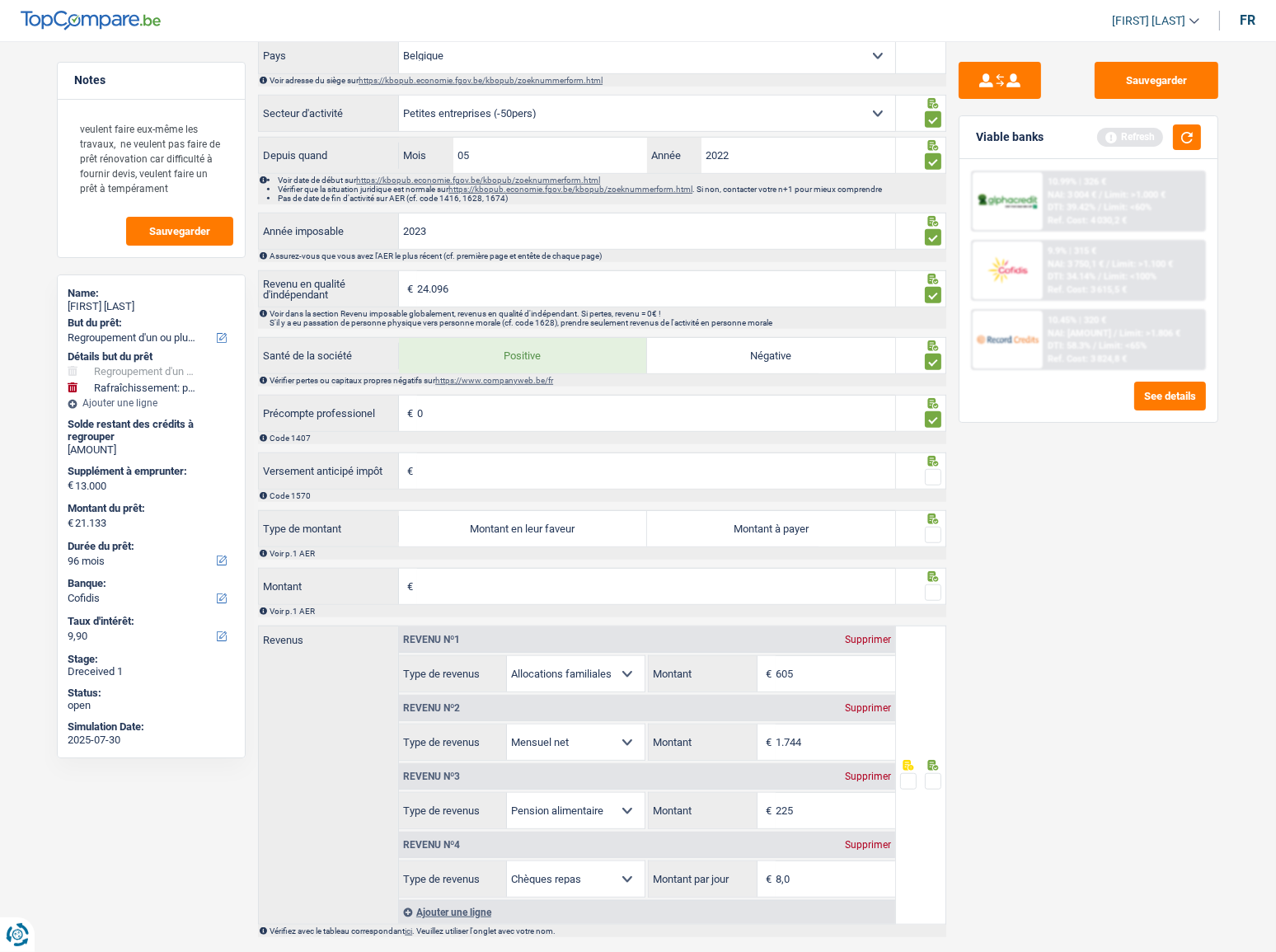 scroll, scrollTop: 1240, scrollLeft: 0, axis: vertical 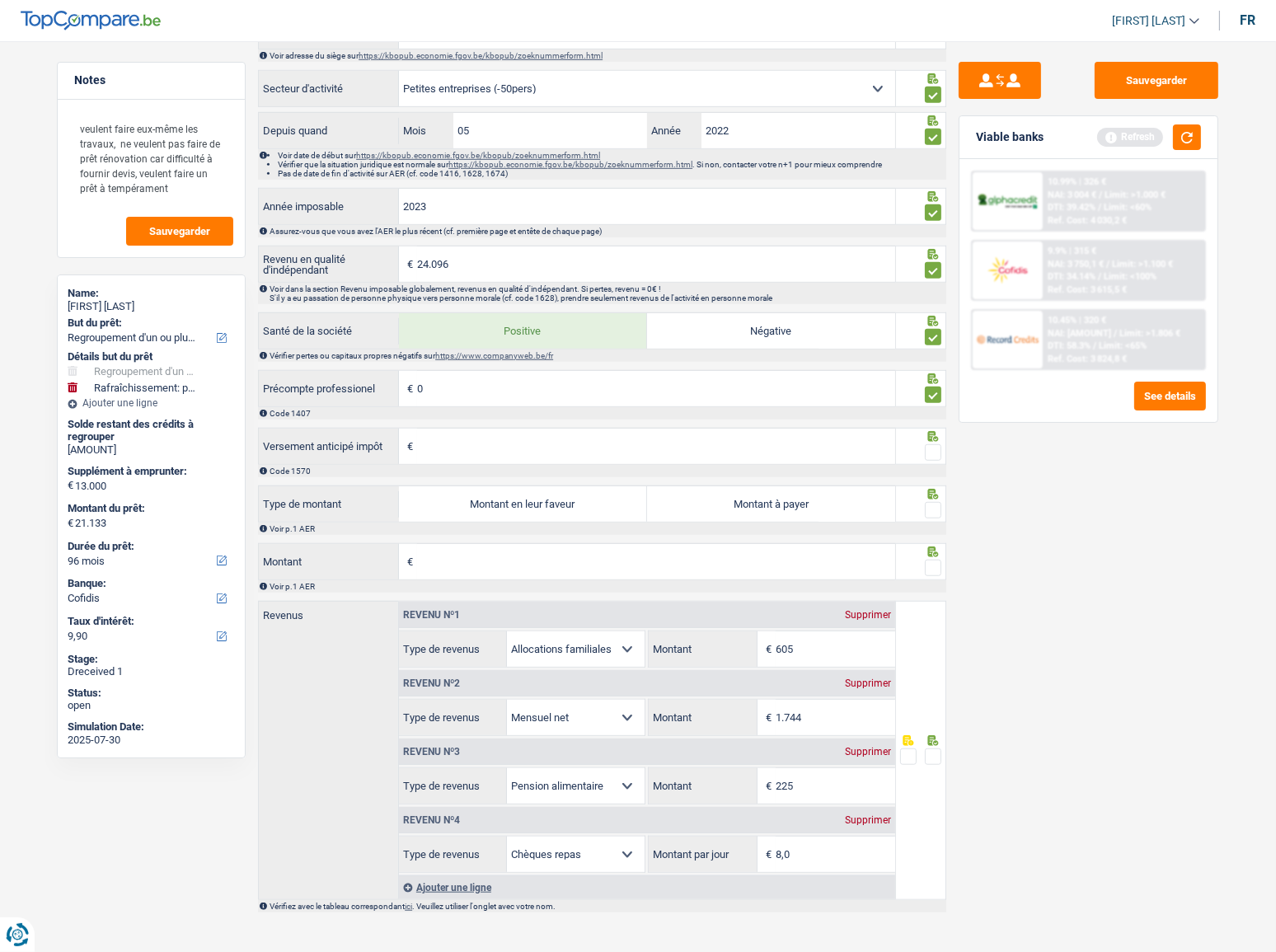 drag, startPoint x: 618, startPoint y: 443, endPoint x: 813, endPoint y: 458, distance: 195.5761 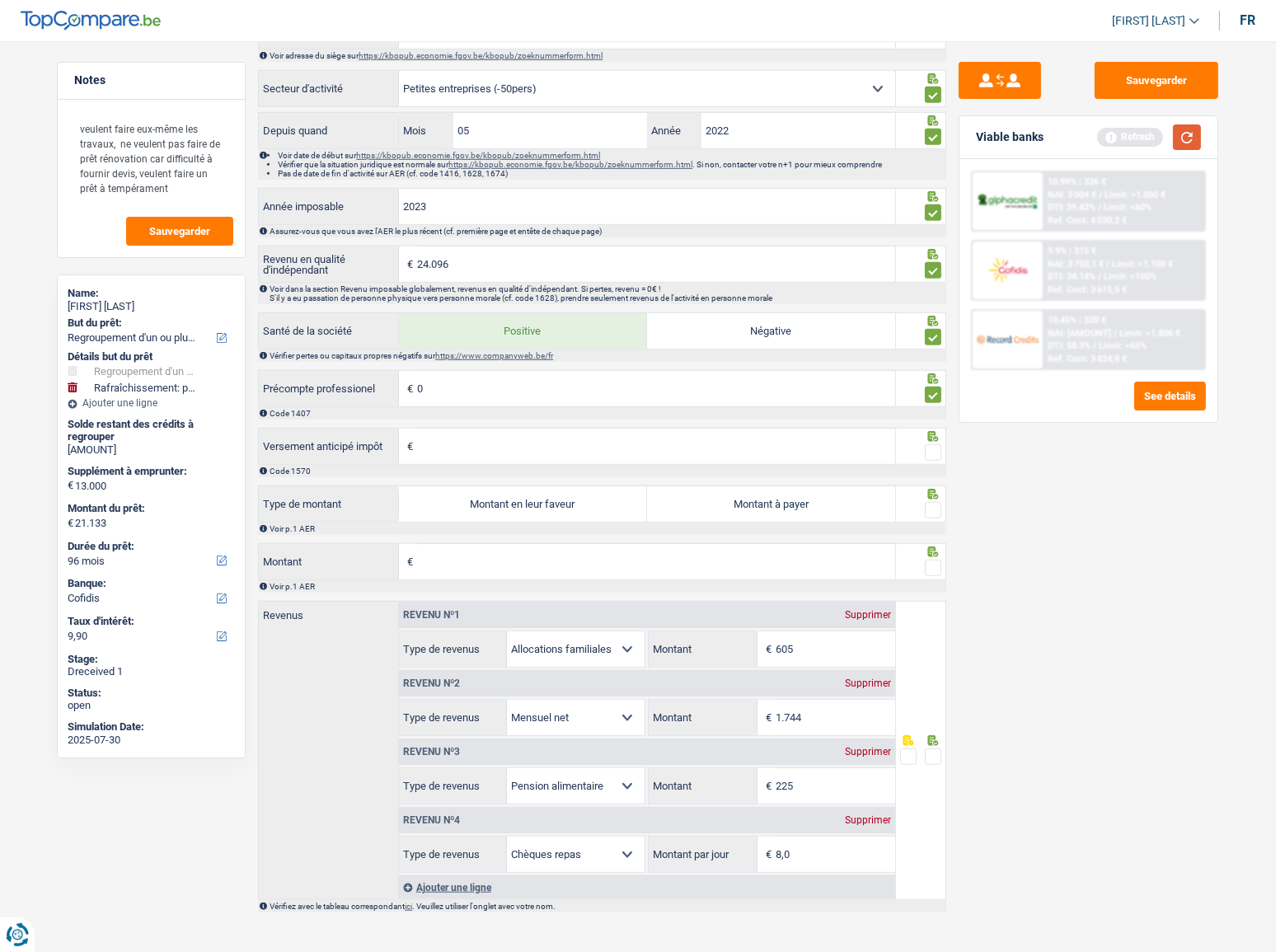 click at bounding box center (1187, 137) 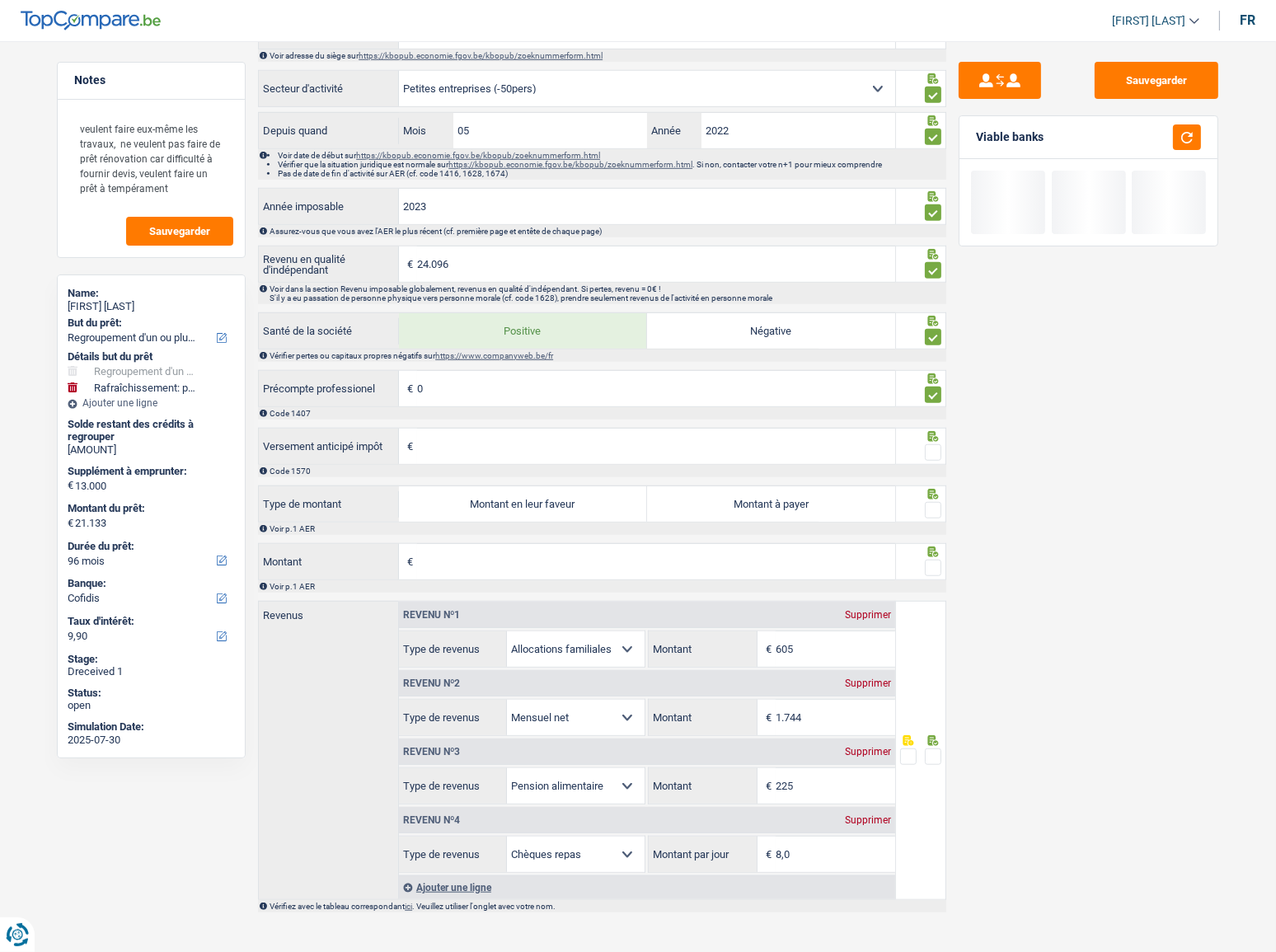 click on "Versement anticipé impôt" at bounding box center [656, 446] 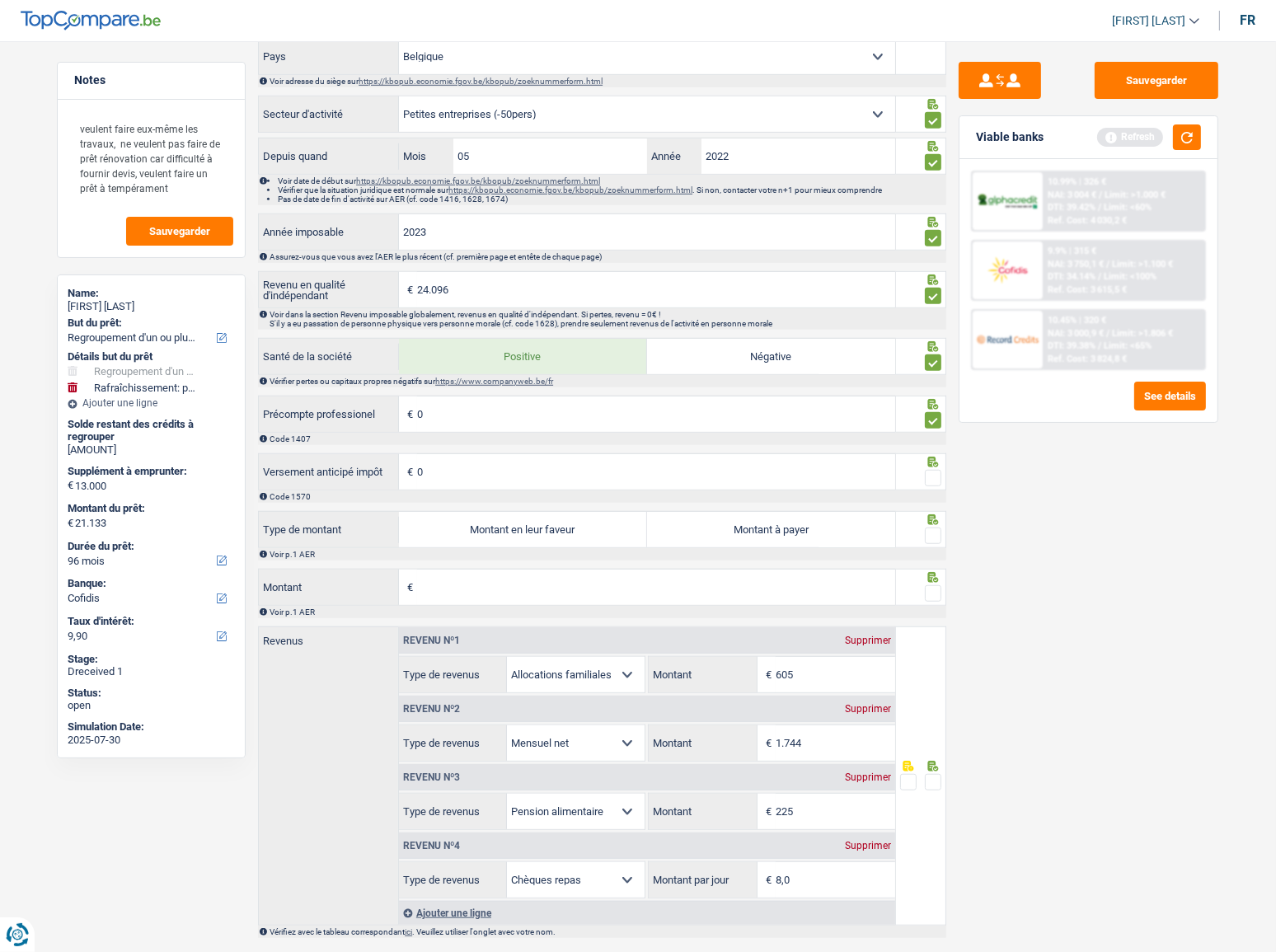 scroll, scrollTop: 1240, scrollLeft: 0, axis: vertical 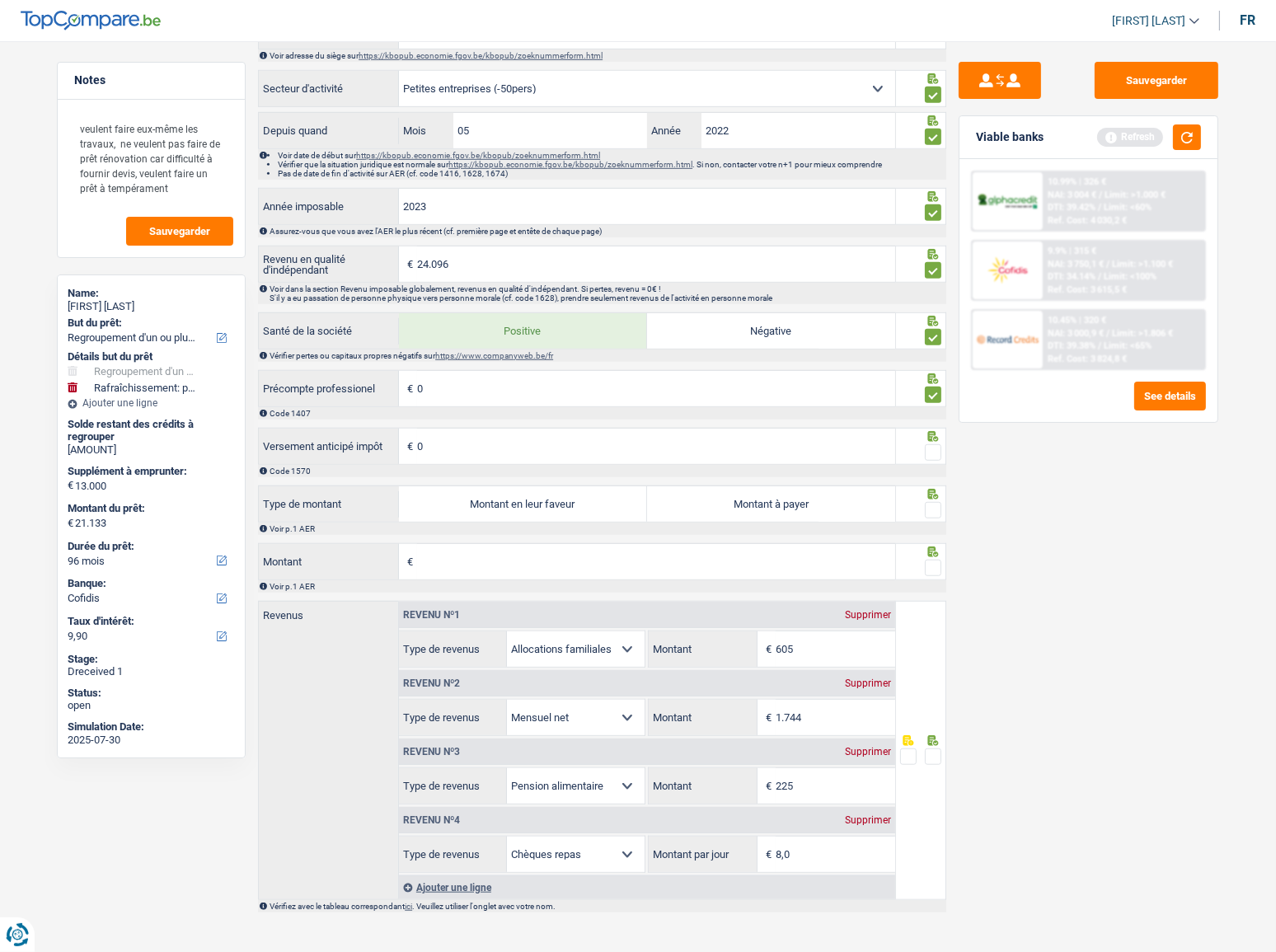 type on "0" 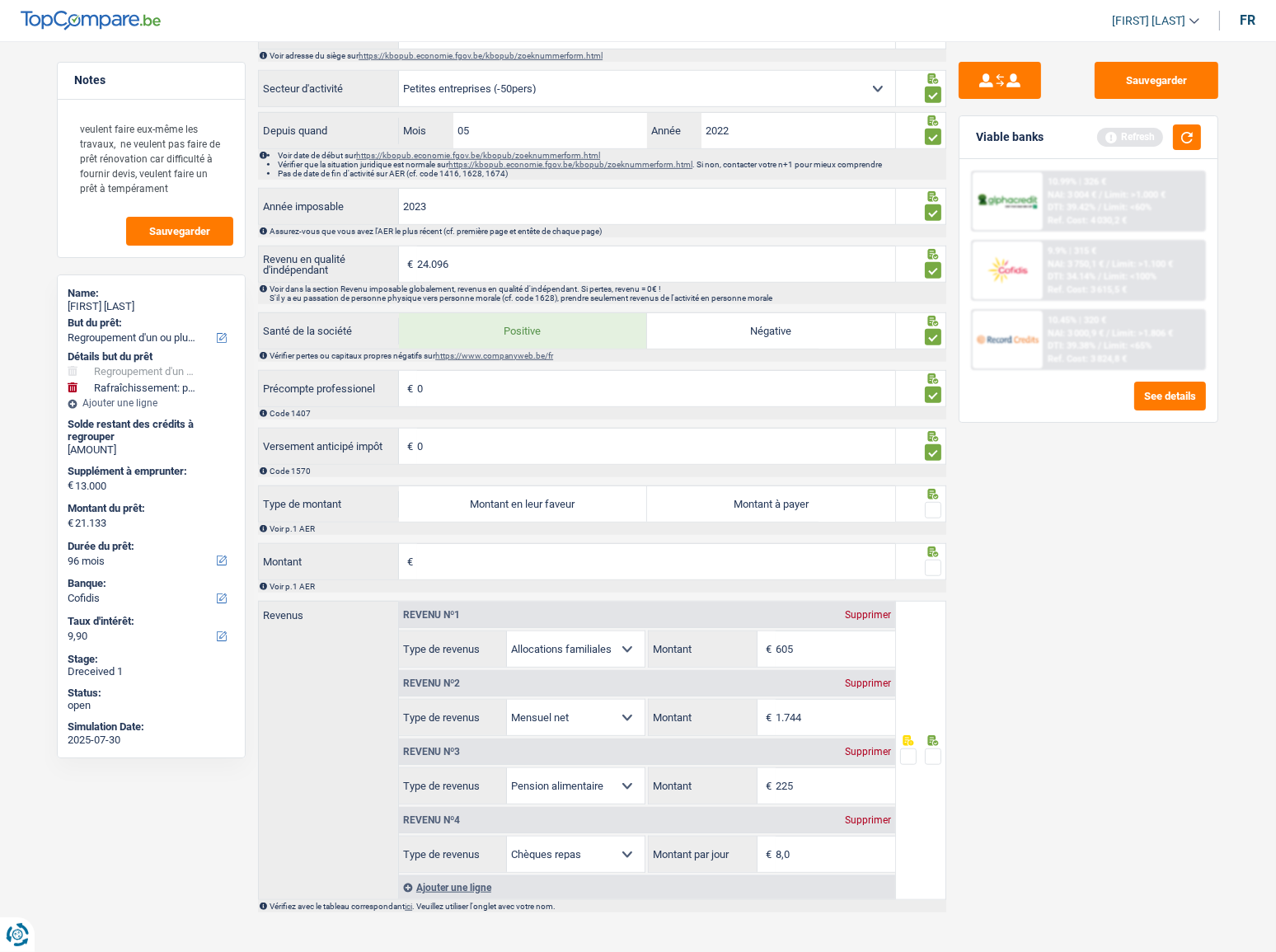 drag, startPoint x: 702, startPoint y: 503, endPoint x: 846, endPoint y: 508, distance: 144.08678 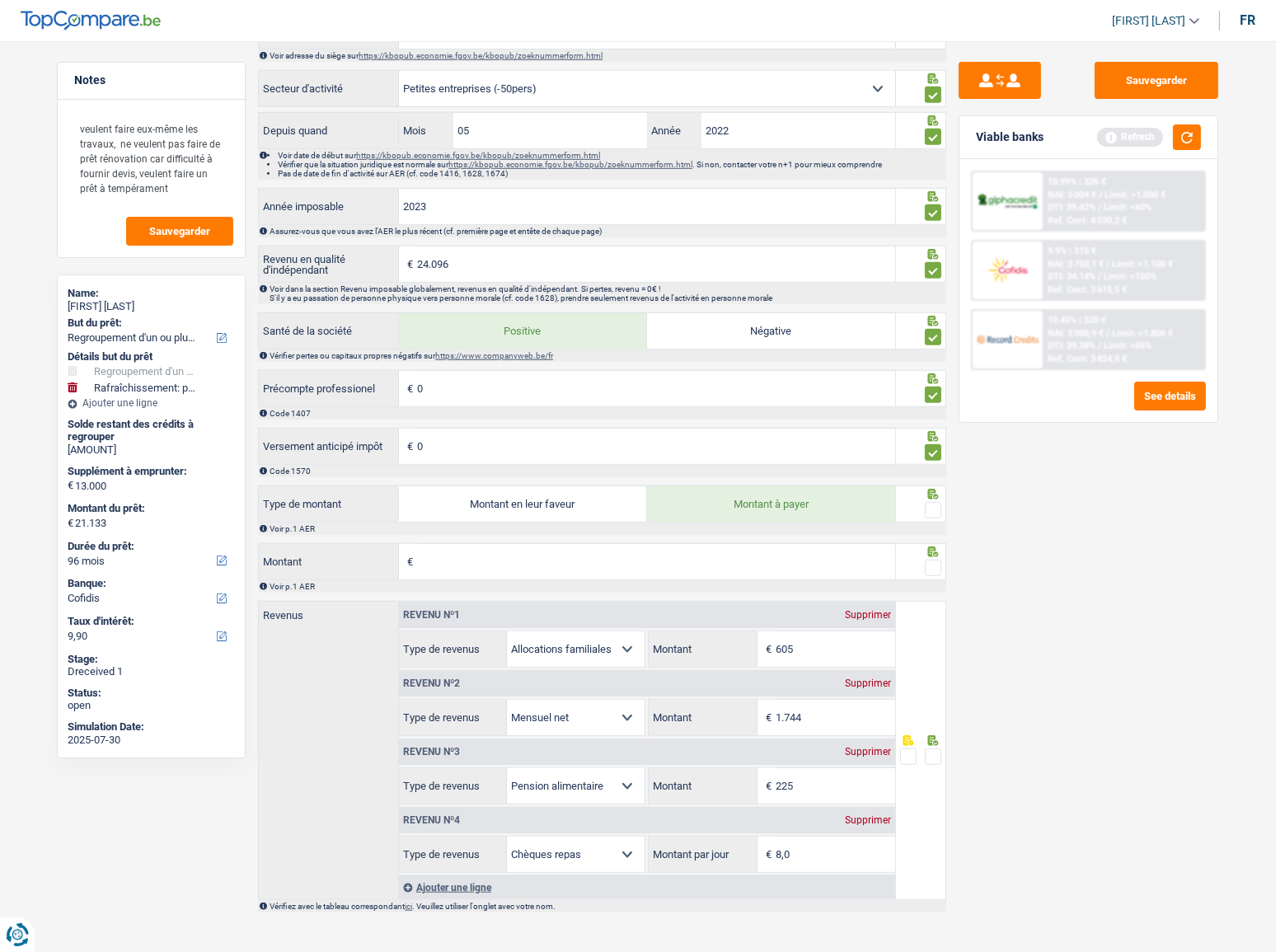 type on "2.008" 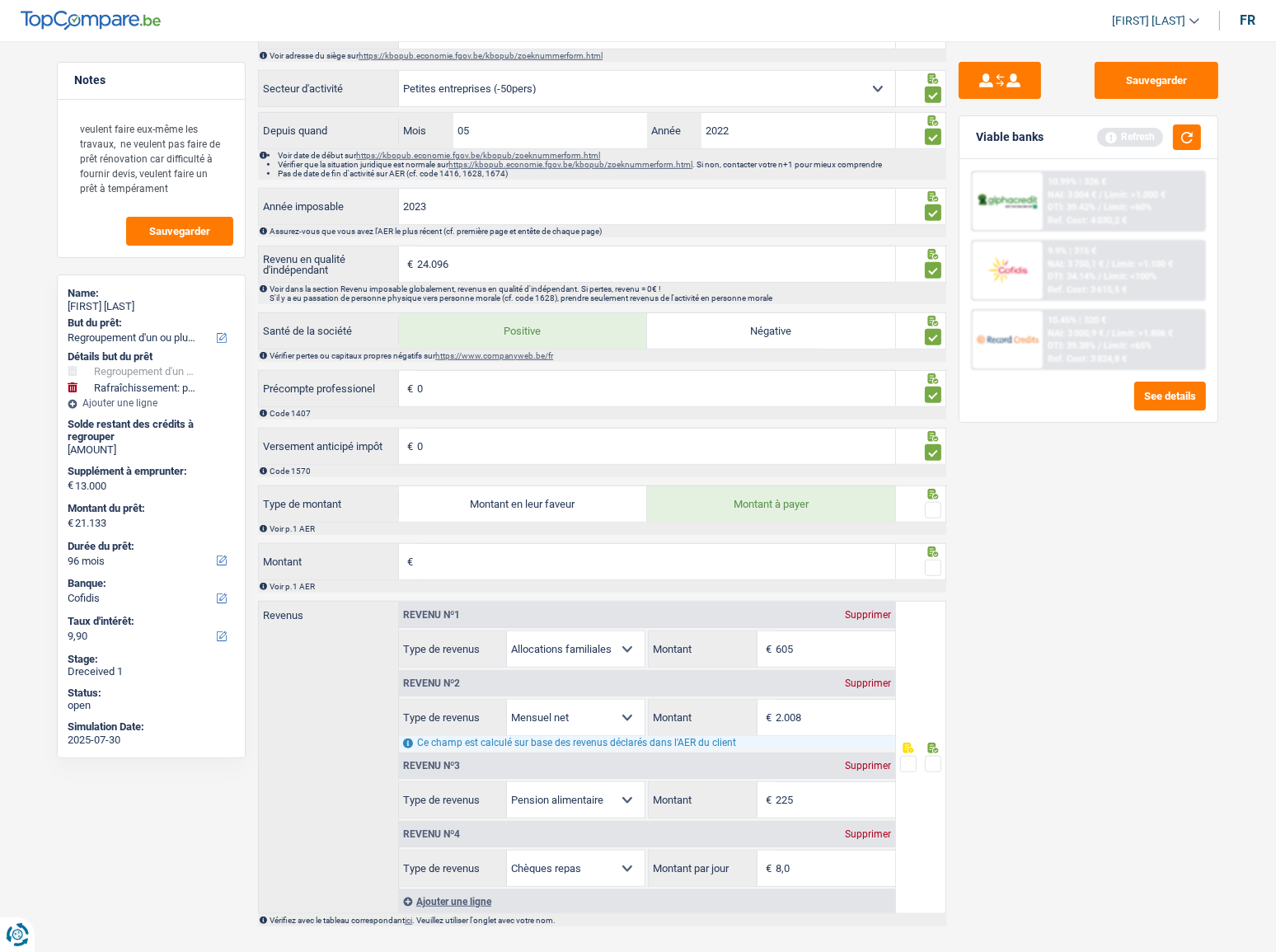 click at bounding box center [933, 510] 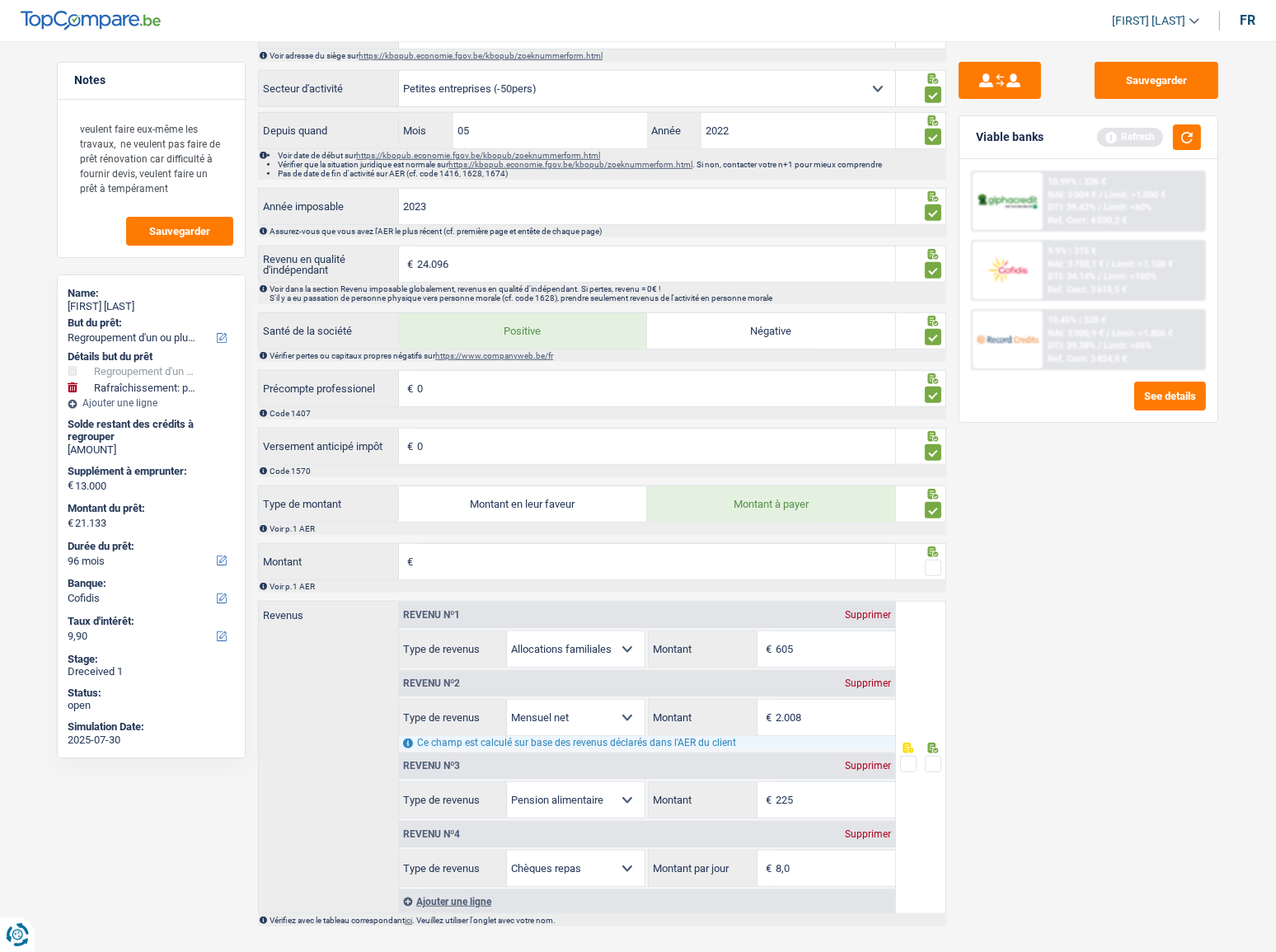 click on "Montant" at bounding box center (656, 561) 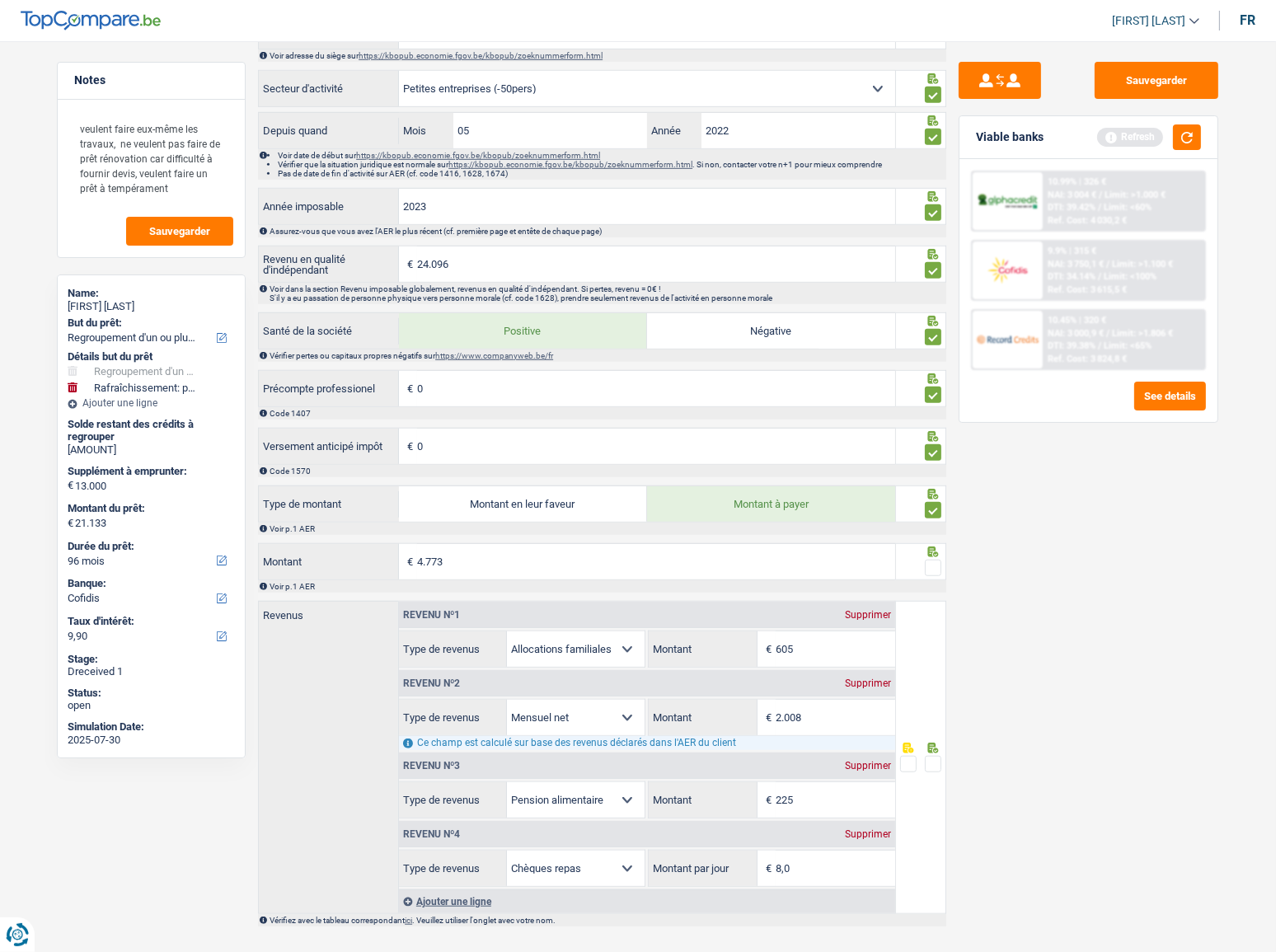 type on "4.773" 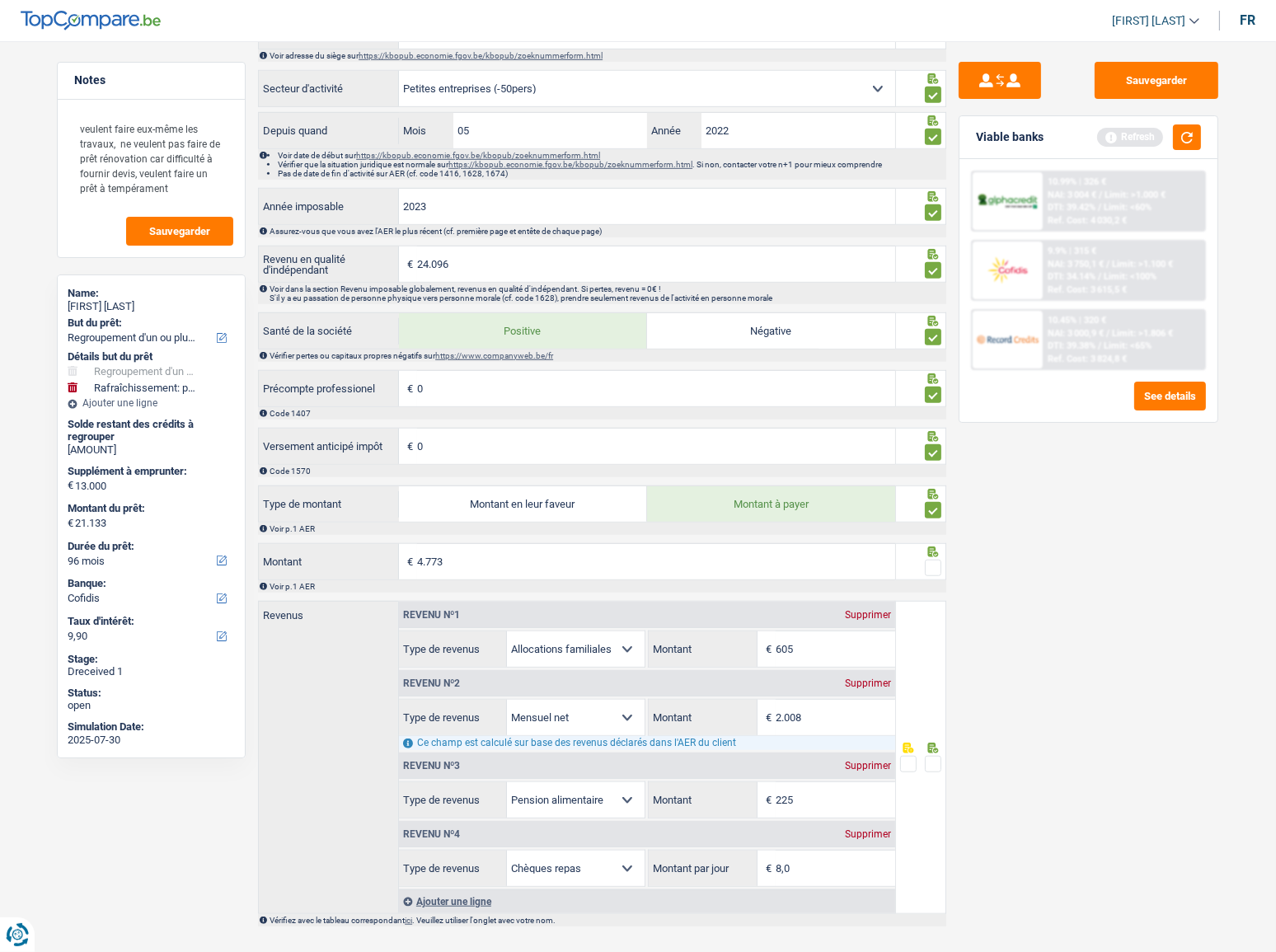 type on "1.610" 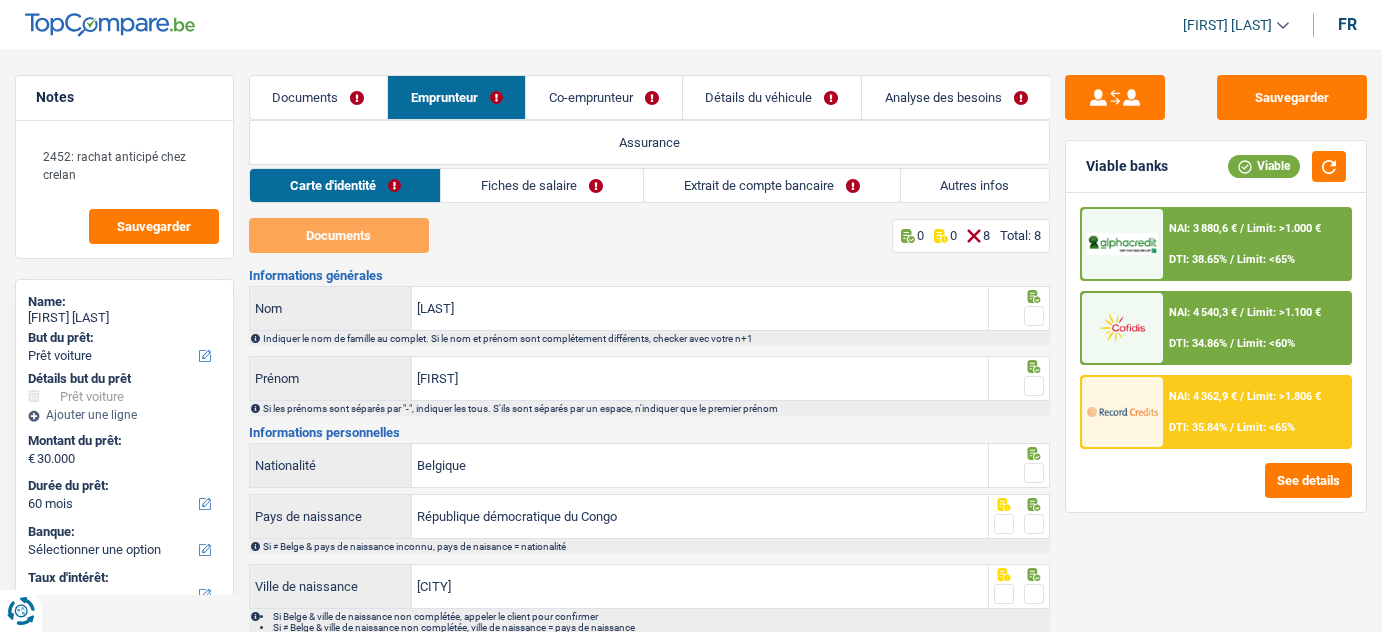 select on "car" 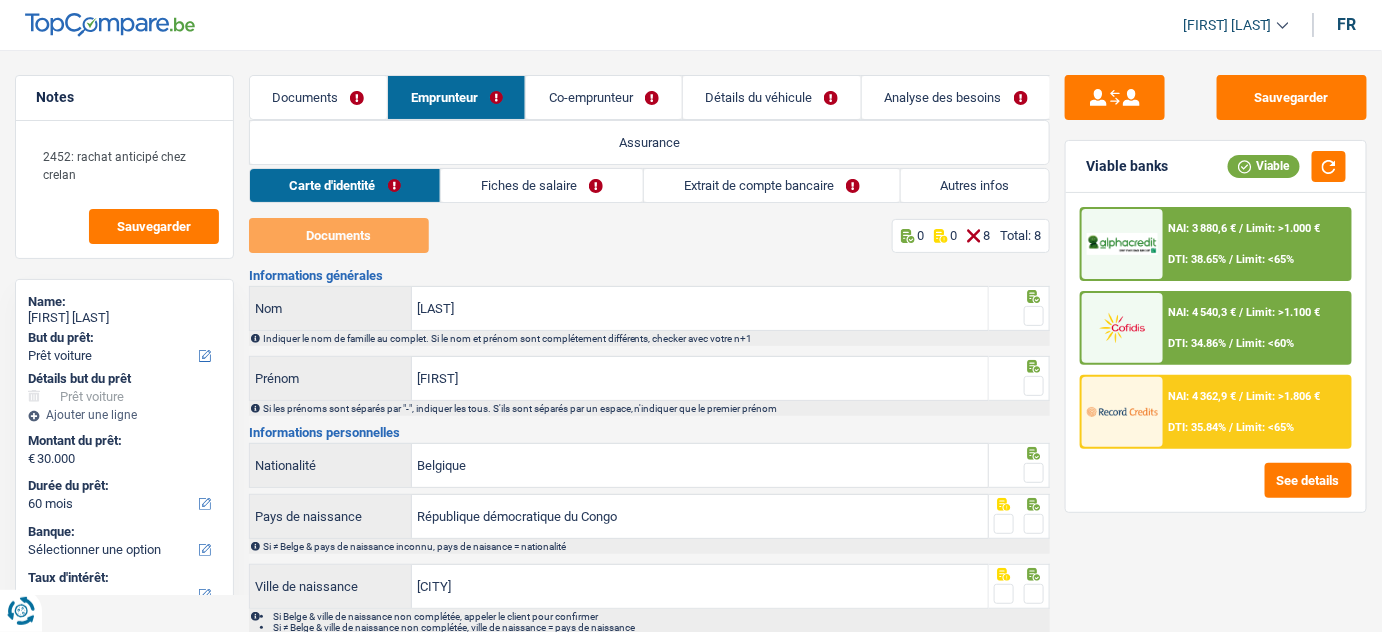 click on "Autres infos" at bounding box center [975, 185] 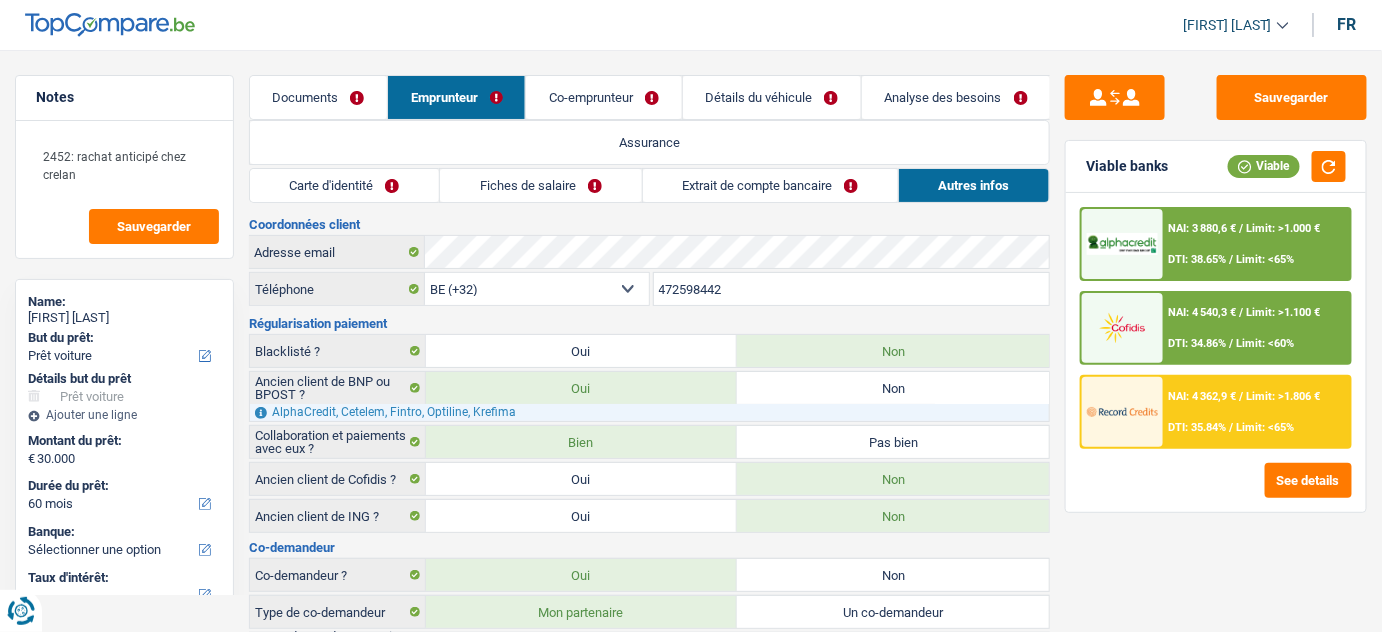 scroll, scrollTop: 0, scrollLeft: 0, axis: both 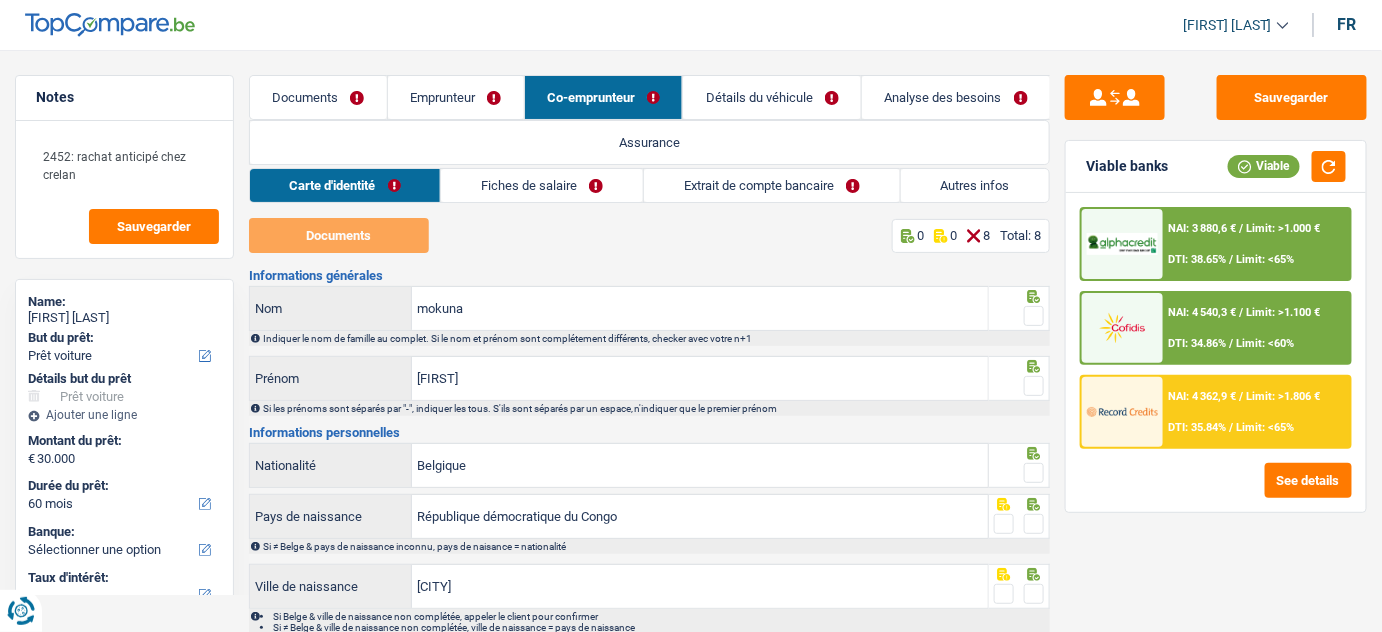 click on "Extrait de compte bancaire" at bounding box center (772, 185) 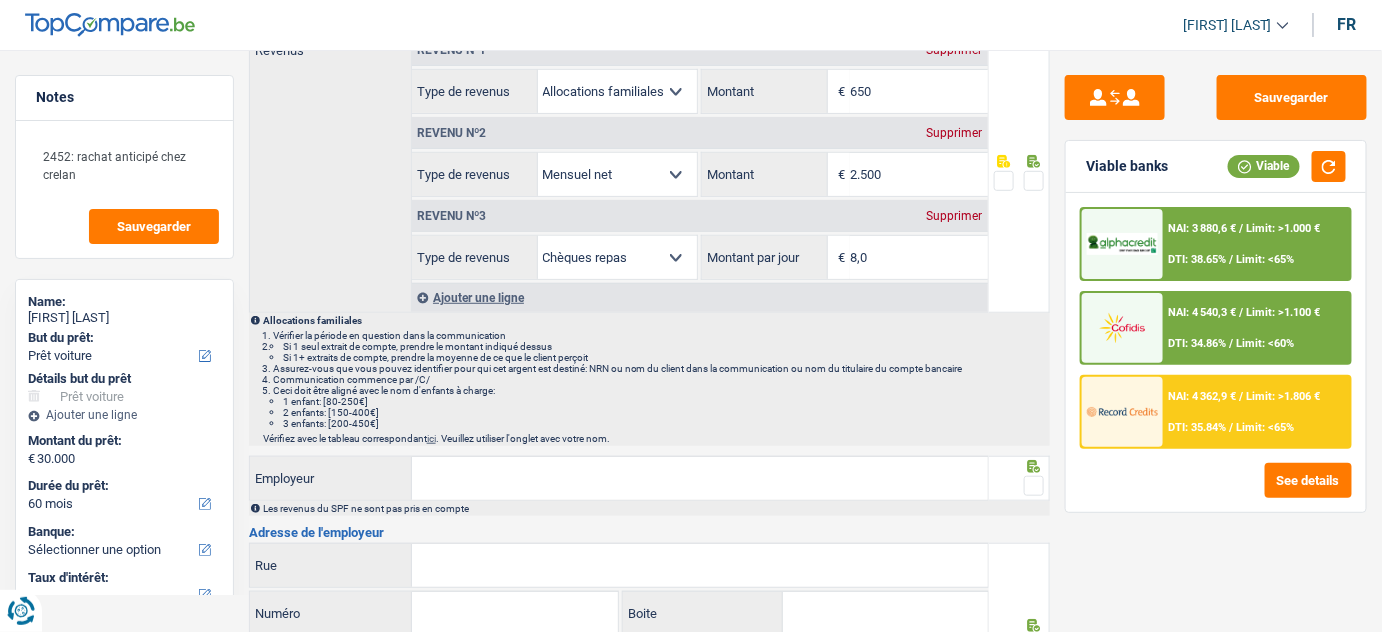 scroll, scrollTop: 77, scrollLeft: 0, axis: vertical 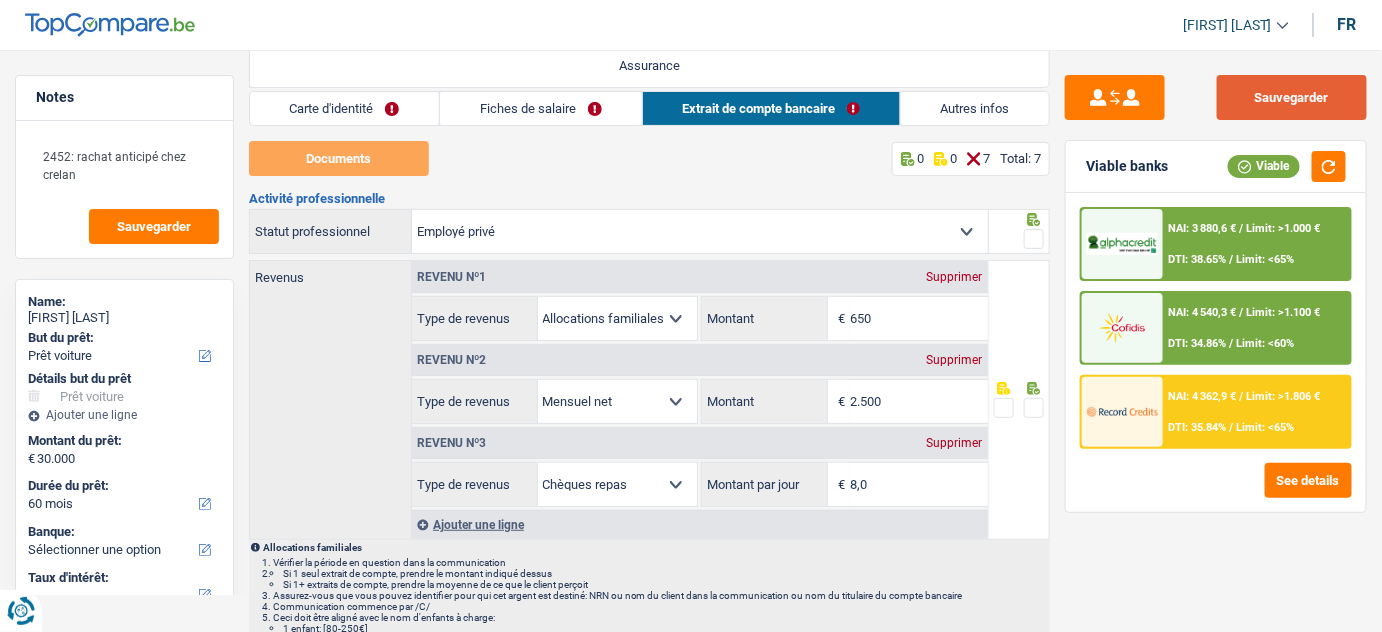 click on "Sauvegarder" at bounding box center (1292, 97) 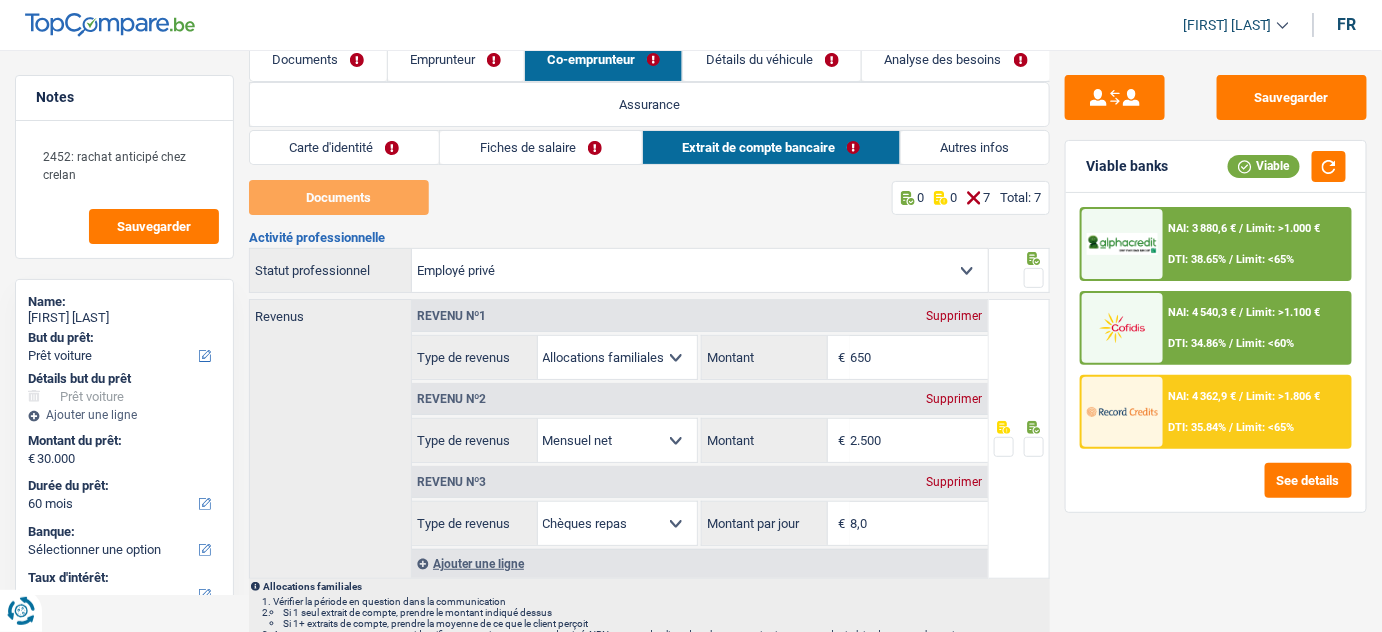 scroll, scrollTop: 0, scrollLeft: 0, axis: both 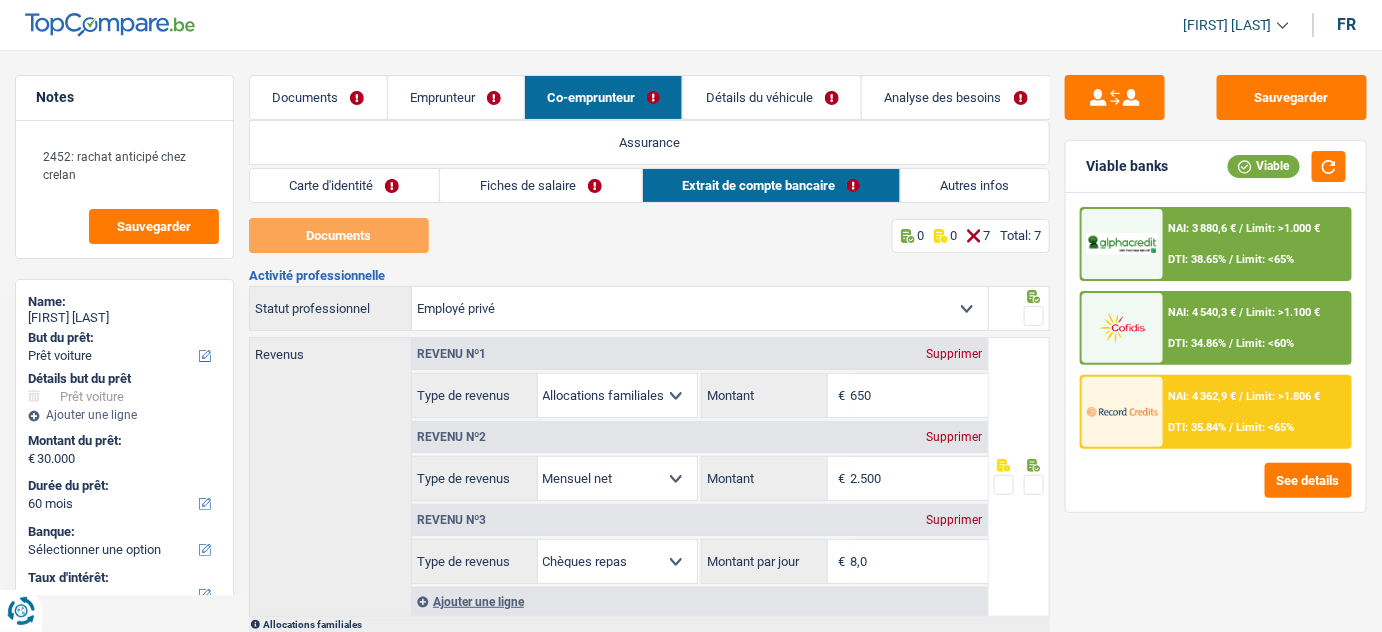 click on "Emprunteur" at bounding box center [456, 97] 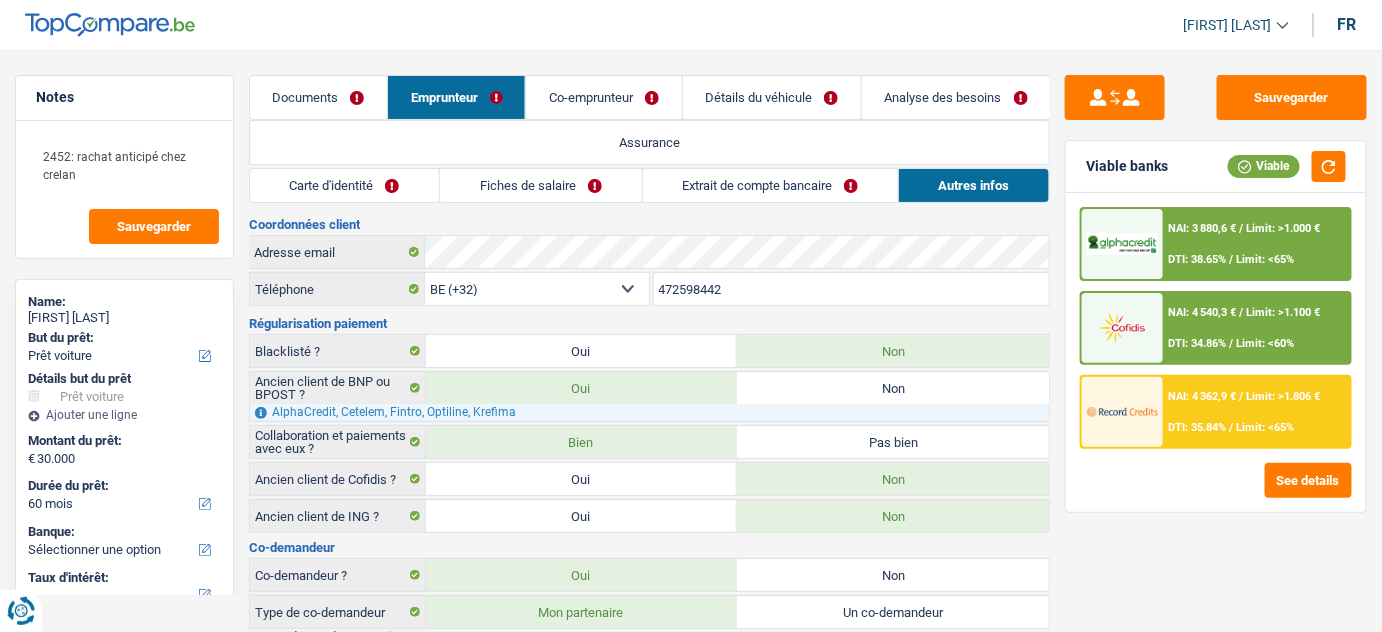 click on "Extrait de compte bancaire" at bounding box center (770, 185) 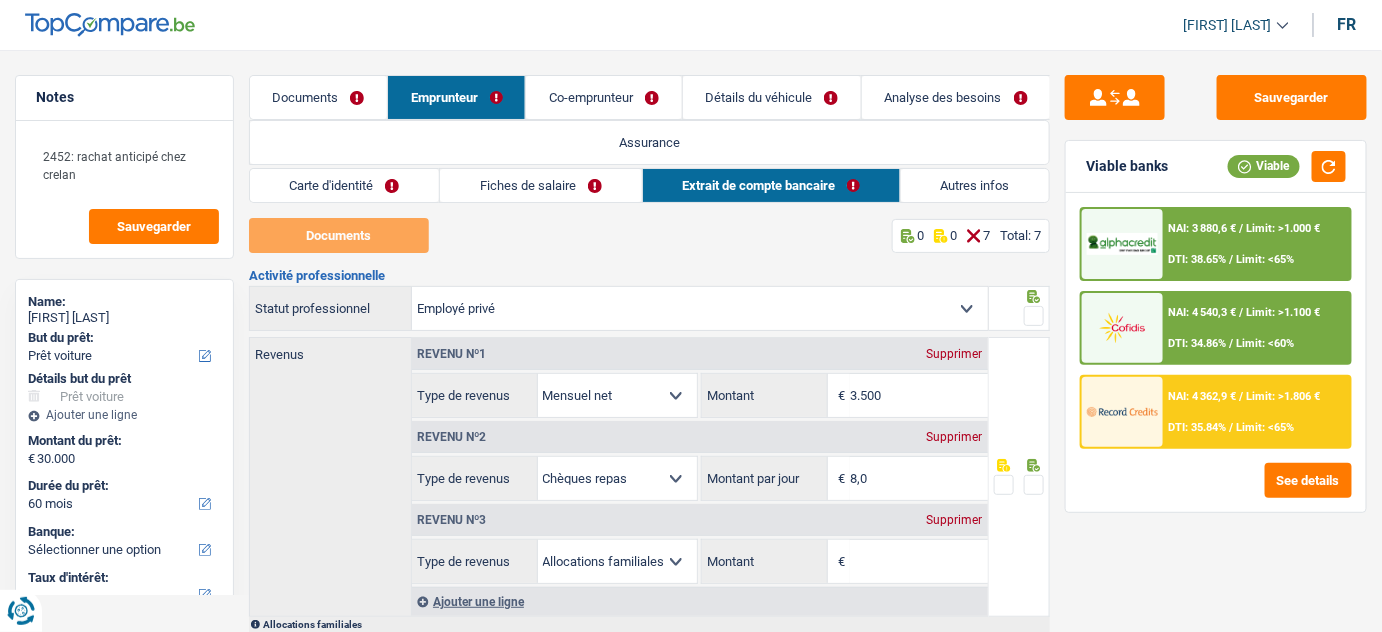 click on "Fiches de salaire" at bounding box center [540, 185] 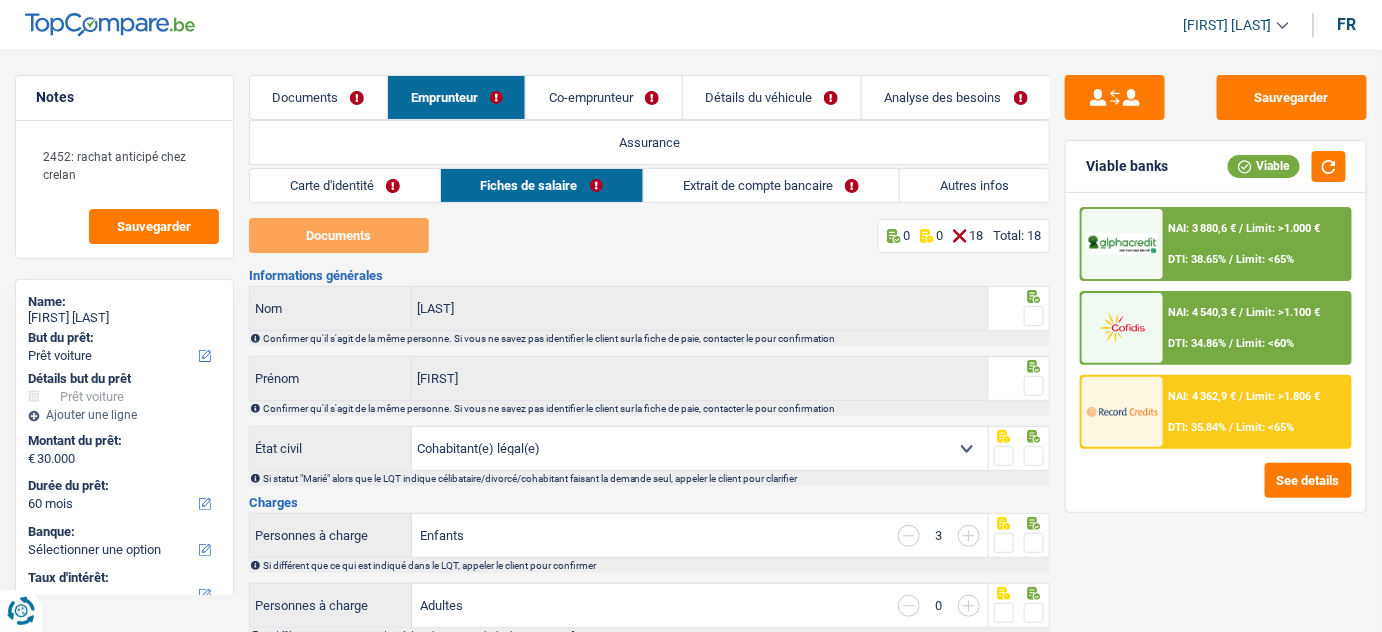 click on "Extrait de compte bancaire" at bounding box center [772, 185] 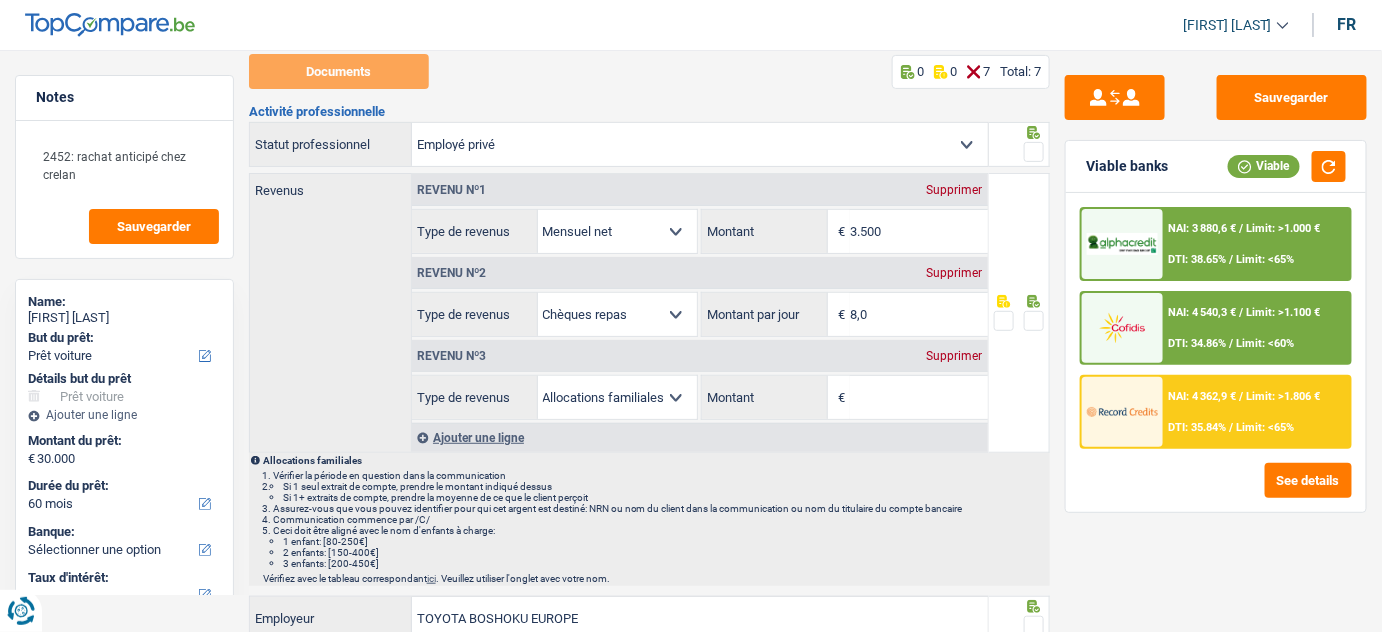 scroll, scrollTop: 0, scrollLeft: 0, axis: both 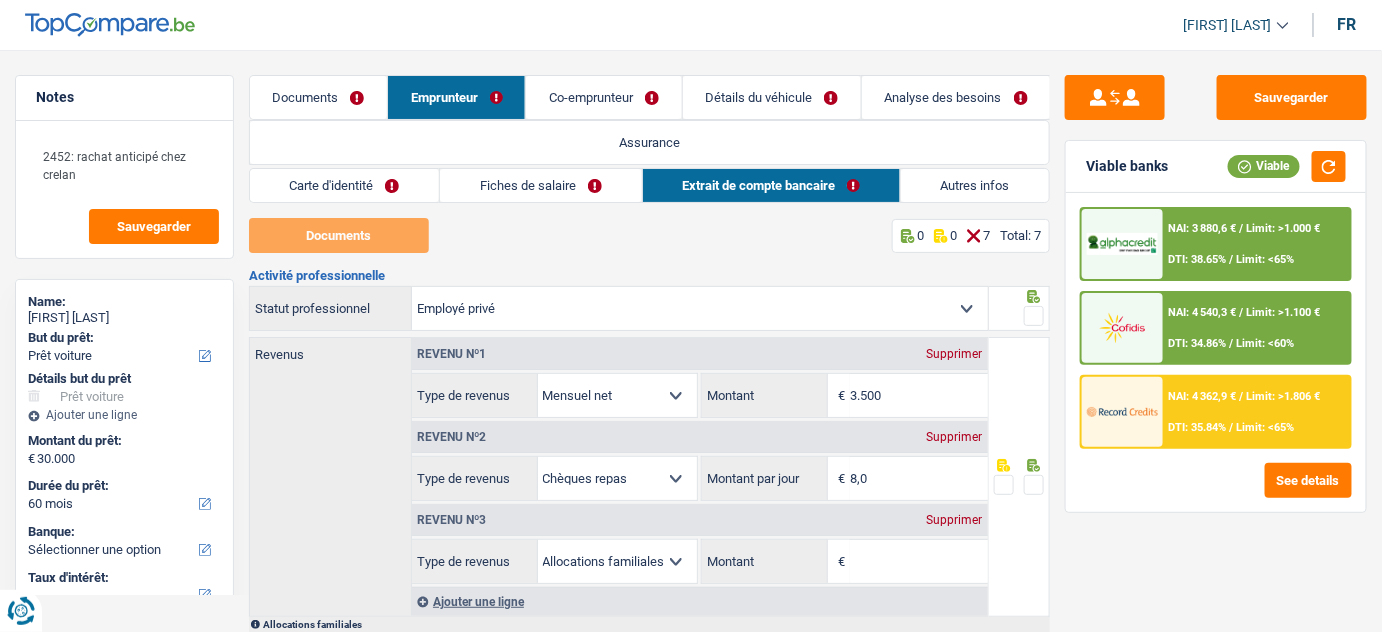 click on "Autres infos" at bounding box center (975, 185) 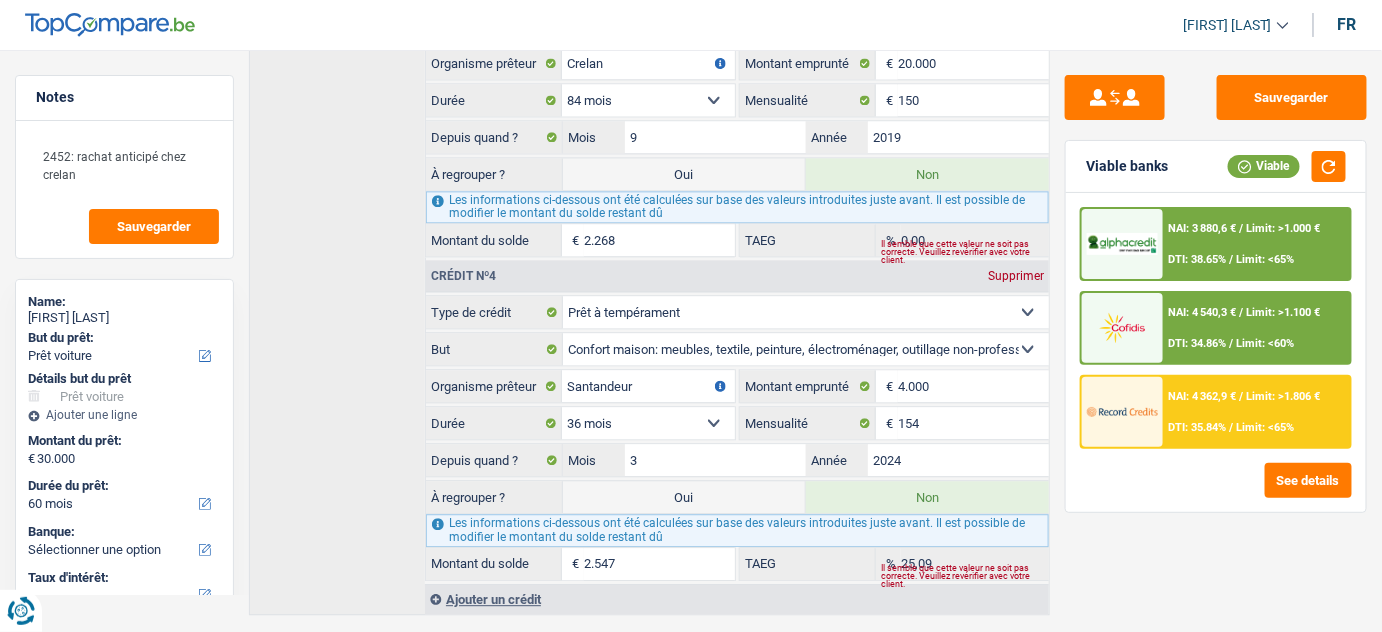scroll, scrollTop: 1467, scrollLeft: 0, axis: vertical 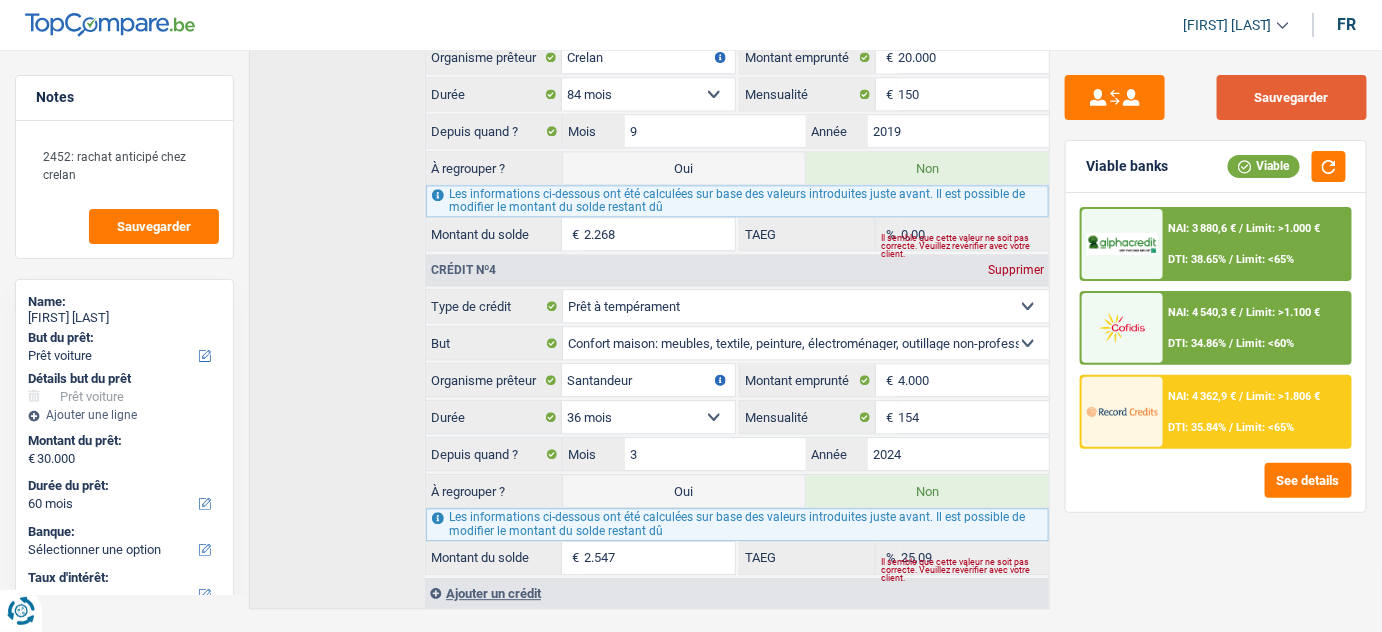 click on "Sauvegarder" at bounding box center (1292, 97) 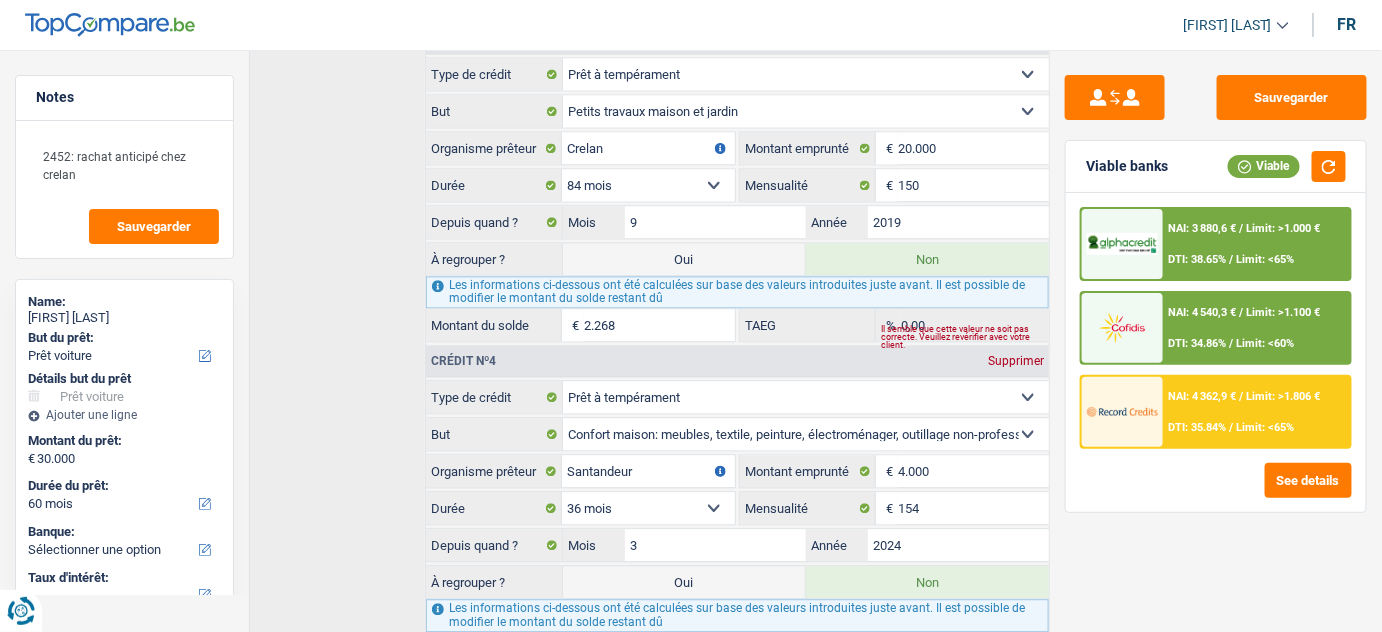 scroll, scrollTop: 1467, scrollLeft: 0, axis: vertical 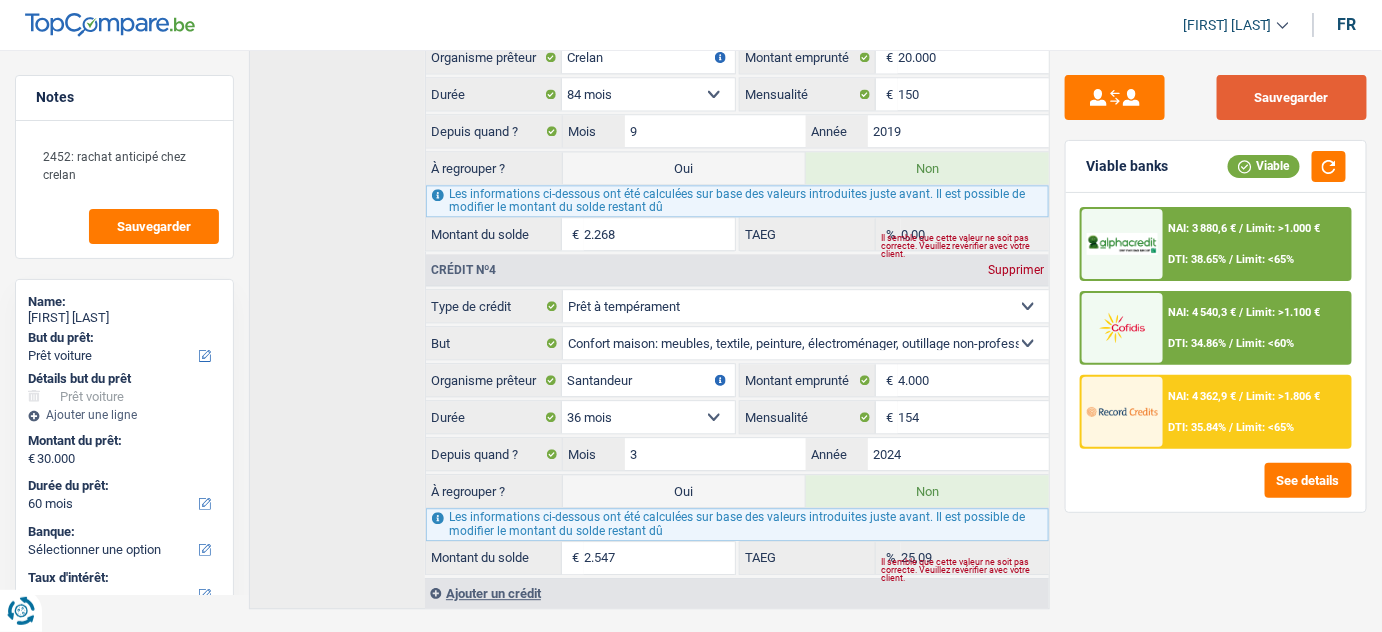 click on "Sauvegarder" at bounding box center [1292, 97] 